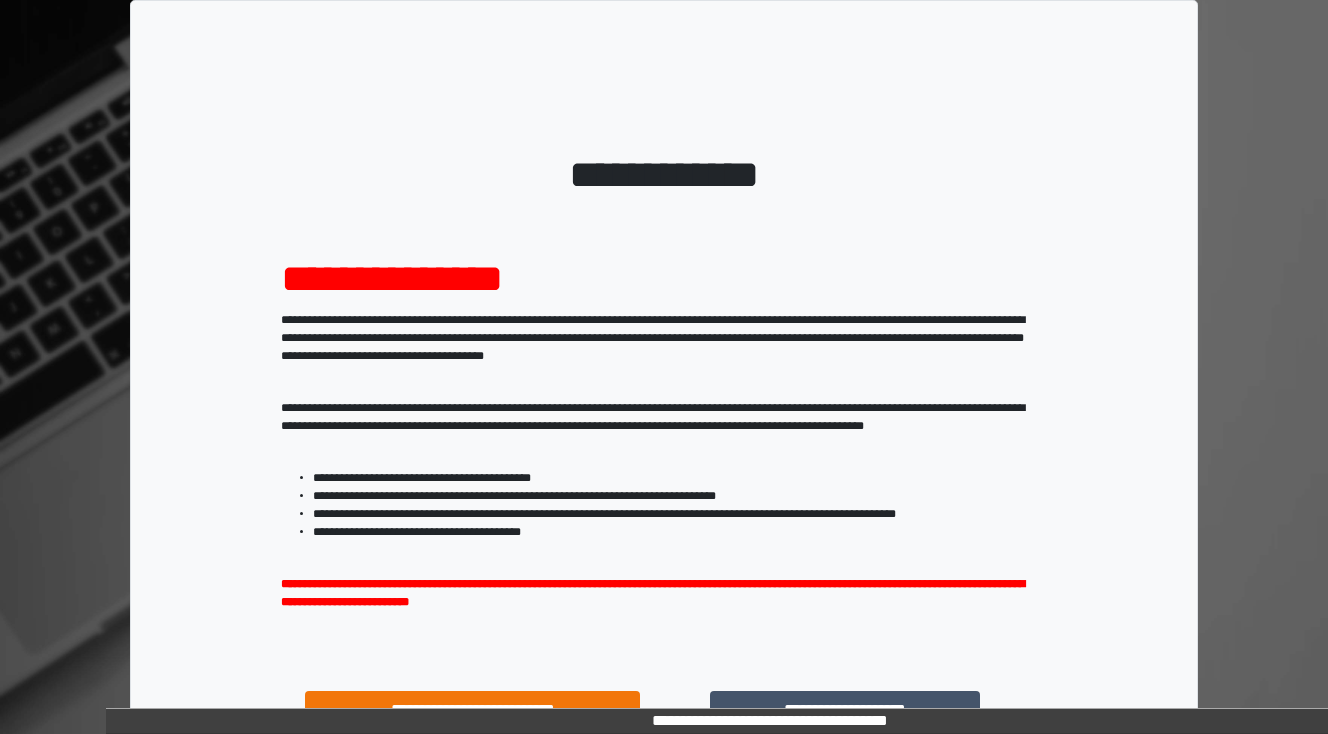 scroll, scrollTop: 0, scrollLeft: 0, axis: both 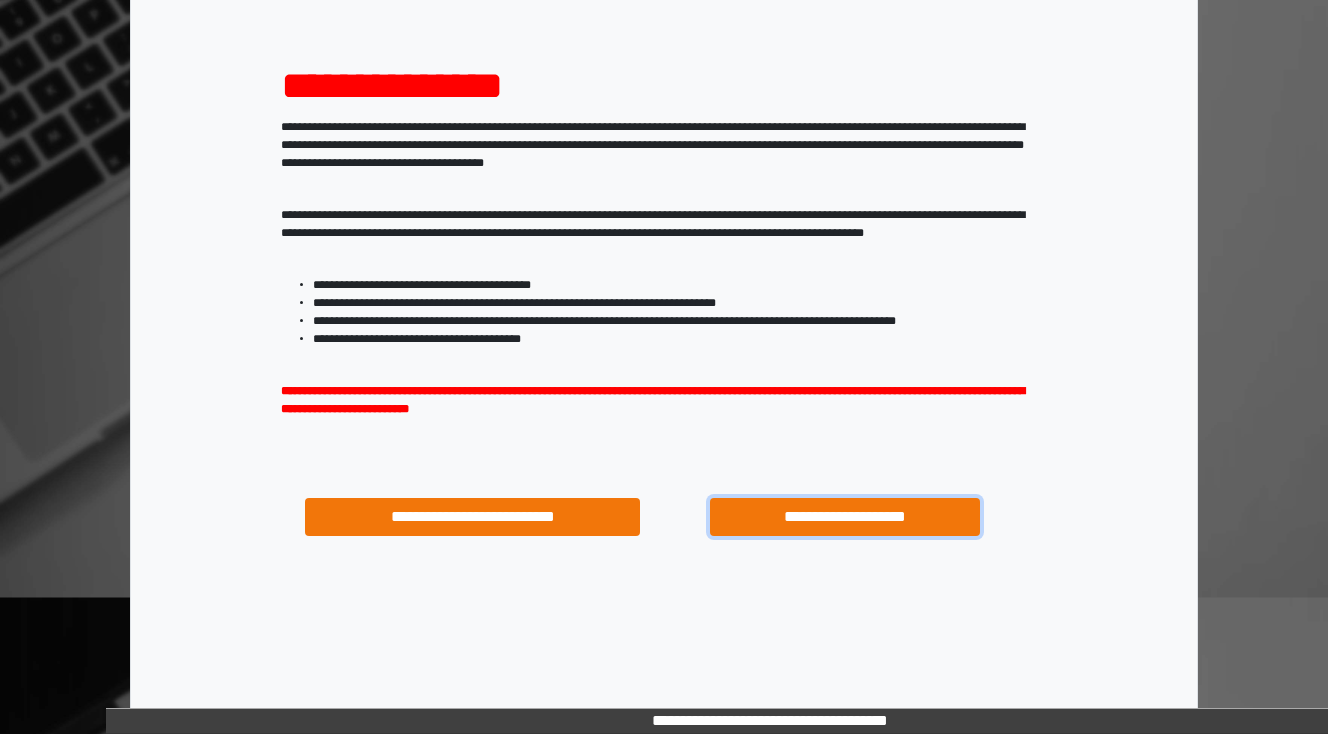 click on "**********" at bounding box center [844, 517] 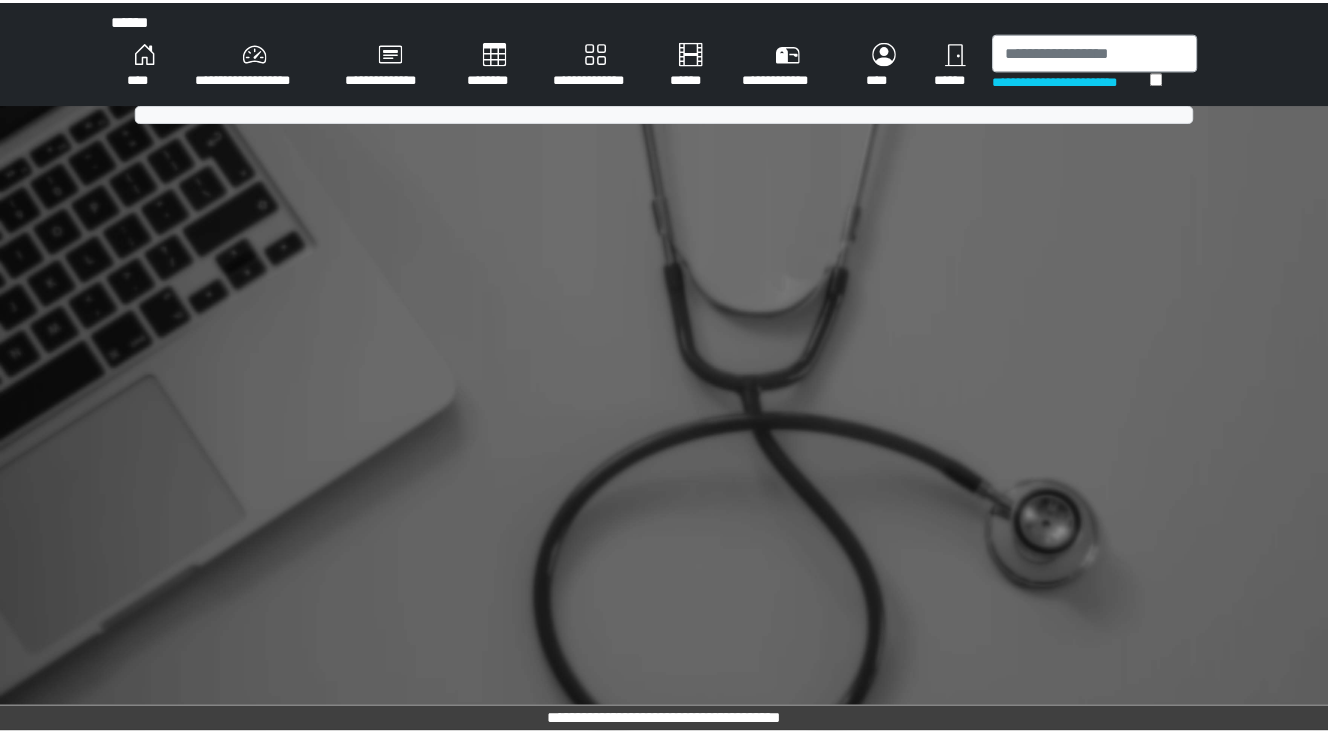 scroll, scrollTop: 0, scrollLeft: 0, axis: both 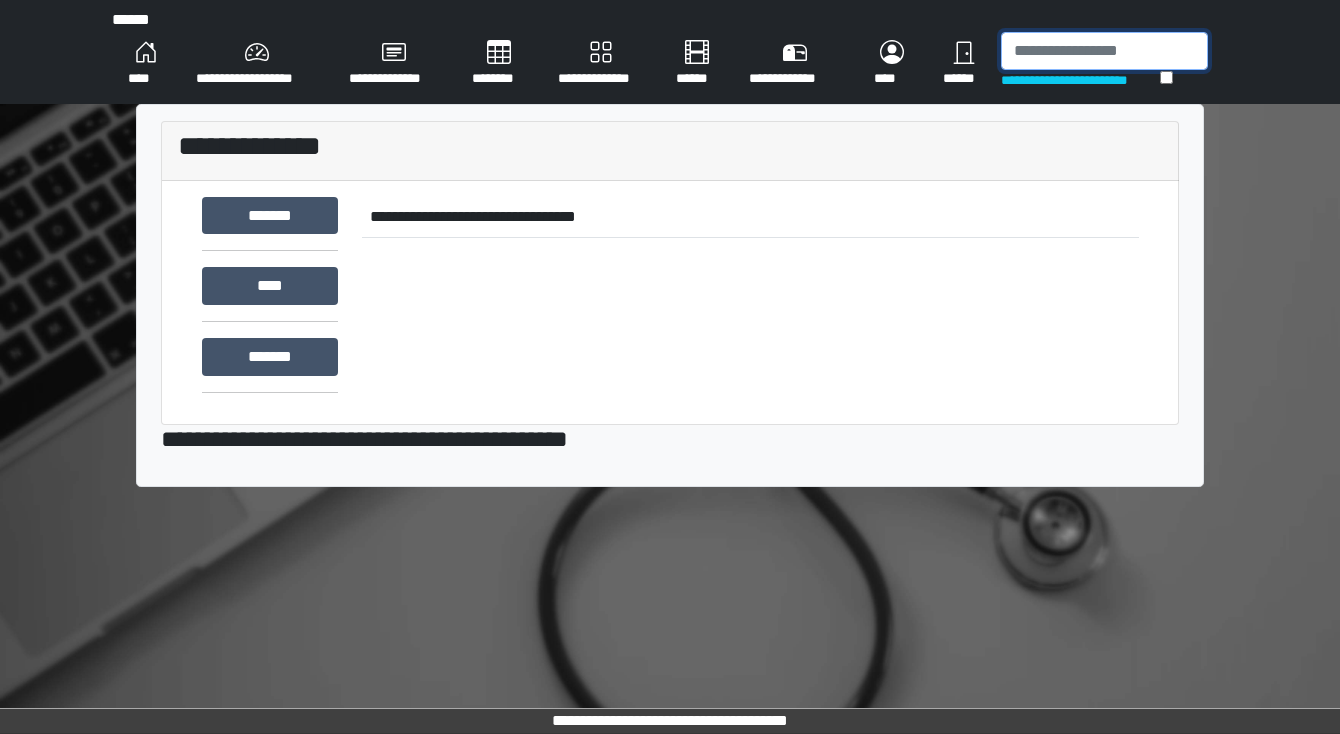 click at bounding box center [1104, 51] 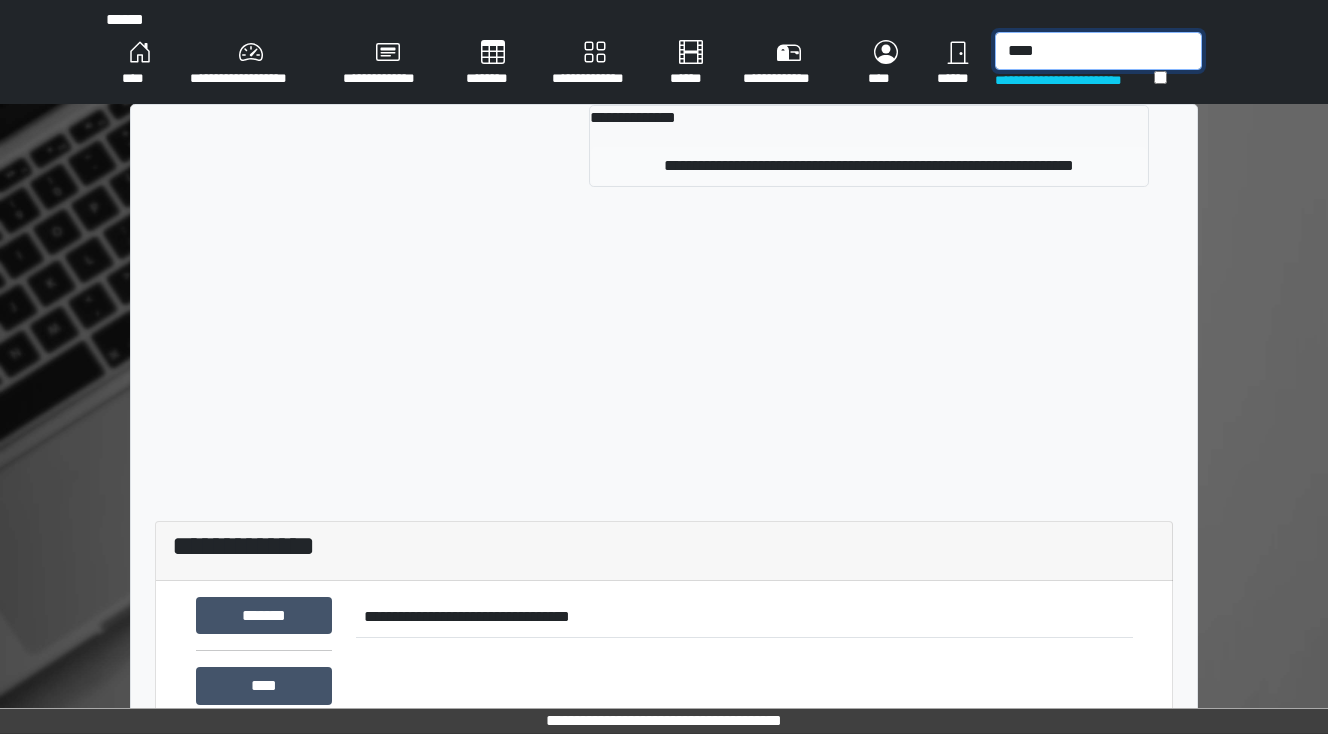 type on "****" 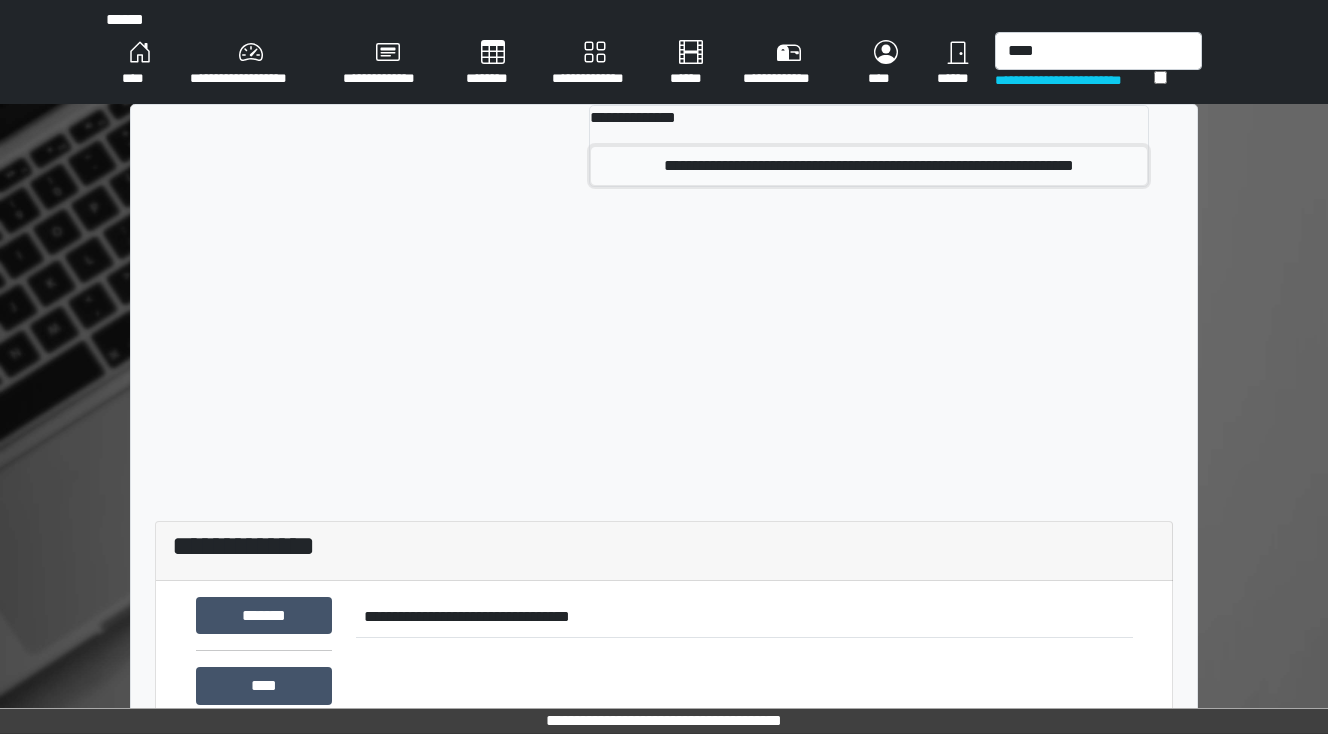 click on "**********" at bounding box center [869, 166] 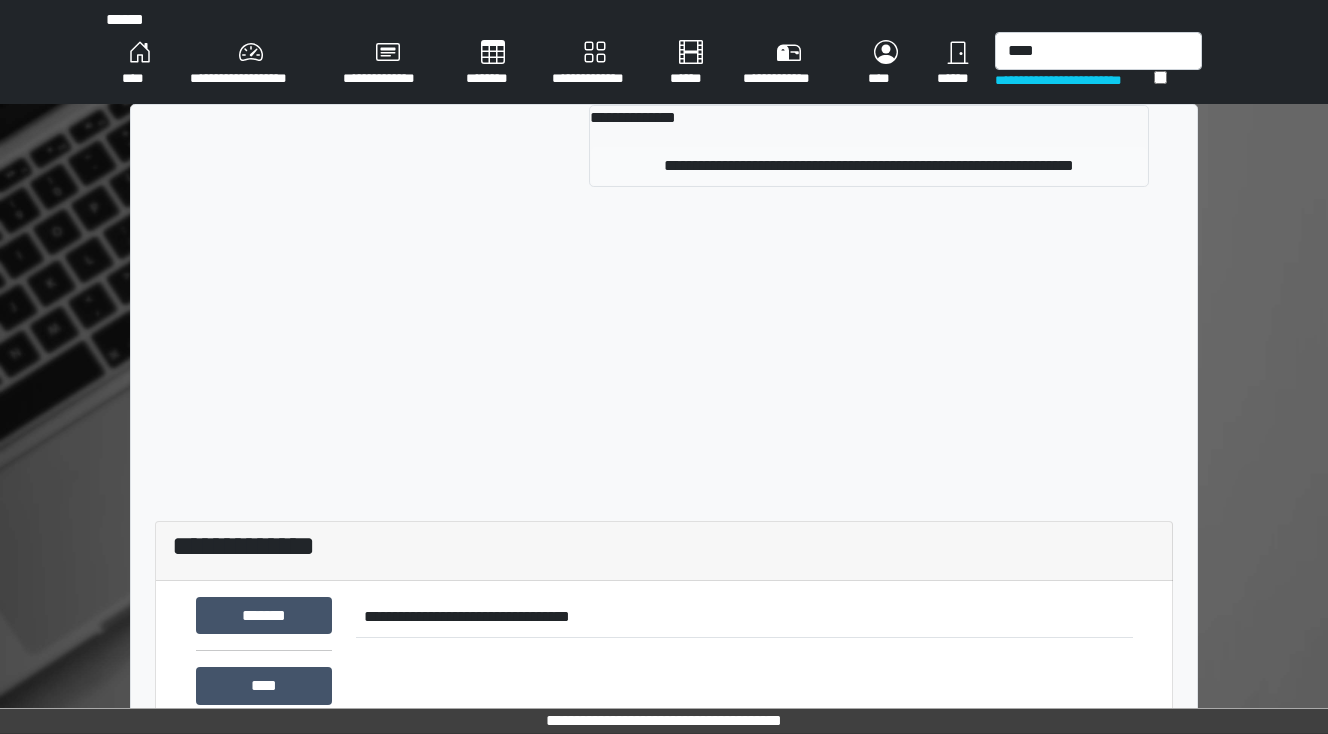 type 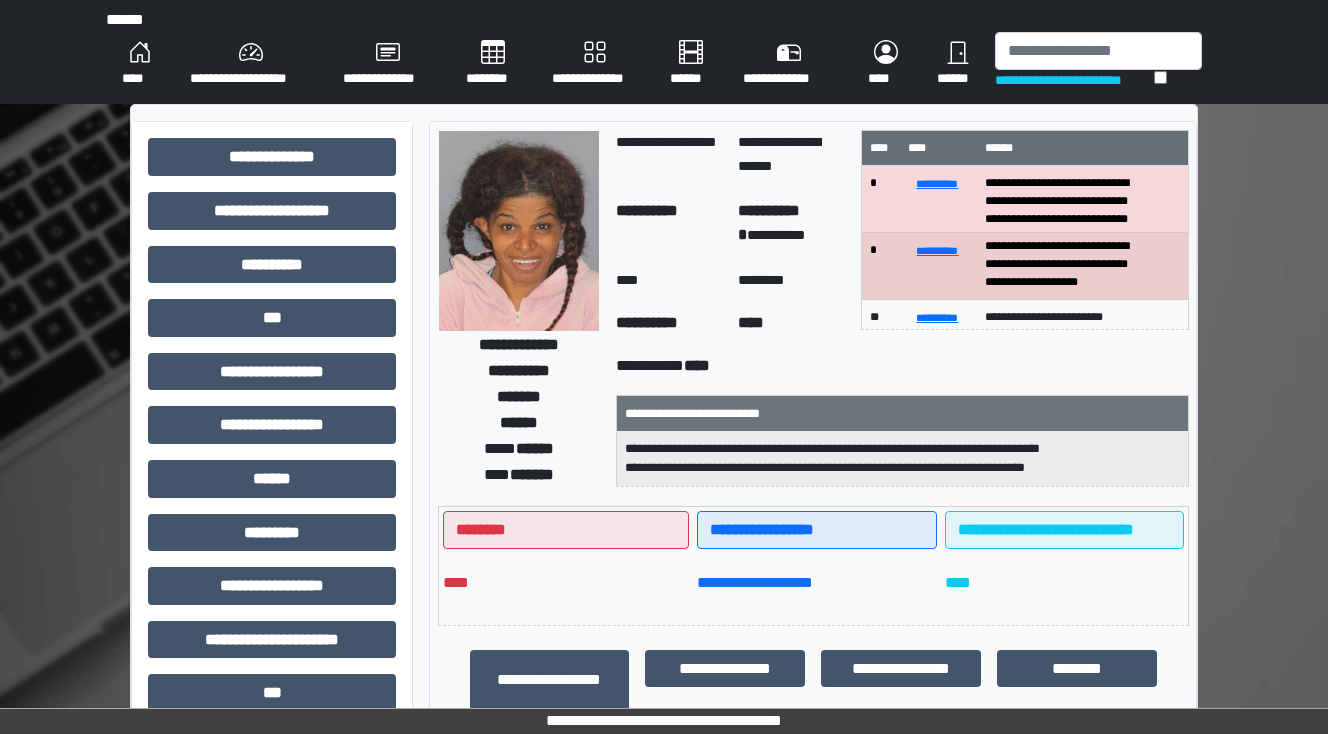 scroll, scrollTop: 21, scrollLeft: 0, axis: vertical 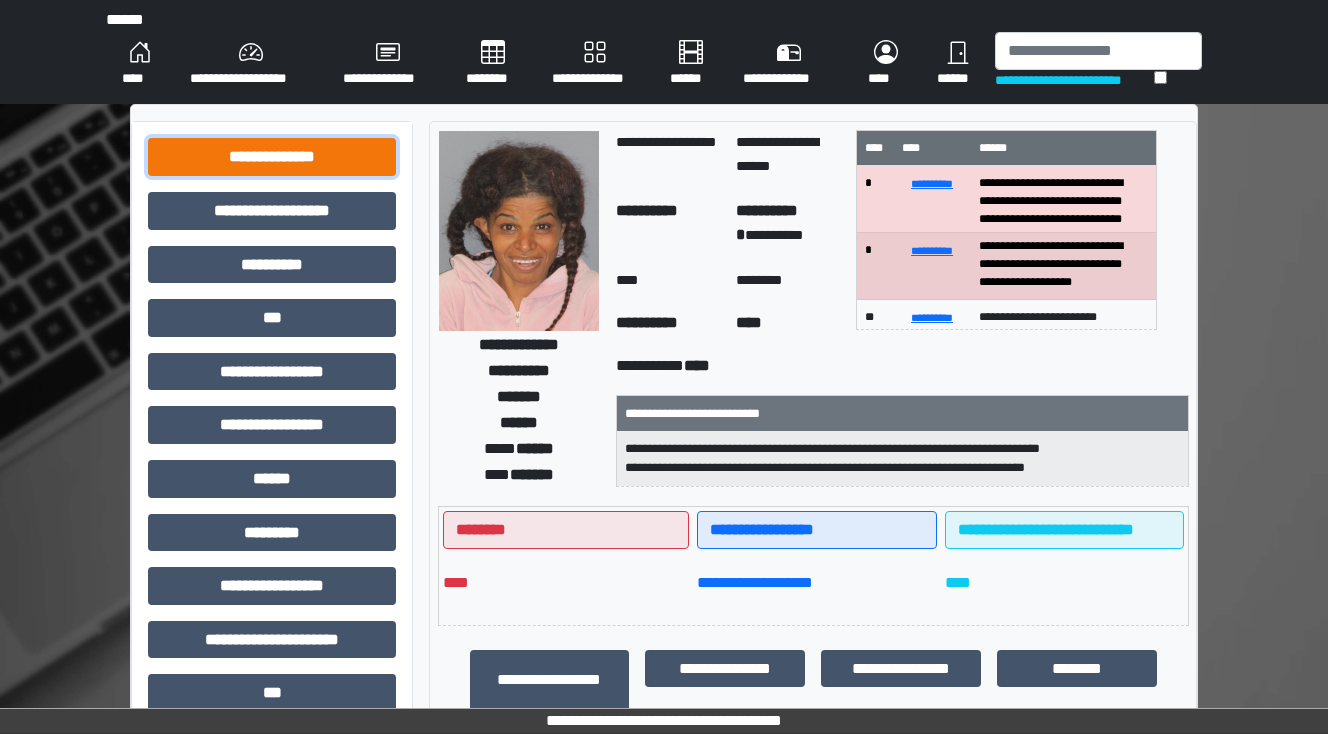 click on "**********" at bounding box center (272, 157) 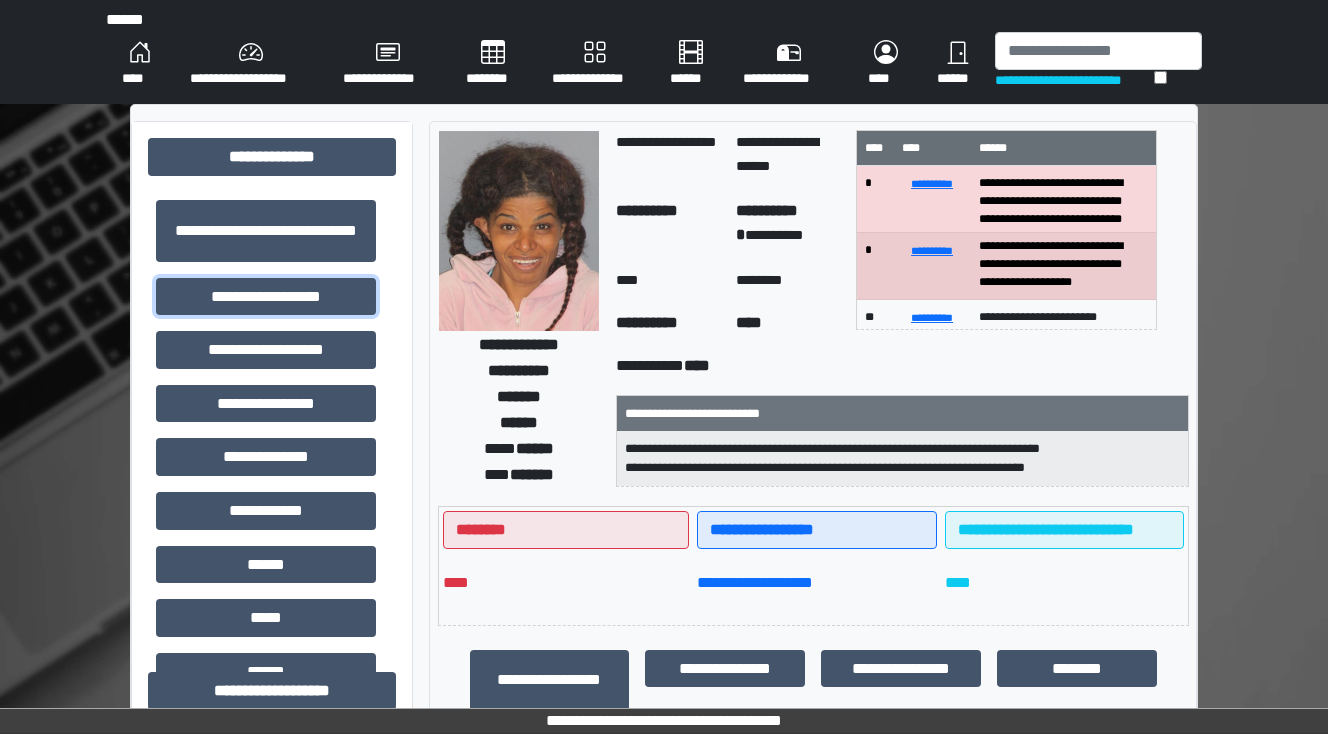 drag, startPoint x: 293, startPoint y: 307, endPoint x: 332, endPoint y: 327, distance: 43.829212 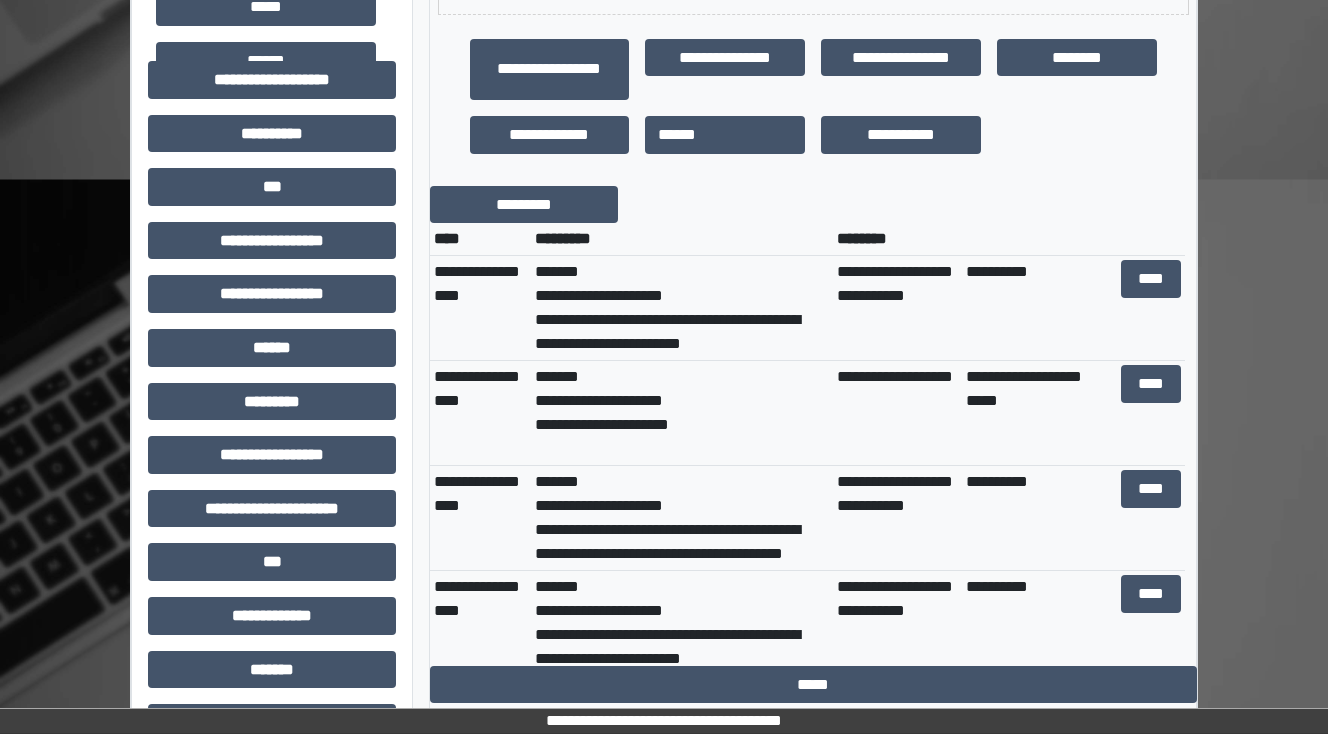 scroll, scrollTop: 640, scrollLeft: 0, axis: vertical 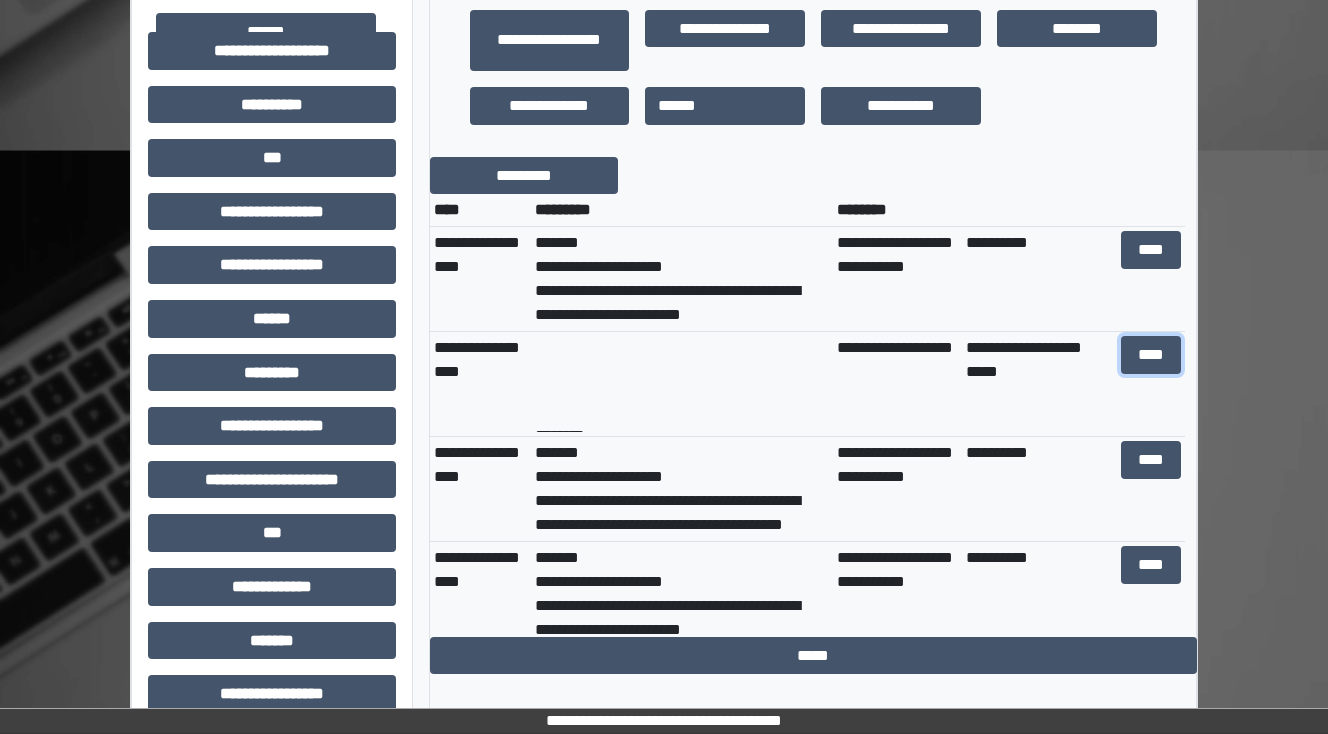 click on "****" at bounding box center [1150, 355] 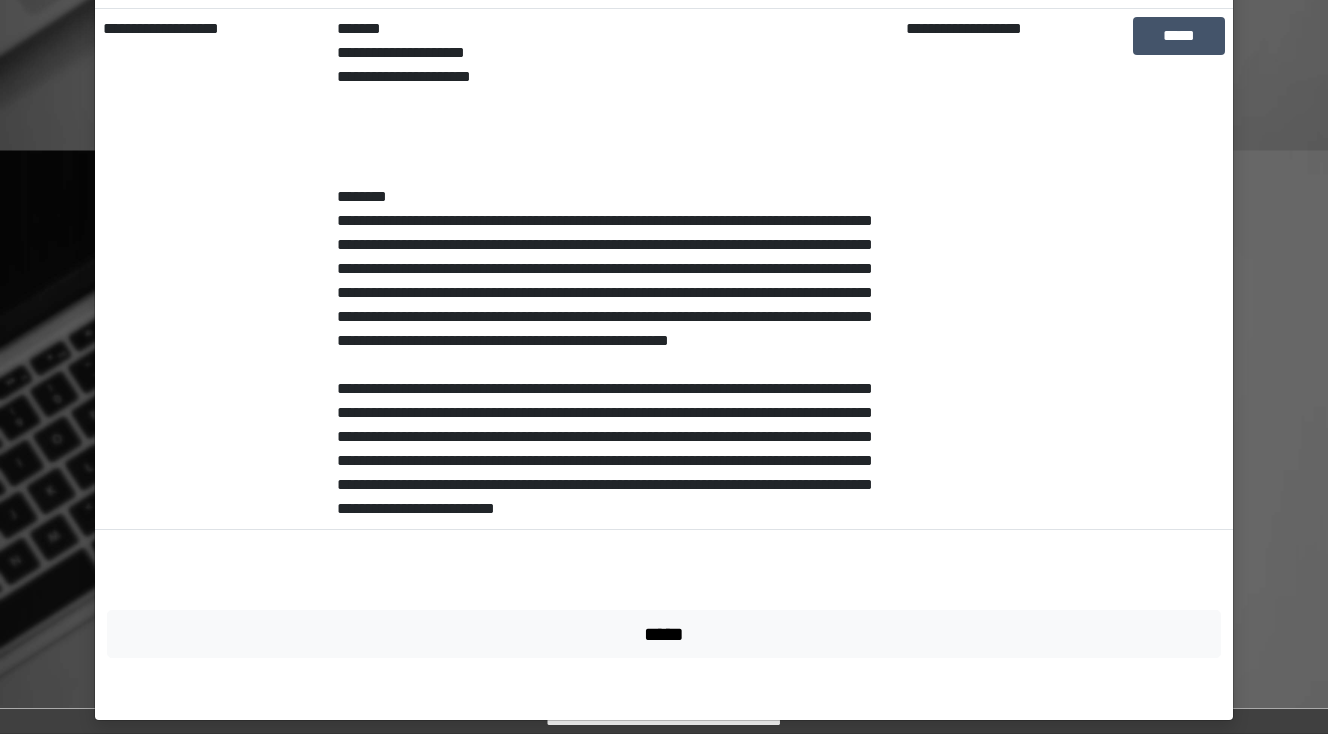 scroll, scrollTop: 388, scrollLeft: 0, axis: vertical 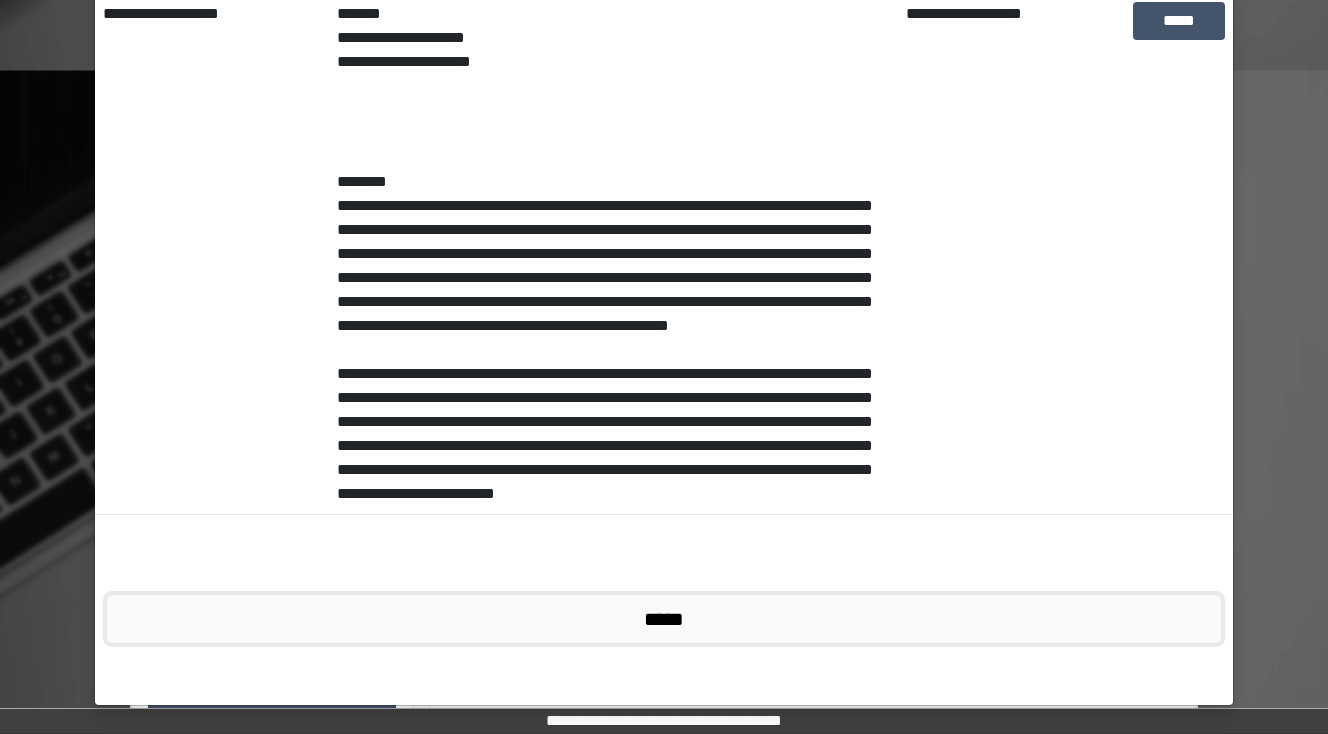click on "*****" at bounding box center [664, 619] 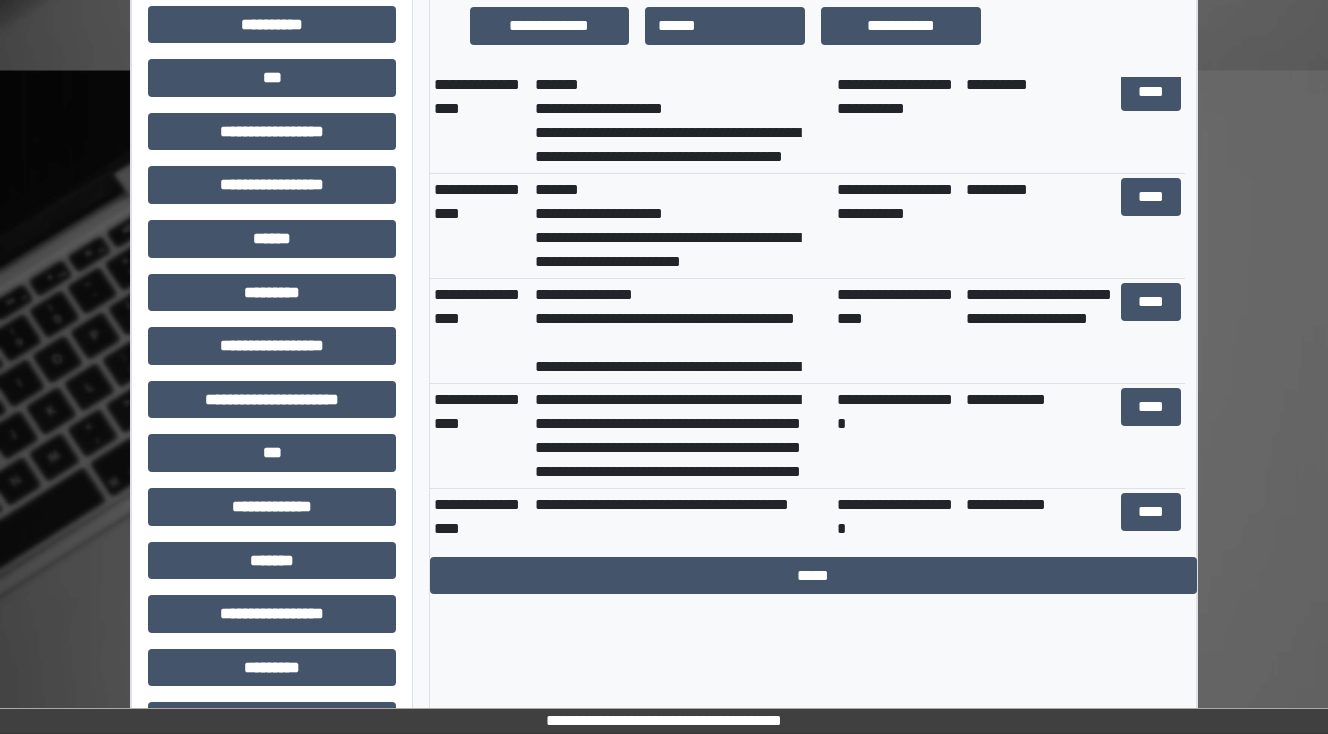 scroll, scrollTop: 320, scrollLeft: 0, axis: vertical 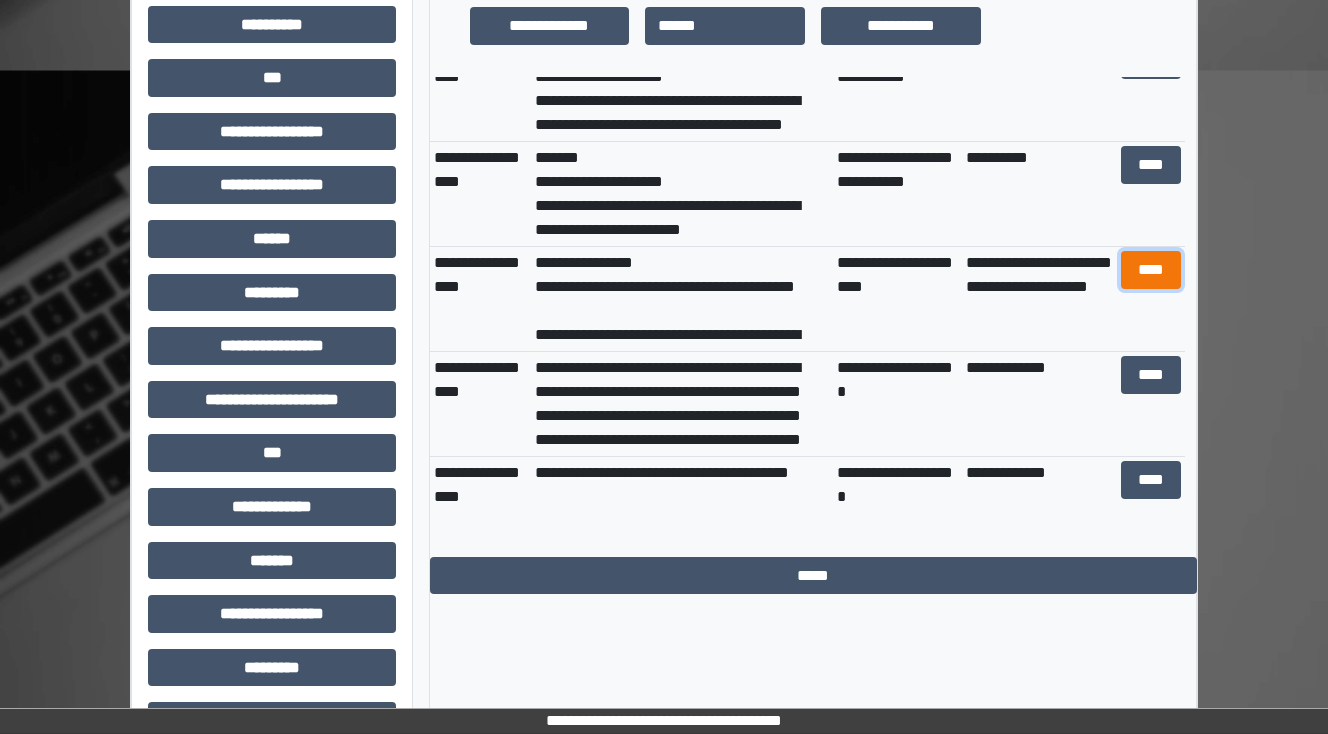 click on "****" at bounding box center [1150, 270] 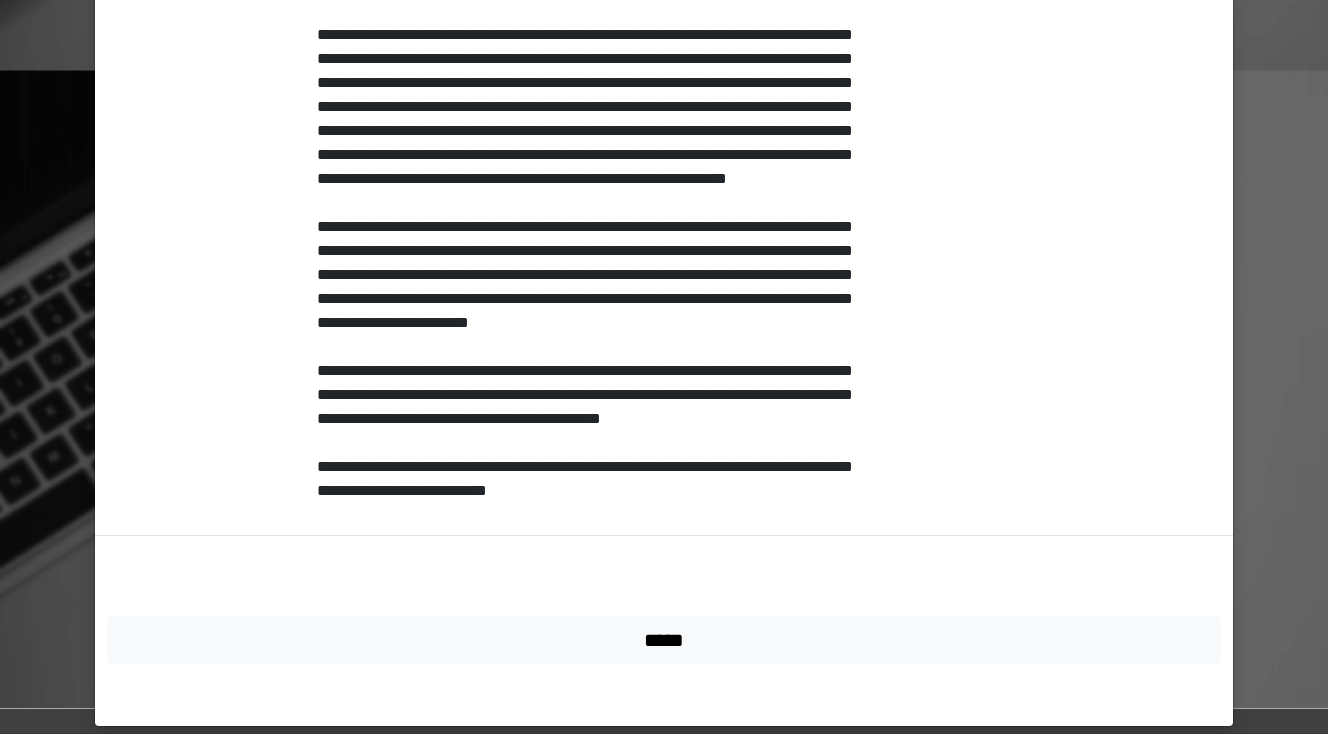 scroll, scrollTop: 460, scrollLeft: 0, axis: vertical 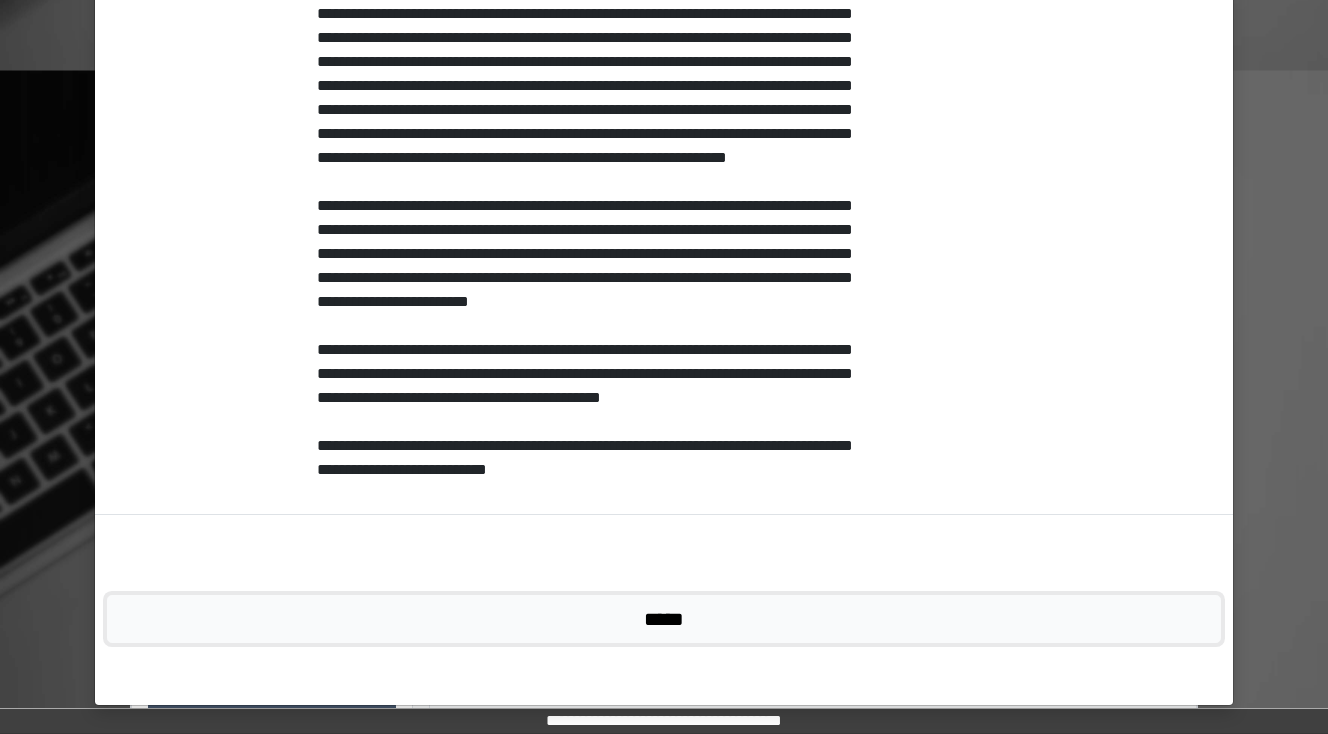 click on "*****" at bounding box center (664, 619) 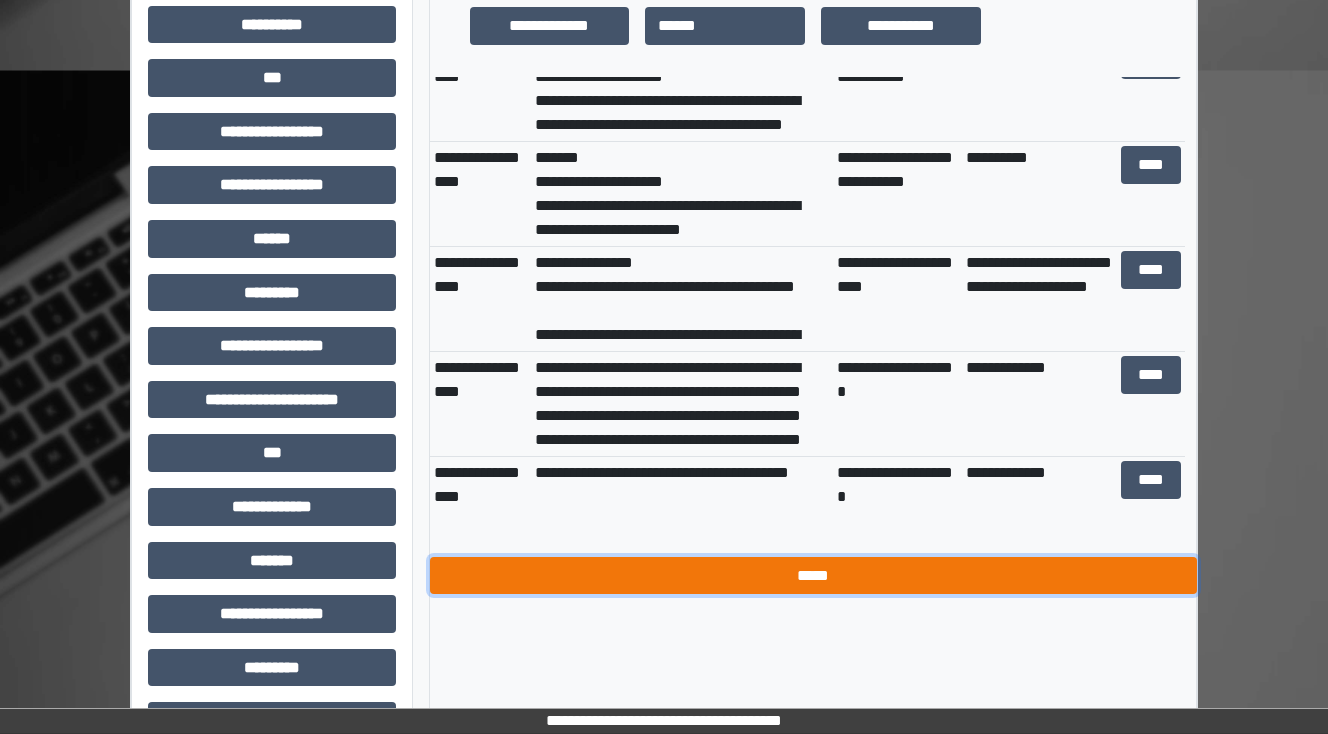 click on "*****" at bounding box center [813, 576] 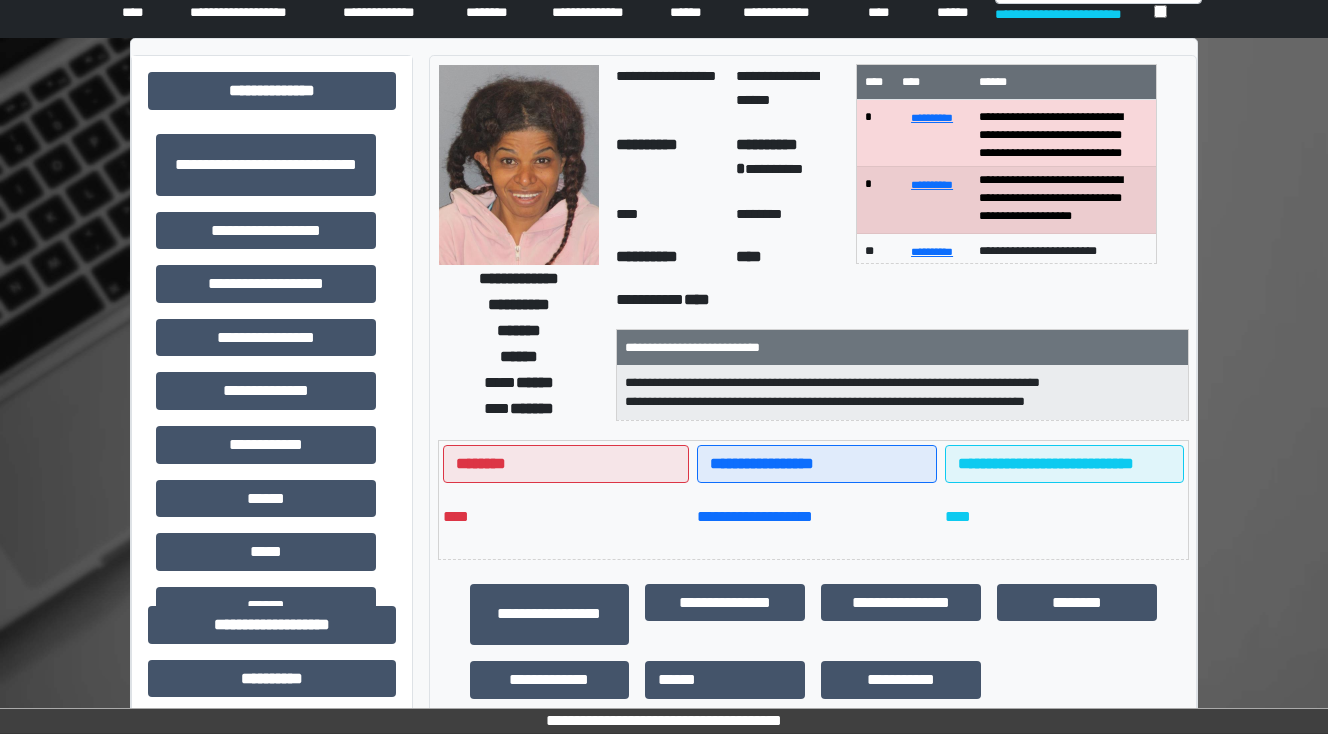 scroll, scrollTop: 0, scrollLeft: 0, axis: both 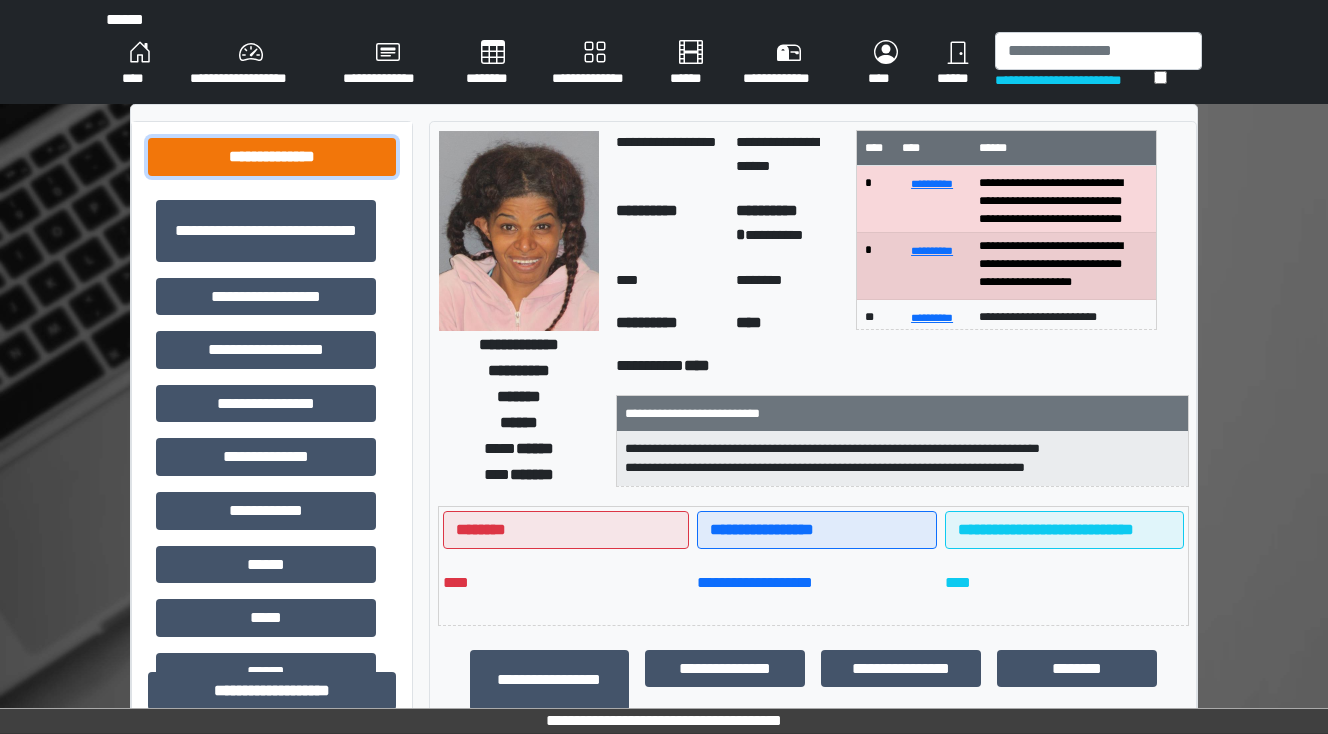 click on "**********" at bounding box center [272, 157] 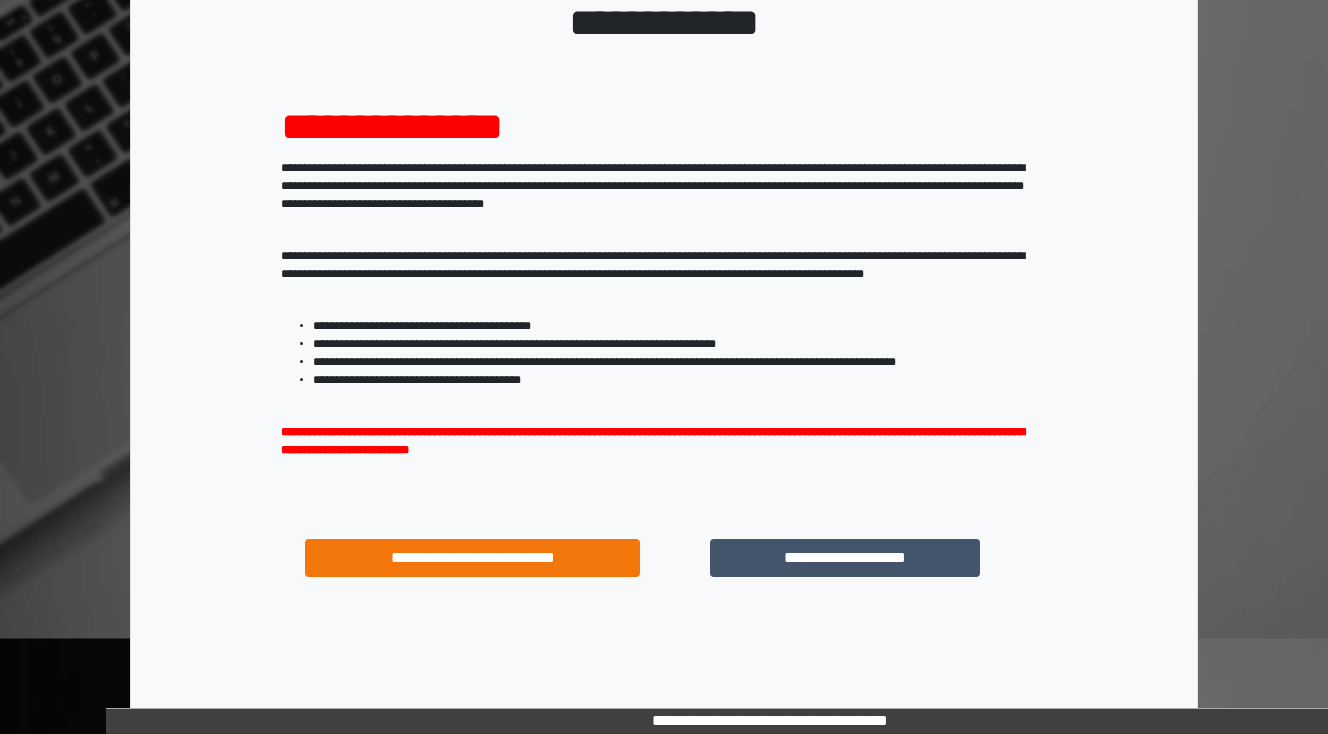 scroll, scrollTop: 160, scrollLeft: 0, axis: vertical 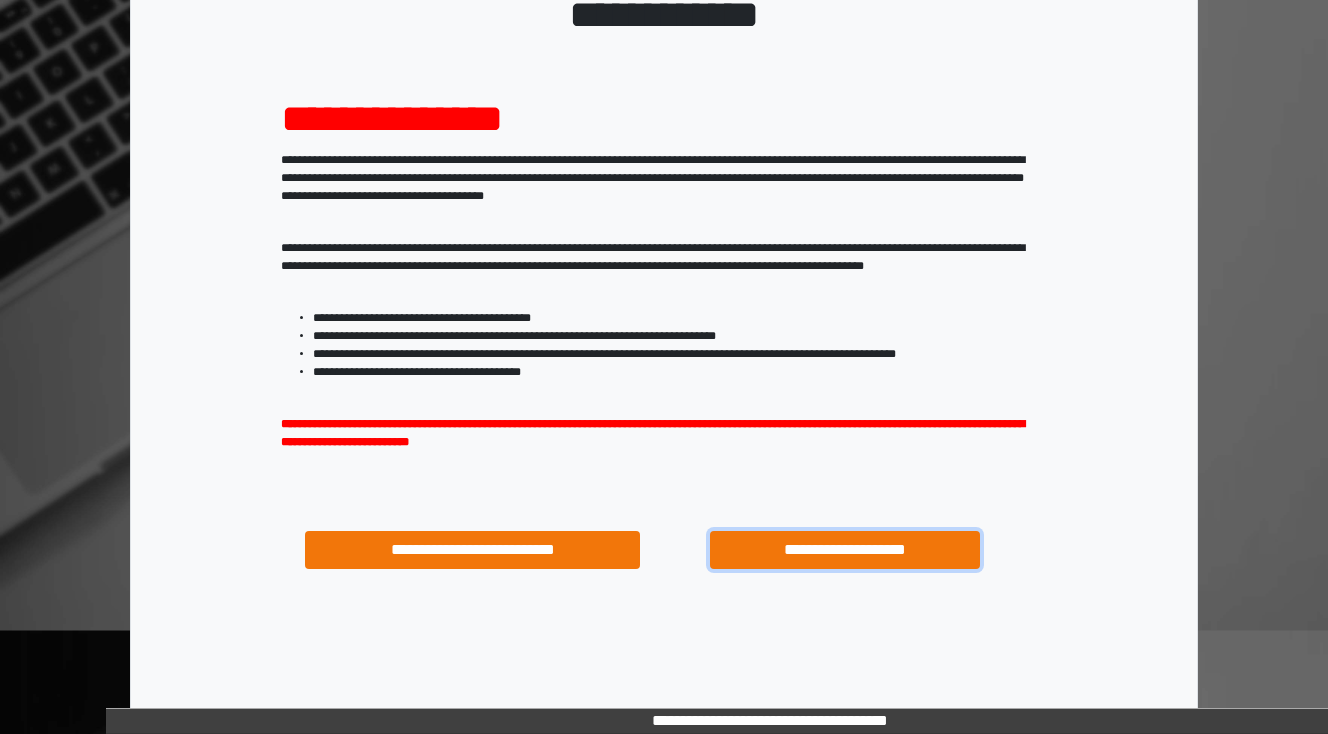 click on "**********" at bounding box center (844, 550) 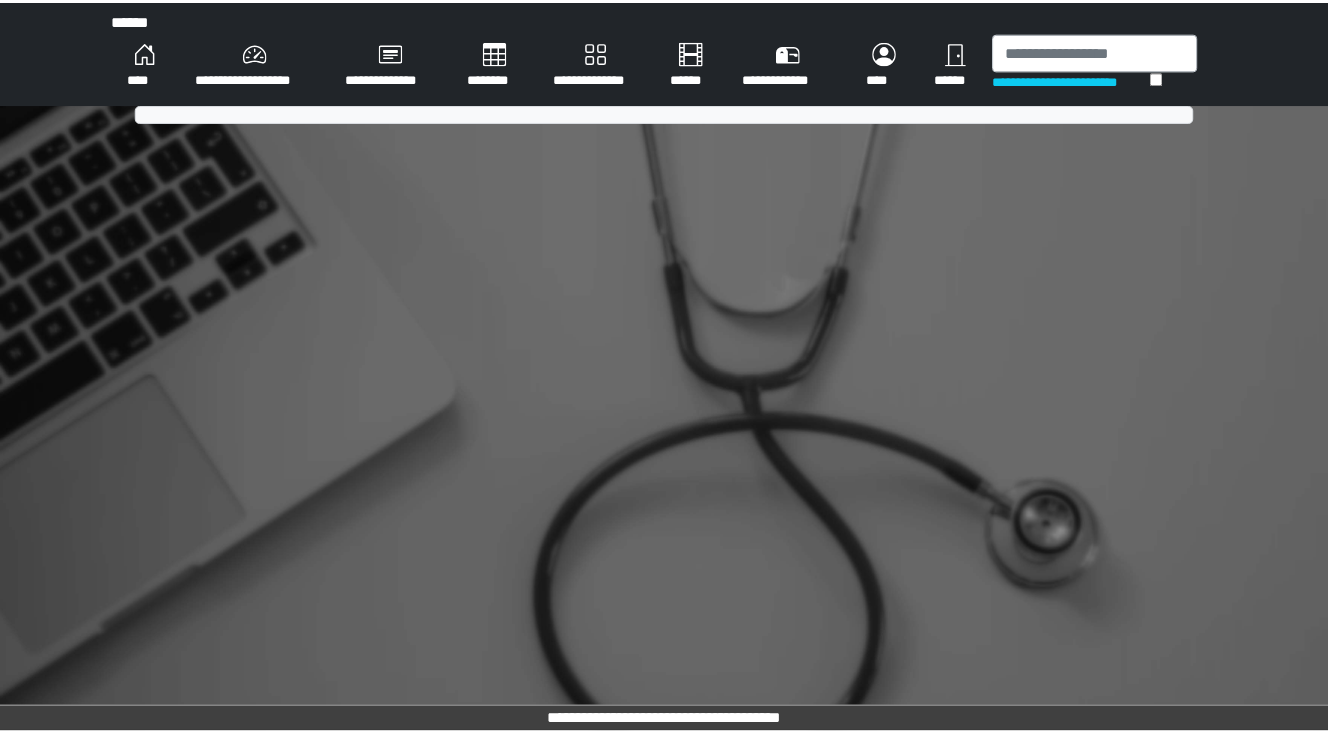 scroll, scrollTop: 0, scrollLeft: 0, axis: both 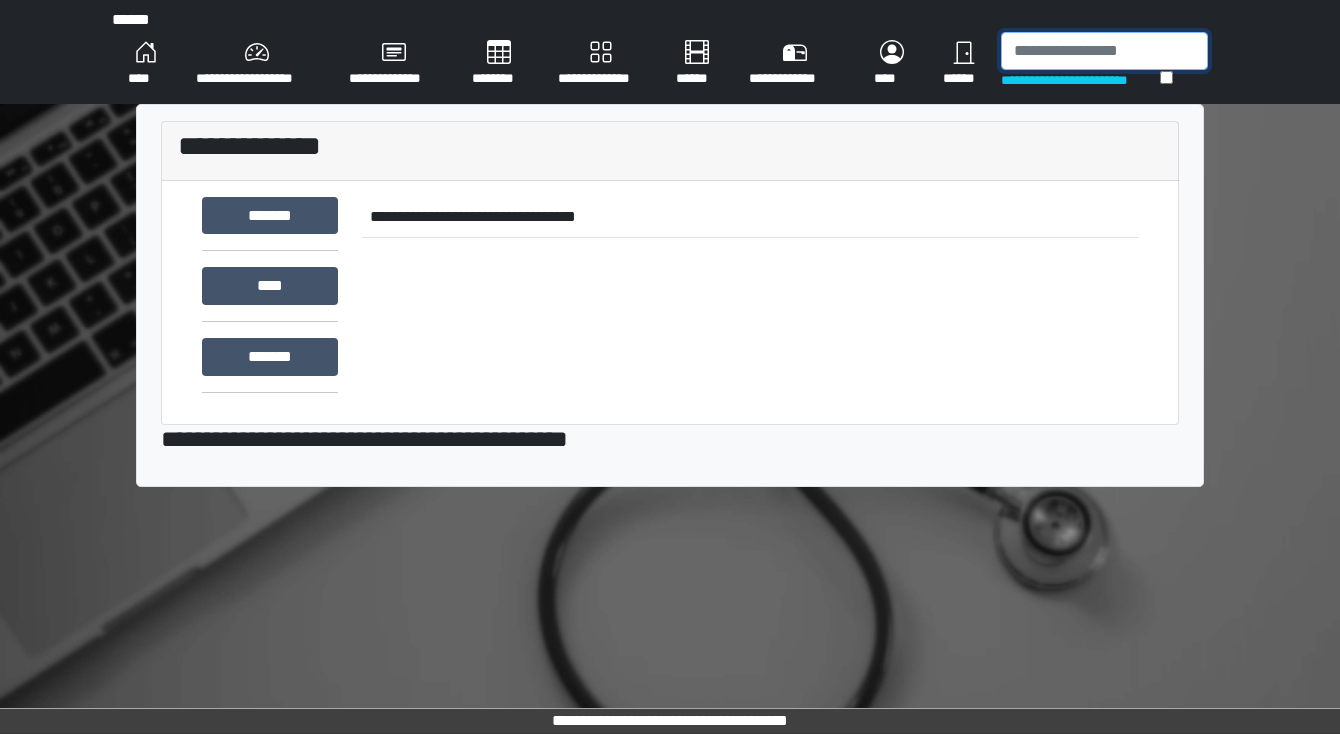 click at bounding box center (1104, 51) 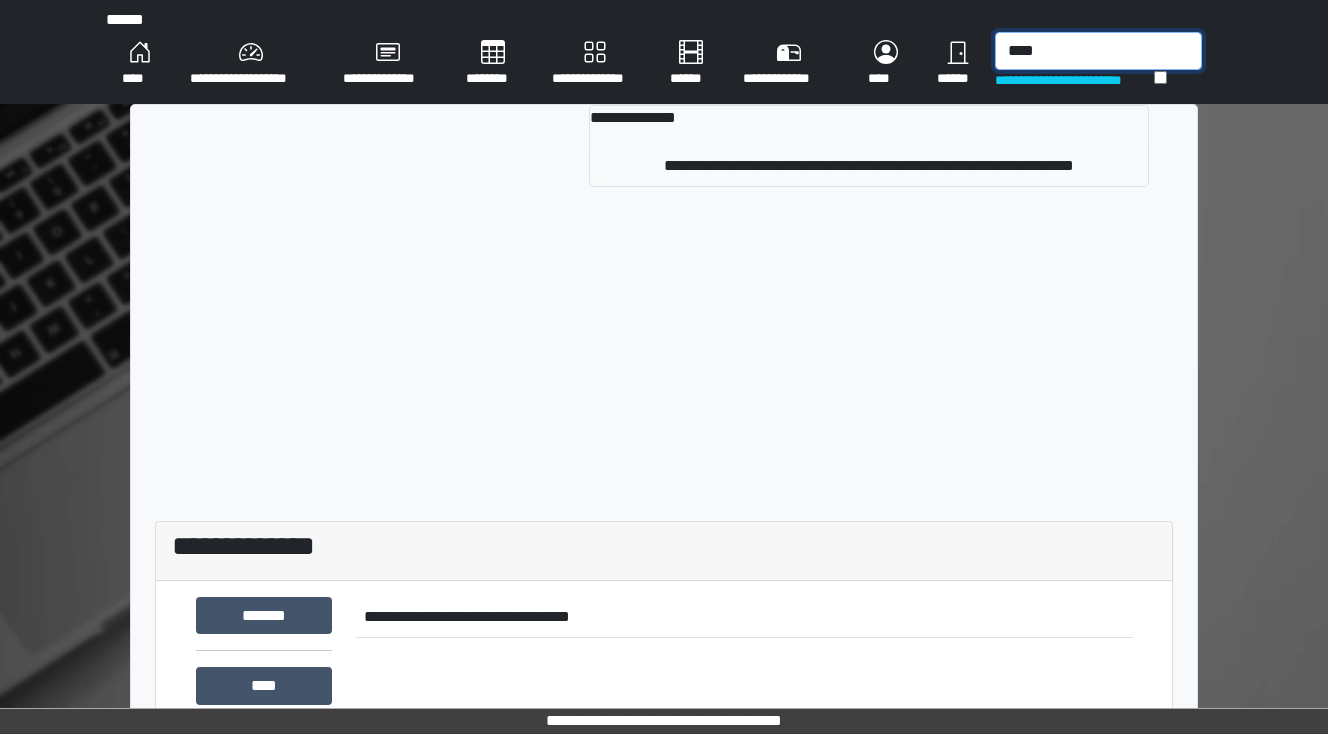 type on "****" 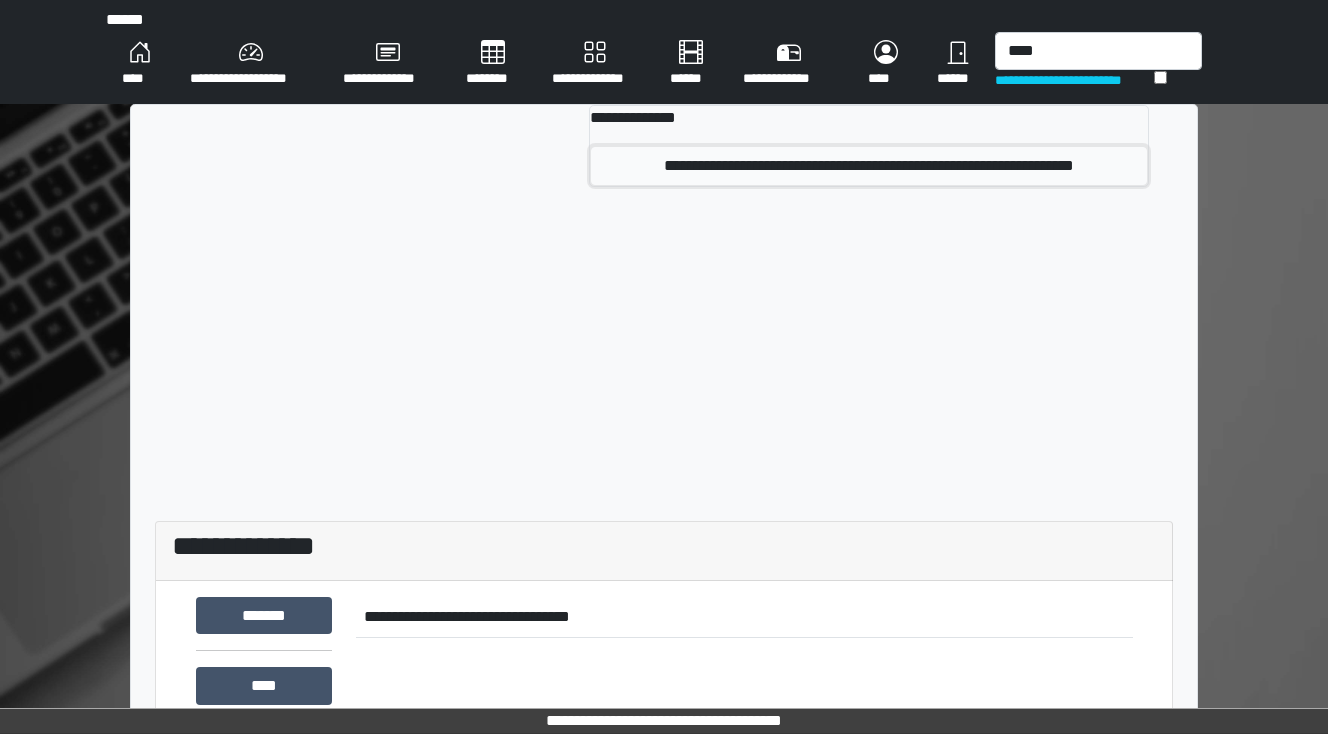 click on "**********" at bounding box center (869, 166) 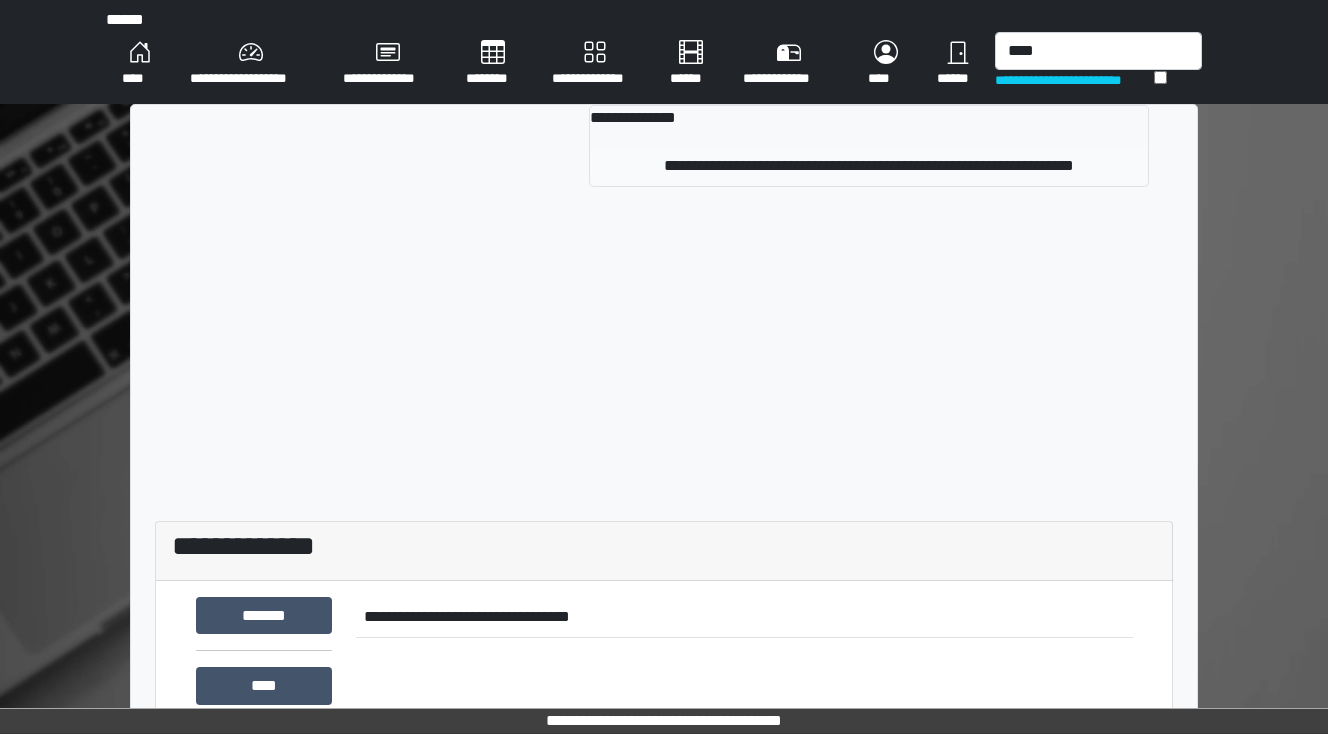 type 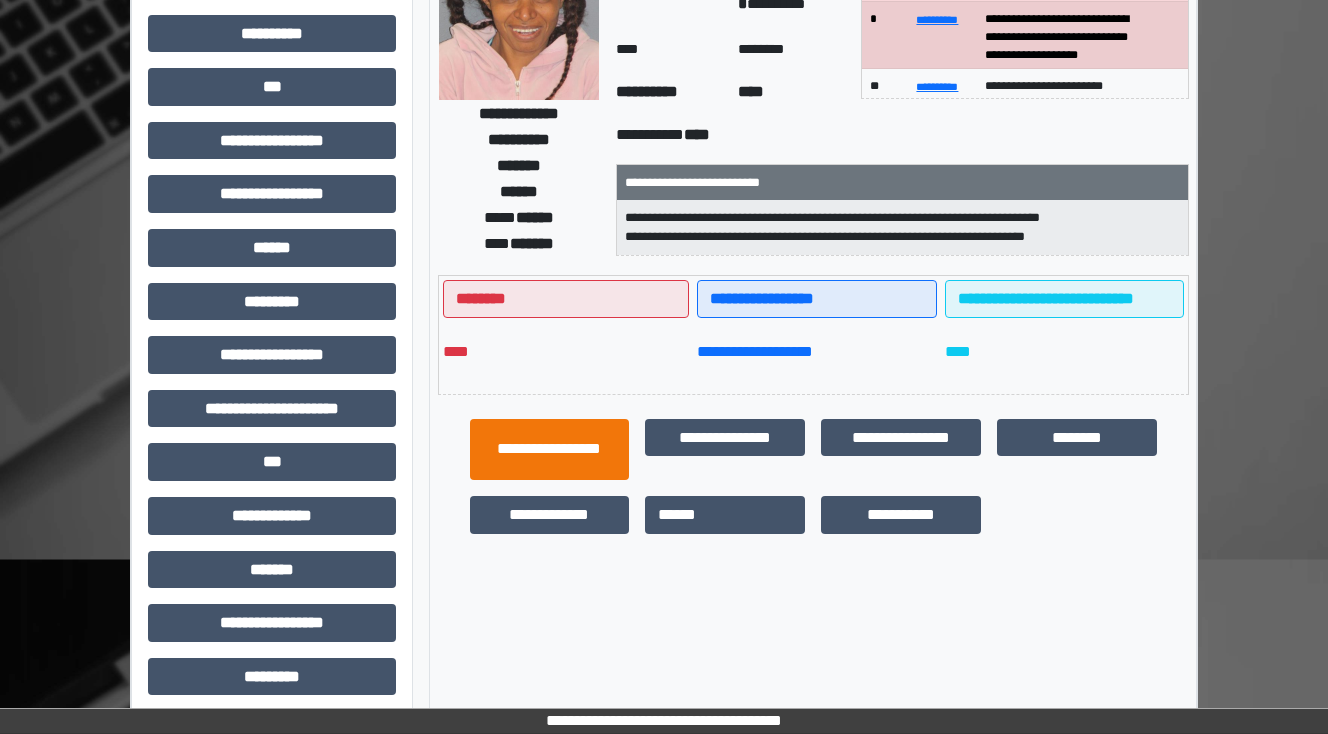 scroll, scrollTop: 240, scrollLeft: 0, axis: vertical 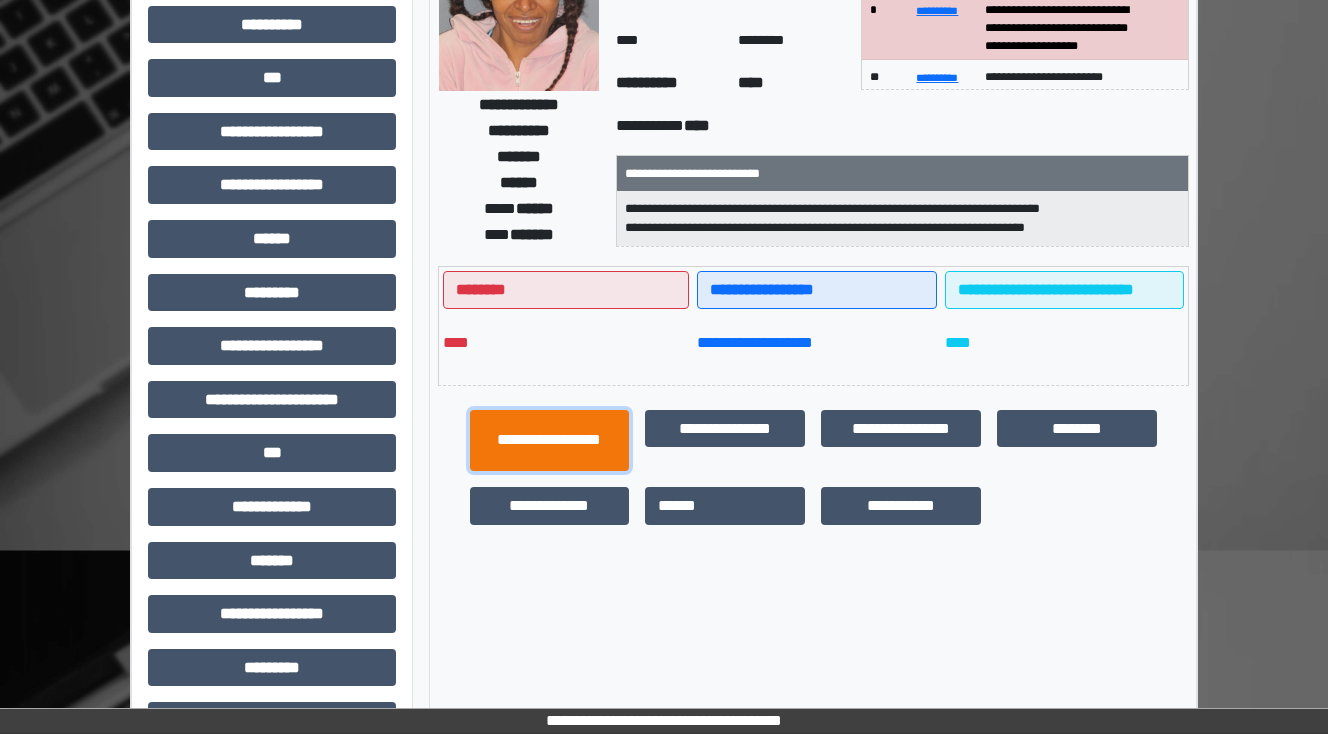 click on "**********" at bounding box center (550, 441) 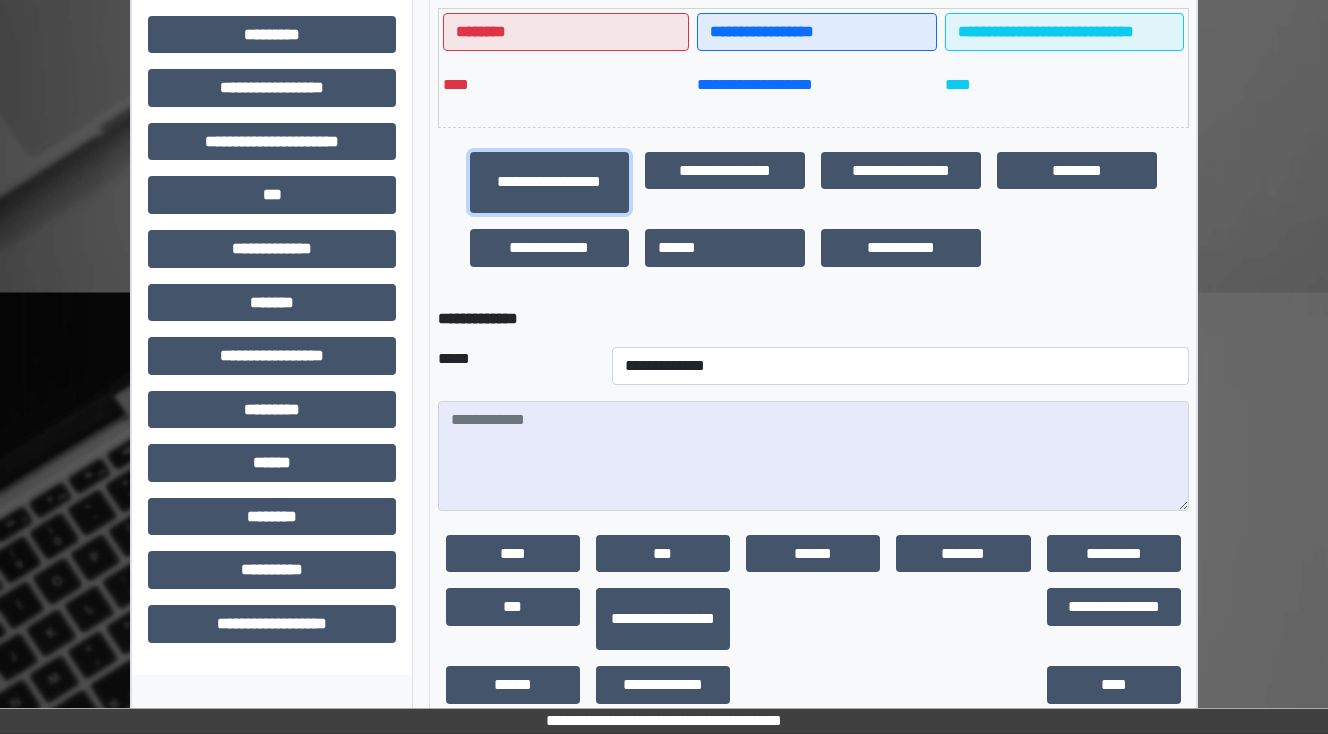 scroll, scrollTop: 532, scrollLeft: 0, axis: vertical 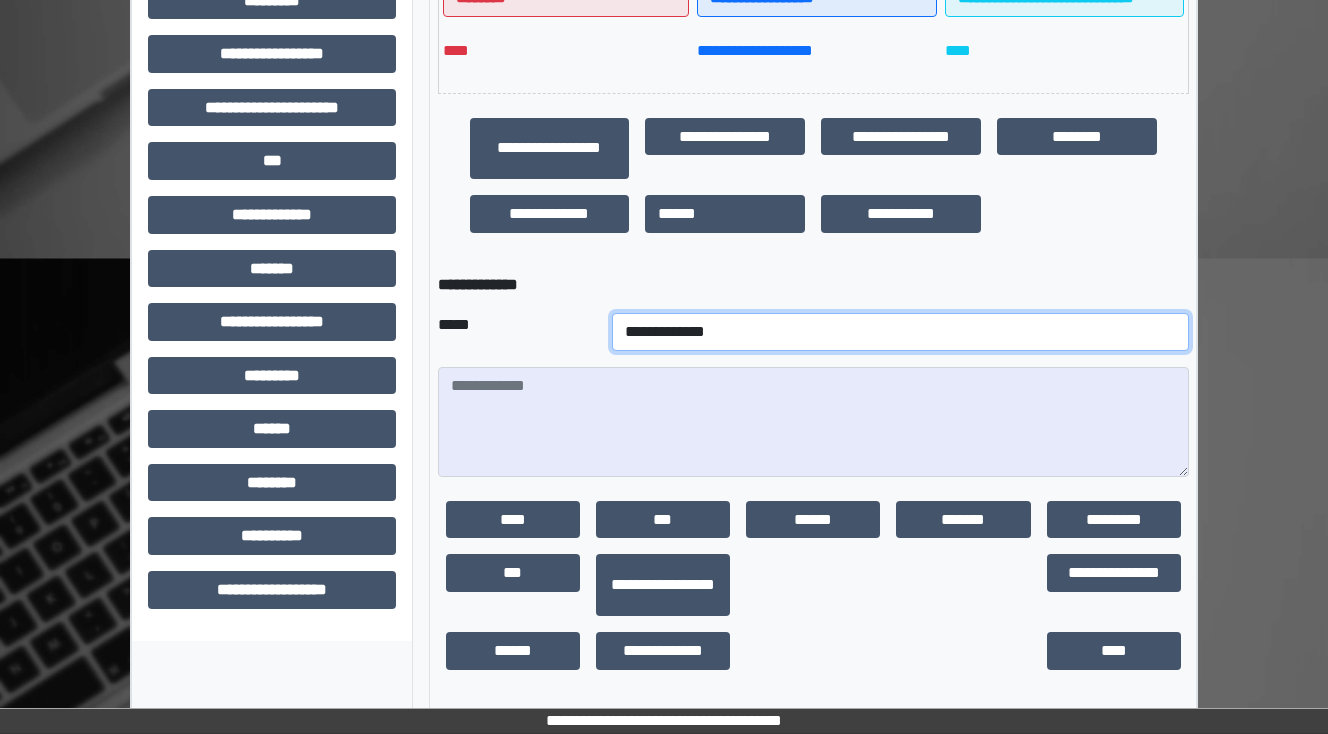 click on "**********" at bounding box center [900, 332] 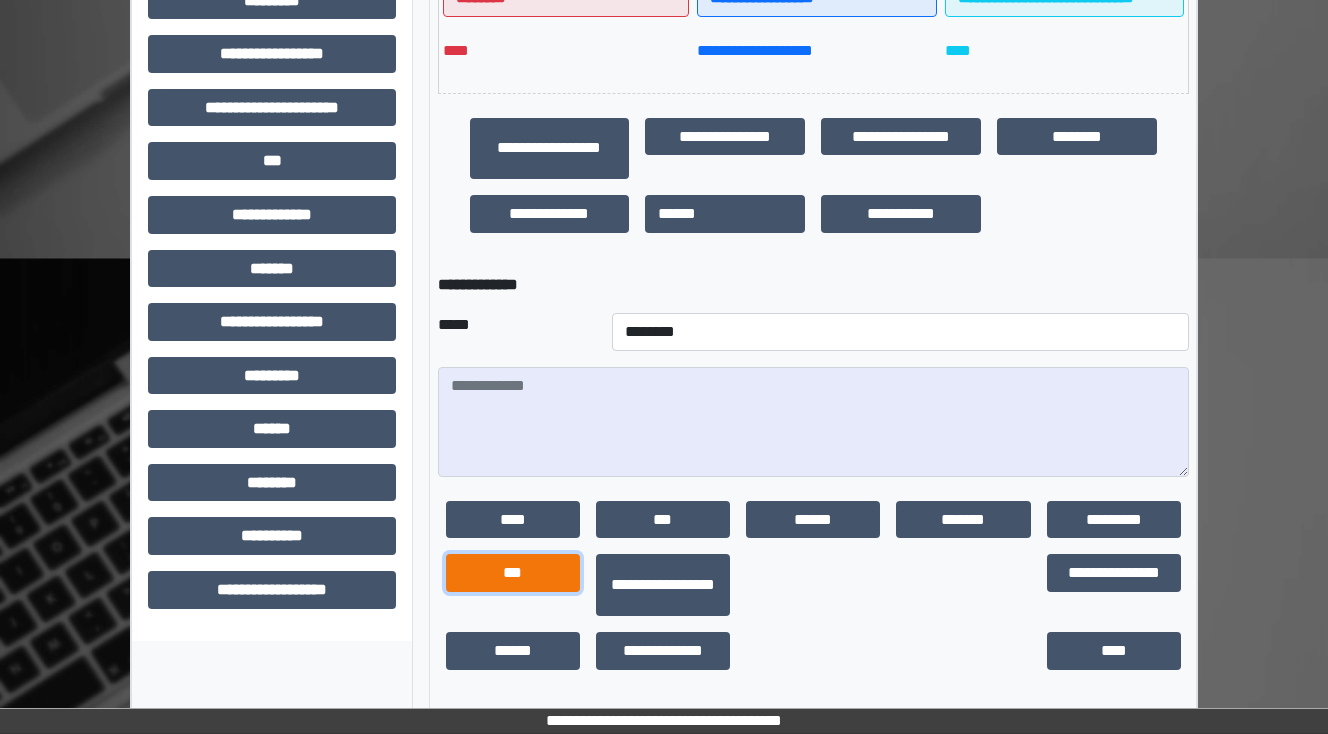 click on "***" at bounding box center (513, 573) 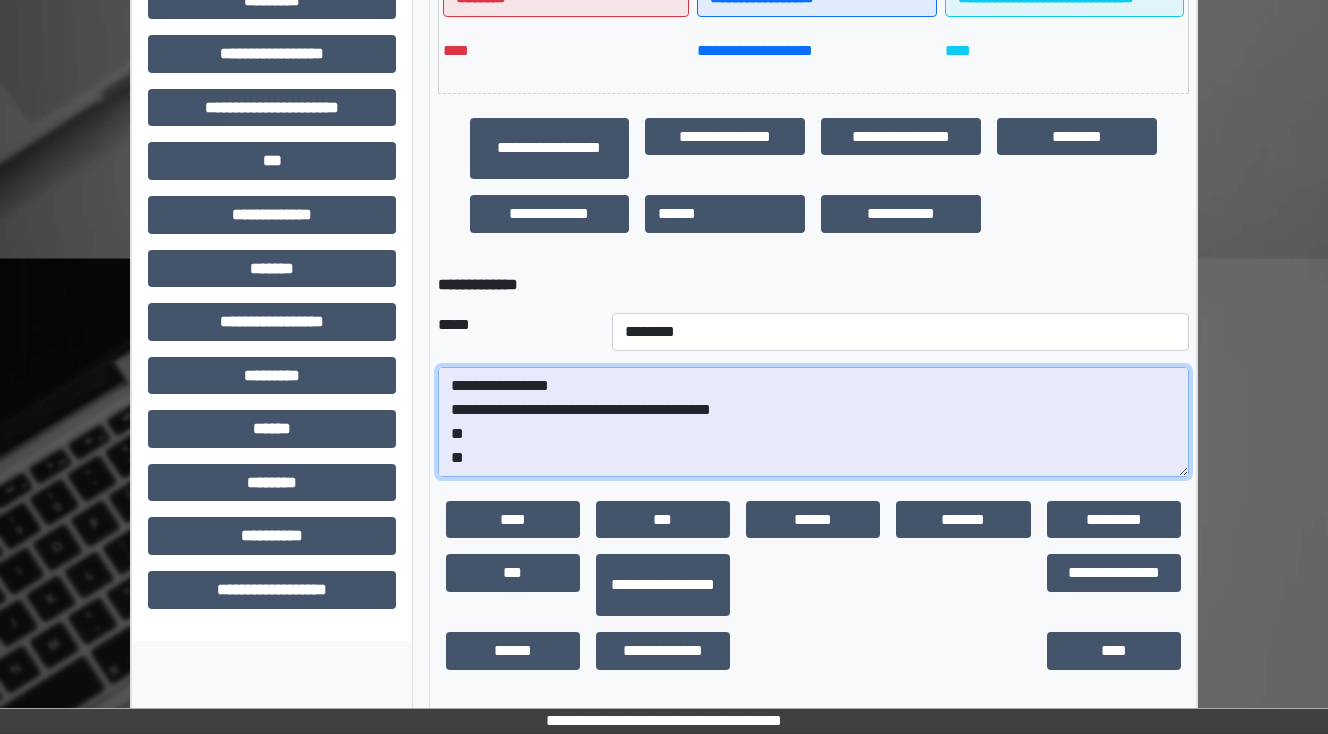click on "**********" at bounding box center [813, 422] 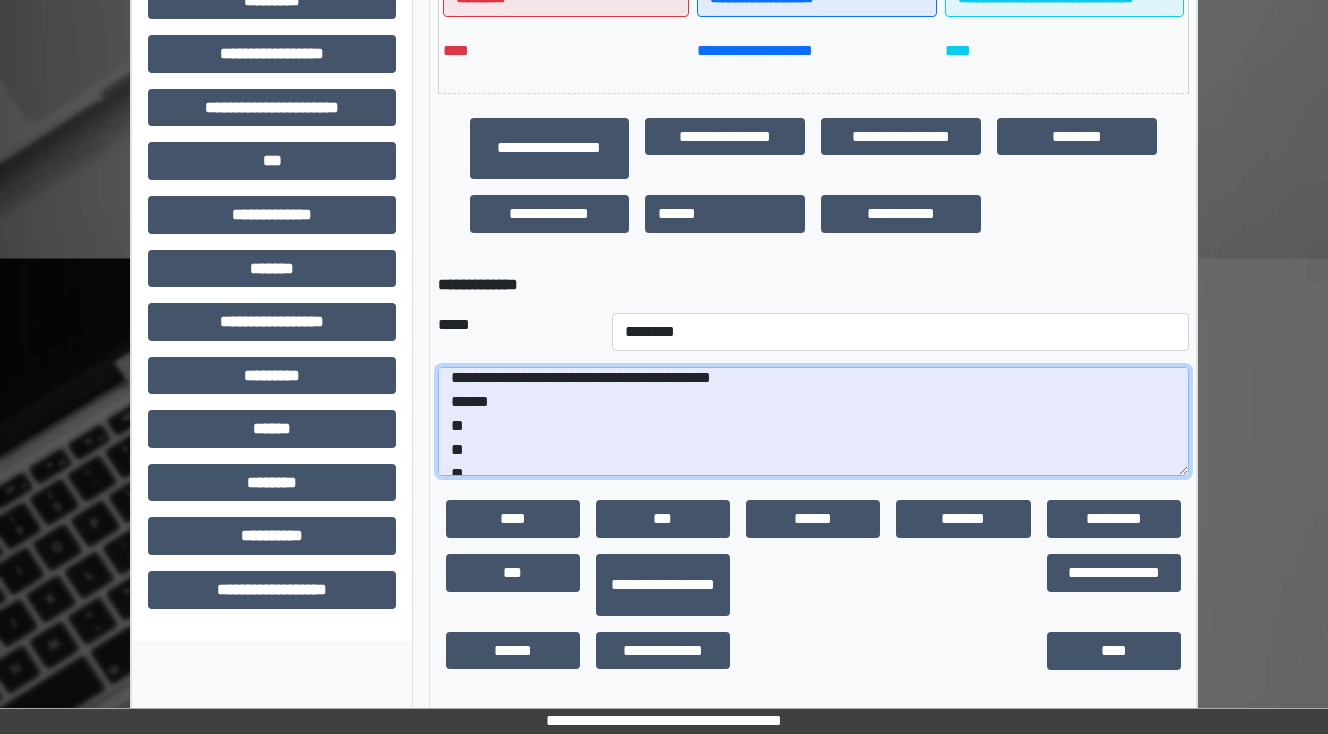 scroll, scrollTop: 48, scrollLeft: 0, axis: vertical 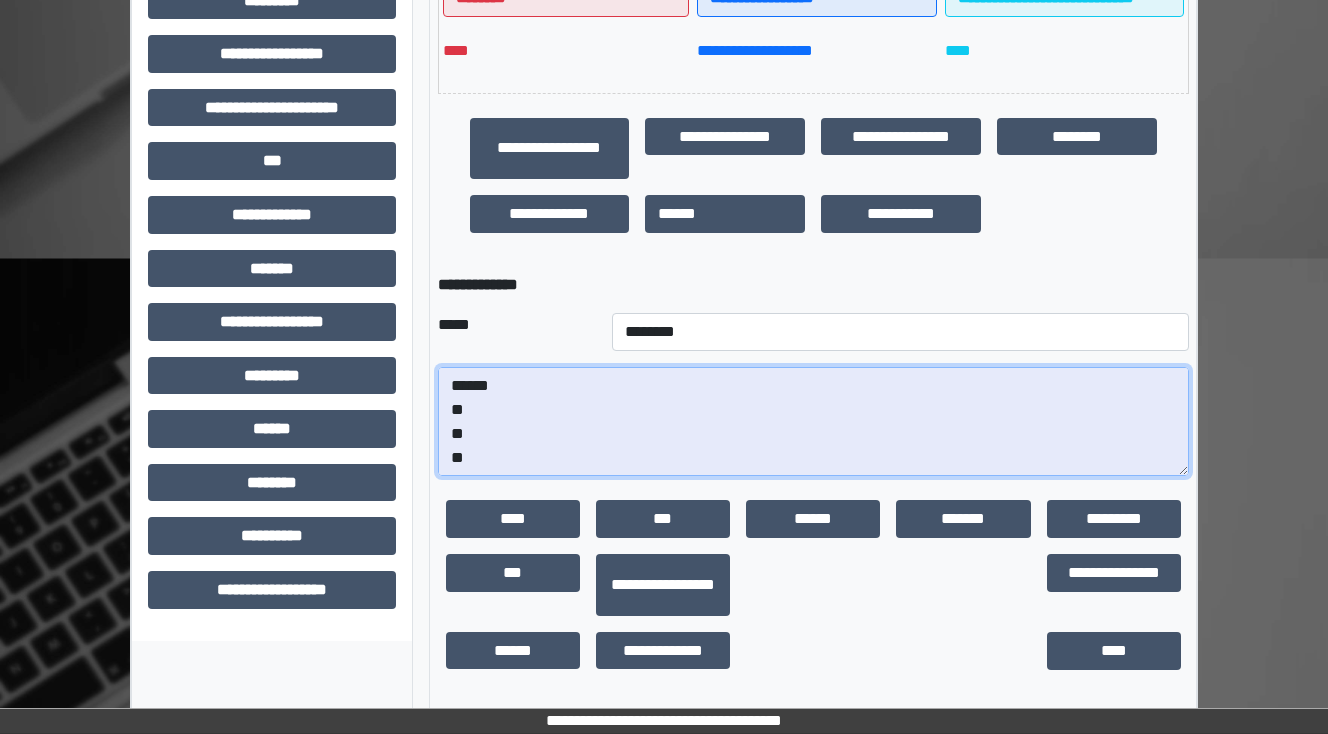 drag, startPoint x: 473, startPoint y: 460, endPoint x: 396, endPoint y: 457, distance: 77.05842 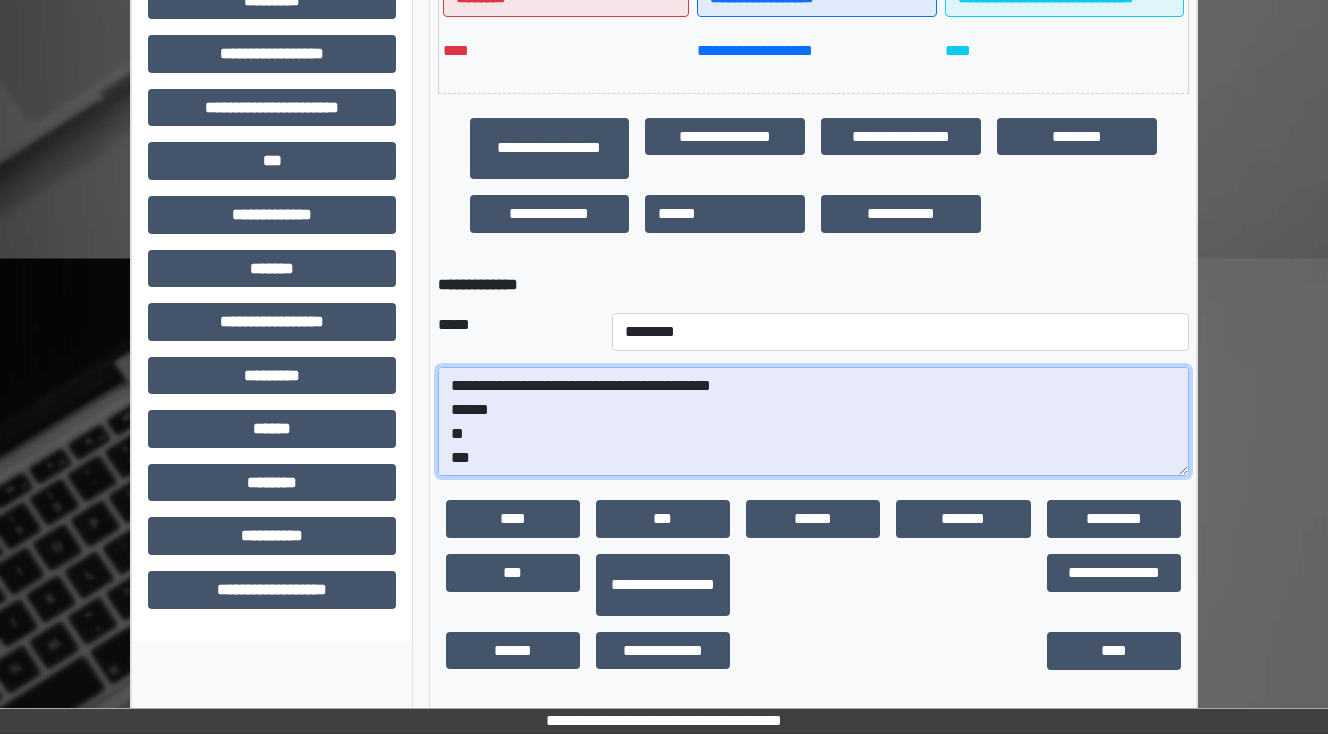 click on "**********" at bounding box center (813, 422) 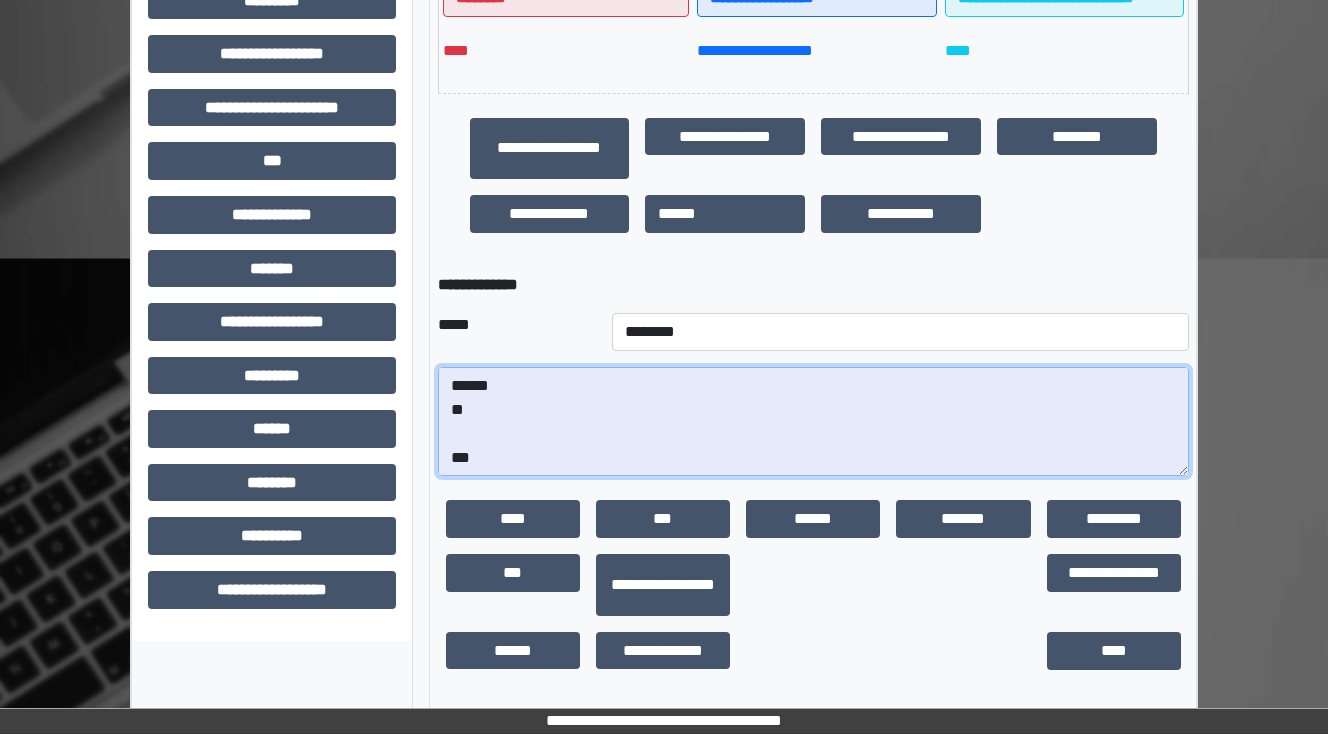 click on "**********" at bounding box center [813, 422] 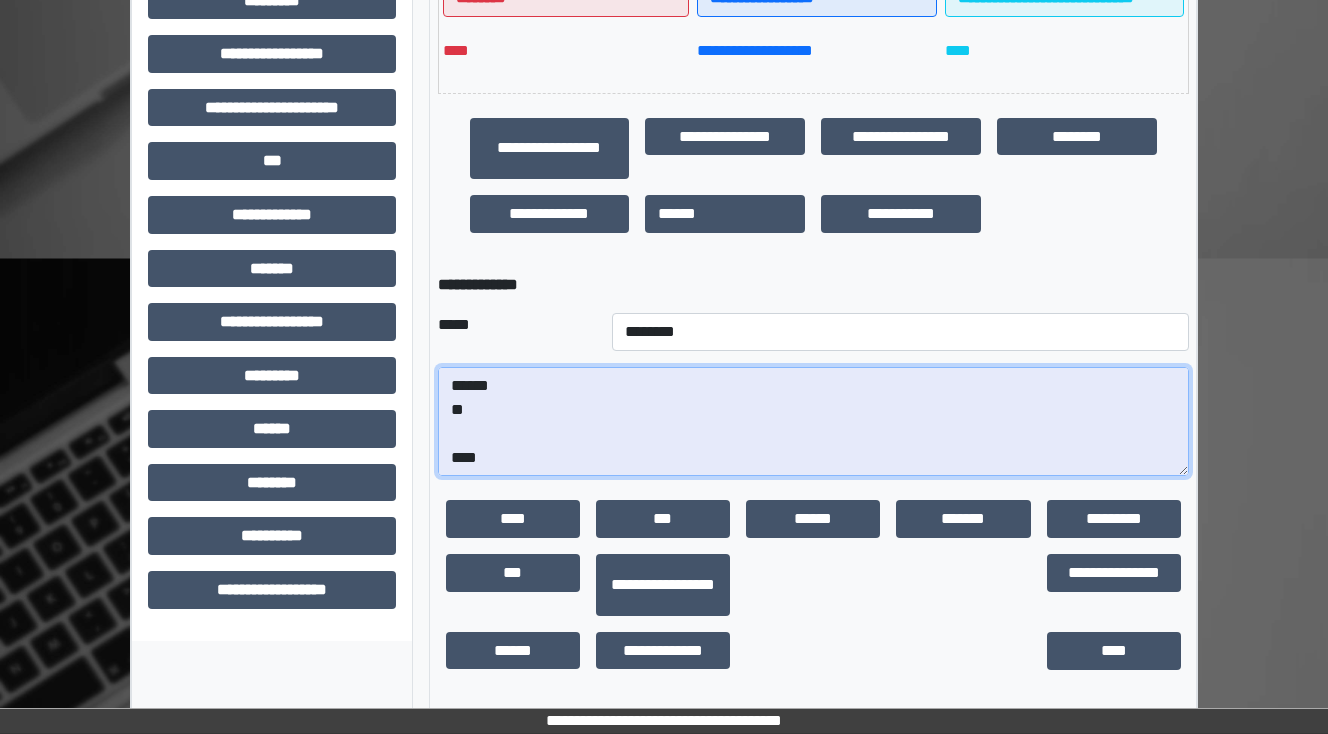 paste on "**********" 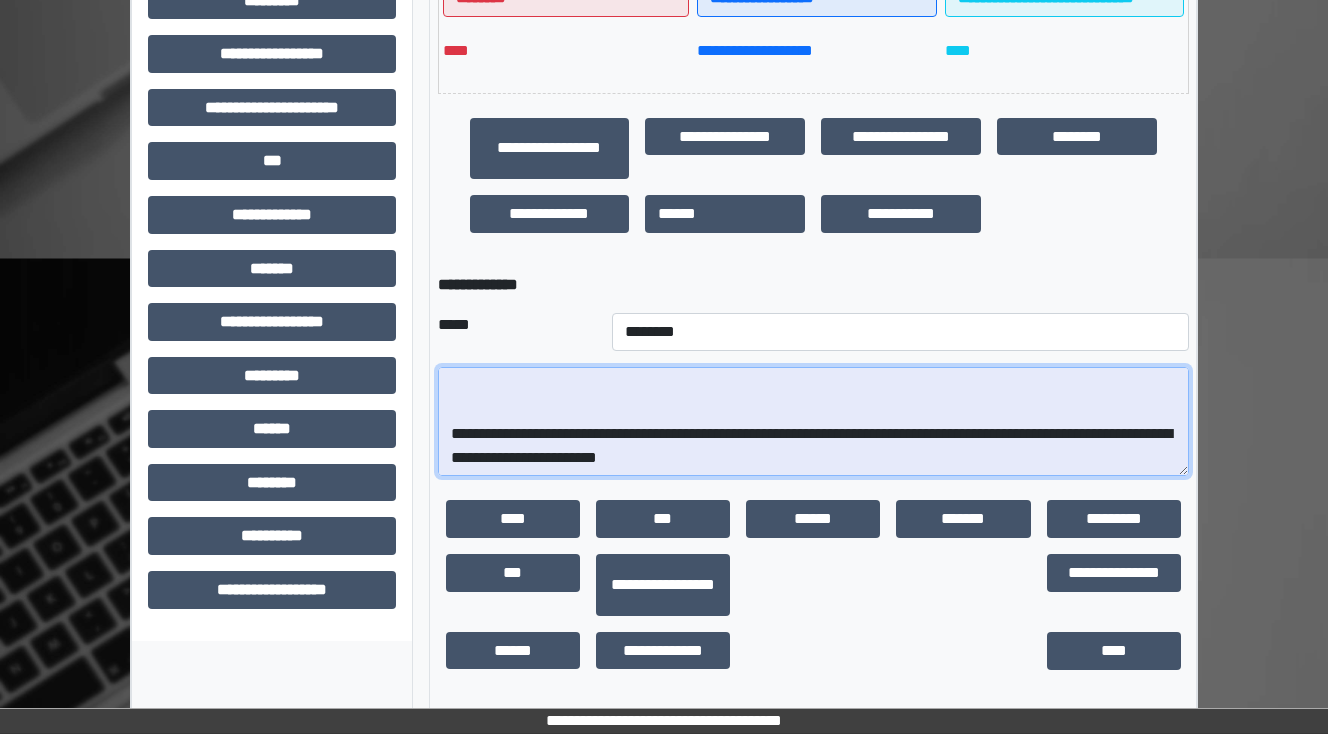 scroll, scrollTop: 288, scrollLeft: 0, axis: vertical 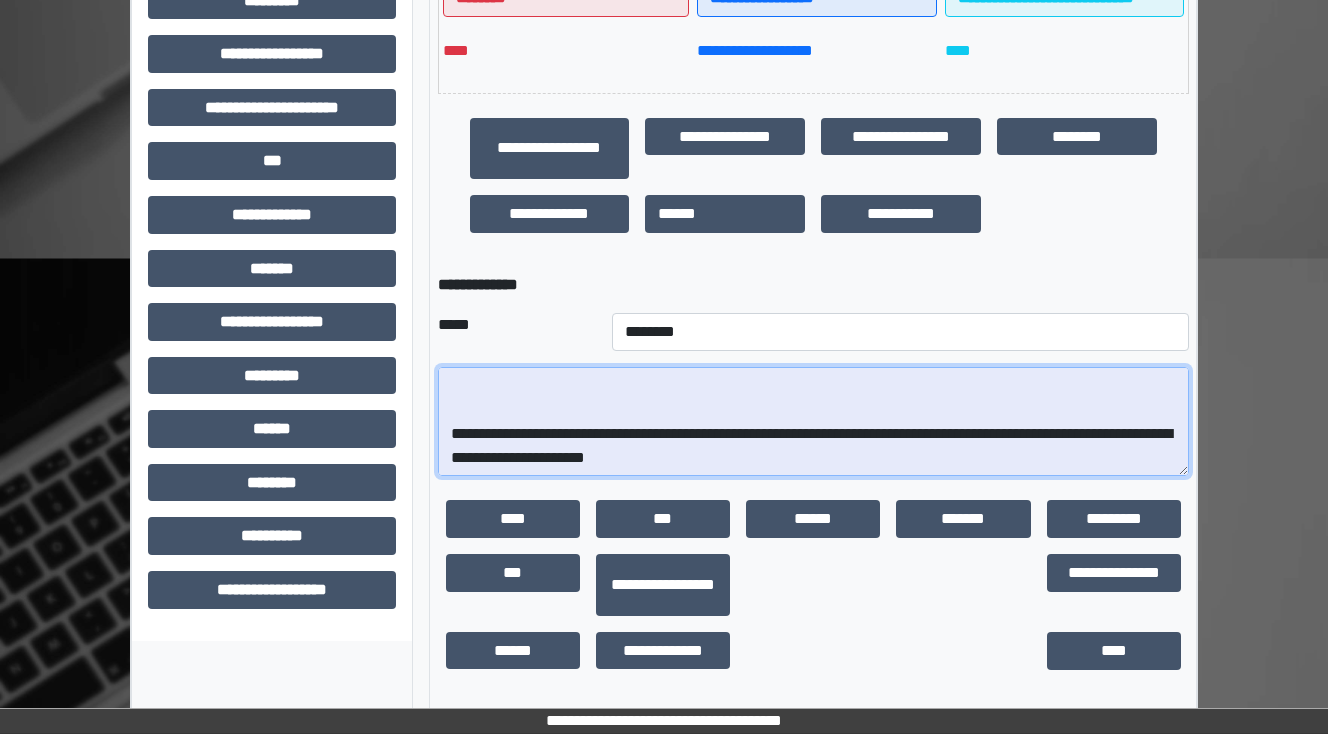 click on "**********" at bounding box center [813, 422] 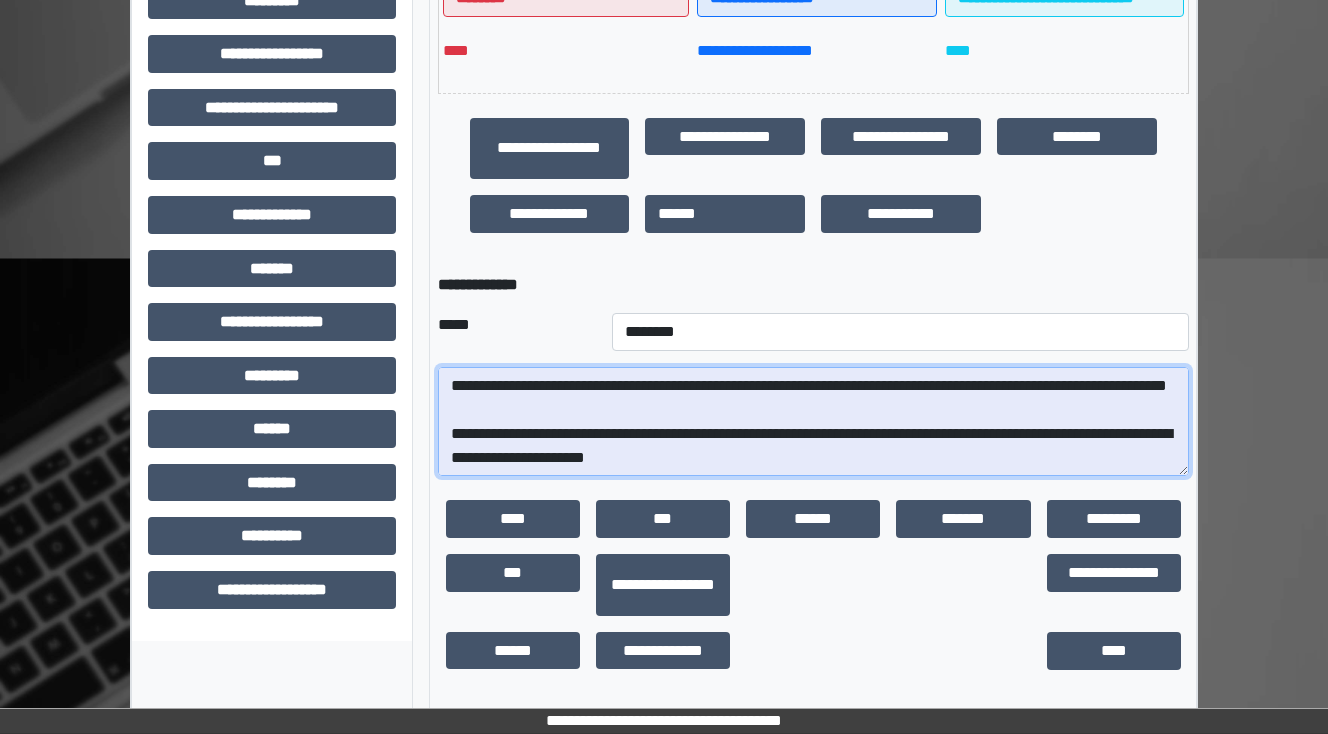 scroll, scrollTop: 192, scrollLeft: 0, axis: vertical 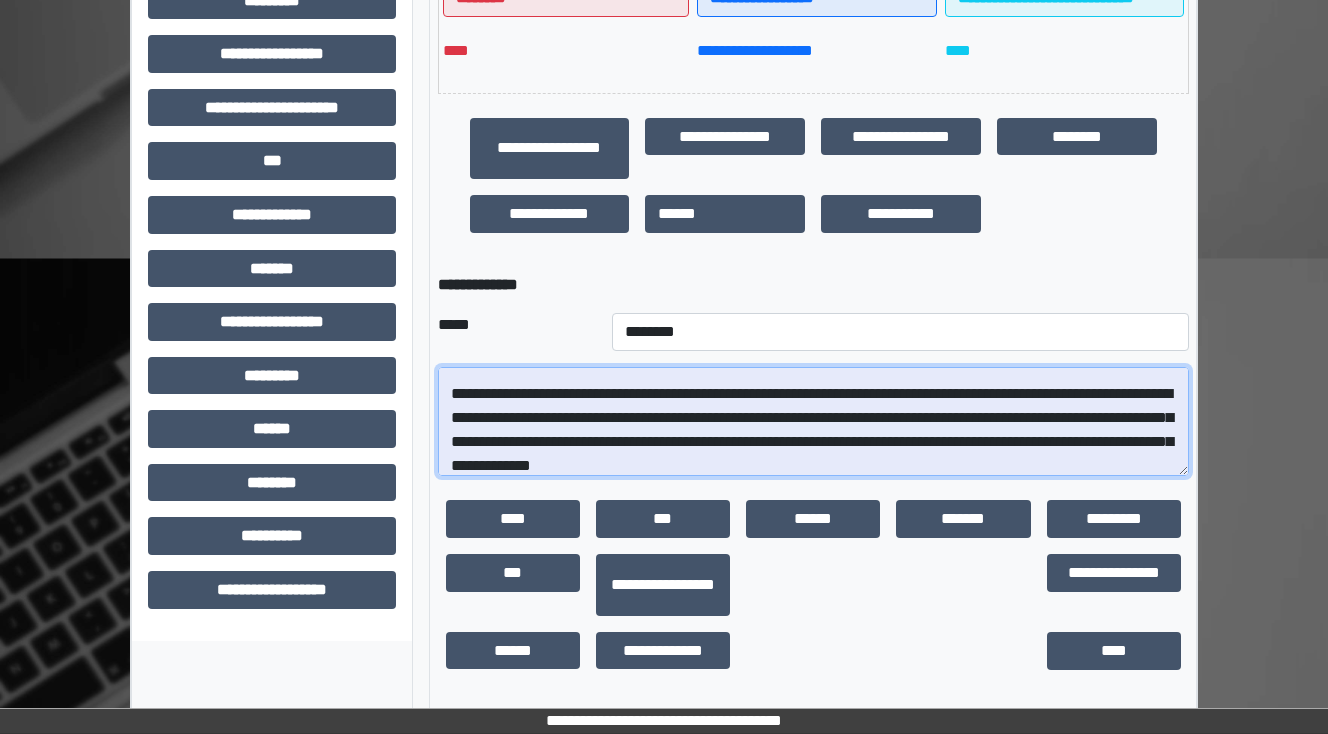 drag, startPoint x: 890, startPoint y: 394, endPoint x: 641, endPoint y: 380, distance: 249.39326 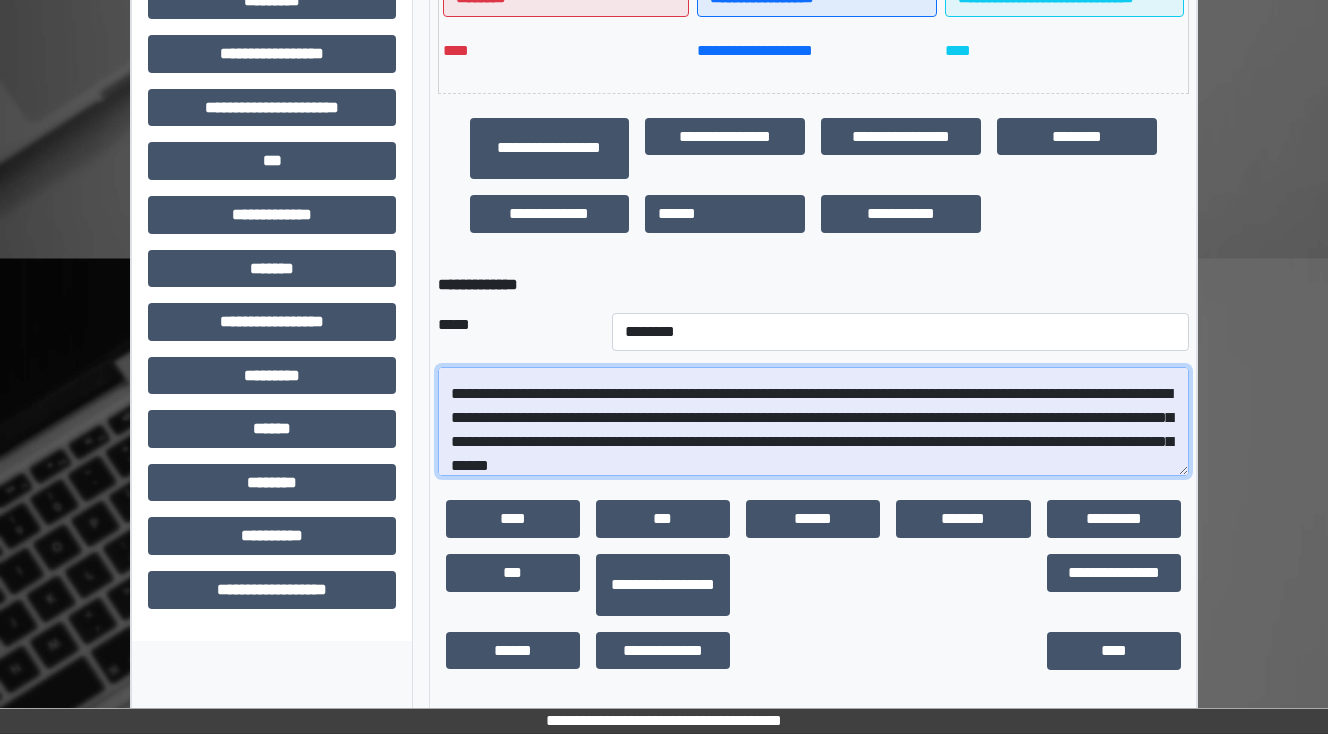 click on "**********" at bounding box center (813, 422) 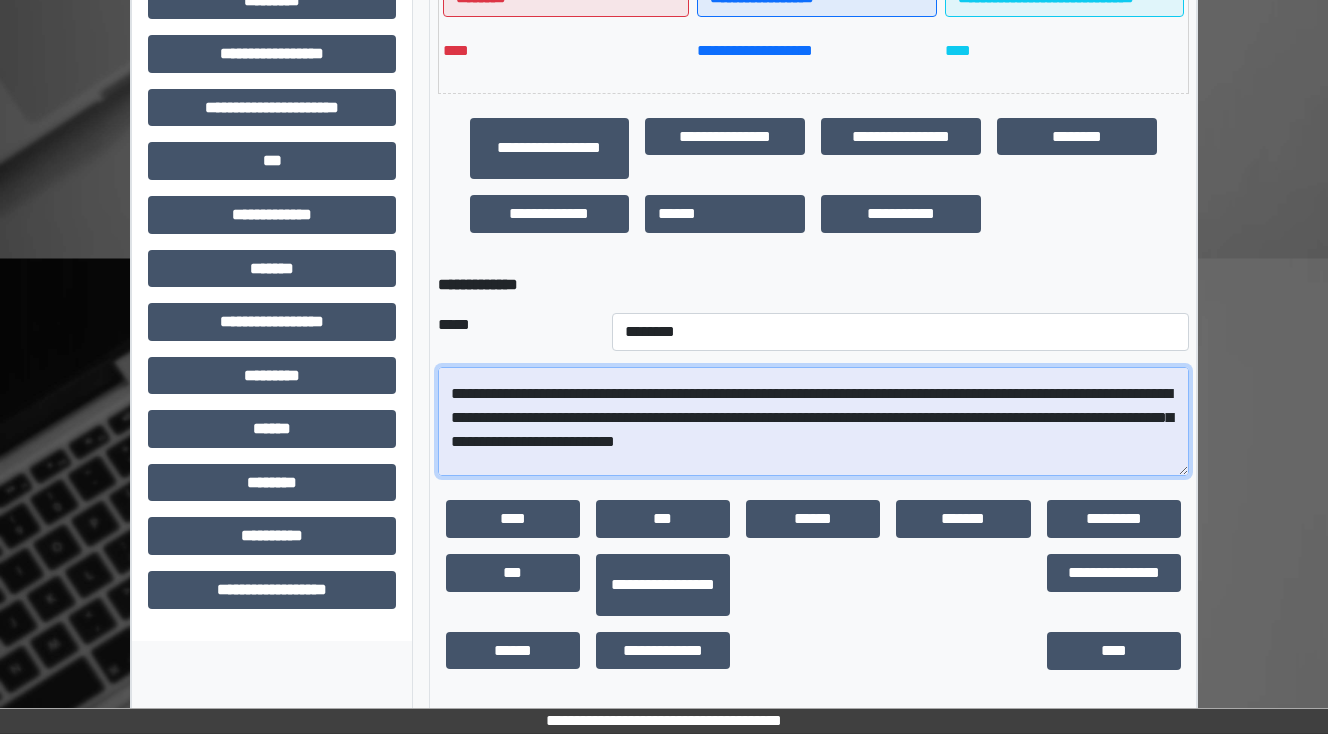 drag, startPoint x: 686, startPoint y: 418, endPoint x: 441, endPoint y: 412, distance: 245.07346 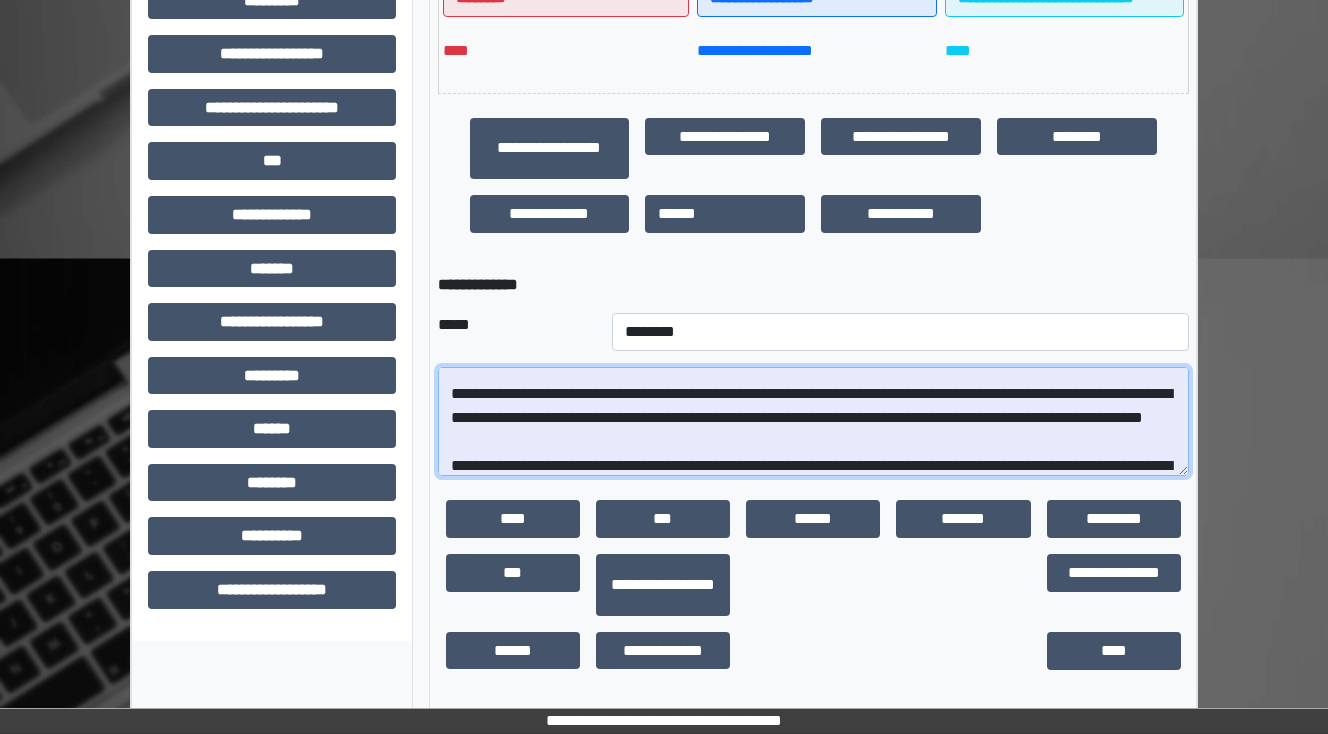 drag, startPoint x: 608, startPoint y: 417, endPoint x: 457, endPoint y: 415, distance: 151.01324 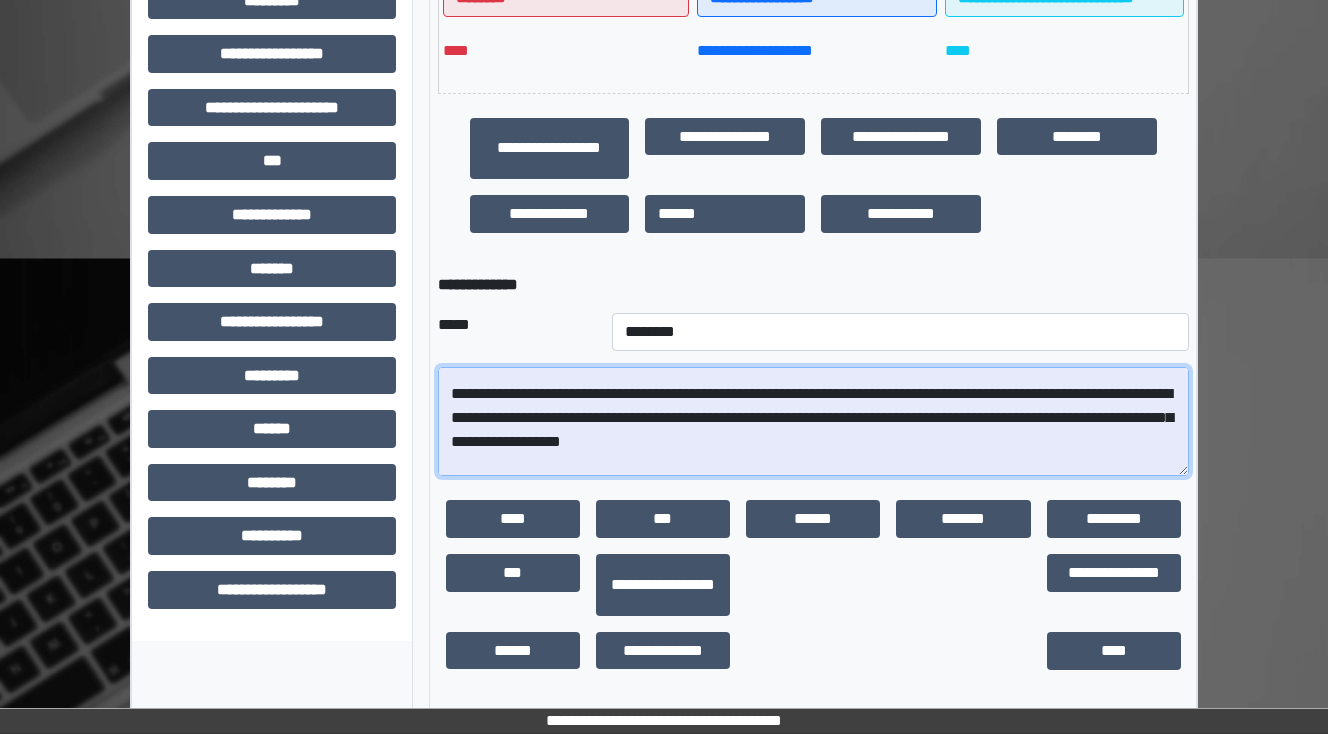 drag, startPoint x: 1029, startPoint y: 415, endPoint x: 915, endPoint y: 422, distance: 114.21471 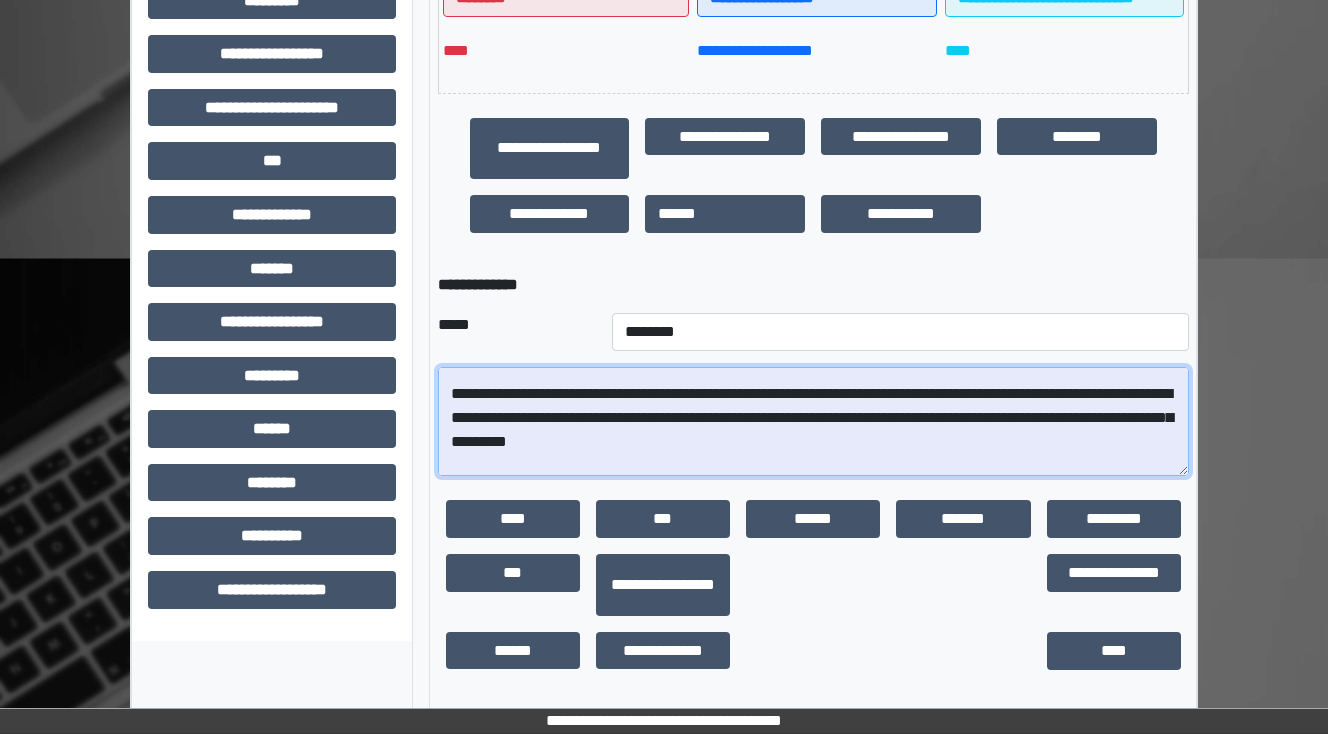 click on "**********" at bounding box center (813, 422) 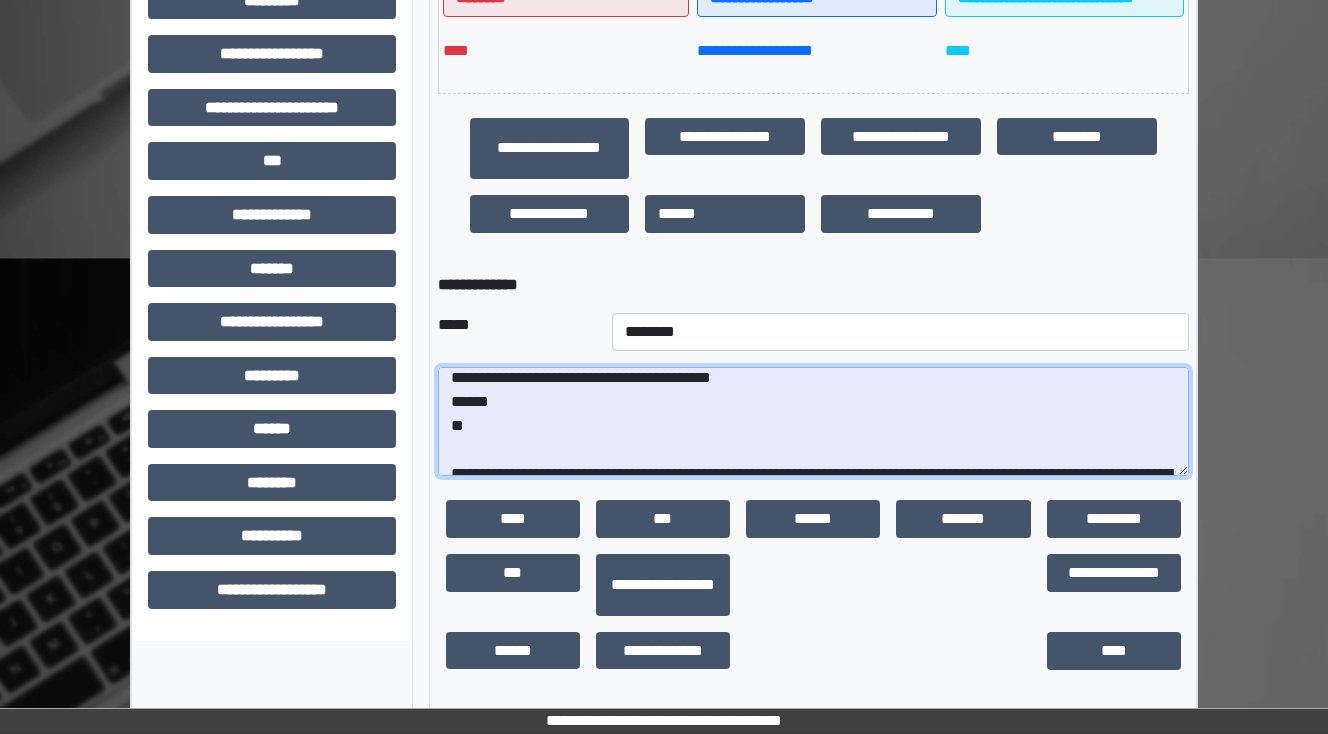 click on "**********" at bounding box center (813, 422) 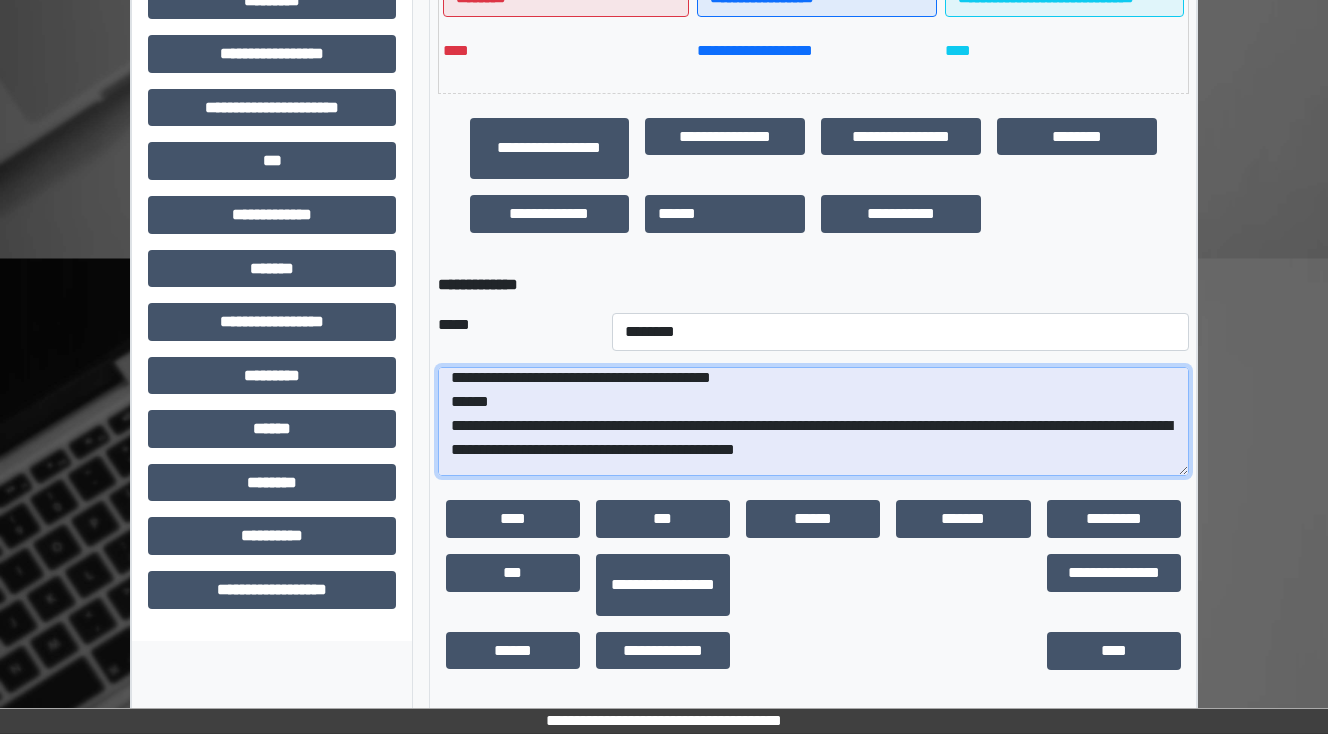 click on "**********" at bounding box center [813, 422] 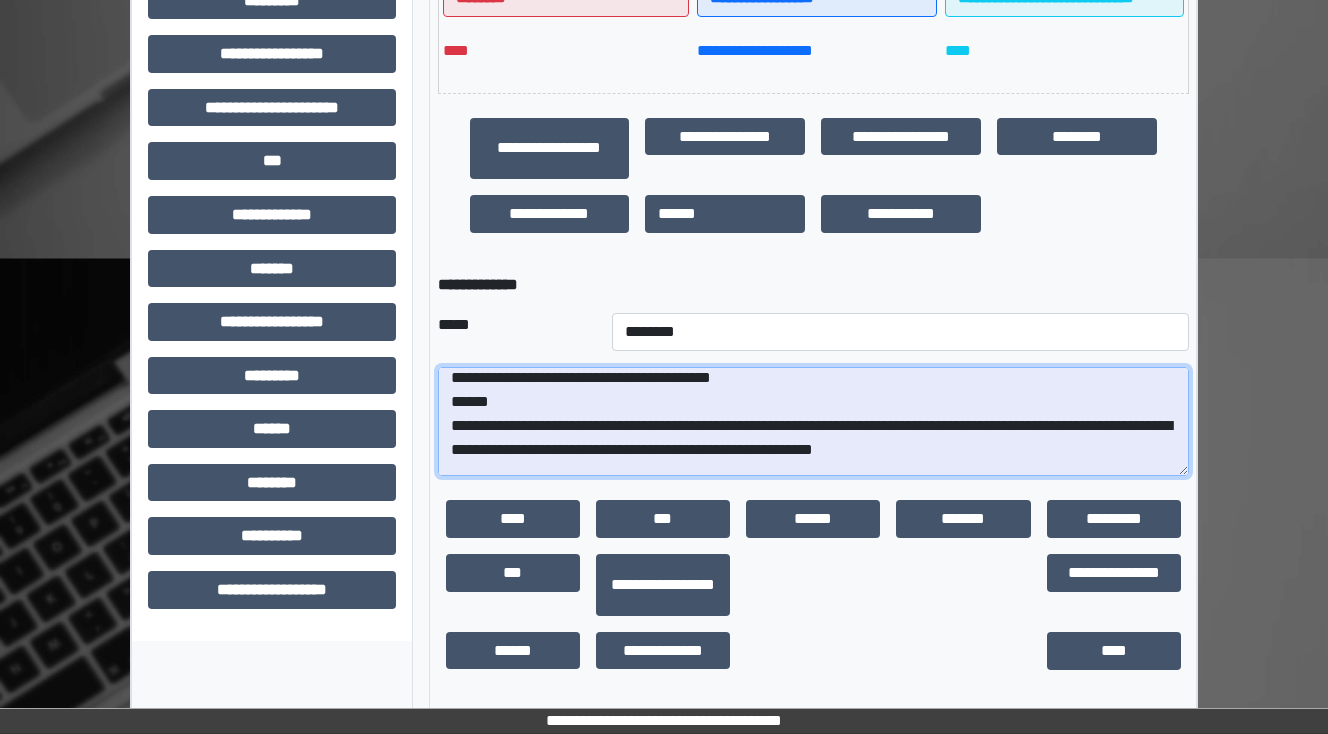 click on "**********" at bounding box center [813, 422] 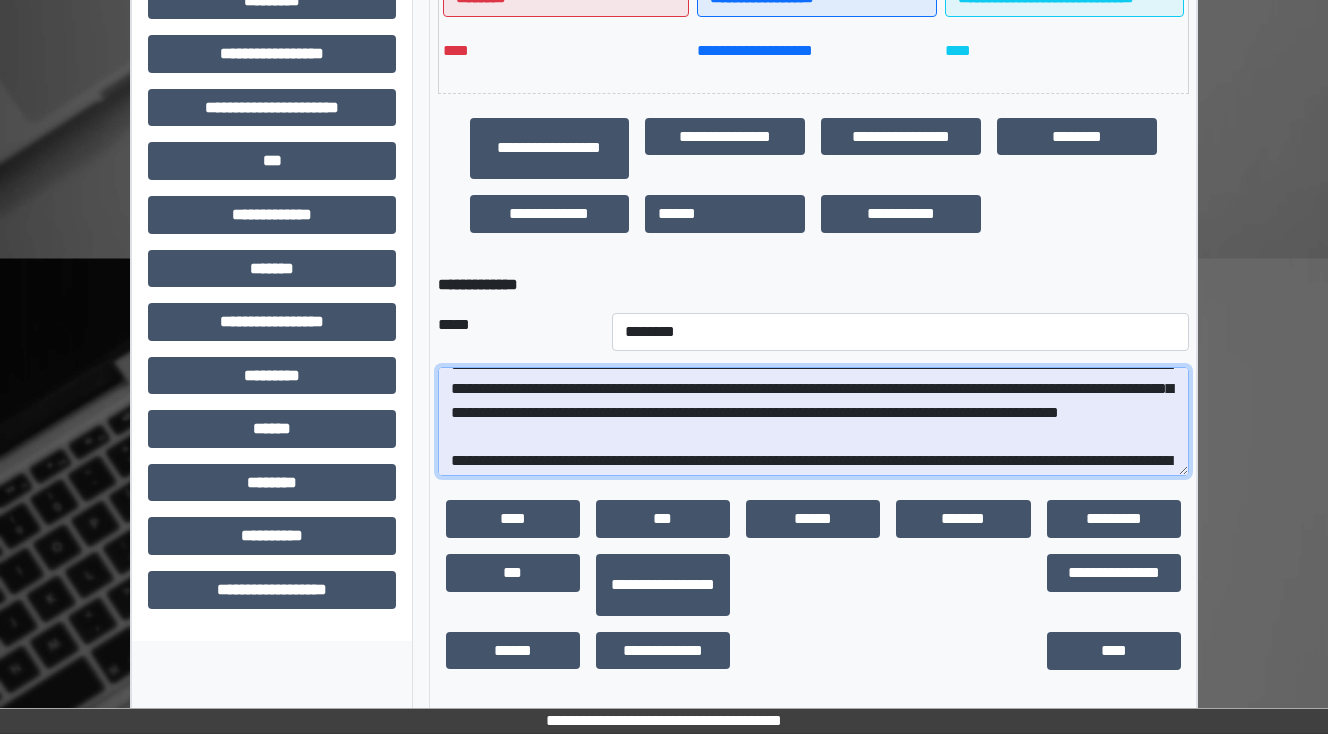 scroll, scrollTop: 64, scrollLeft: 0, axis: vertical 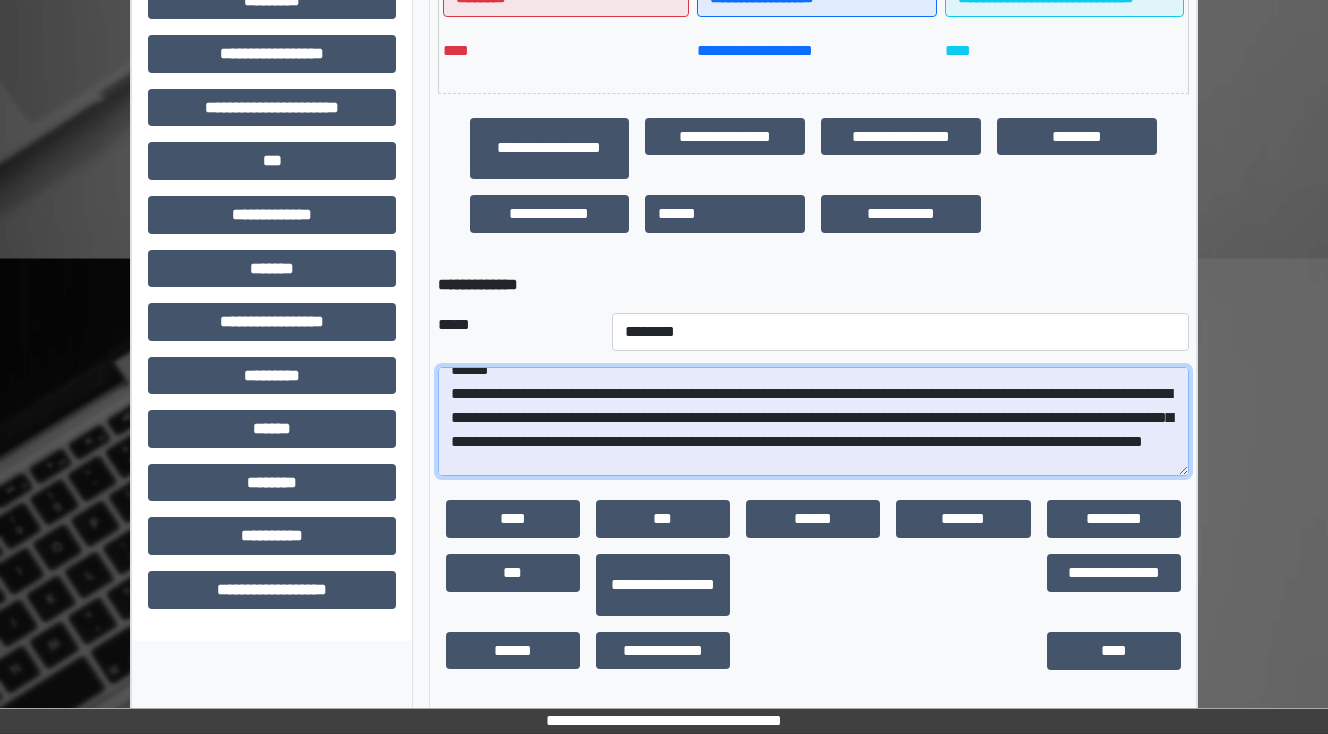 drag, startPoint x: 1003, startPoint y: 444, endPoint x: 849, endPoint y: 417, distance: 156.34897 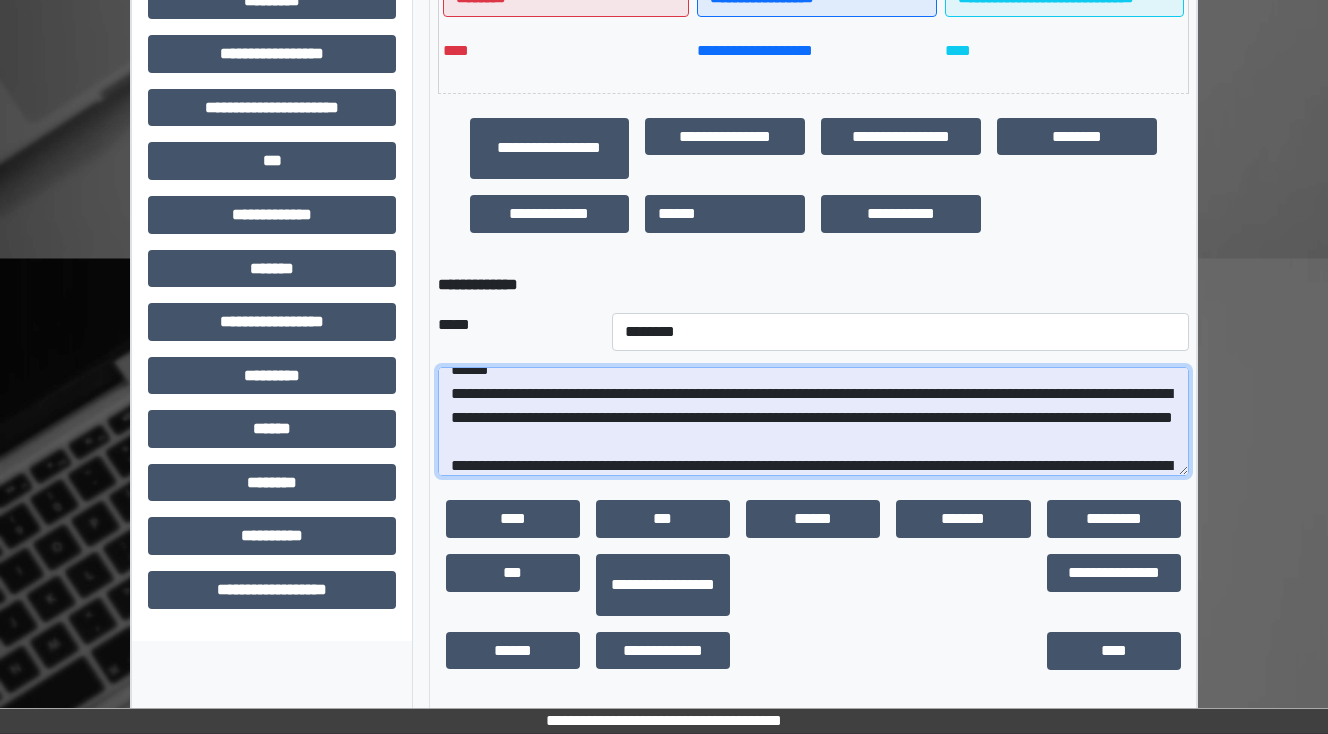 click on "**********" at bounding box center [813, 422] 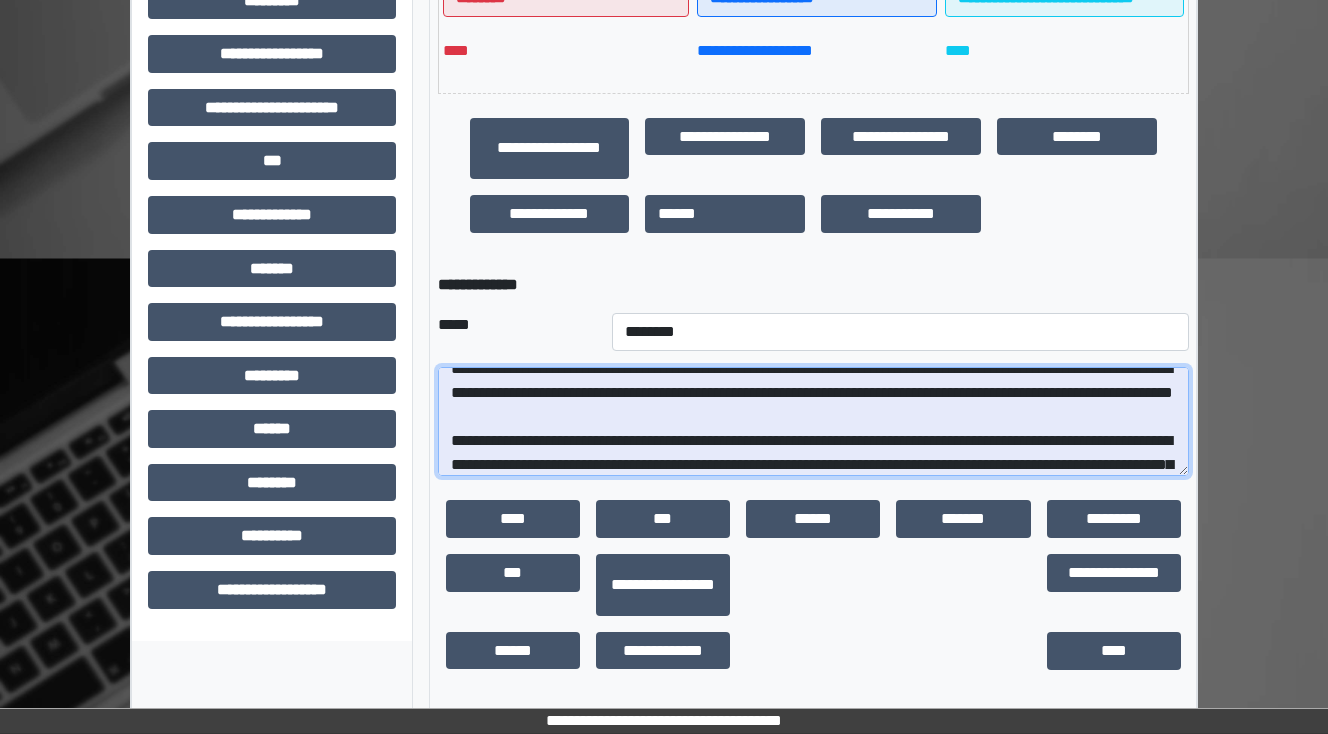 scroll, scrollTop: 64, scrollLeft: 0, axis: vertical 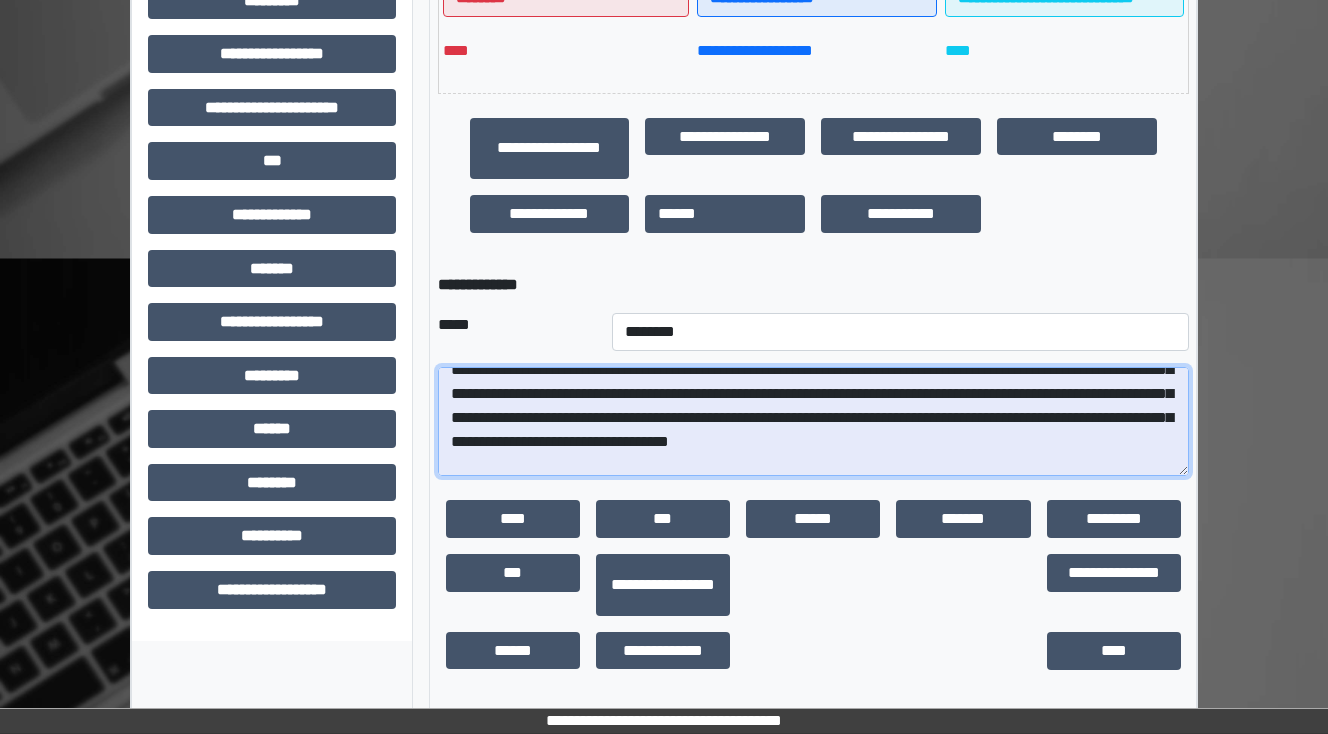 click on "**********" at bounding box center [813, 422] 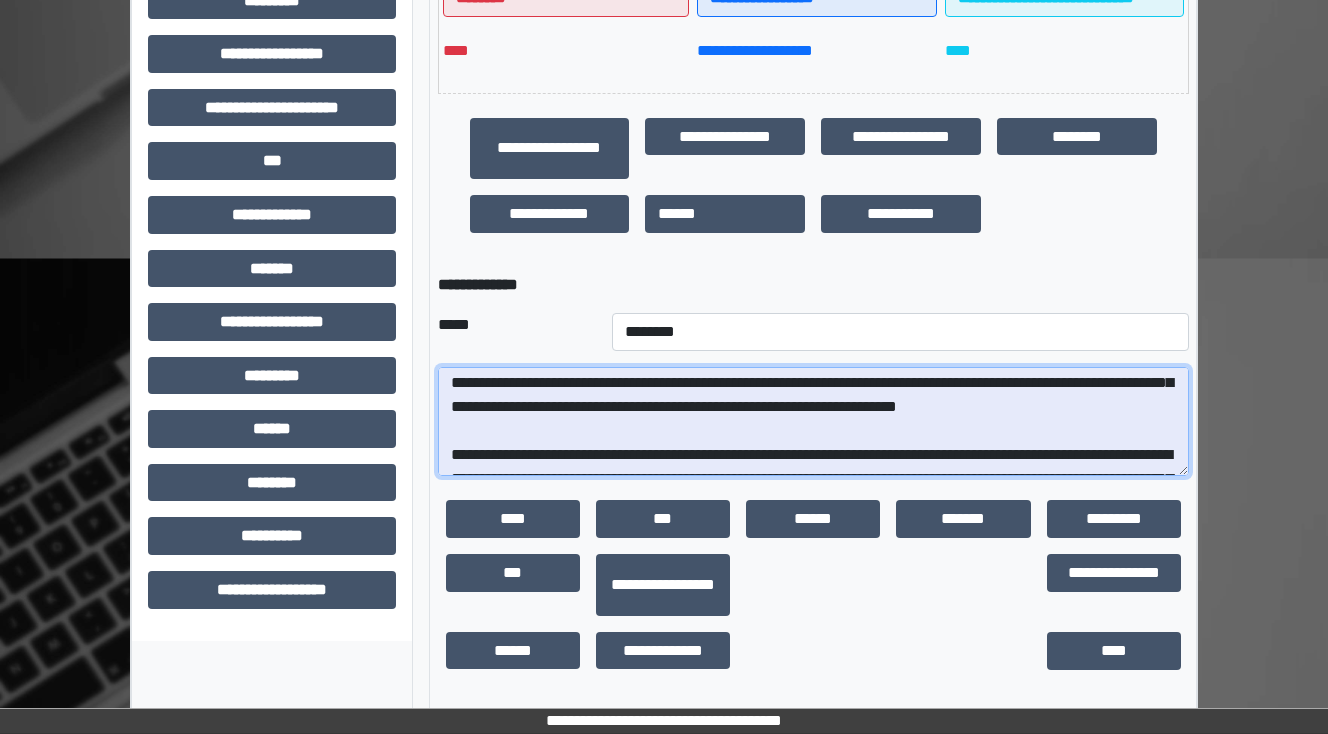 scroll, scrollTop: 160, scrollLeft: 0, axis: vertical 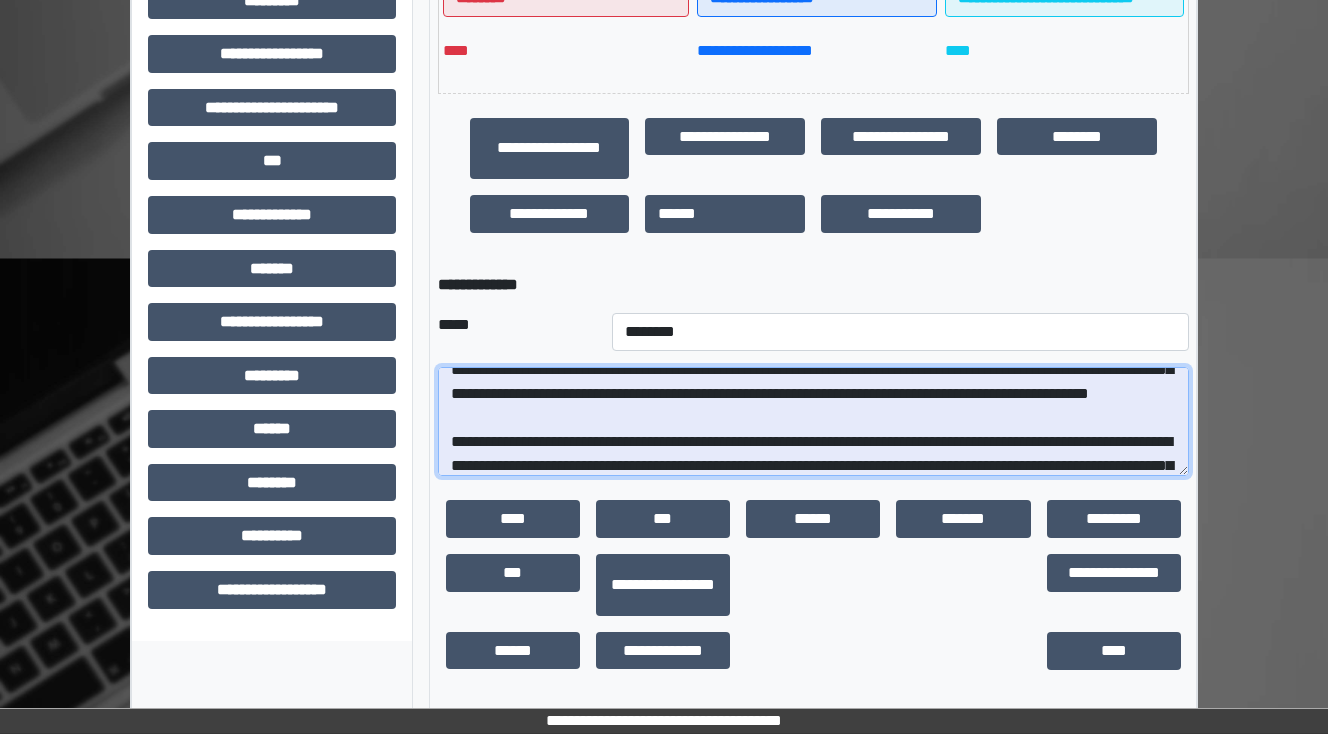 click at bounding box center (813, 422) 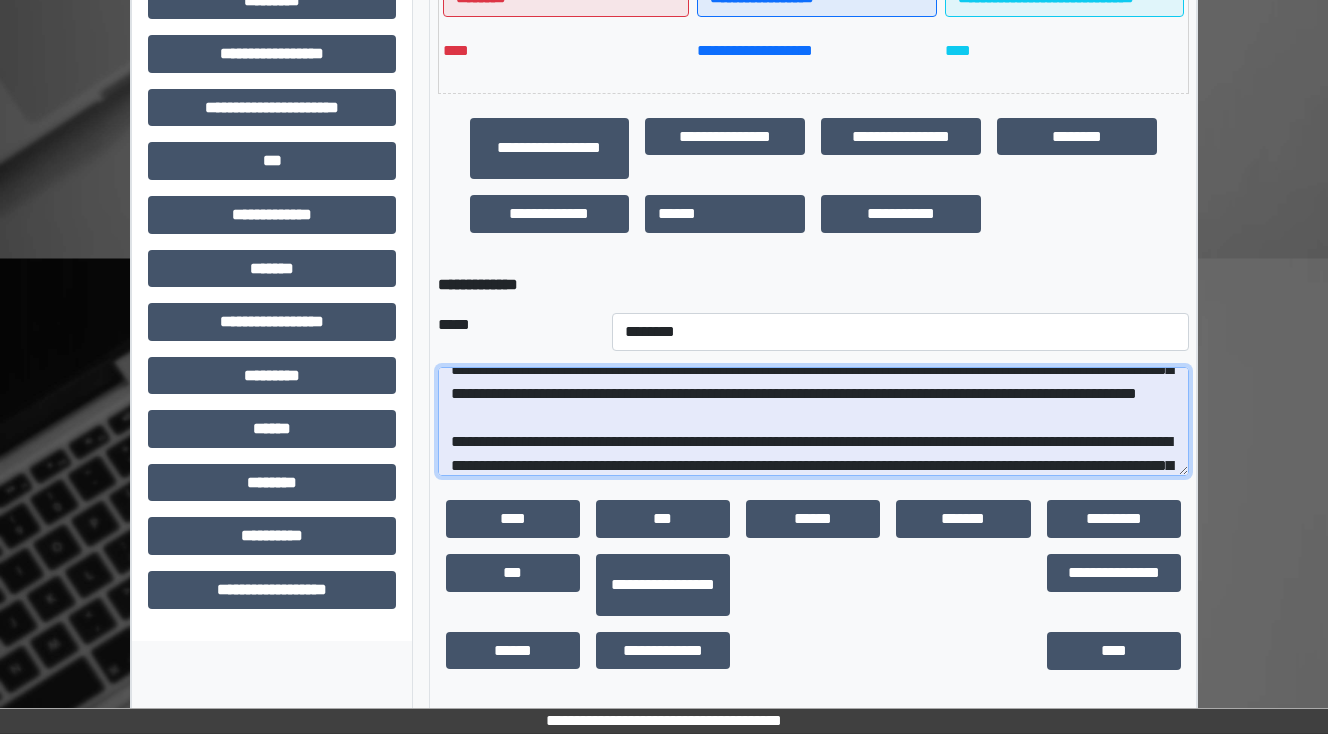 click at bounding box center [813, 422] 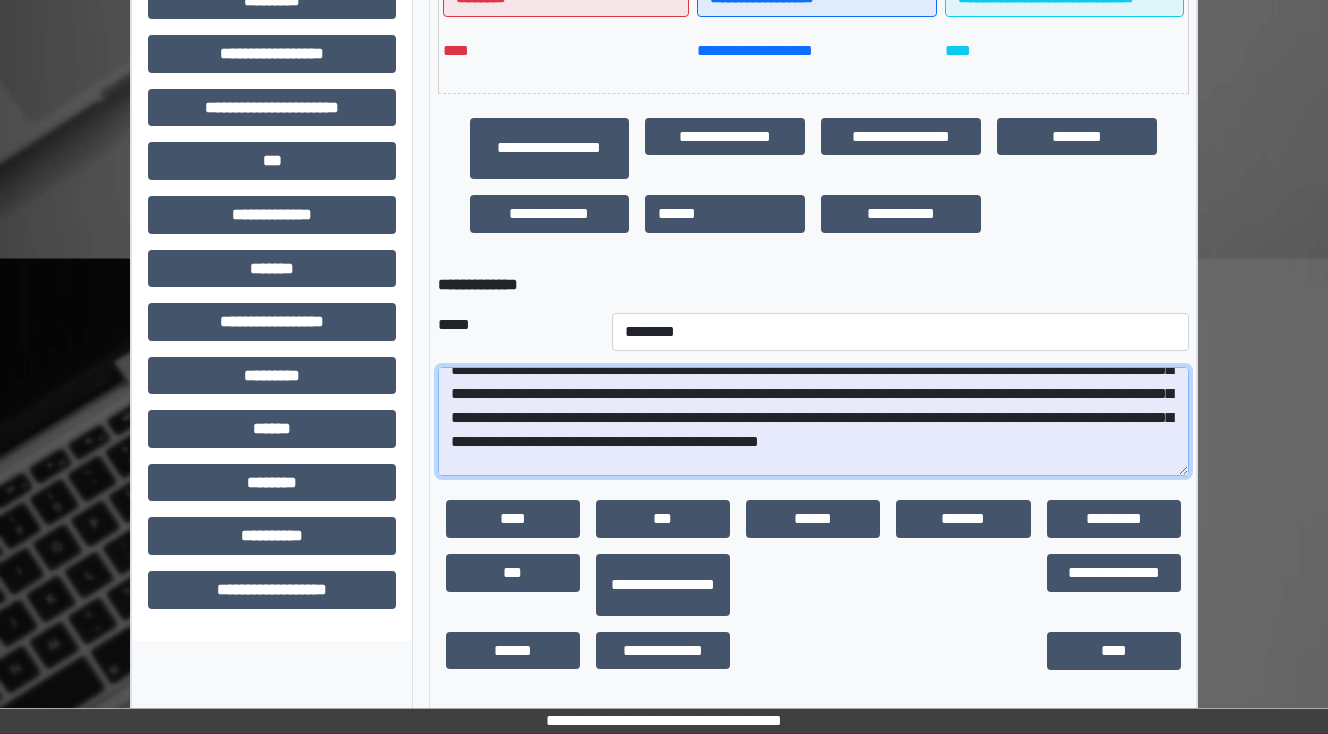 scroll, scrollTop: 208, scrollLeft: 0, axis: vertical 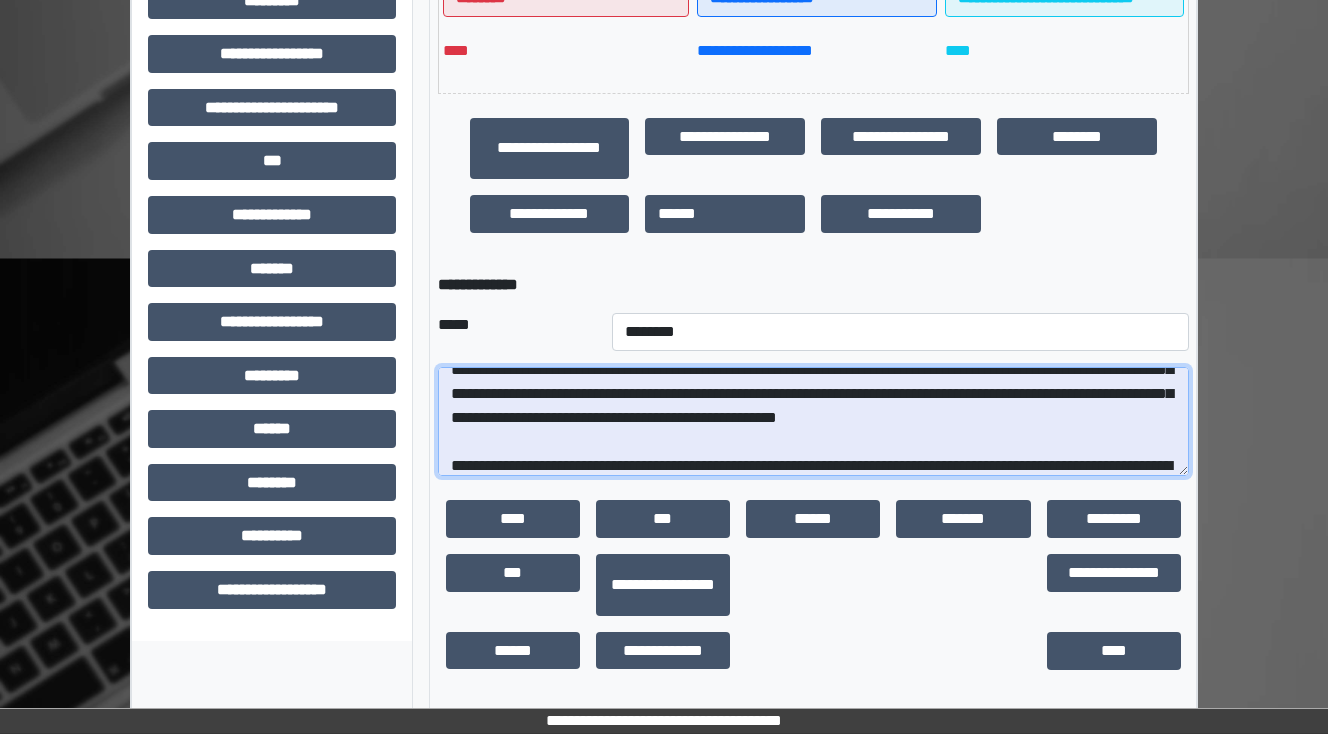click at bounding box center (813, 422) 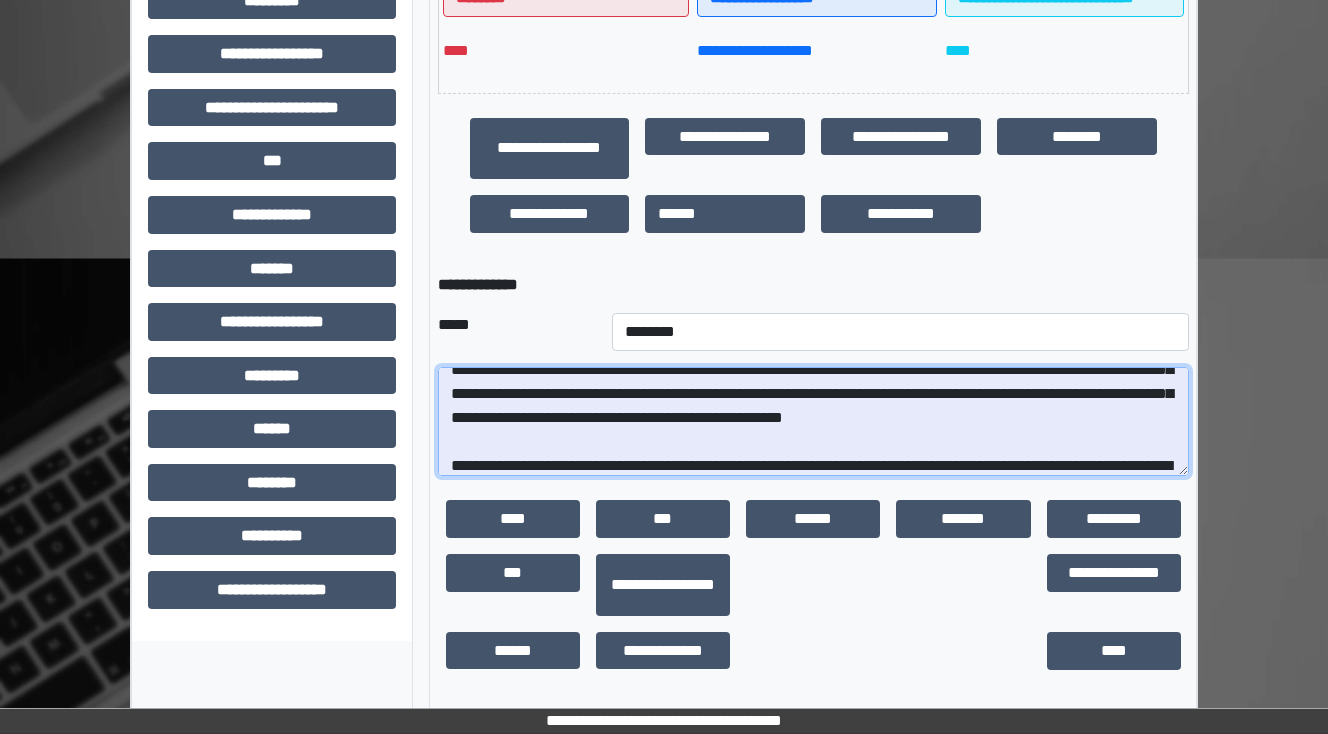 click at bounding box center (813, 422) 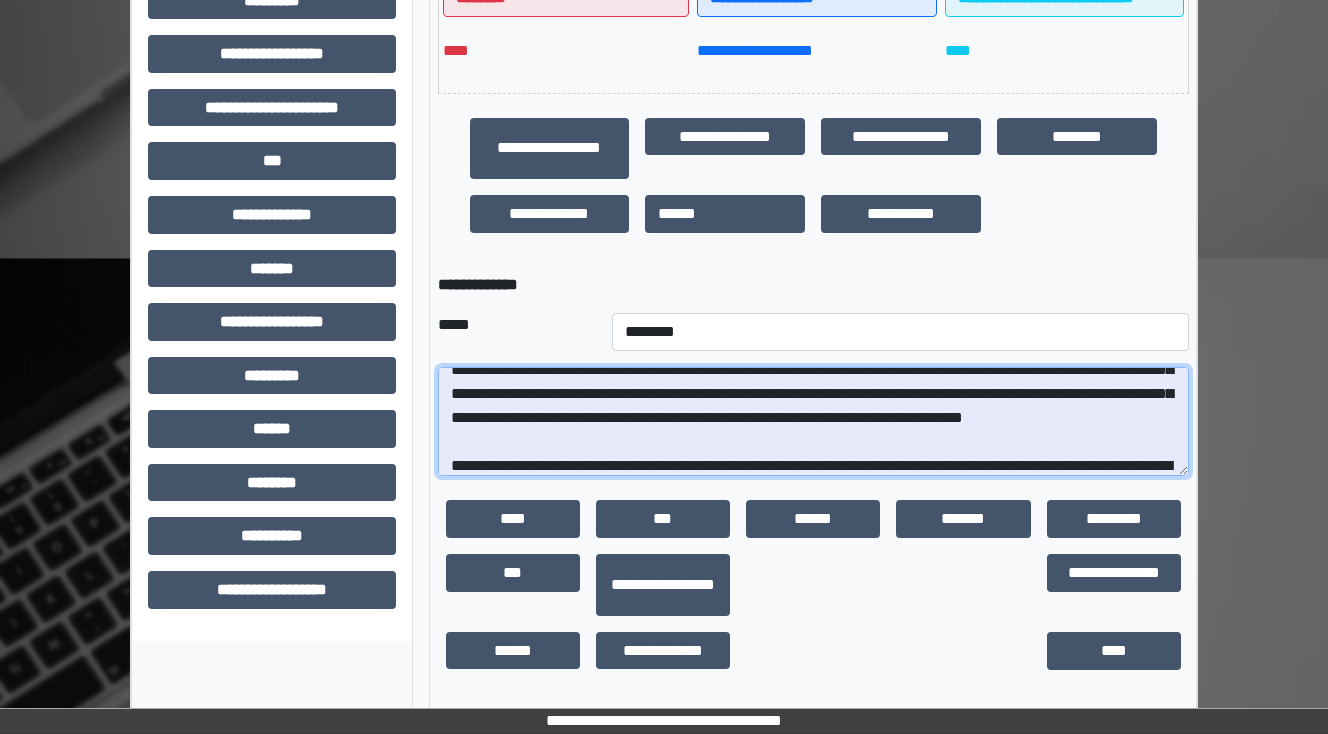 click at bounding box center [813, 422] 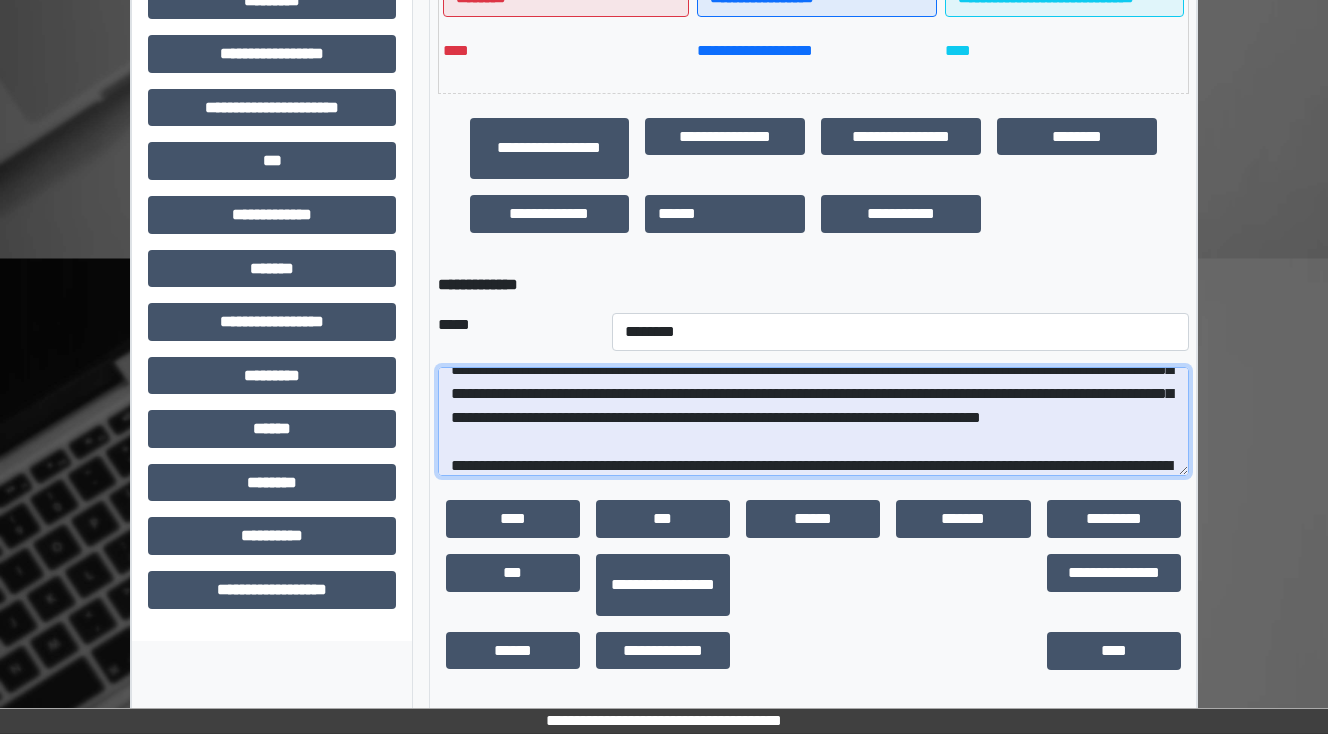 click at bounding box center [813, 422] 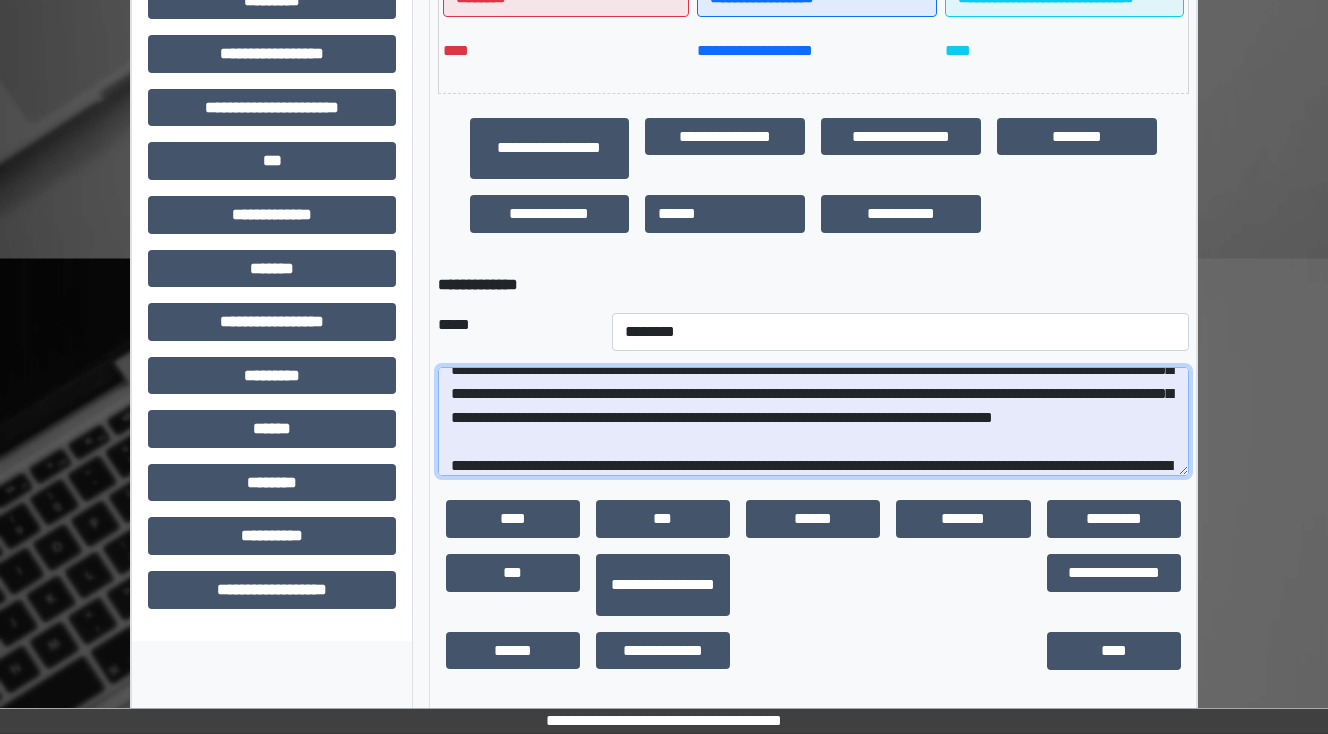 scroll, scrollTop: 128, scrollLeft: 0, axis: vertical 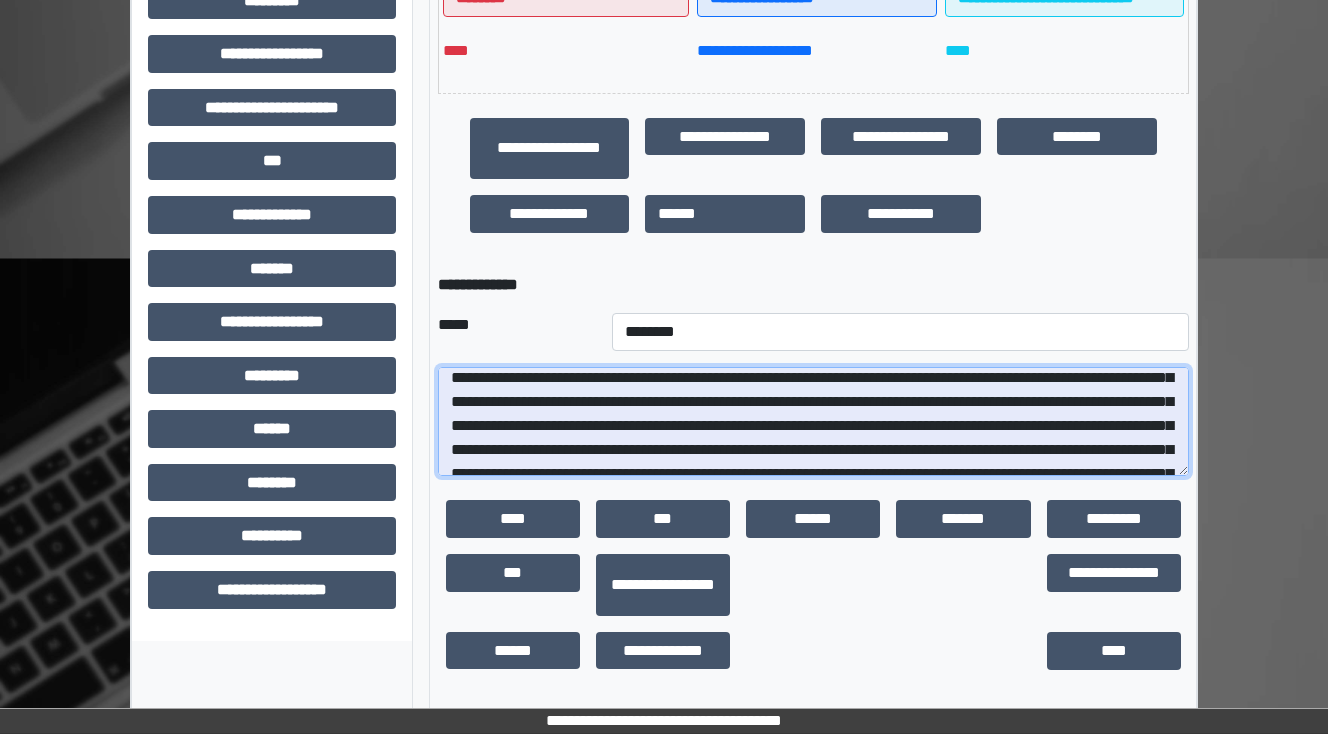 click at bounding box center (813, 422) 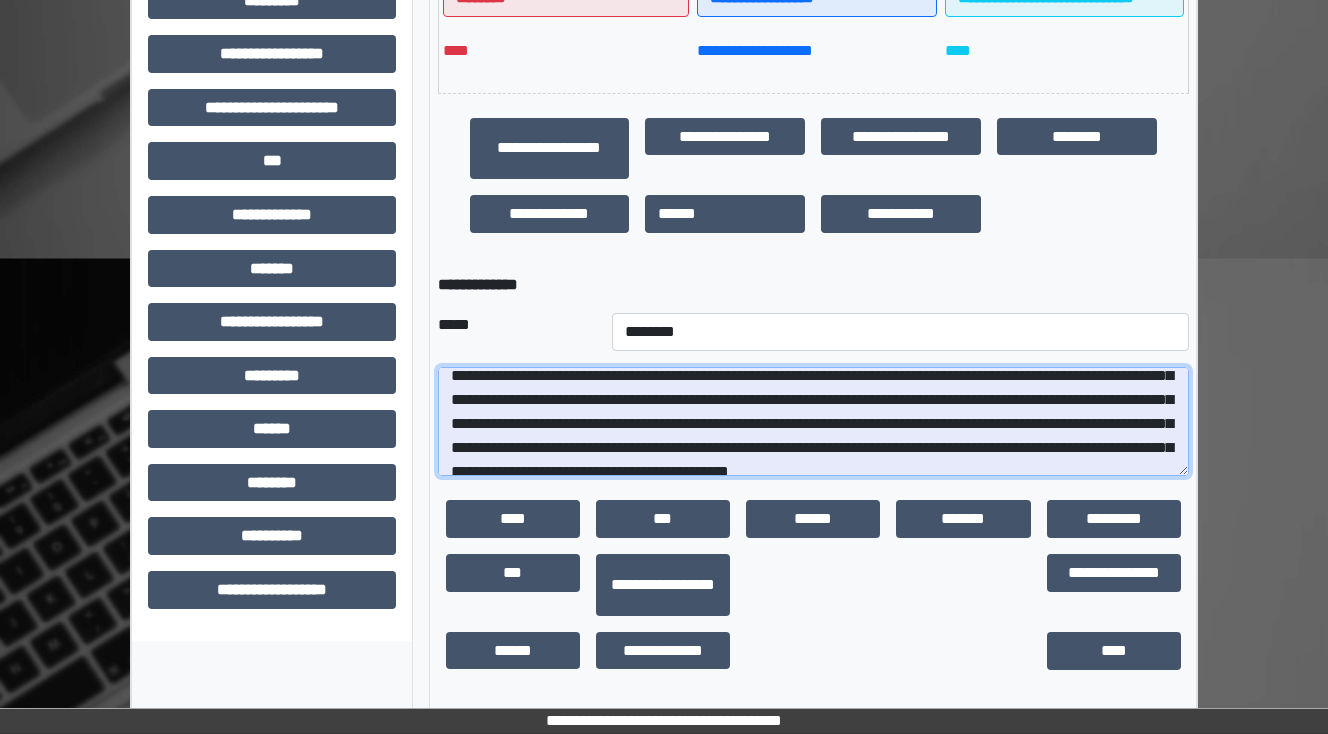 scroll, scrollTop: 216, scrollLeft: 0, axis: vertical 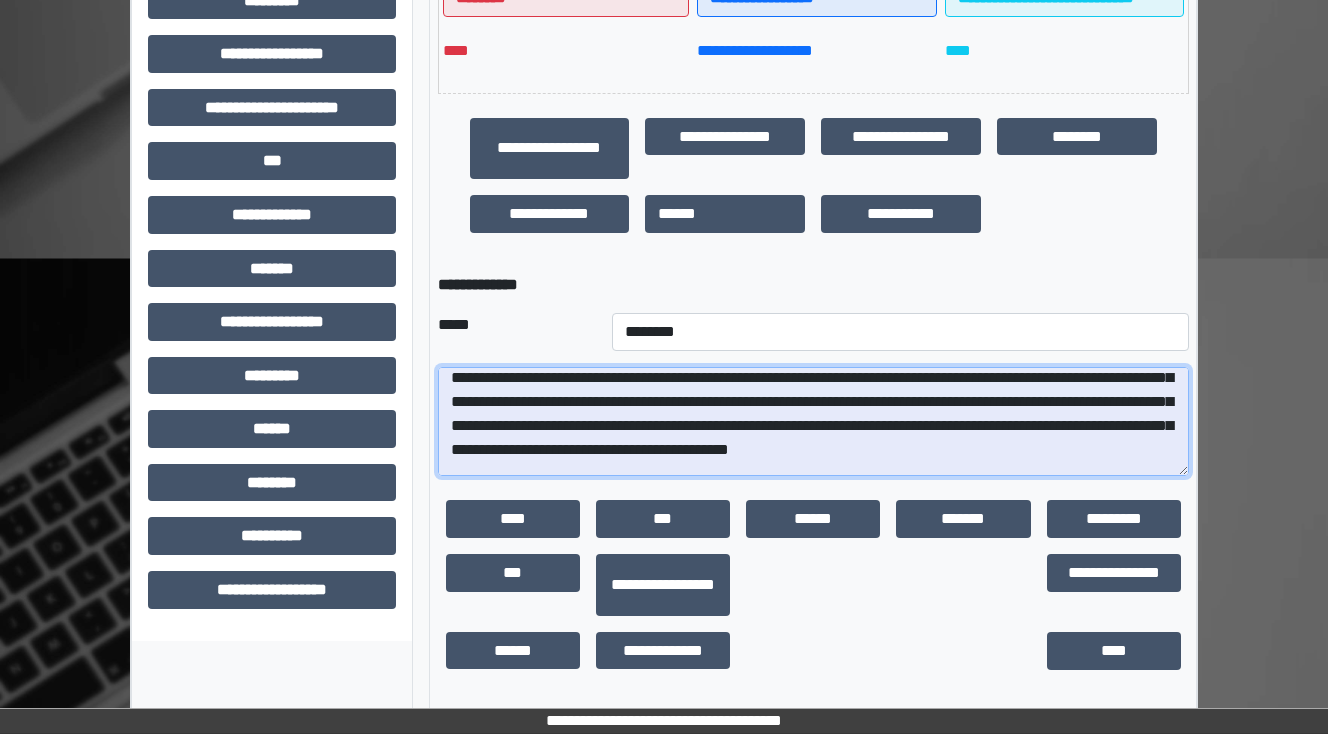 drag, startPoint x: 872, startPoint y: 412, endPoint x: 964, endPoint y: 408, distance: 92.086914 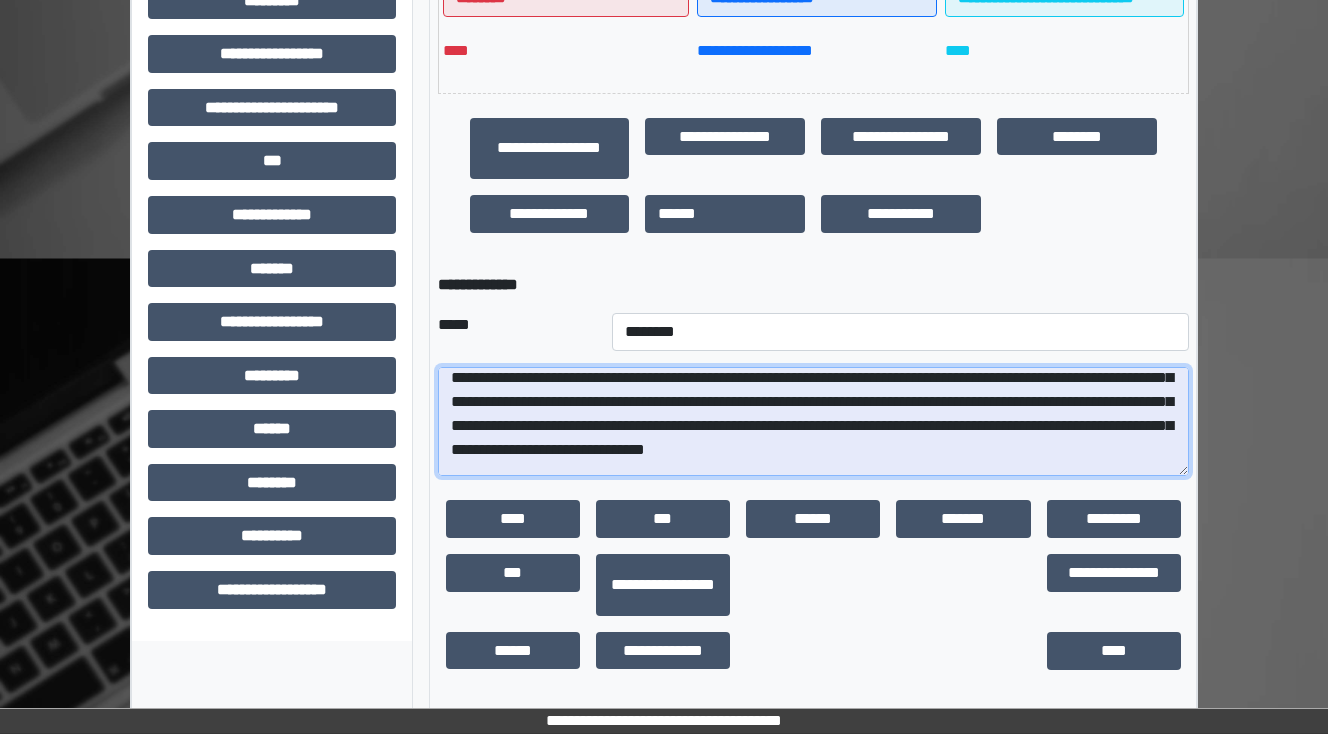 drag, startPoint x: 962, startPoint y: 404, endPoint x: 645, endPoint y: 407, distance: 317.0142 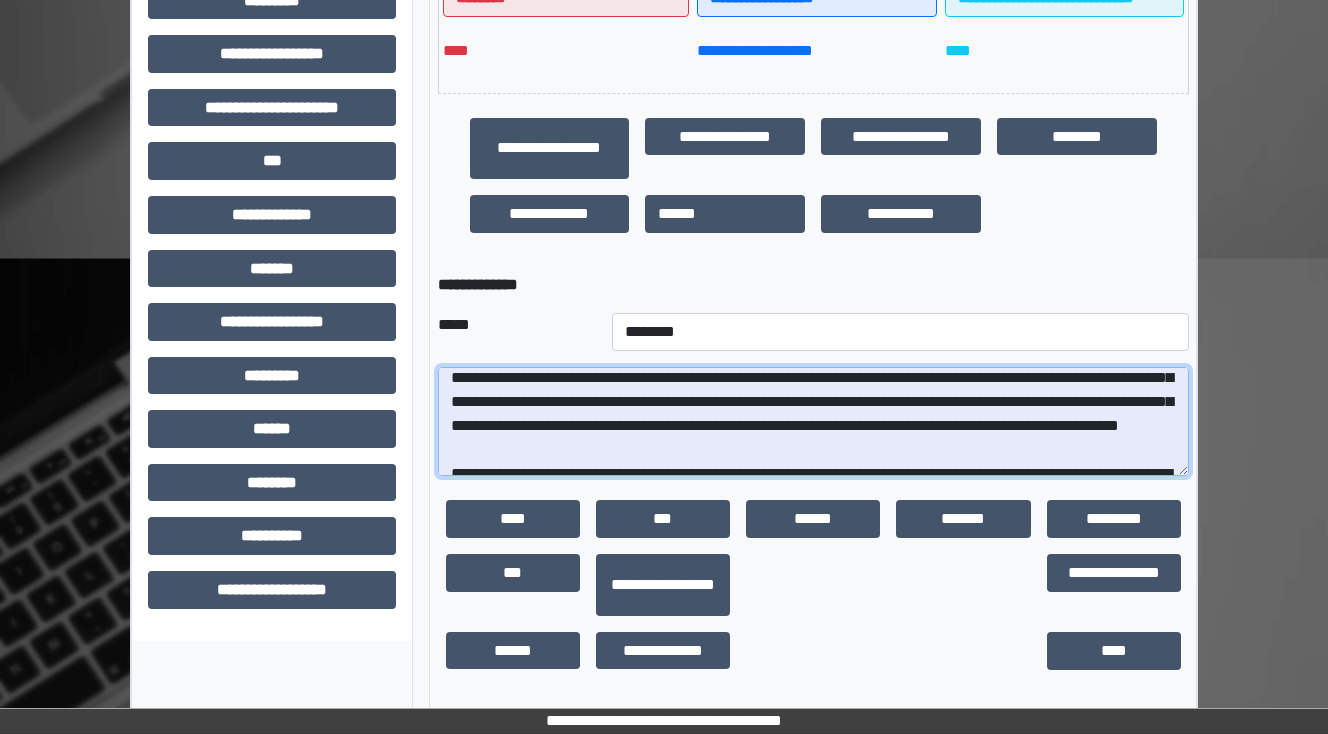 scroll, scrollTop: 280, scrollLeft: 0, axis: vertical 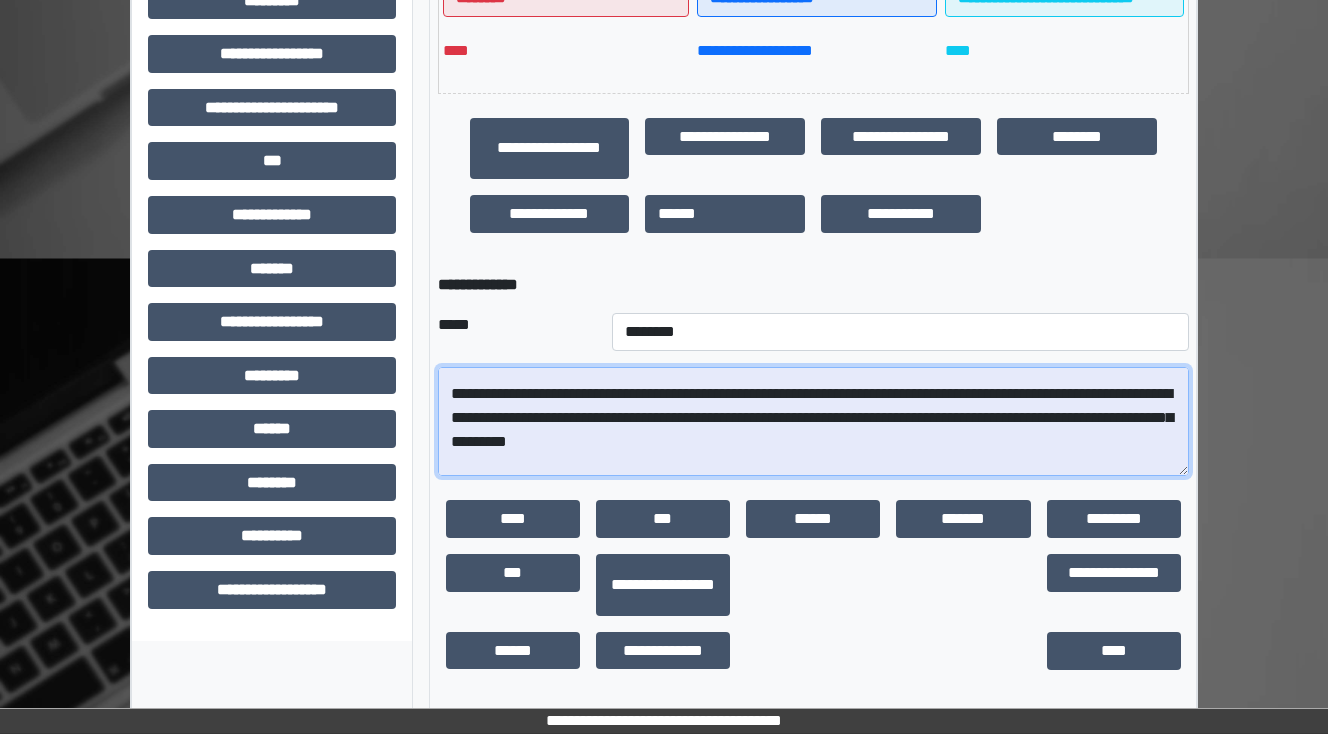 click at bounding box center (813, 422) 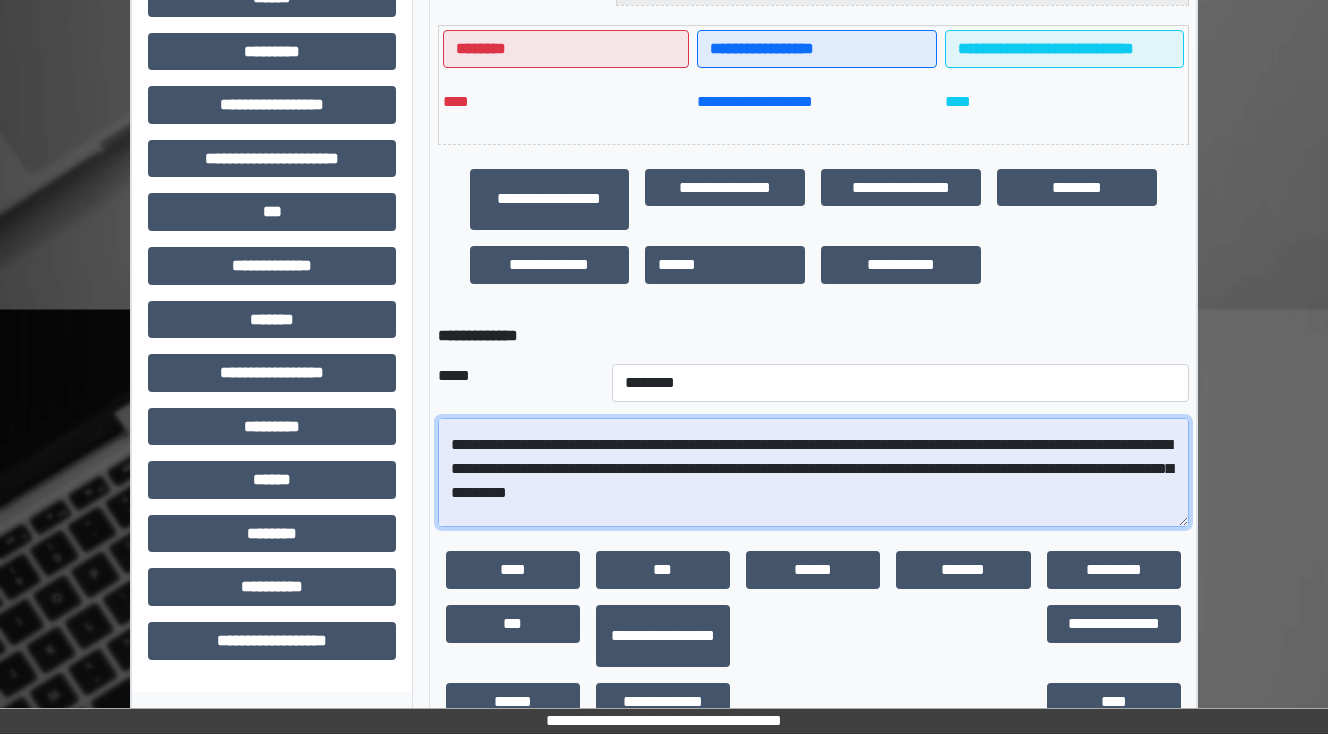 scroll, scrollTop: 452, scrollLeft: 0, axis: vertical 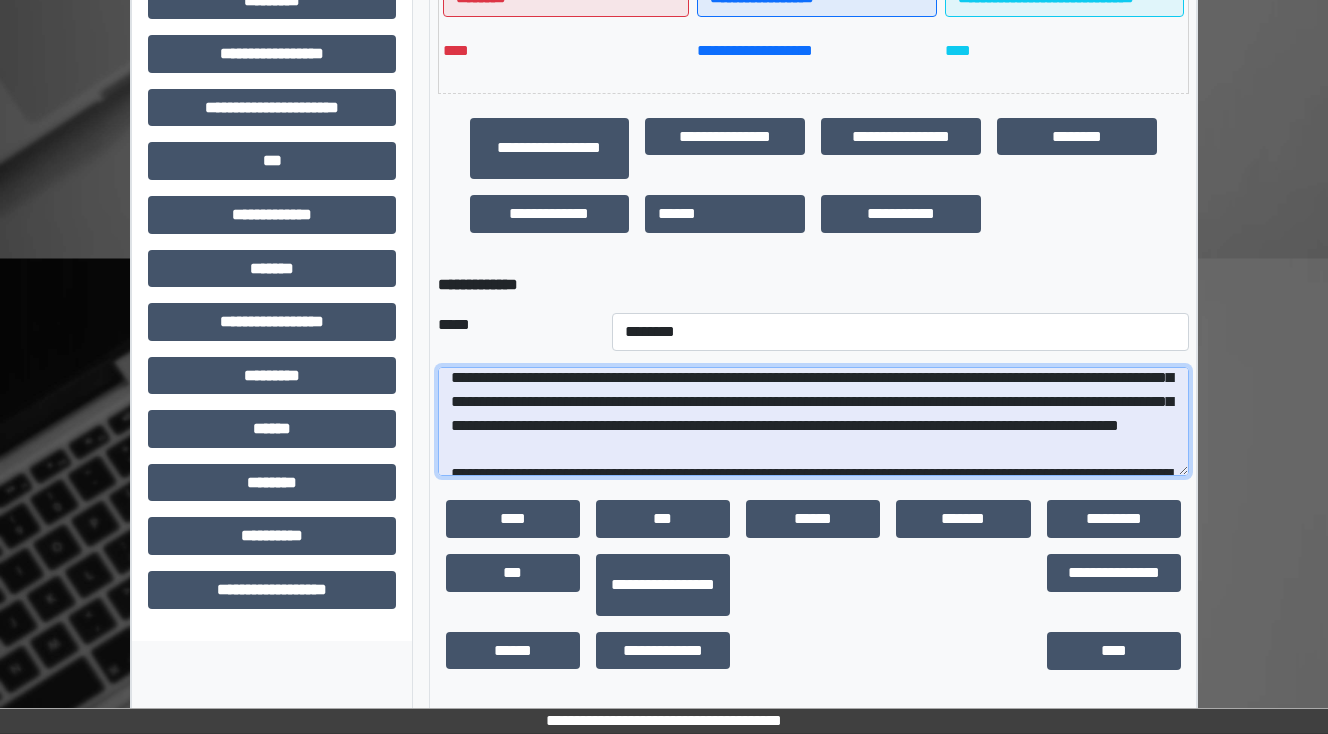 click at bounding box center [813, 422] 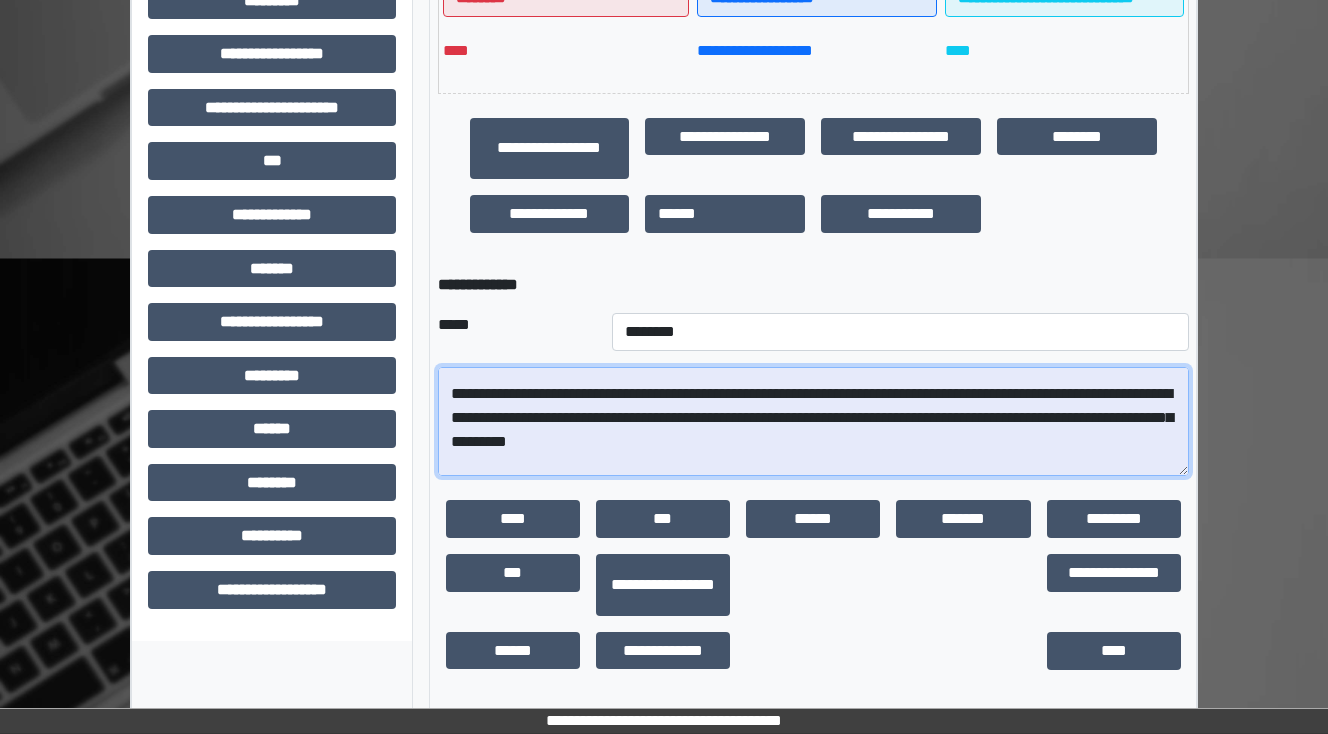 click at bounding box center (813, 422) 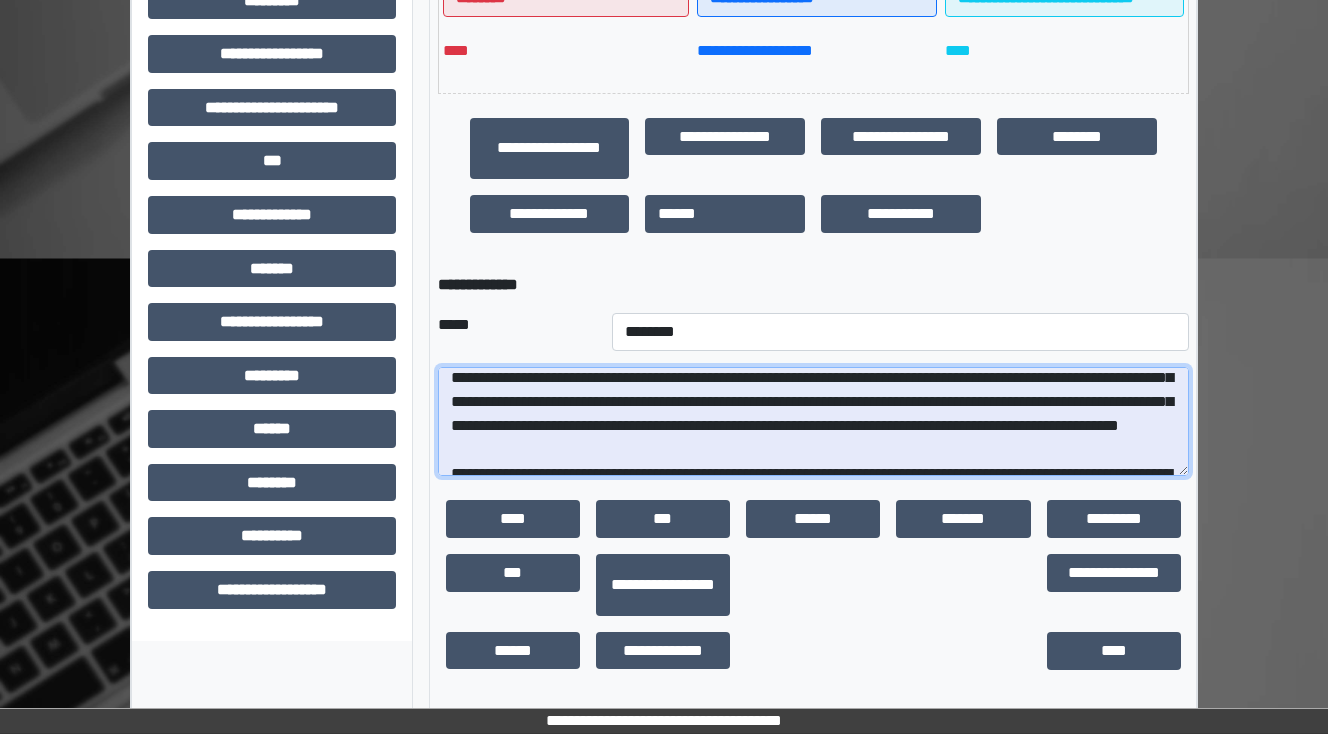 click at bounding box center [813, 422] 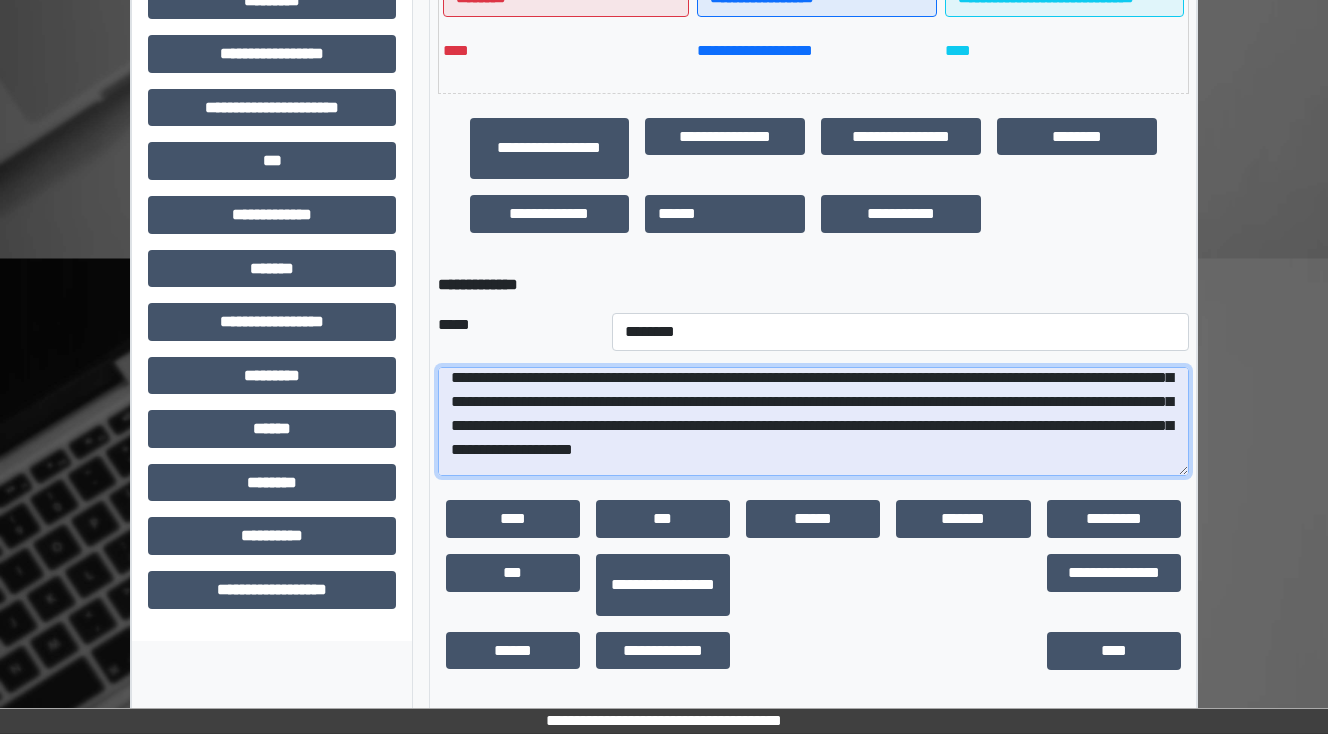 scroll, scrollTop: 280, scrollLeft: 0, axis: vertical 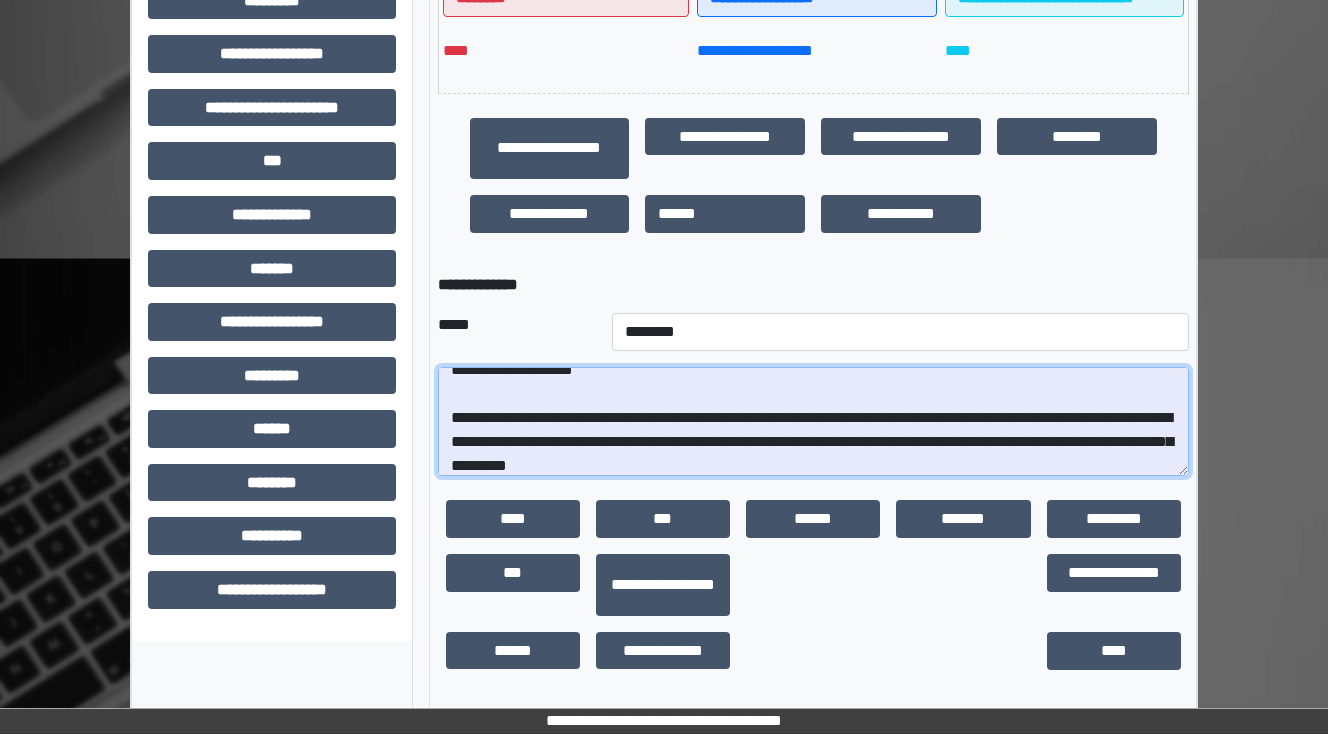 click at bounding box center (813, 422) 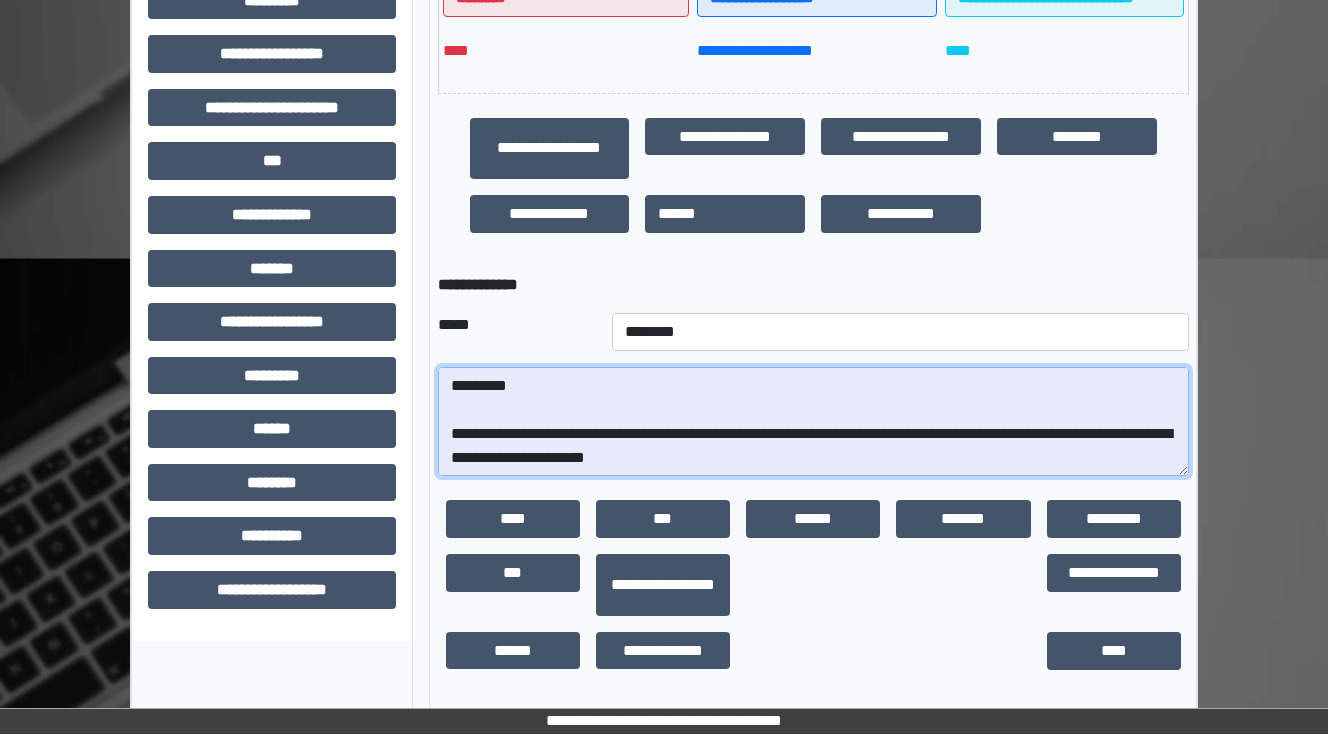 click at bounding box center (813, 422) 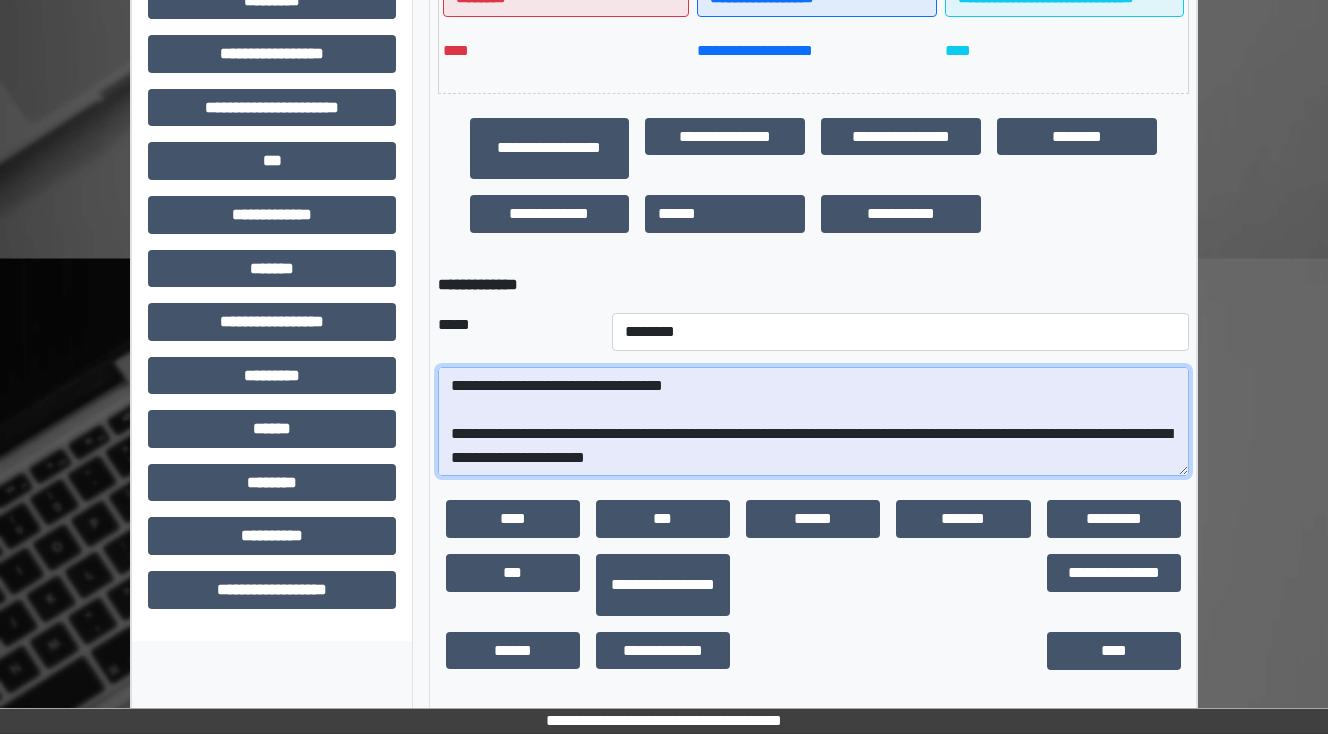 click at bounding box center (813, 422) 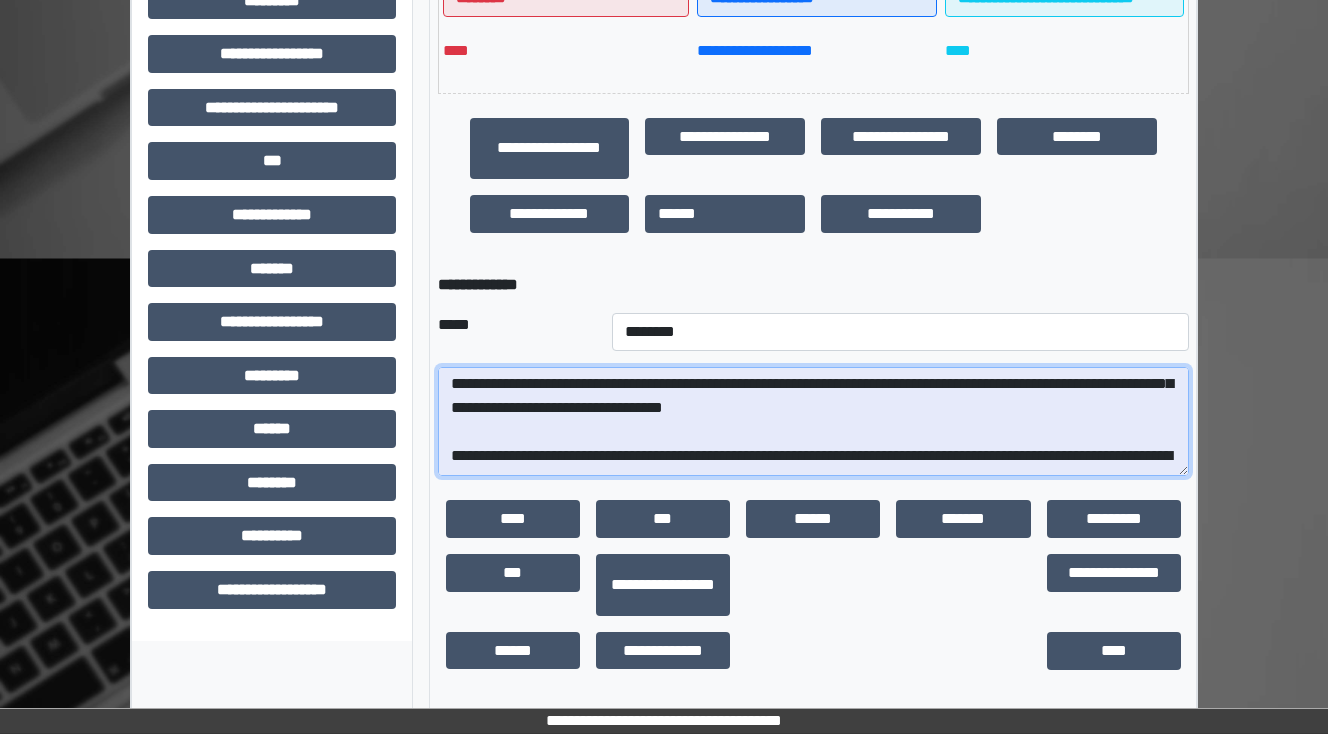 scroll, scrollTop: 330, scrollLeft: 0, axis: vertical 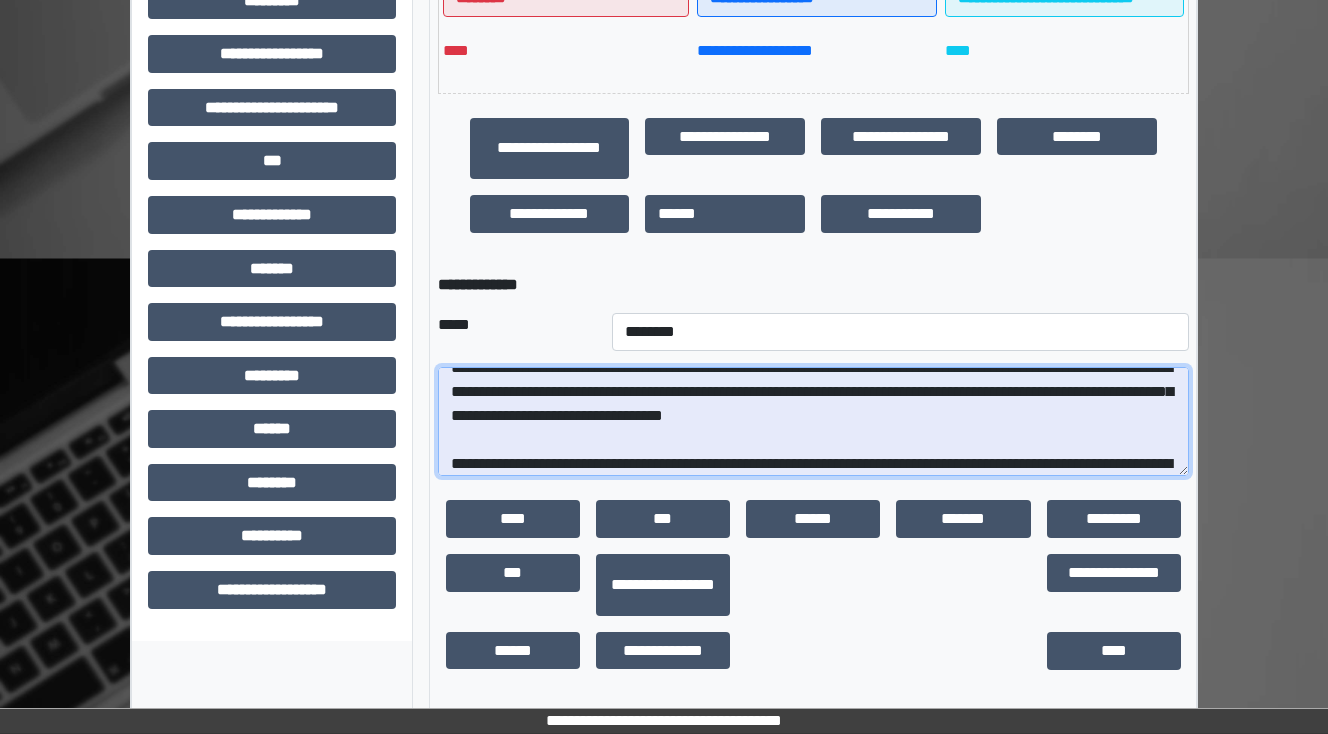 drag, startPoint x: 1160, startPoint y: 387, endPoint x: 1112, endPoint y: 385, distance: 48.04165 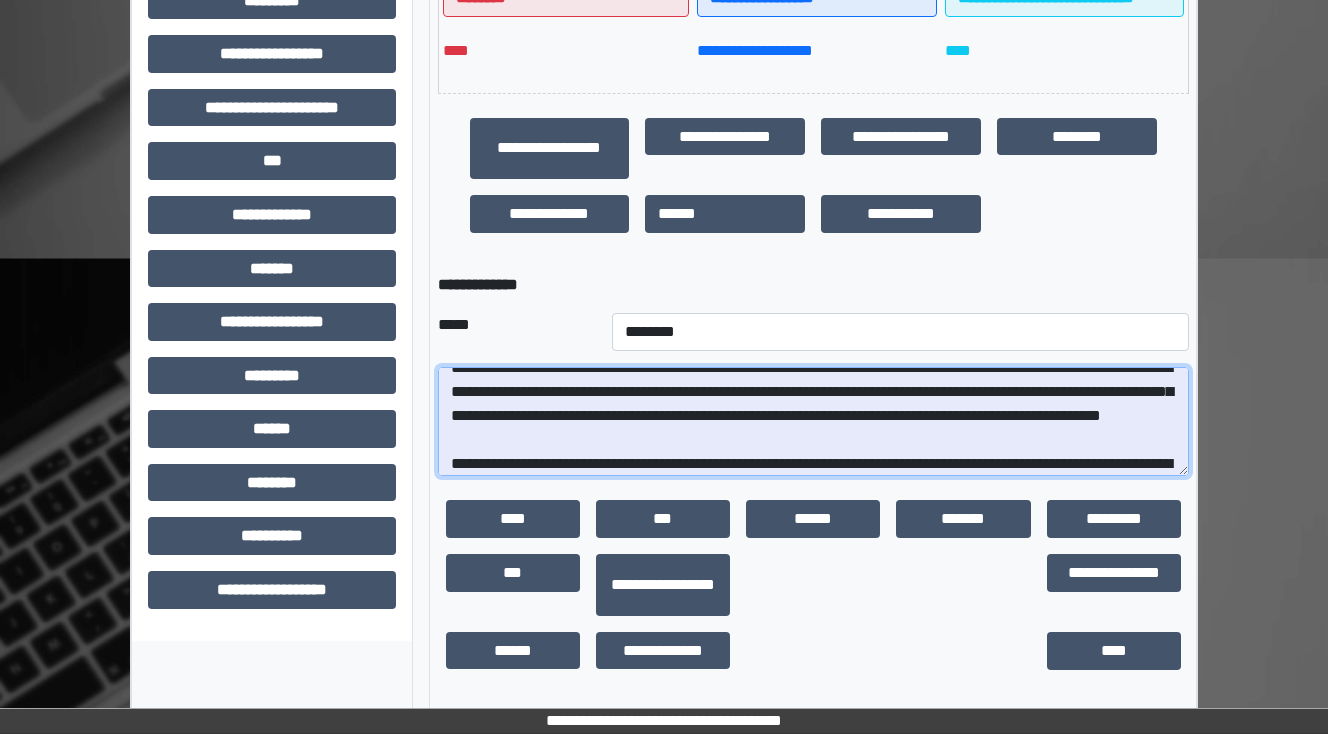 drag, startPoint x: 912, startPoint y: 442, endPoint x: 889, endPoint y: 438, distance: 23.345236 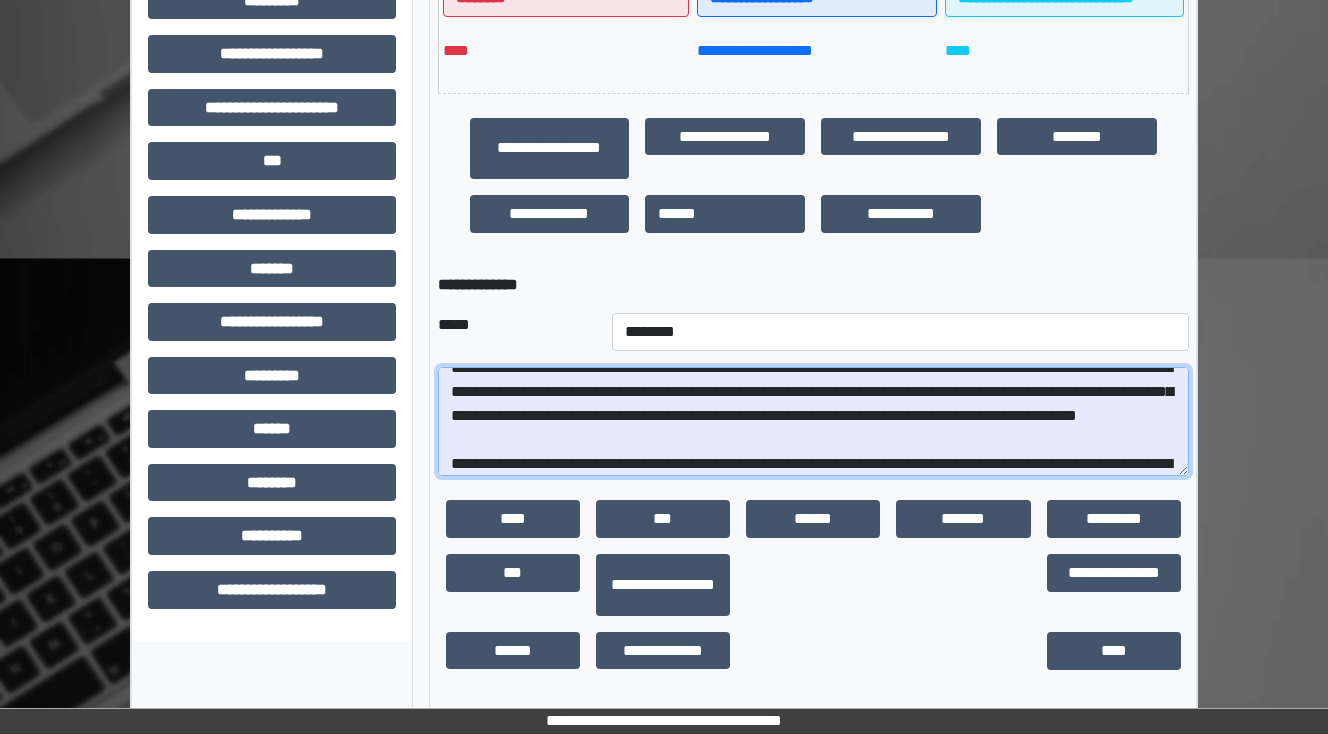 click at bounding box center (813, 422) 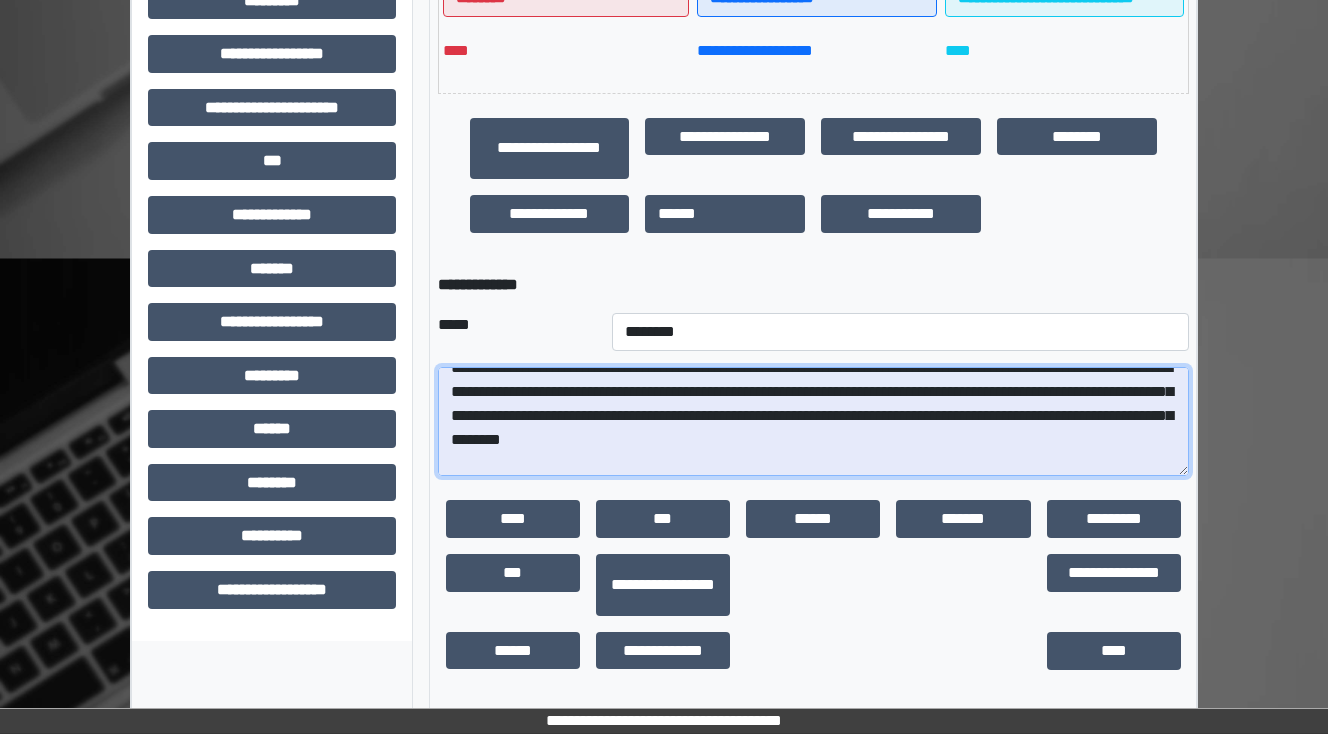 click at bounding box center (813, 422) 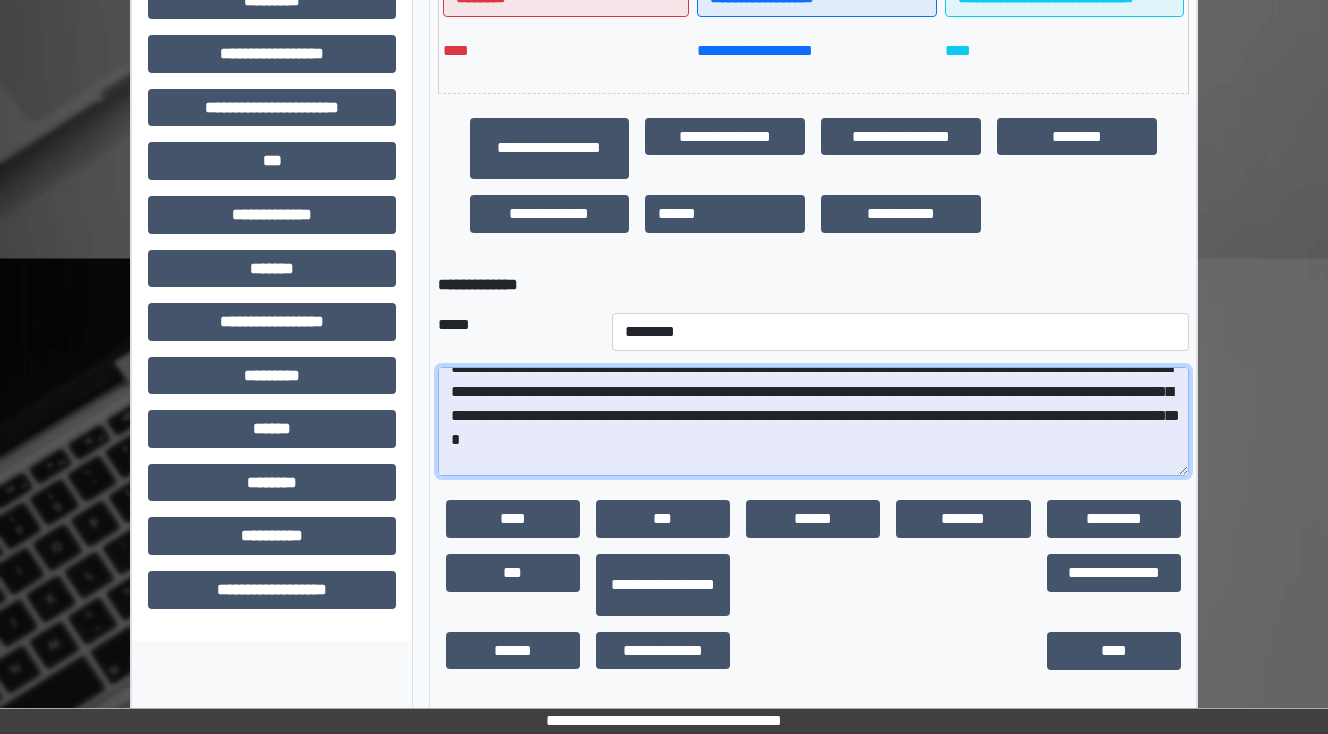 click at bounding box center (813, 422) 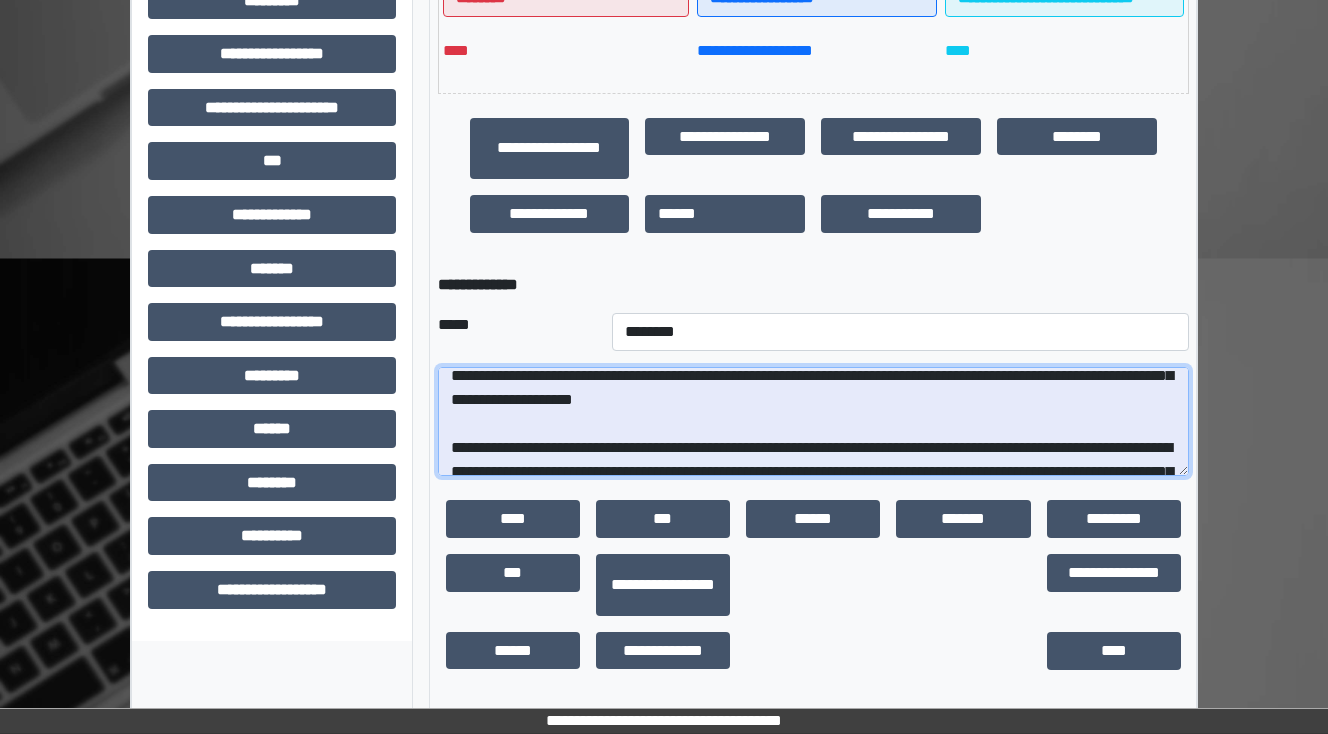 scroll, scrollTop: 330, scrollLeft: 0, axis: vertical 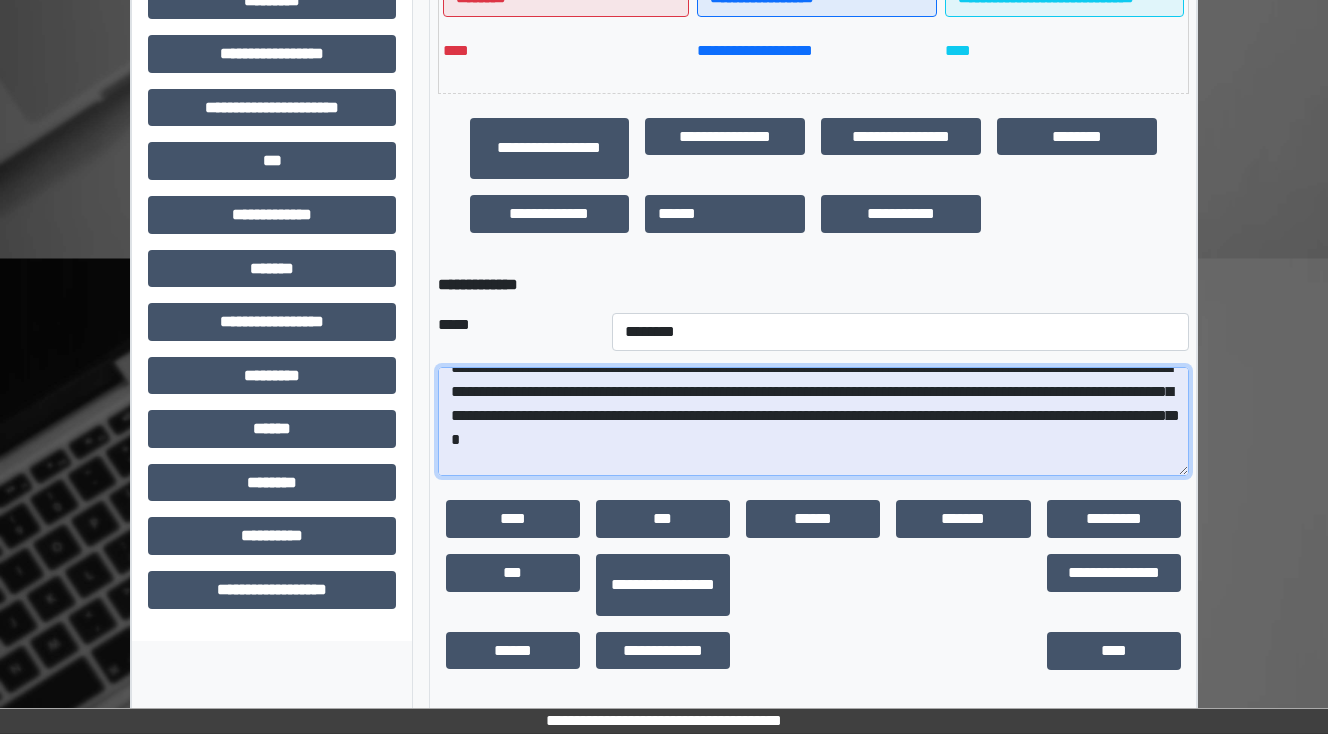 click at bounding box center [813, 422] 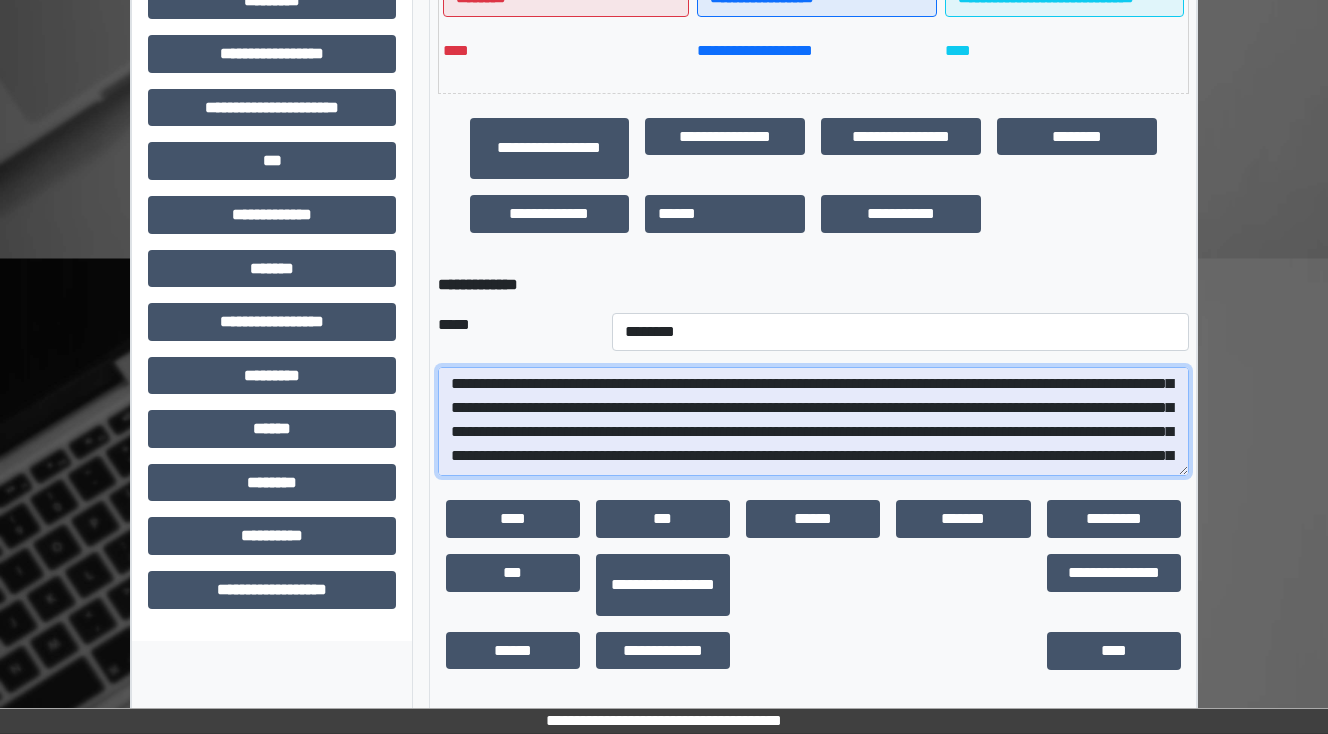 scroll, scrollTop: 250, scrollLeft: 0, axis: vertical 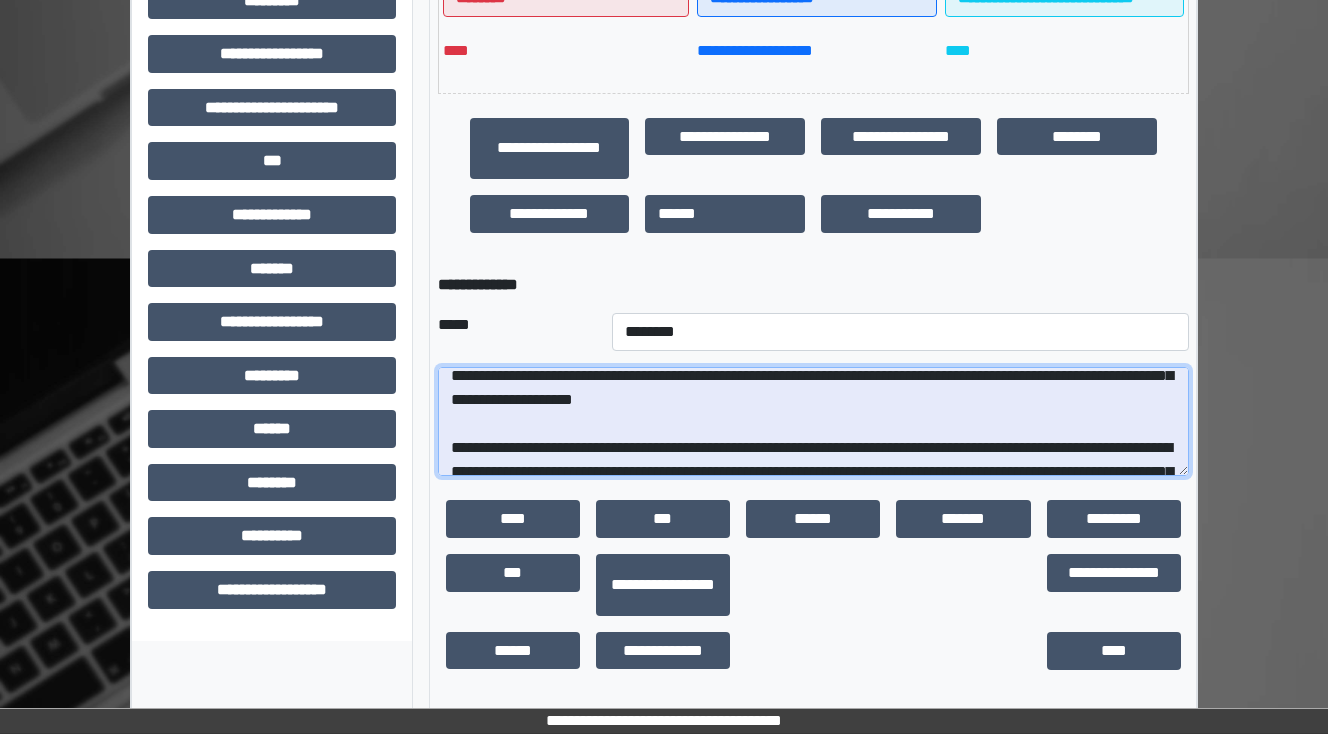 click at bounding box center (813, 422) 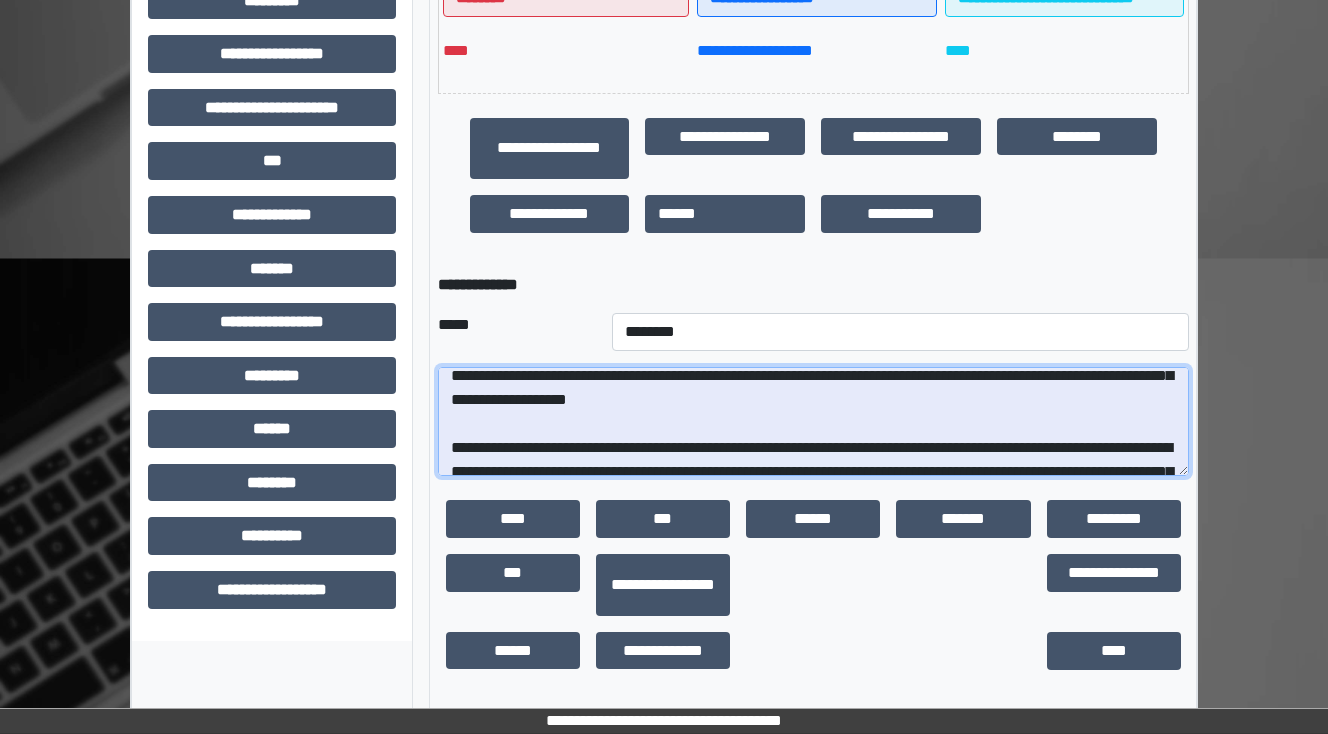 scroll, scrollTop: 247, scrollLeft: 0, axis: vertical 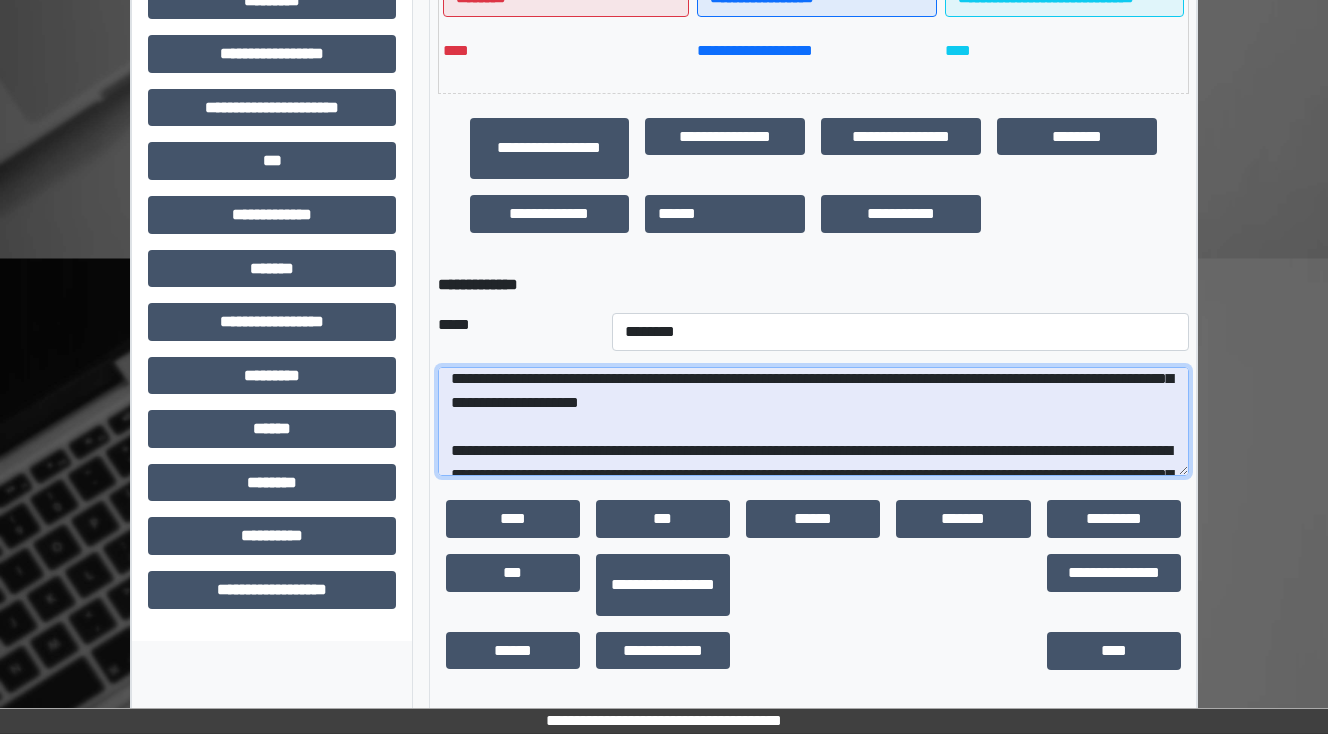 click at bounding box center (813, 422) 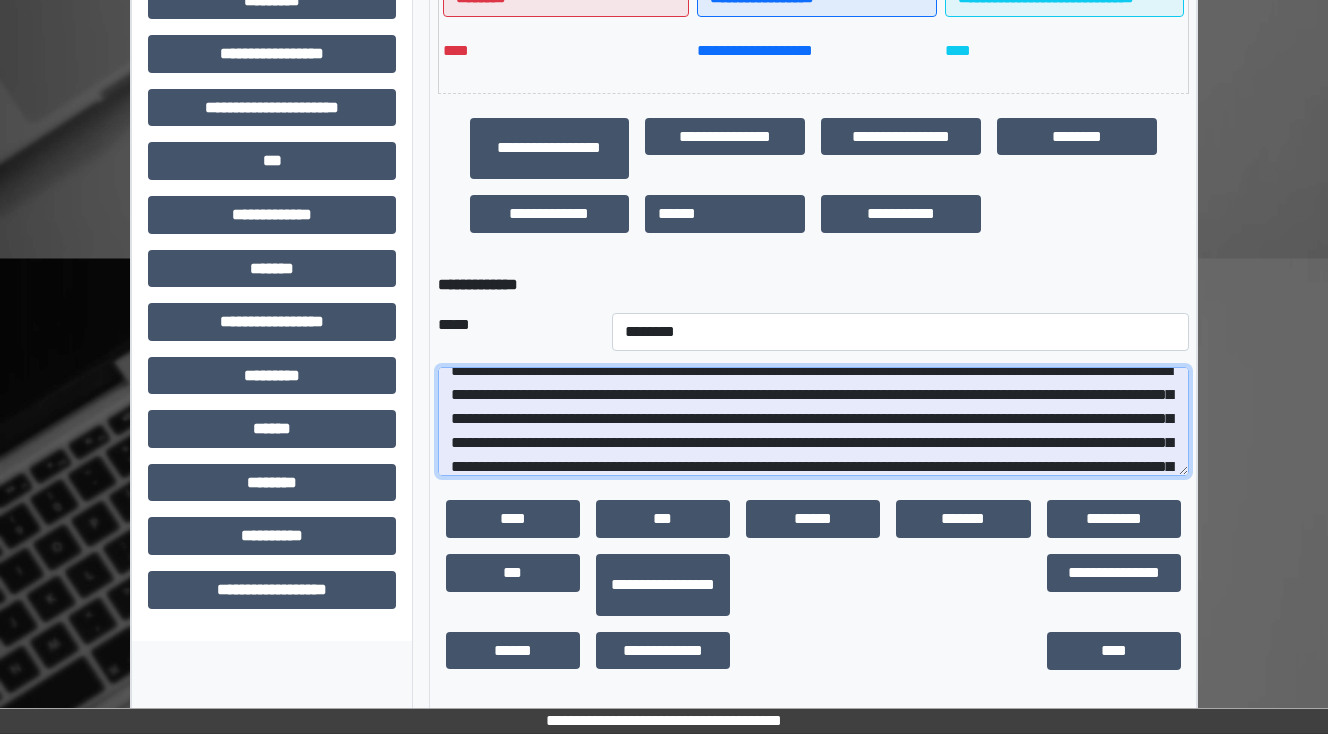 scroll, scrollTop: 167, scrollLeft: 0, axis: vertical 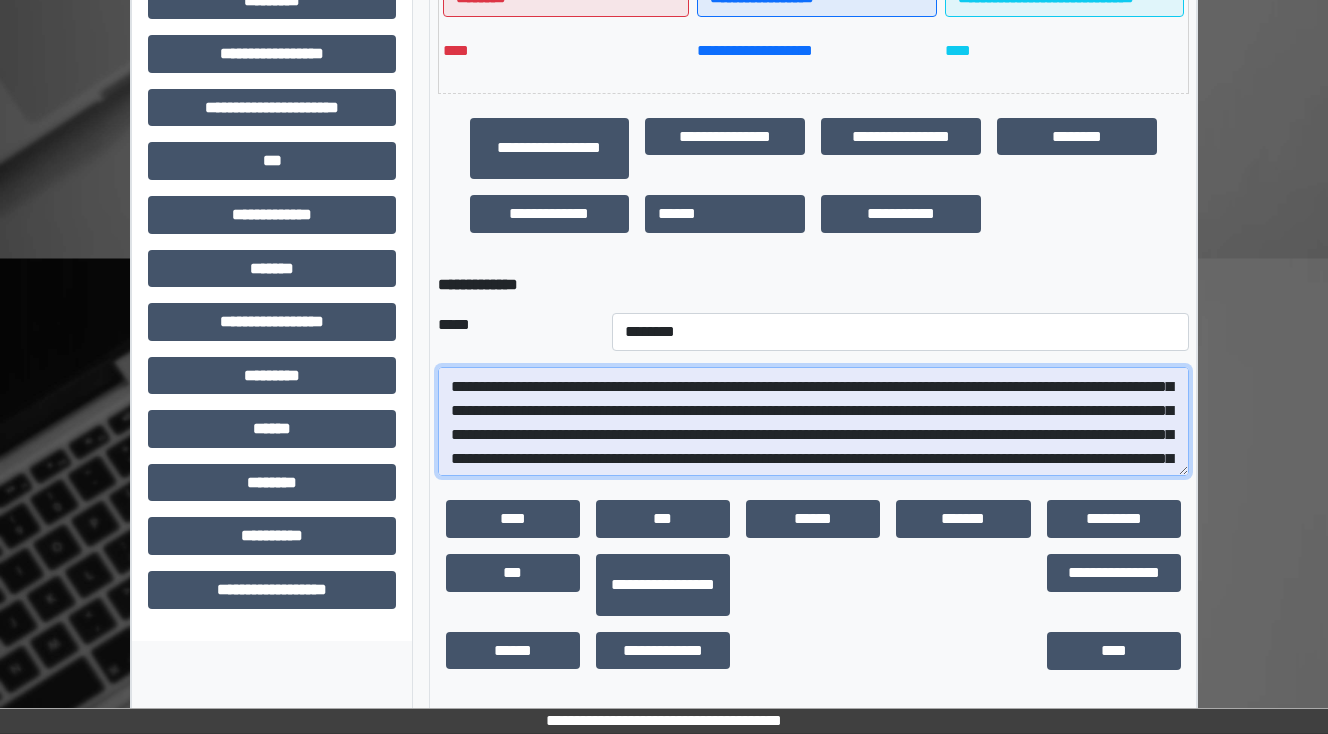 click at bounding box center [813, 422] 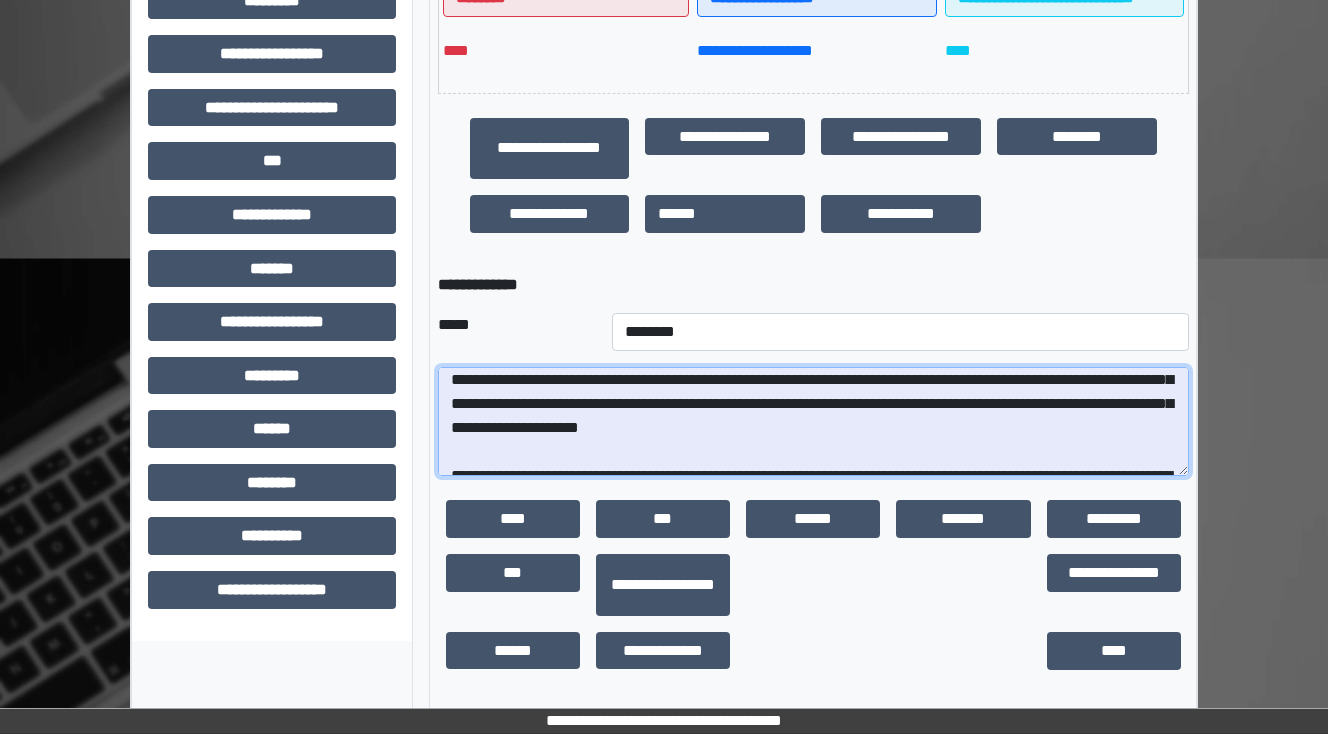 scroll, scrollTop: 247, scrollLeft: 0, axis: vertical 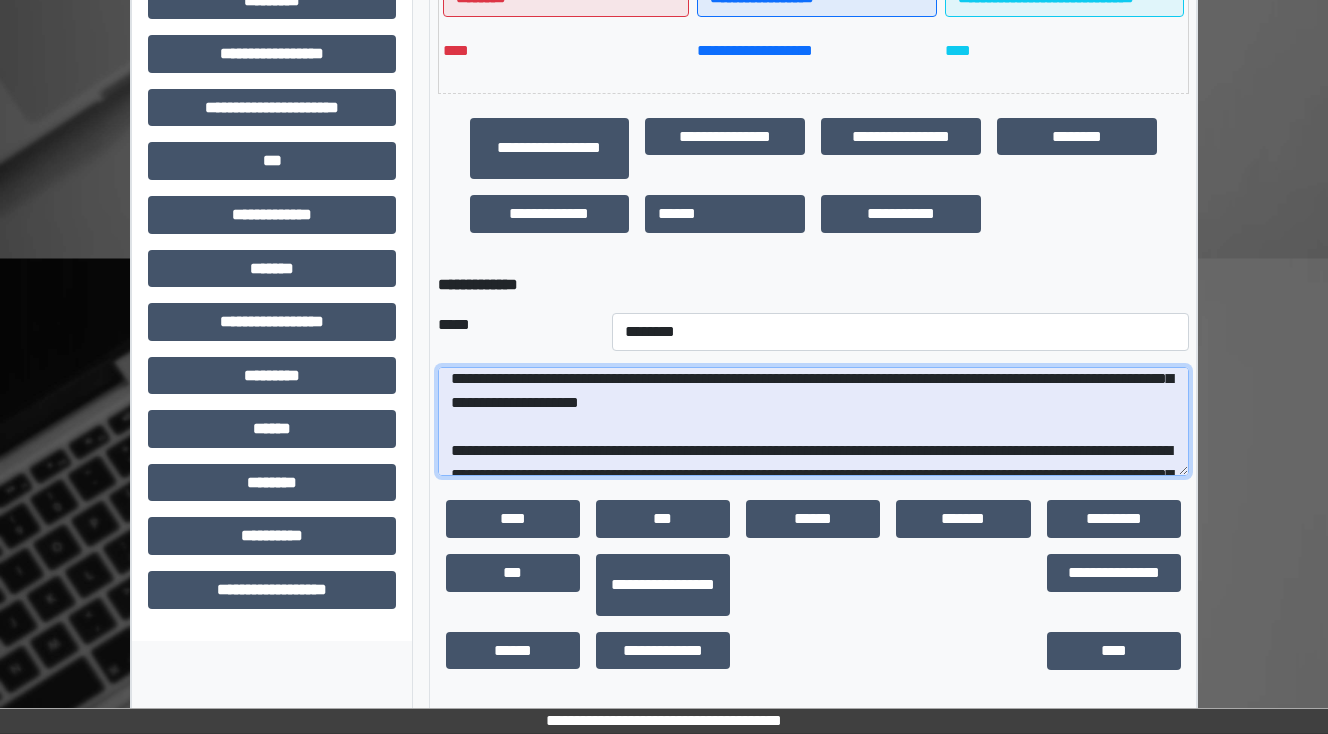 drag, startPoint x: 503, startPoint y: 403, endPoint x: 942, endPoint y: 404, distance: 439.00113 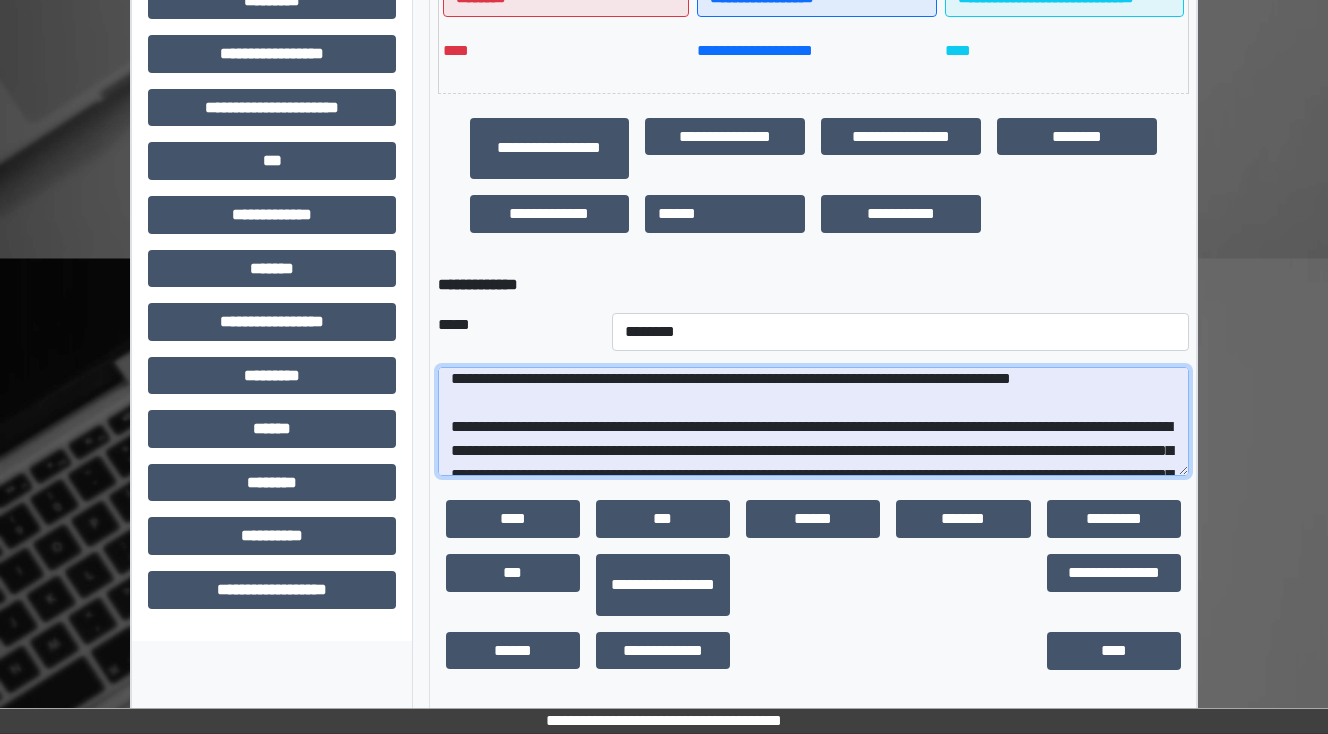 click at bounding box center (813, 422) 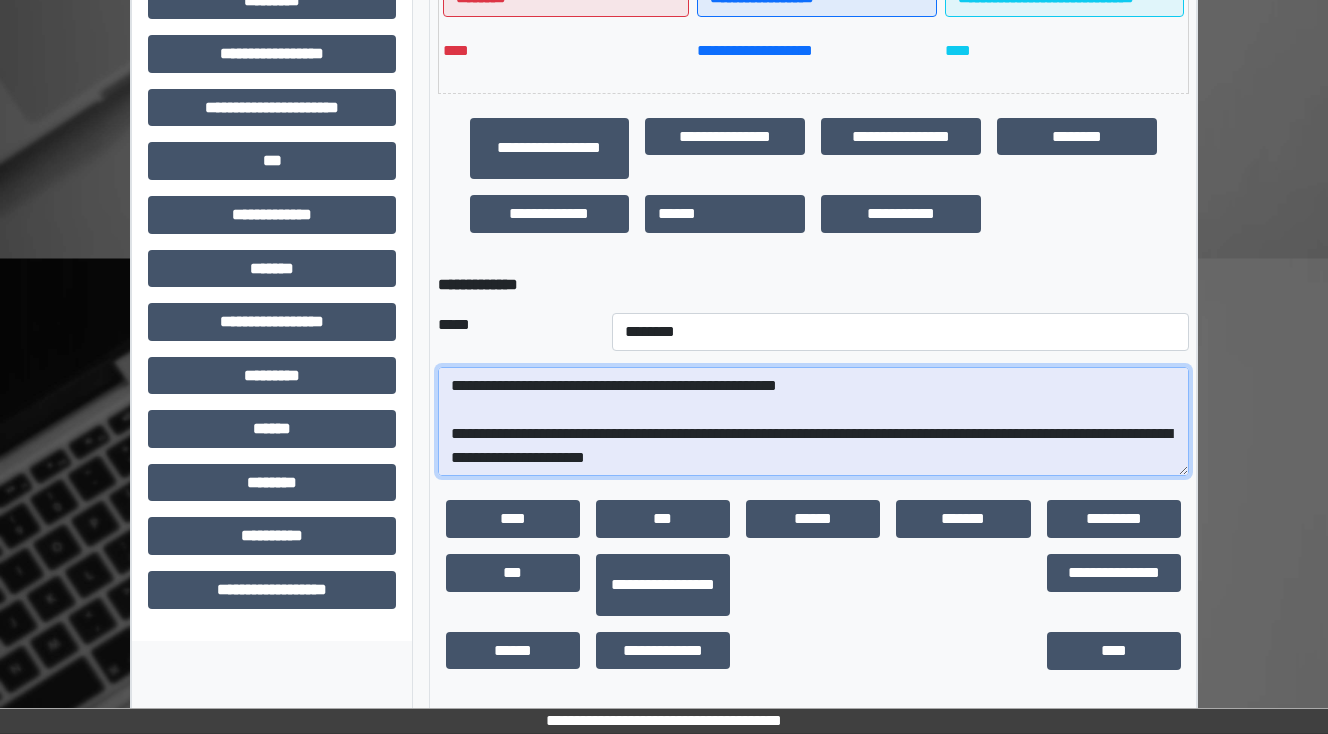 scroll, scrollTop: 407, scrollLeft: 0, axis: vertical 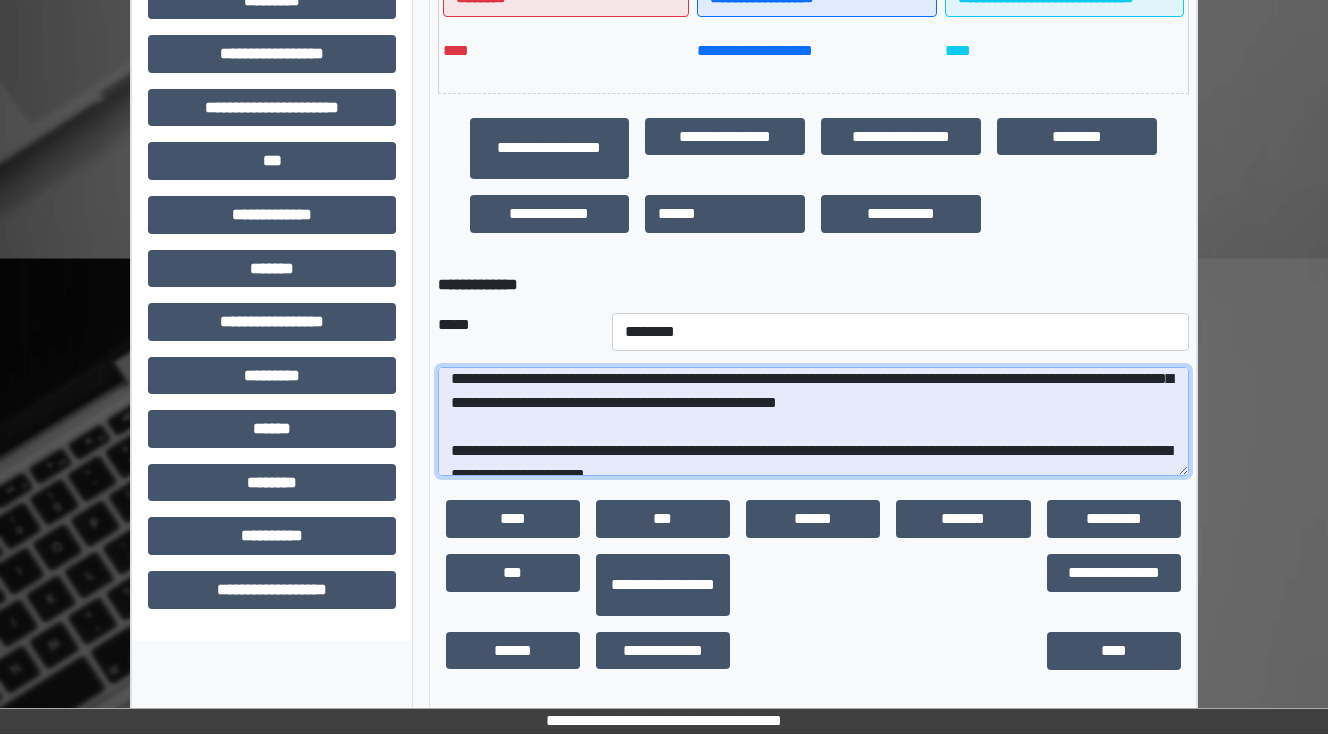drag, startPoint x: 751, startPoint y: 388, endPoint x: 436, endPoint y: 379, distance: 315.12854 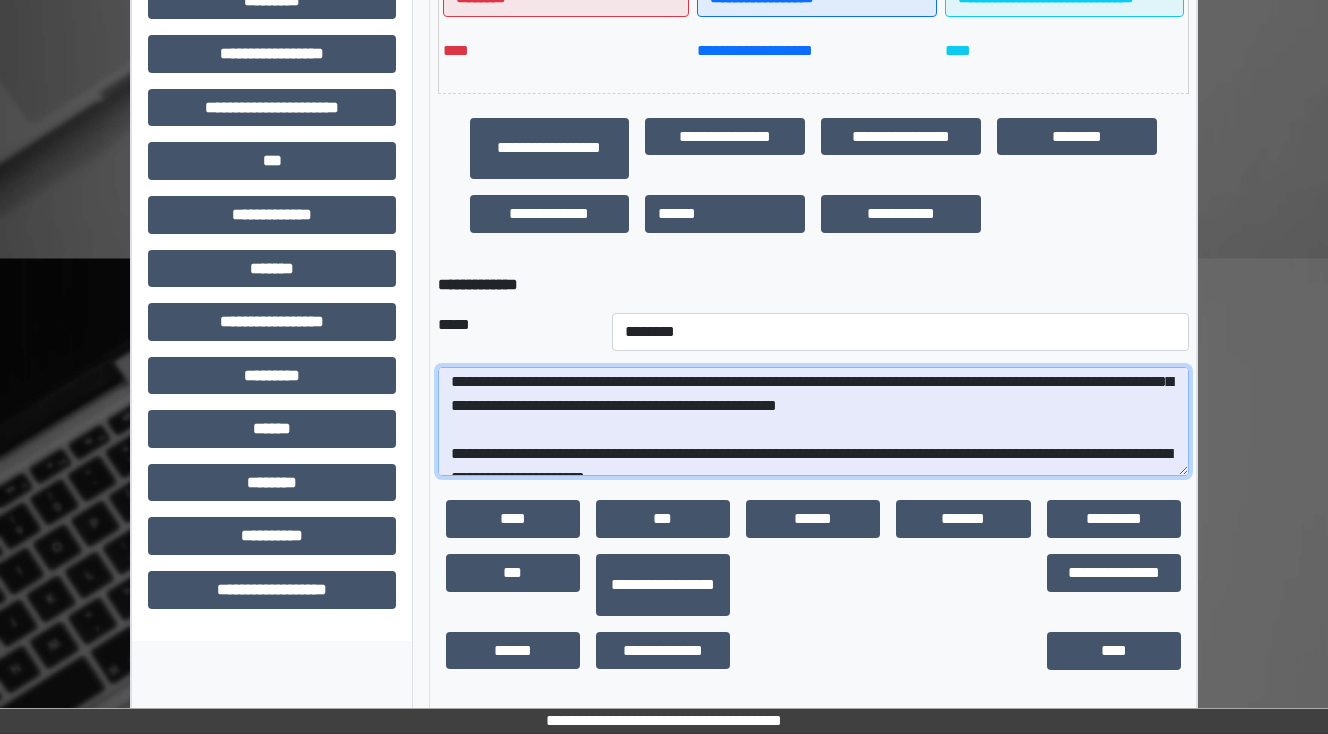 click at bounding box center [813, 422] 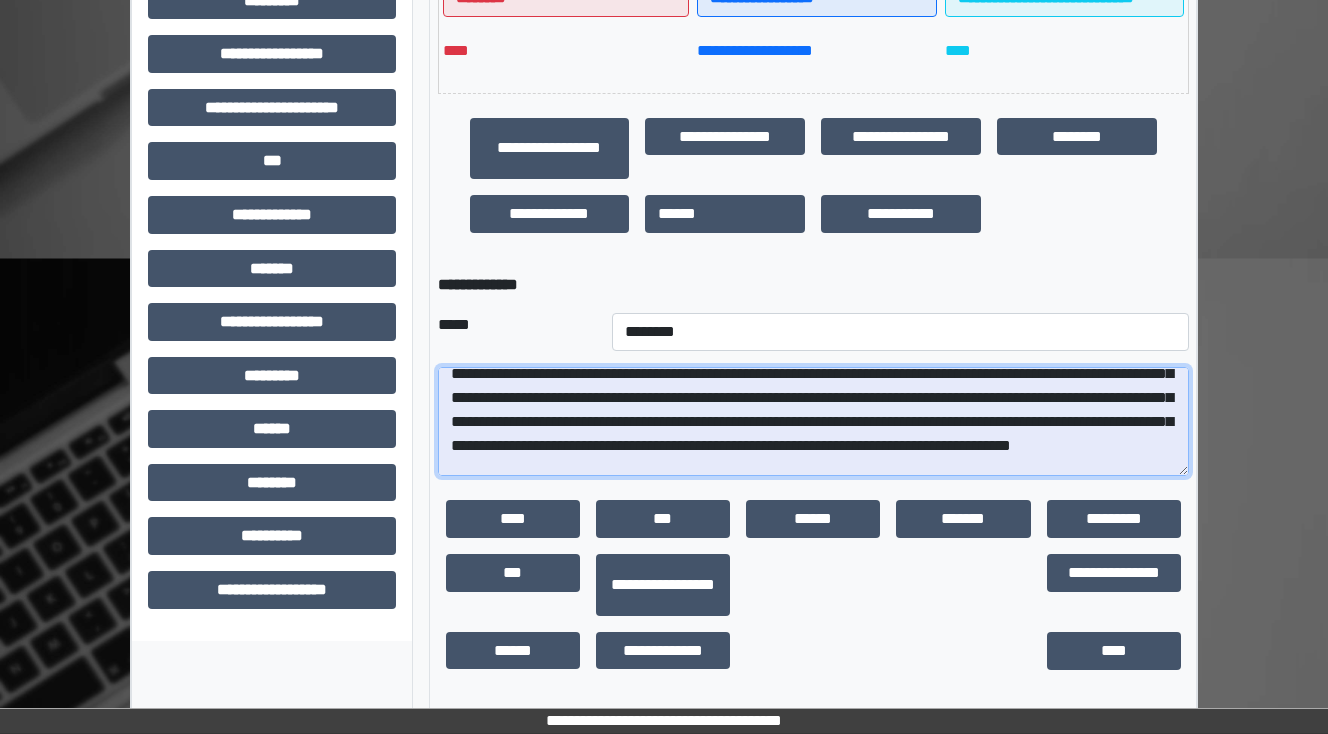 scroll, scrollTop: 260, scrollLeft: 0, axis: vertical 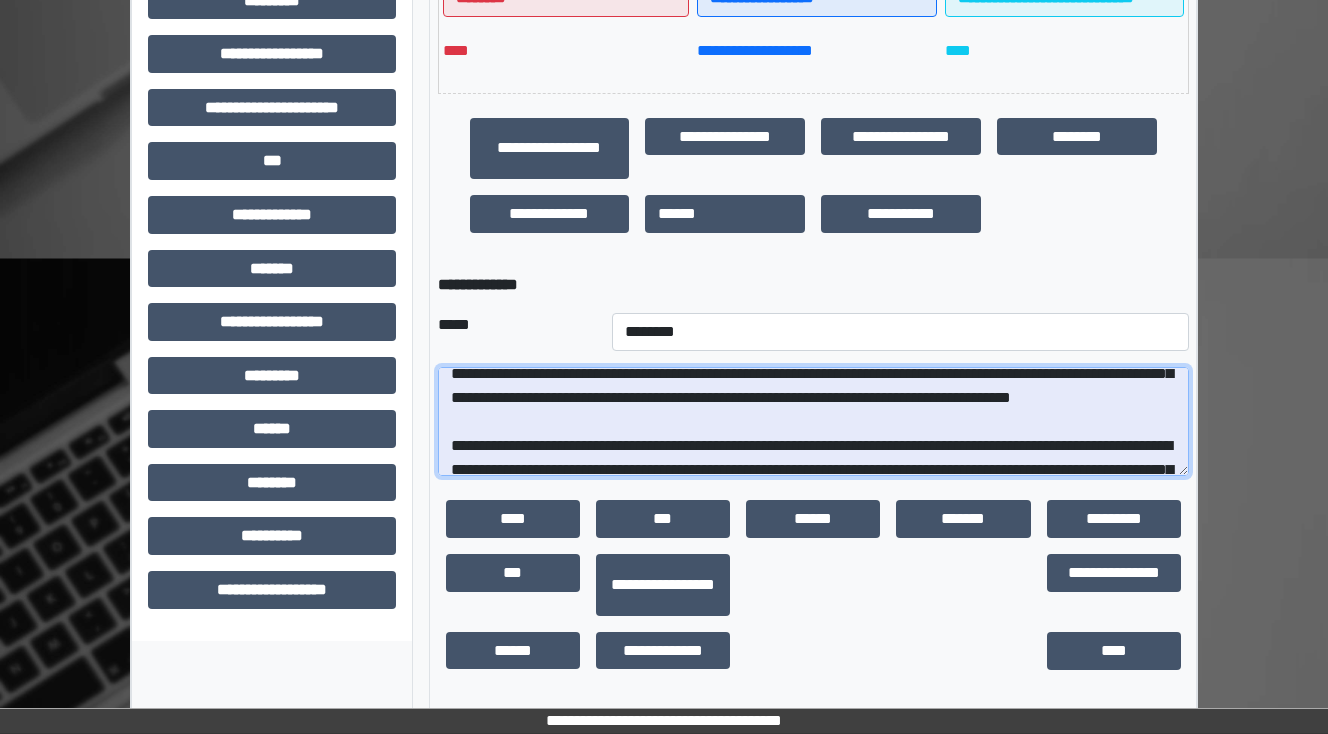 click at bounding box center [813, 422] 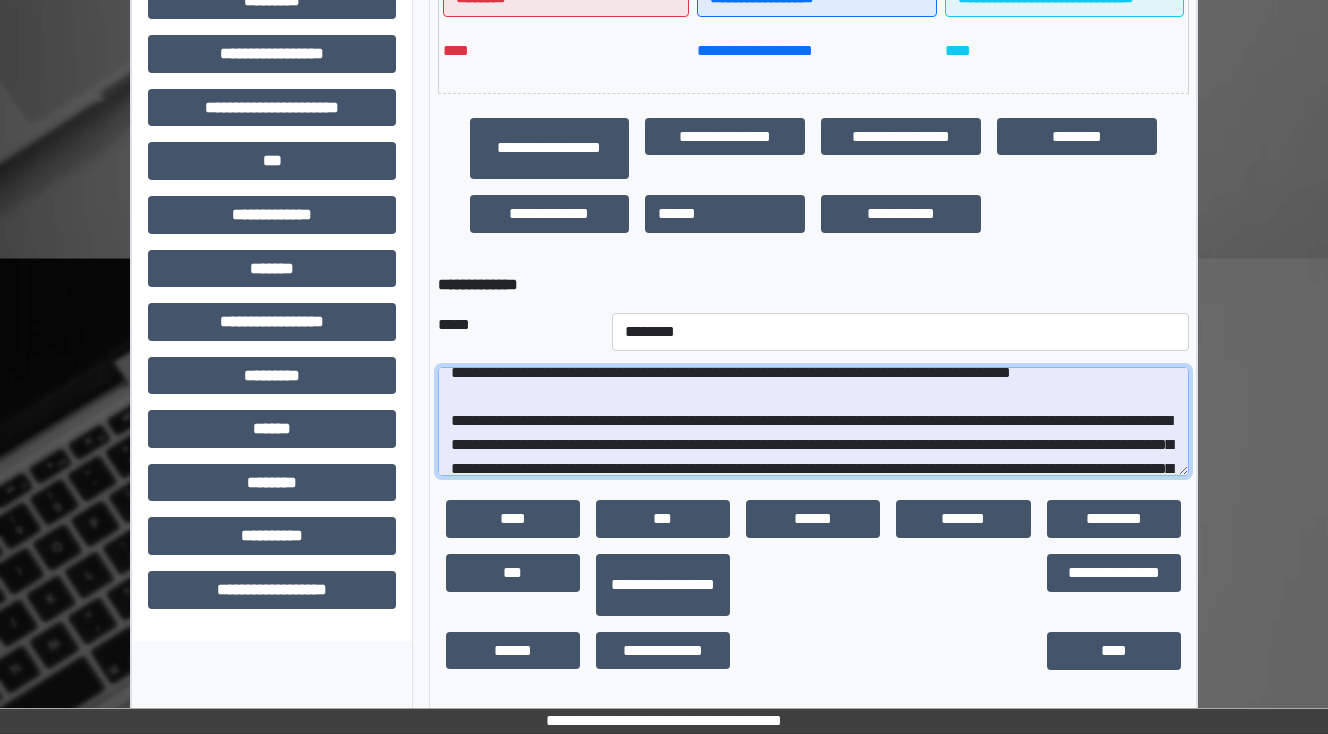 scroll, scrollTop: 228, scrollLeft: 0, axis: vertical 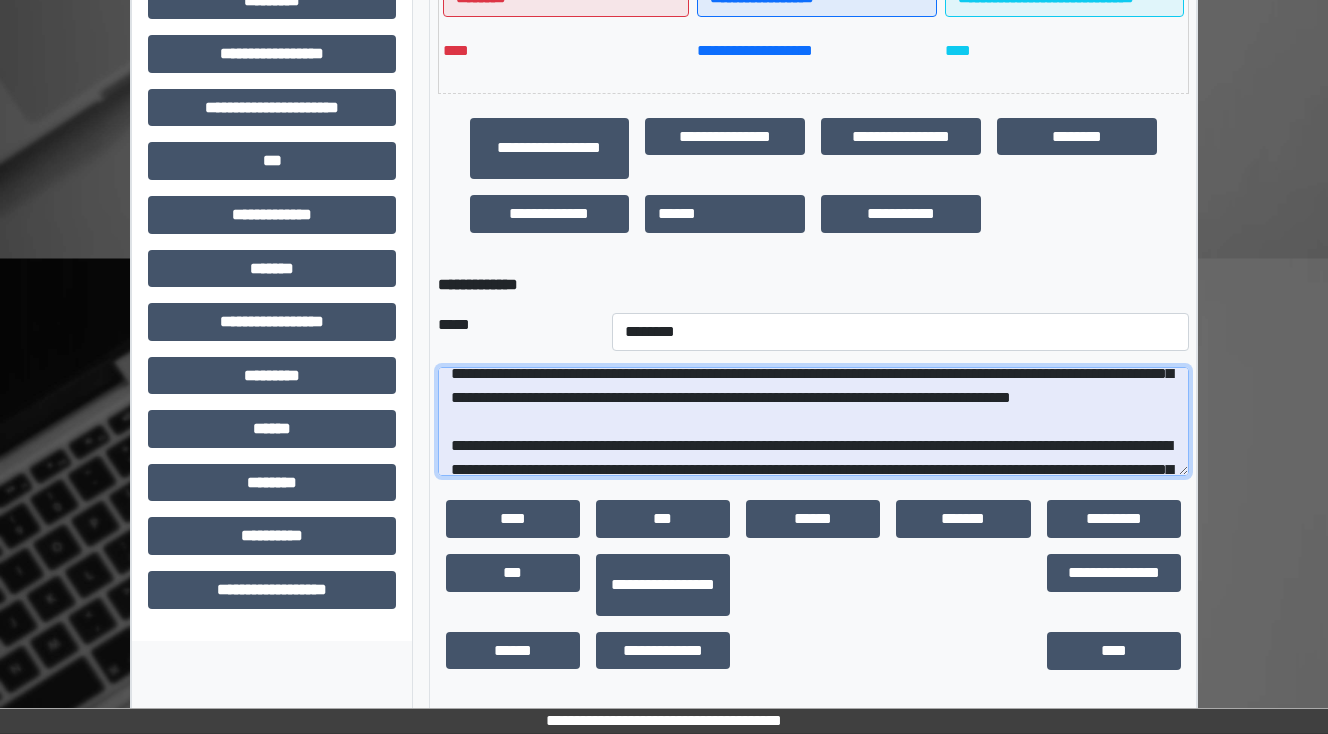 click at bounding box center [813, 422] 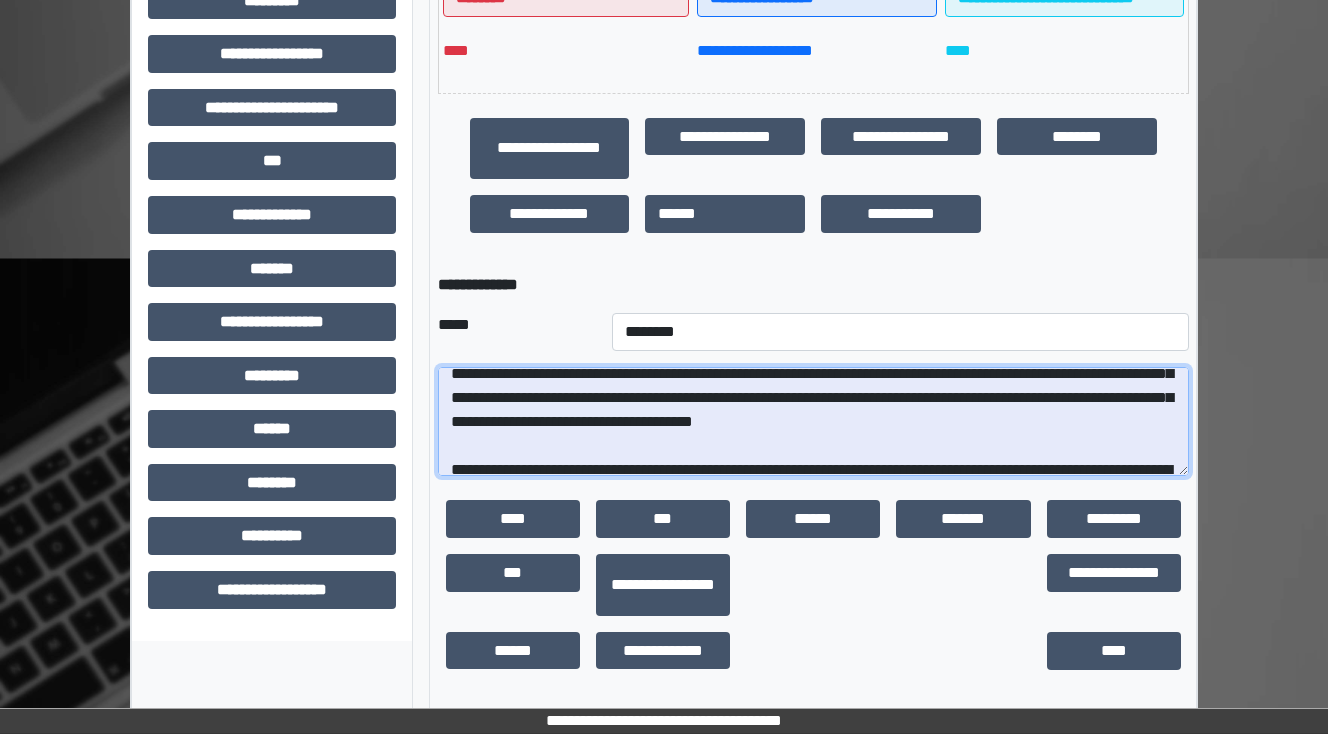 scroll, scrollTop: 232, scrollLeft: 0, axis: vertical 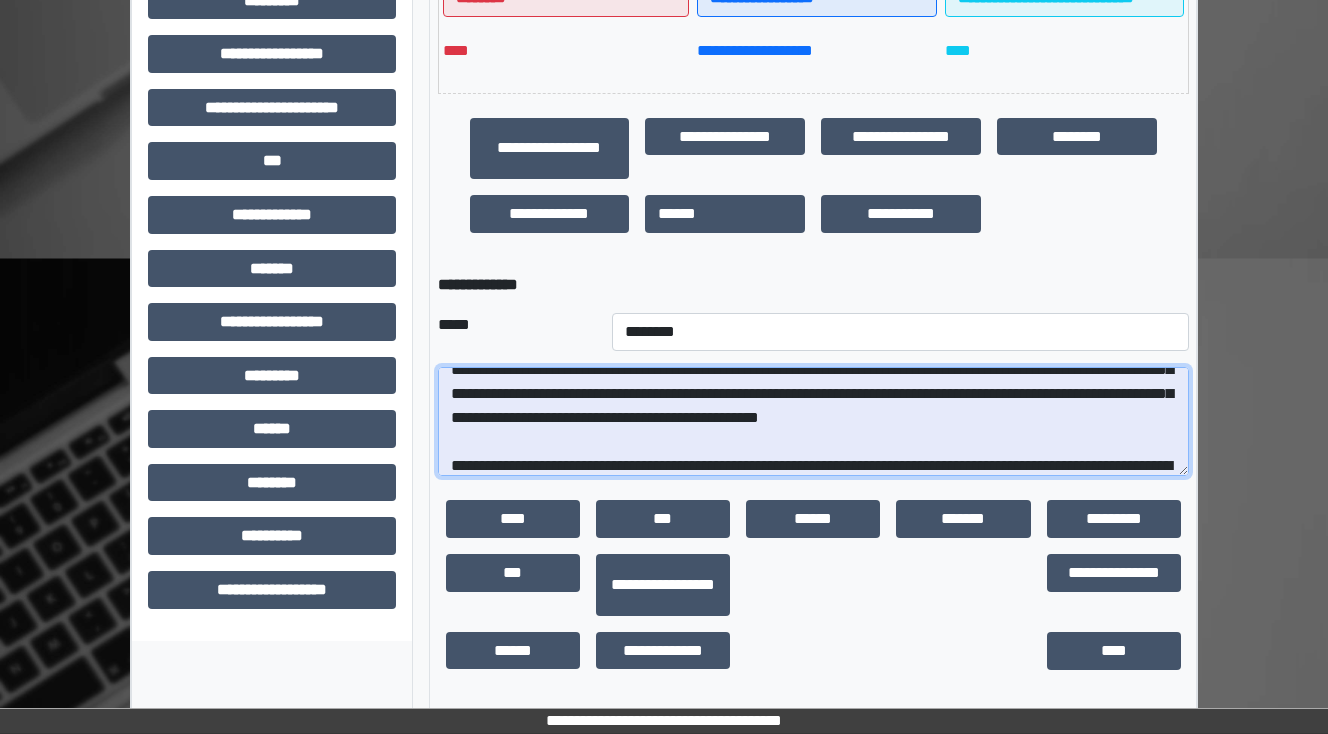 click at bounding box center (813, 422) 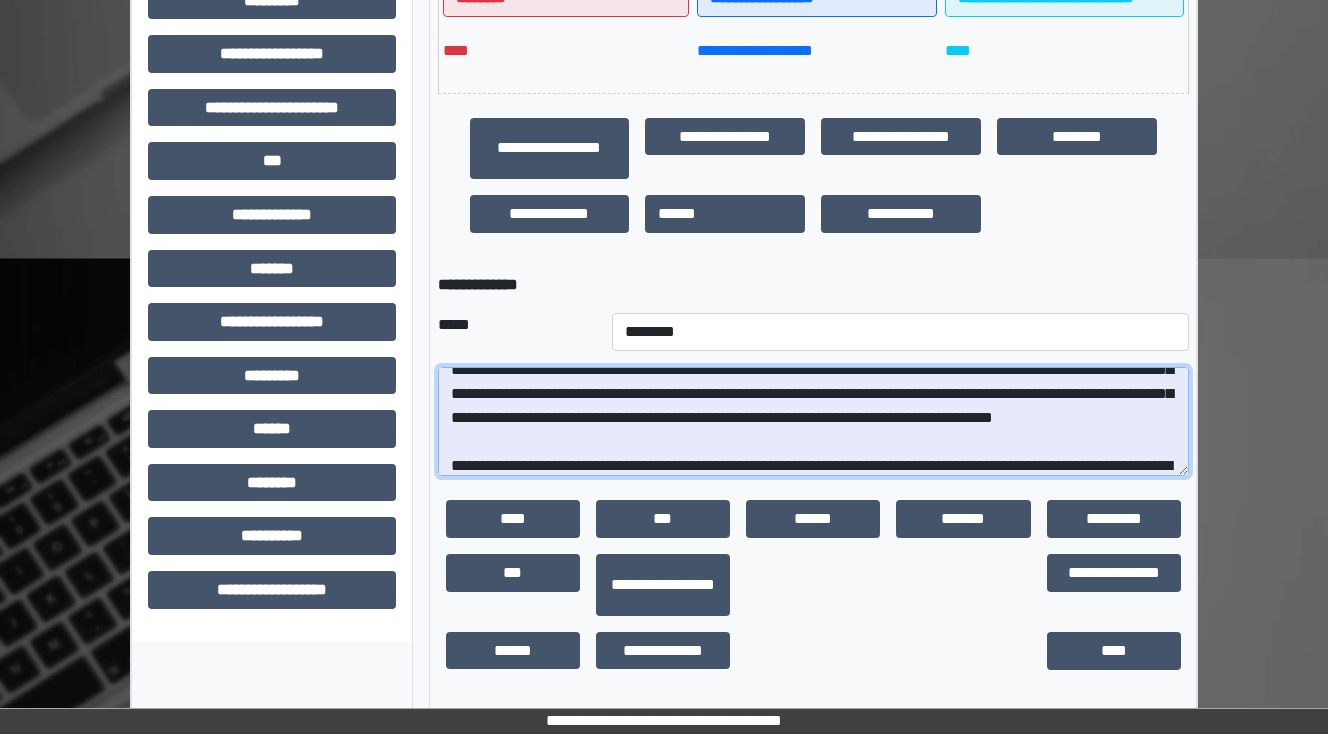 click at bounding box center [813, 422] 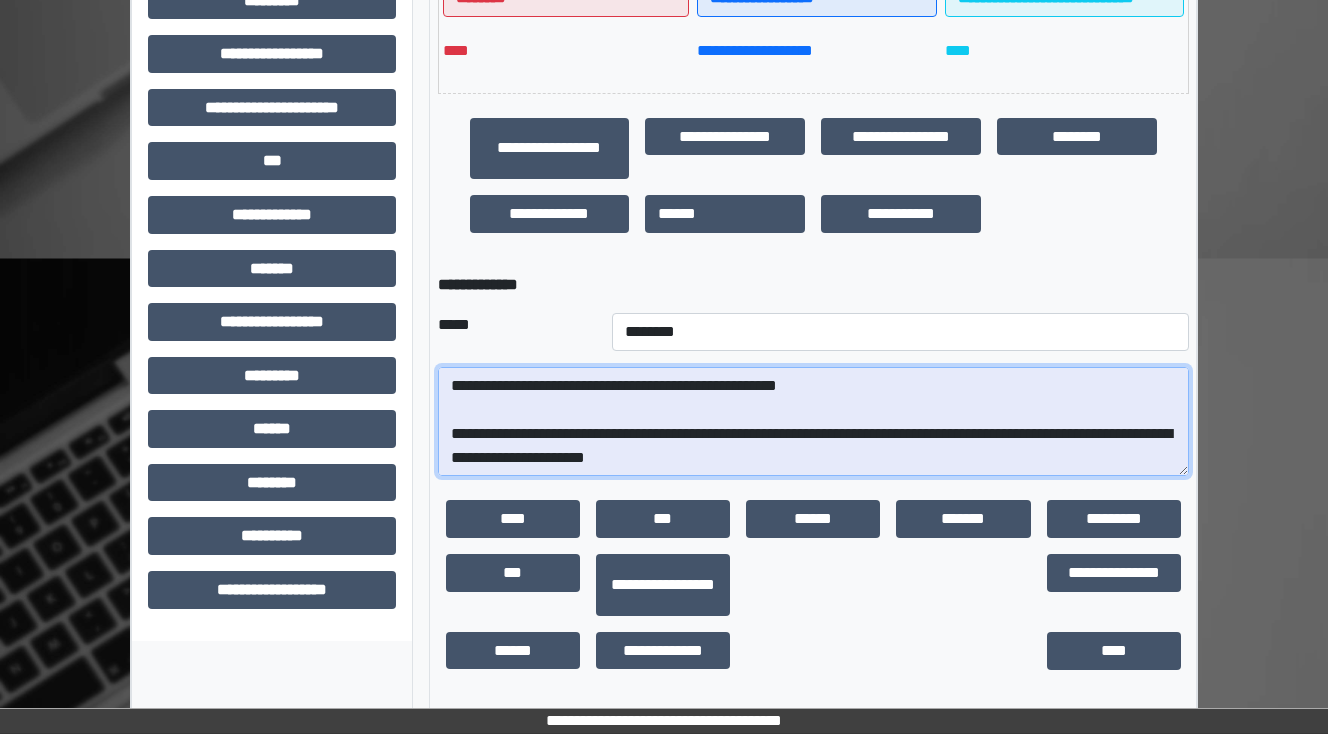 drag, startPoint x: 513, startPoint y: 462, endPoint x: 681, endPoint y: 474, distance: 168.42802 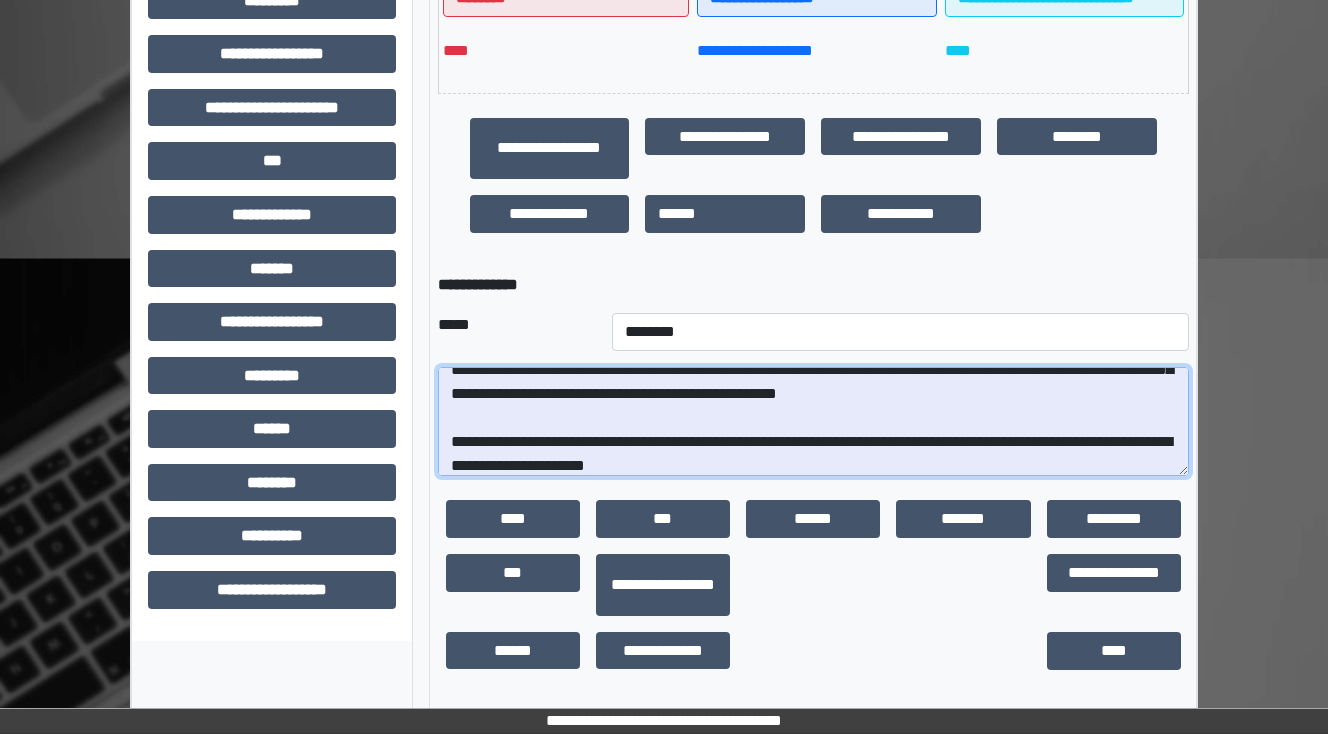 click at bounding box center [813, 422] 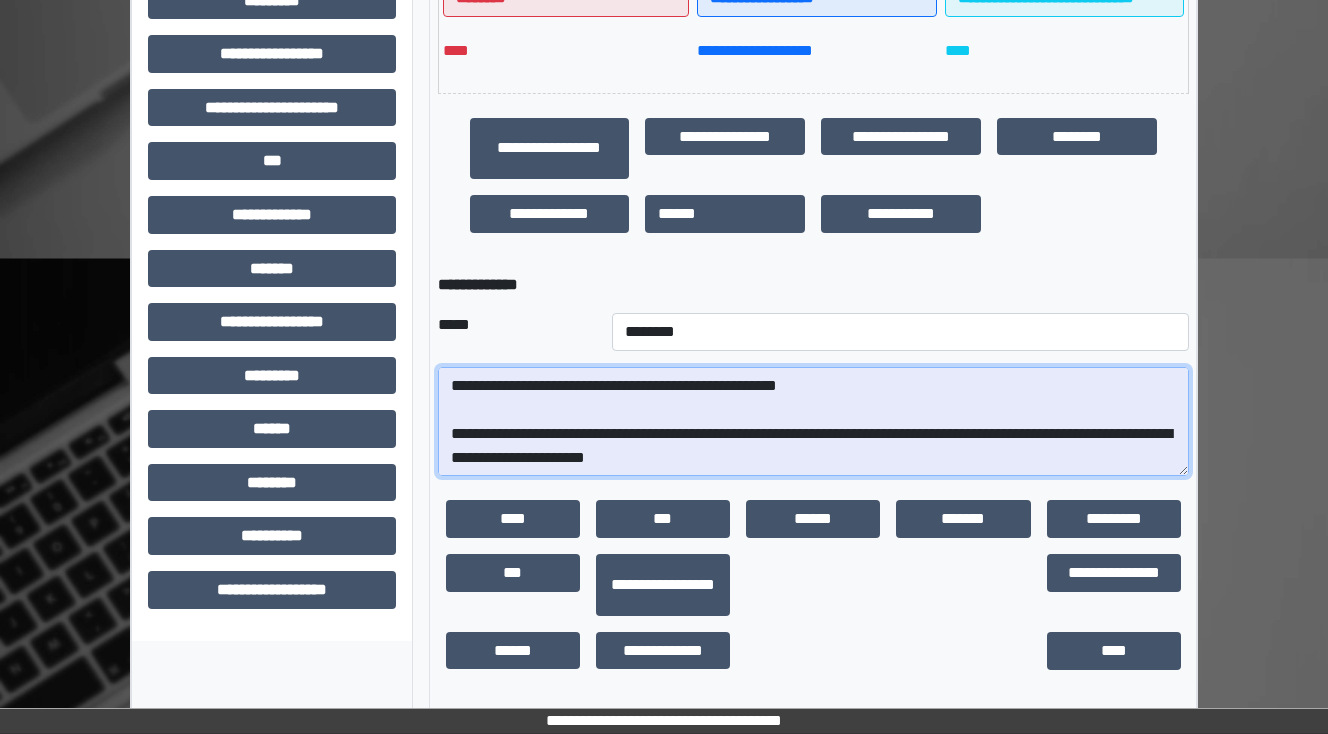 scroll, scrollTop: 376, scrollLeft: 0, axis: vertical 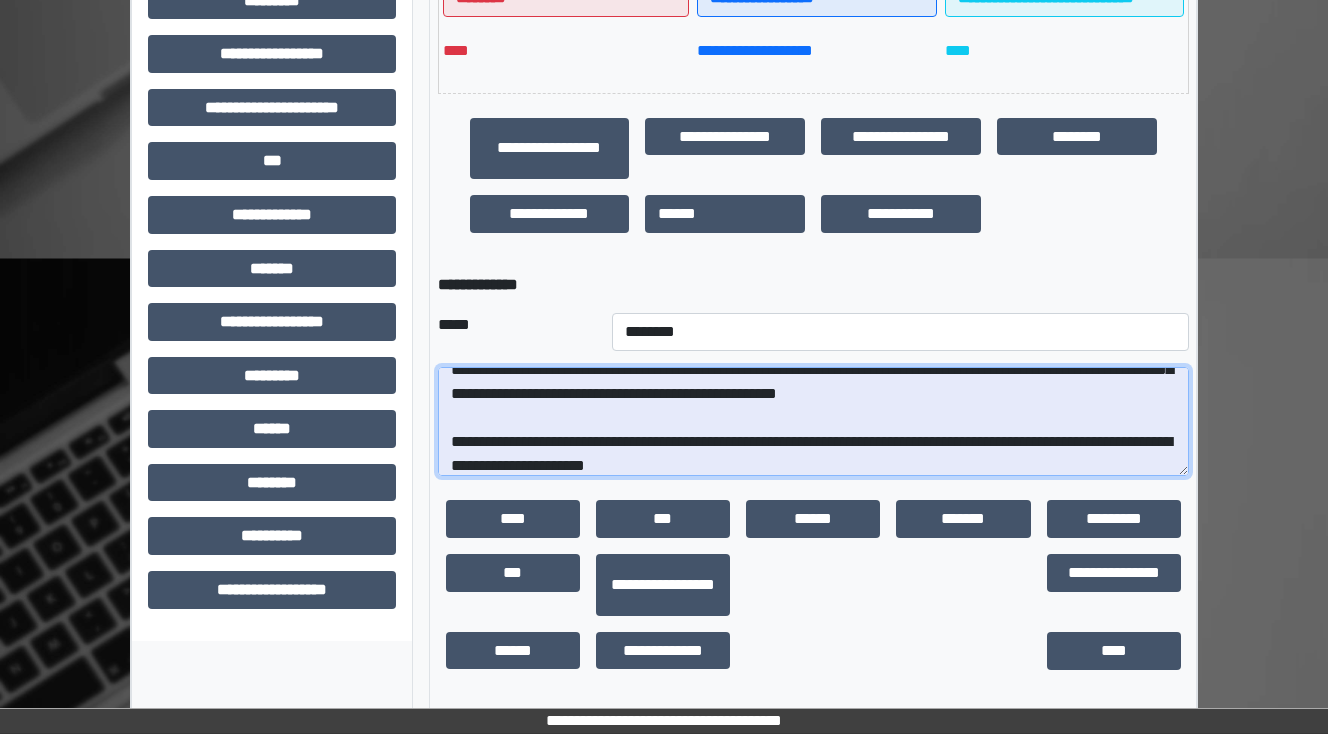 click at bounding box center [813, 422] 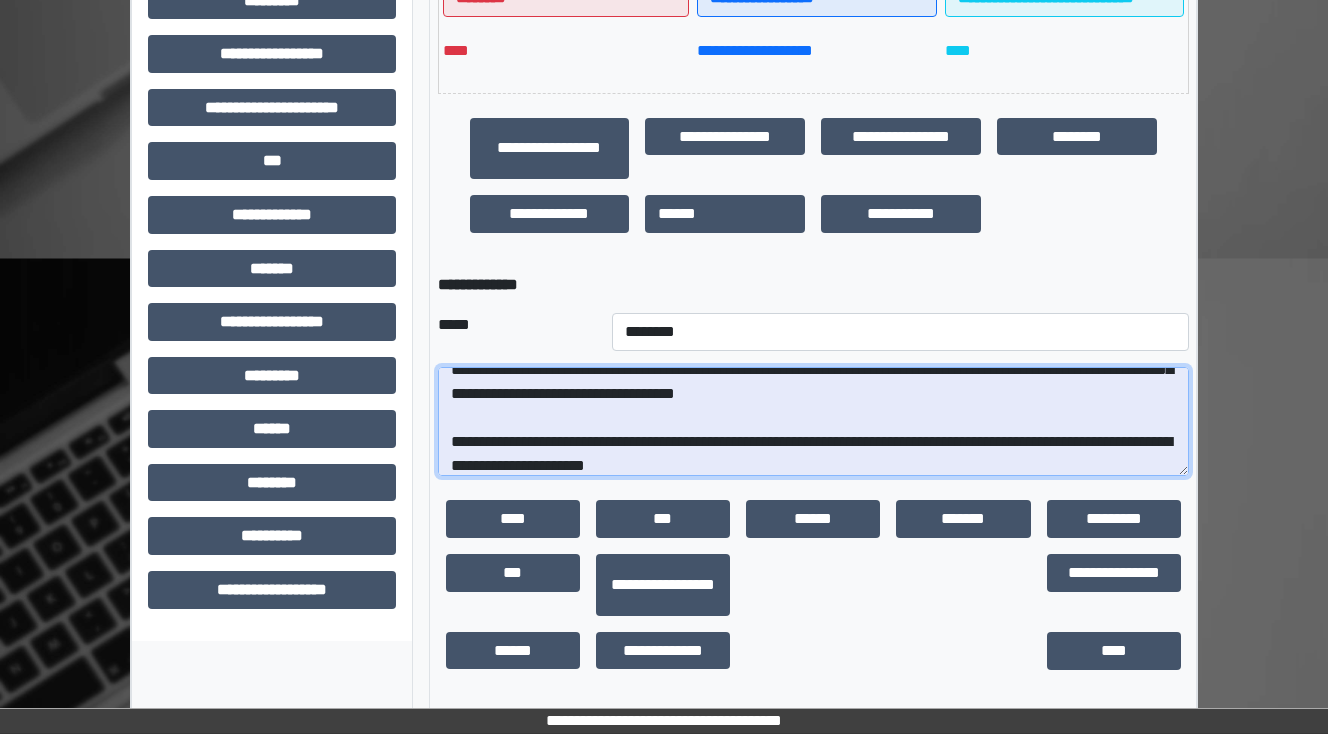 click at bounding box center [813, 422] 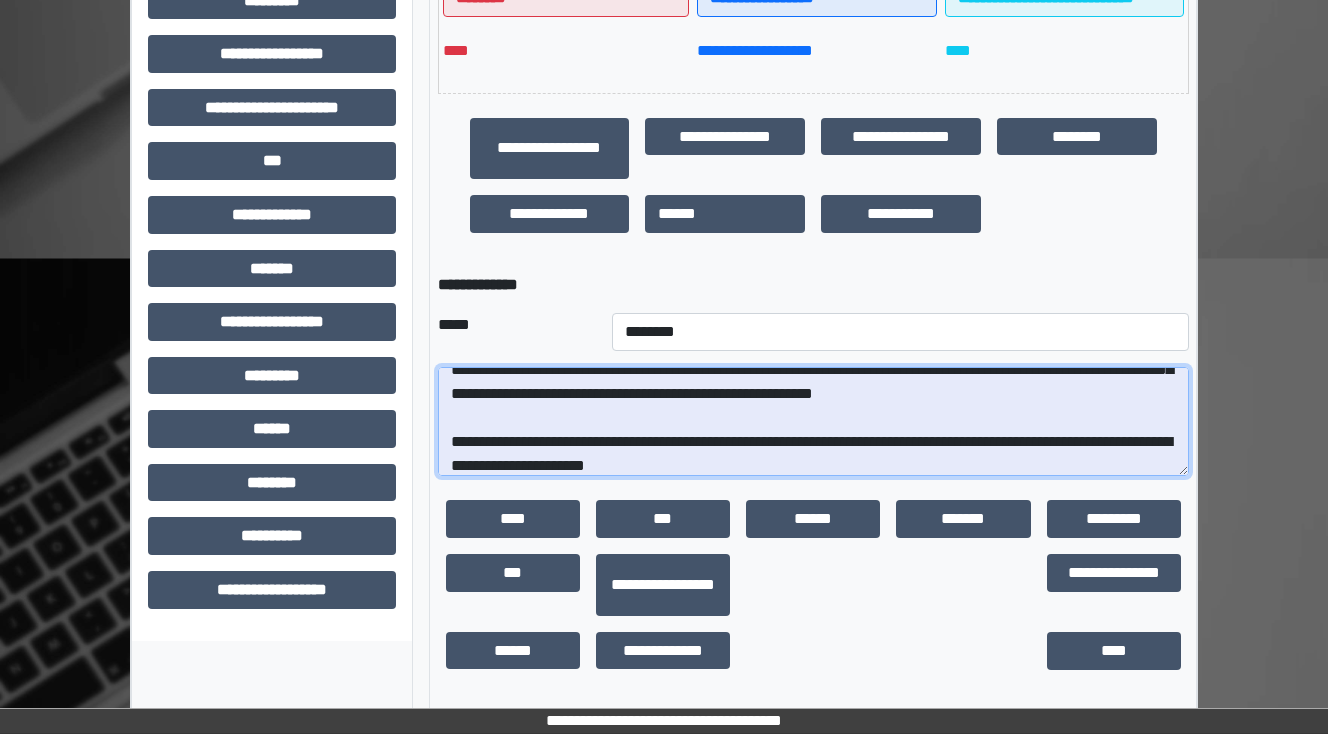 click at bounding box center [813, 422] 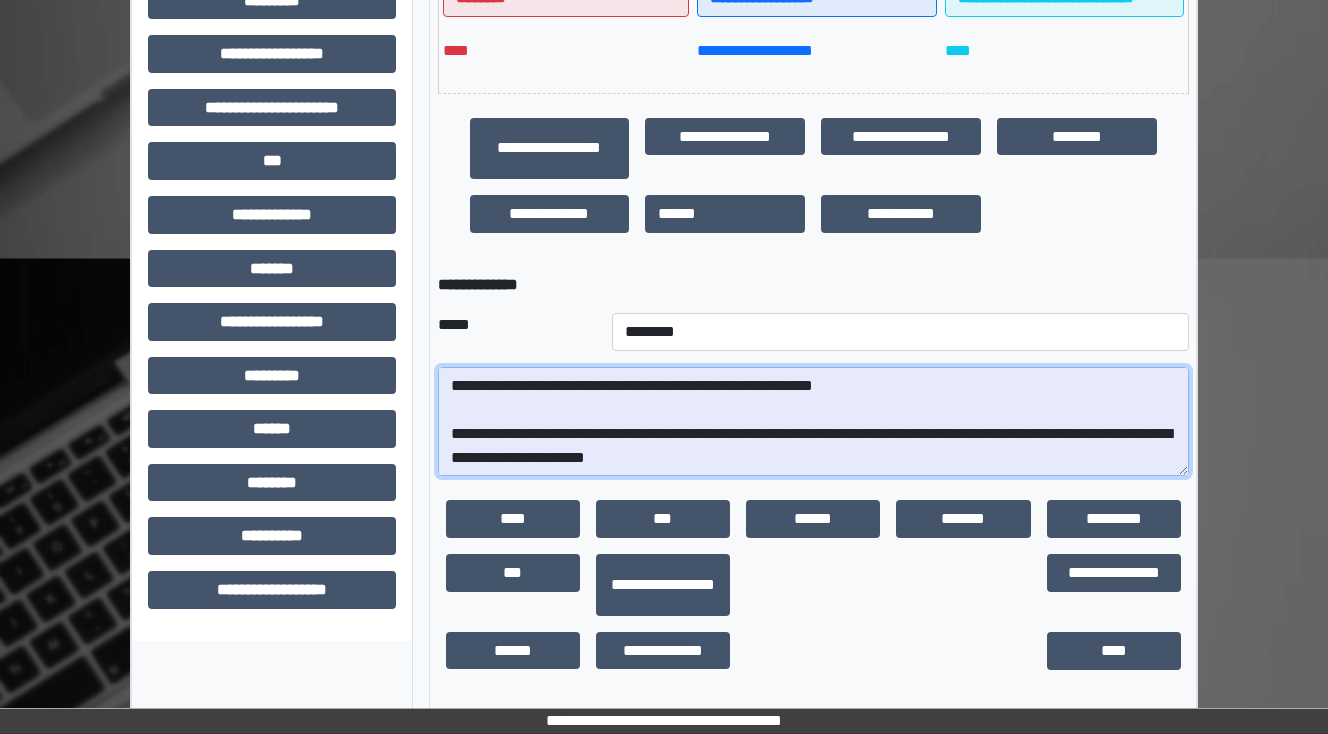 scroll, scrollTop: 456, scrollLeft: 0, axis: vertical 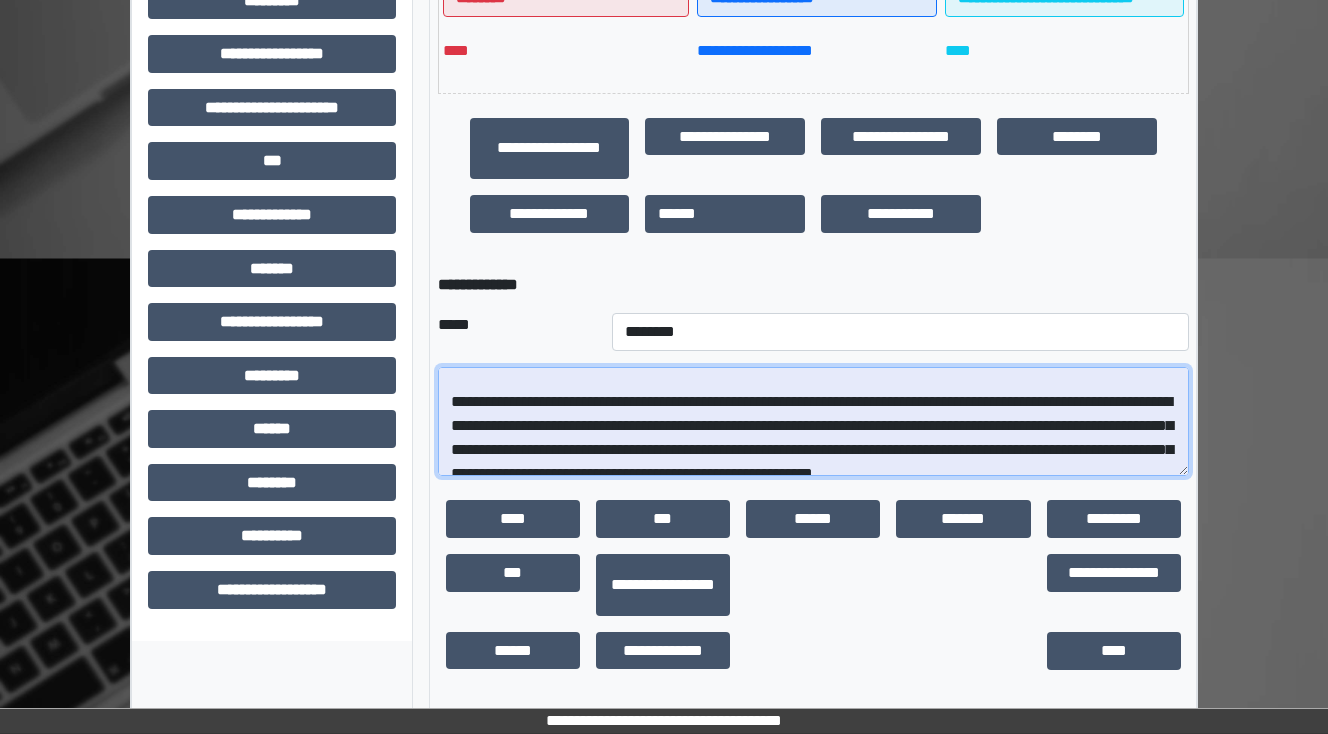 click at bounding box center (813, 422) 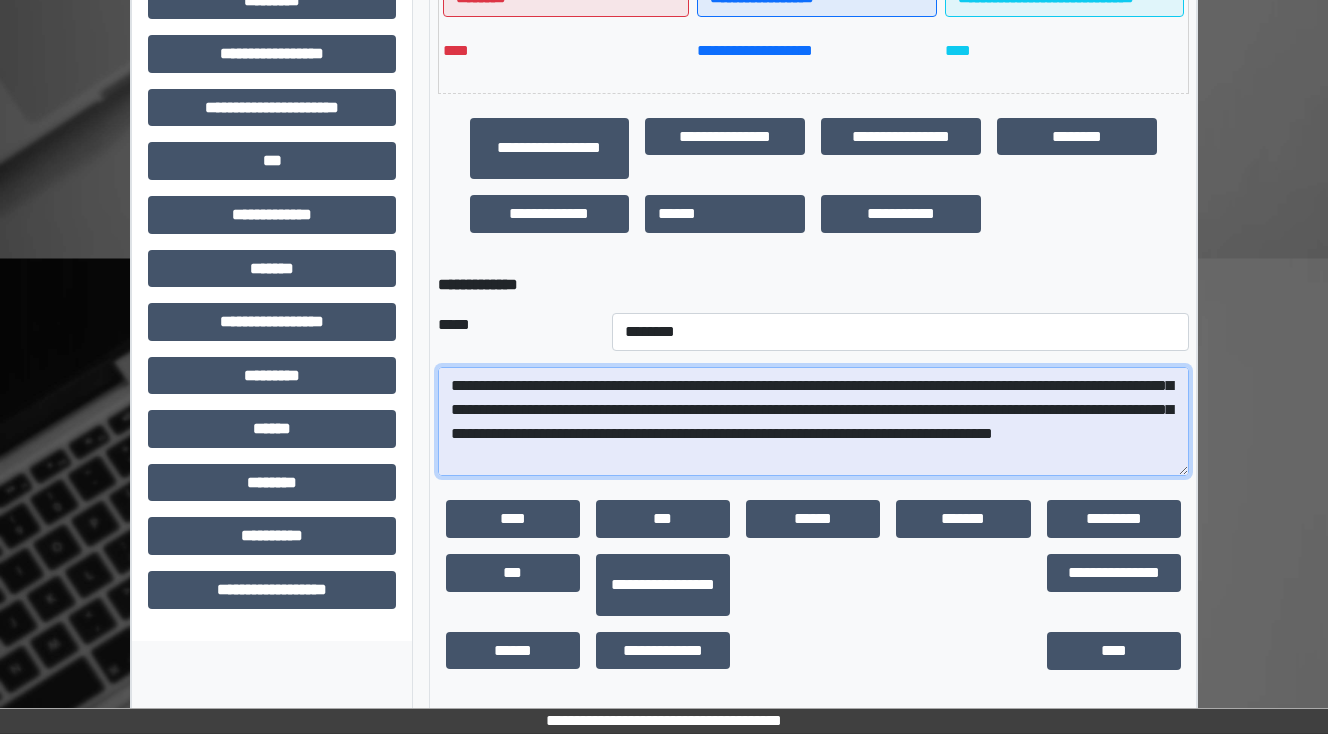 scroll, scrollTop: 296, scrollLeft: 0, axis: vertical 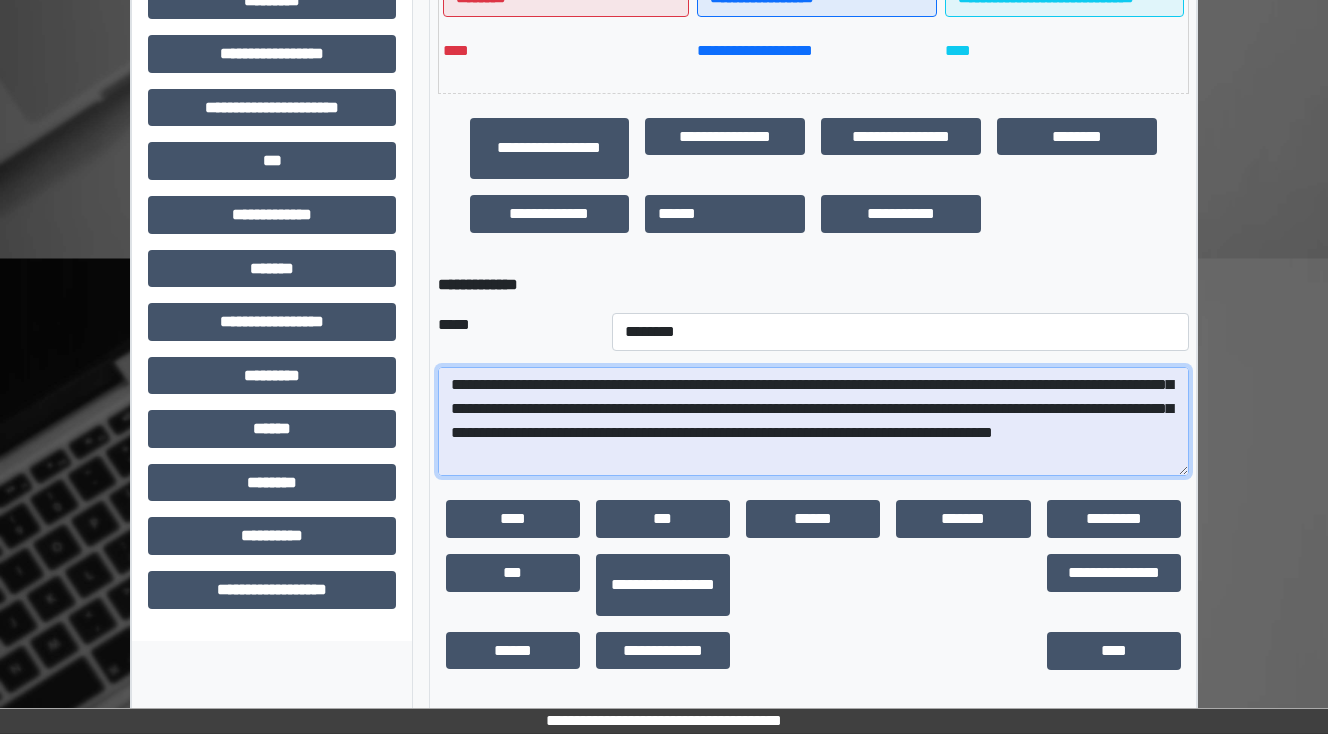 drag, startPoint x: 720, startPoint y: 376, endPoint x: 816, endPoint y: 378, distance: 96.02083 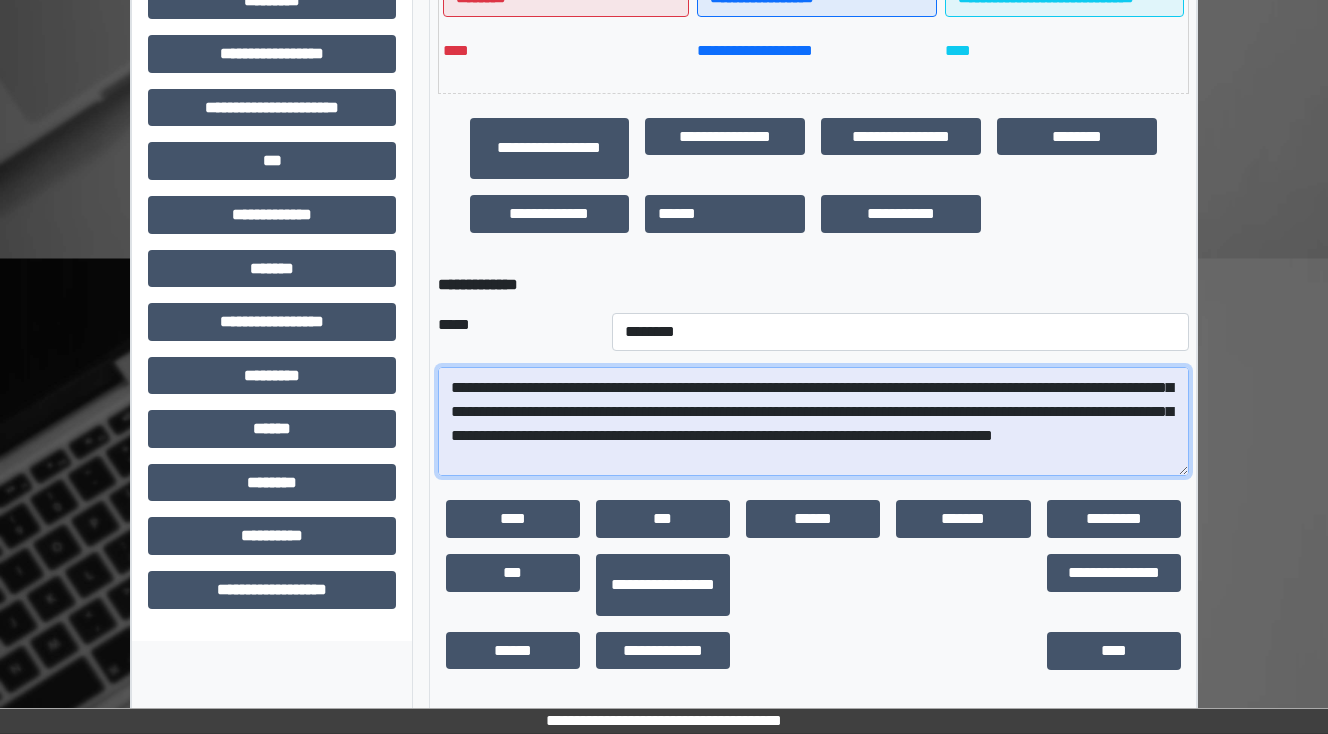 click at bounding box center (813, 422) 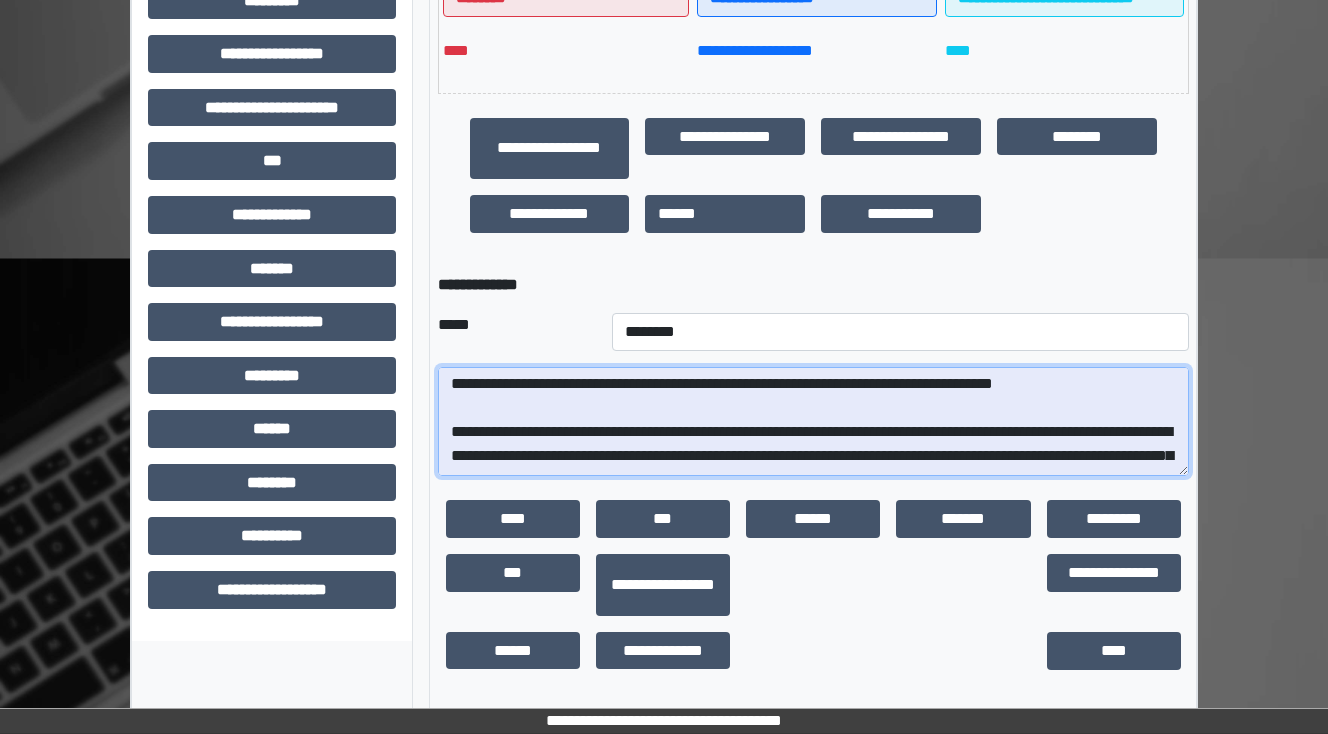 scroll, scrollTop: 294, scrollLeft: 0, axis: vertical 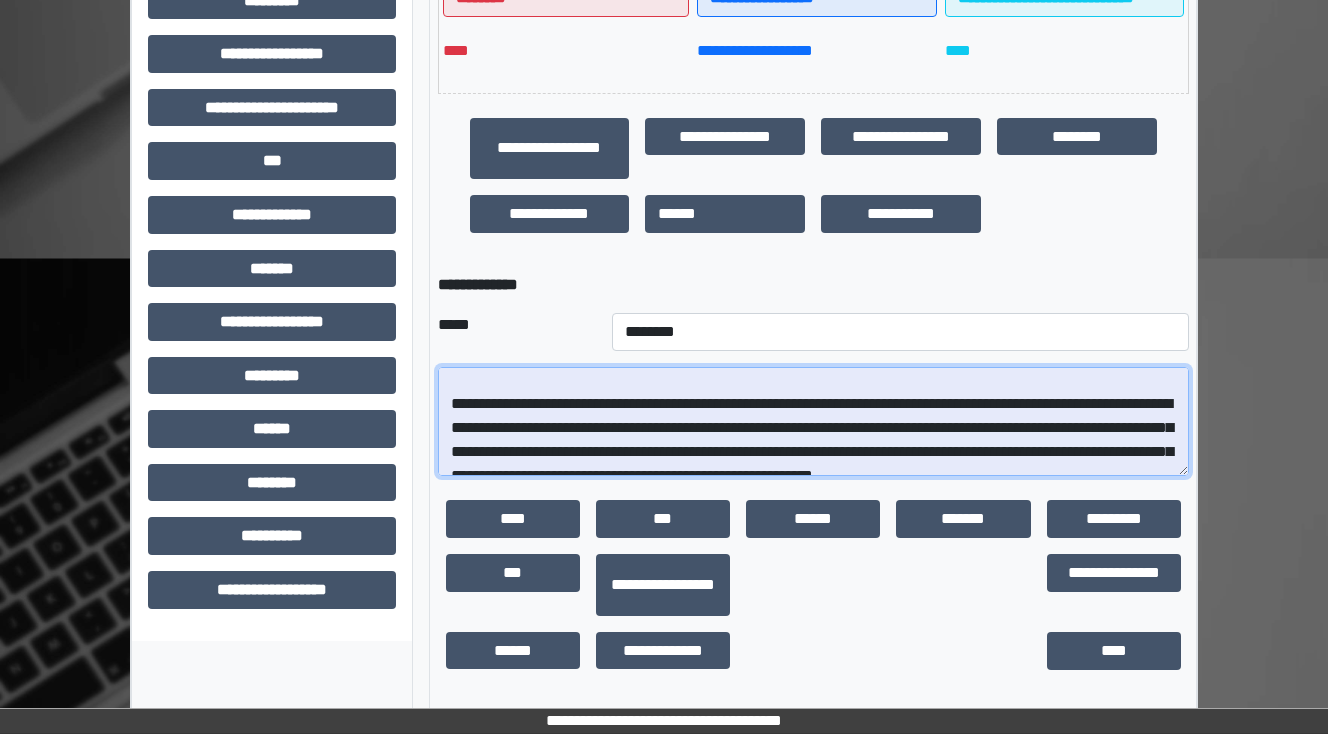 click at bounding box center (813, 422) 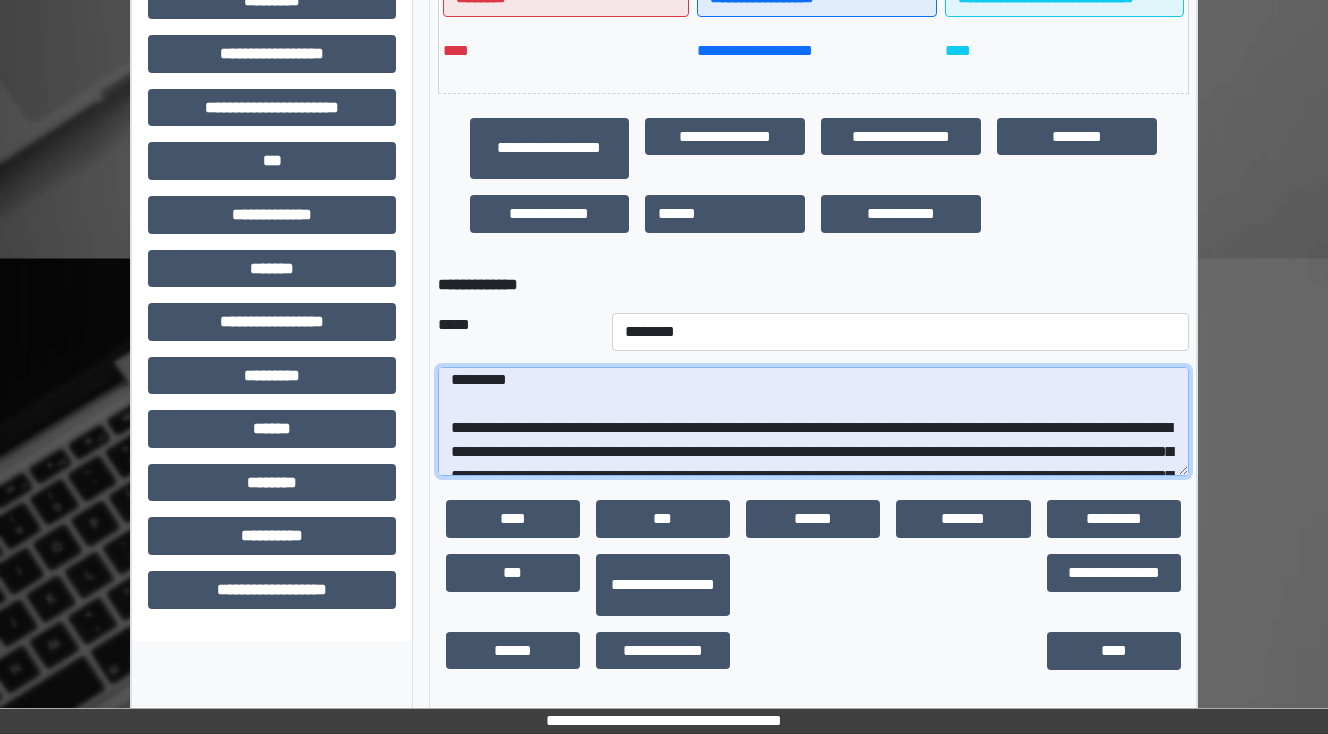 click at bounding box center [813, 422] 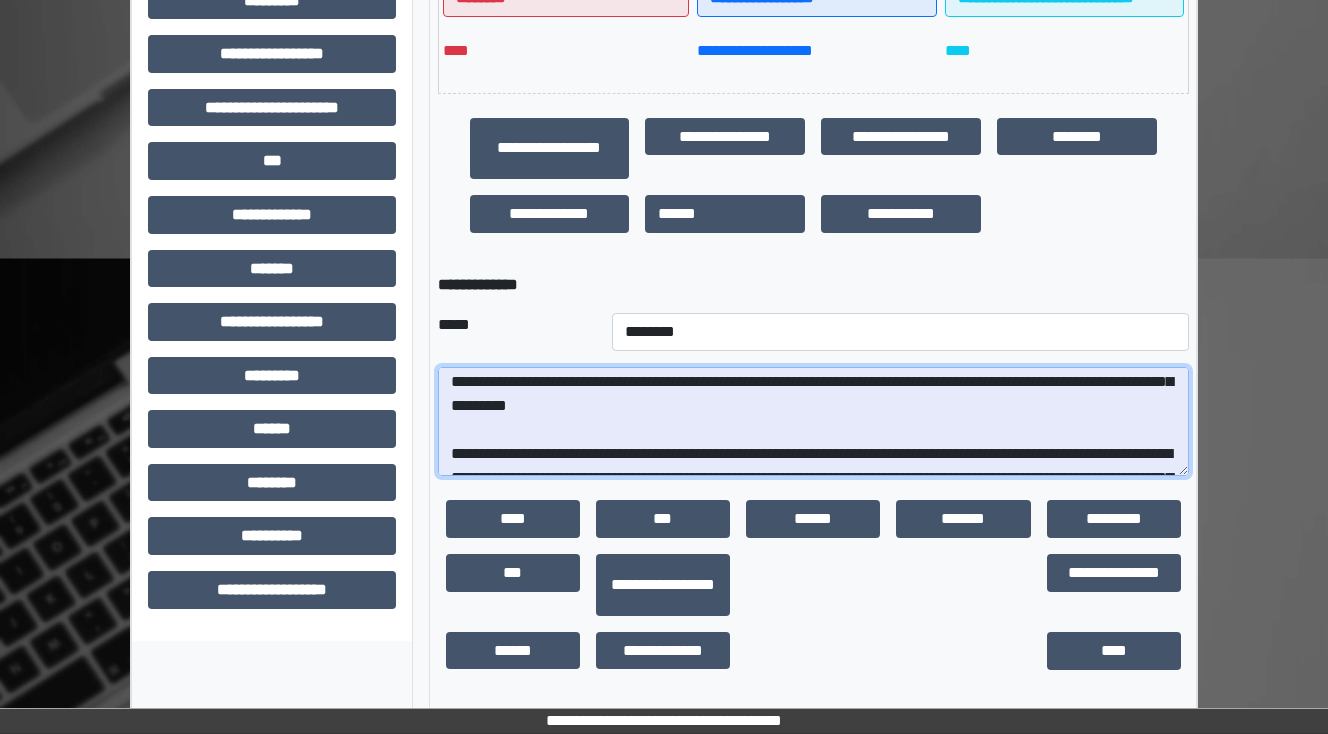 scroll, scrollTop: 294, scrollLeft: 0, axis: vertical 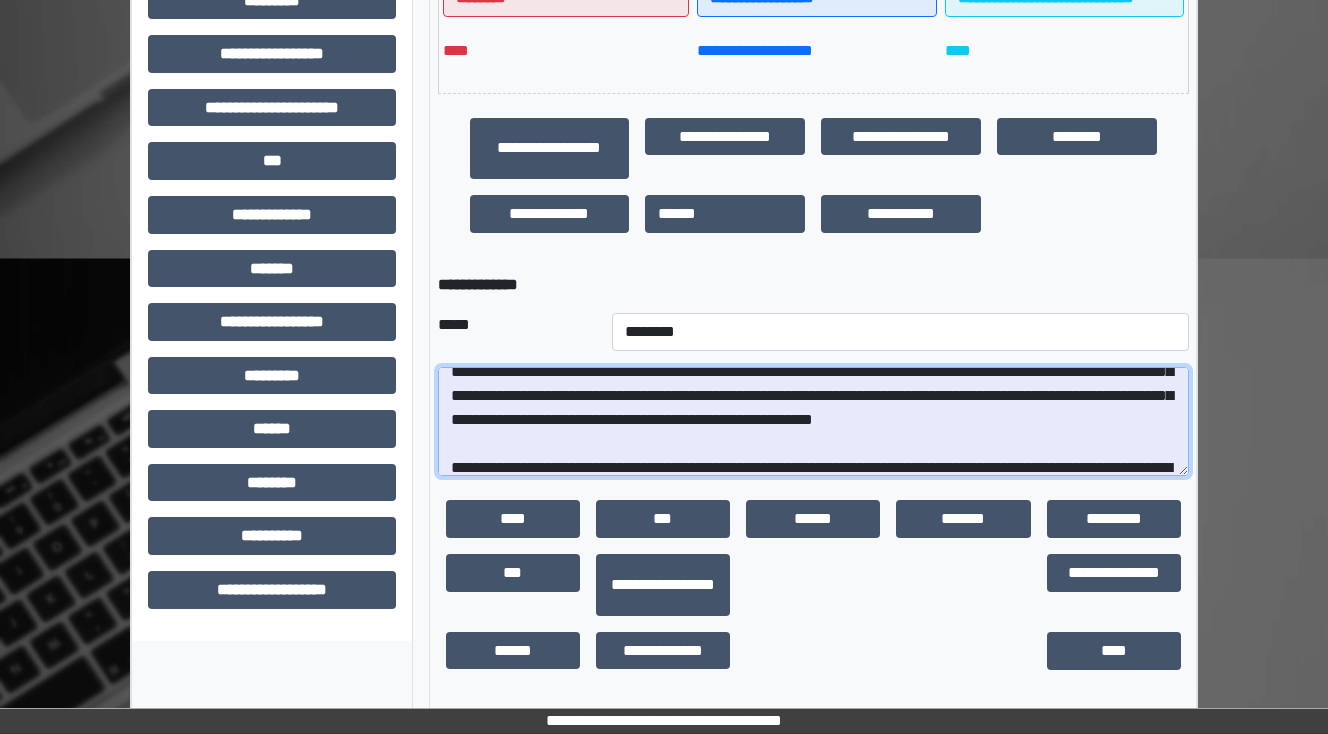 click at bounding box center (813, 422) 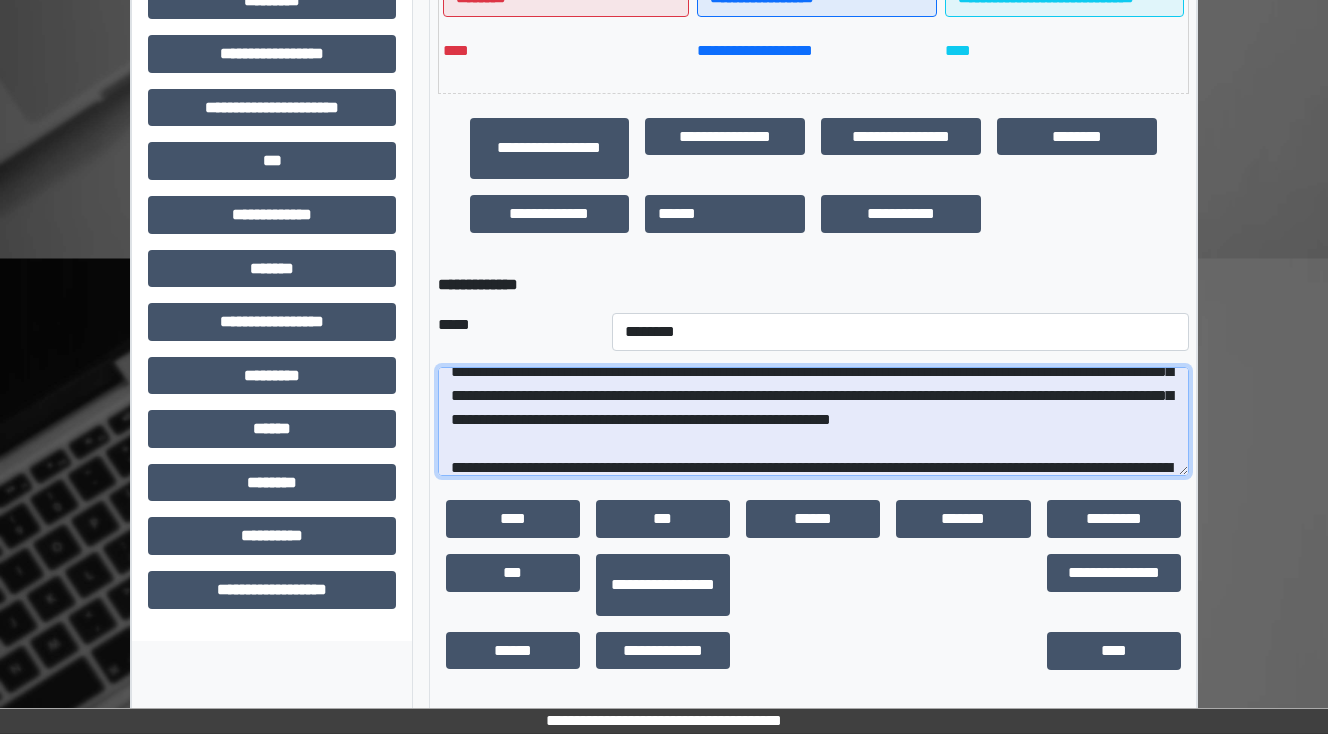 click at bounding box center (813, 422) 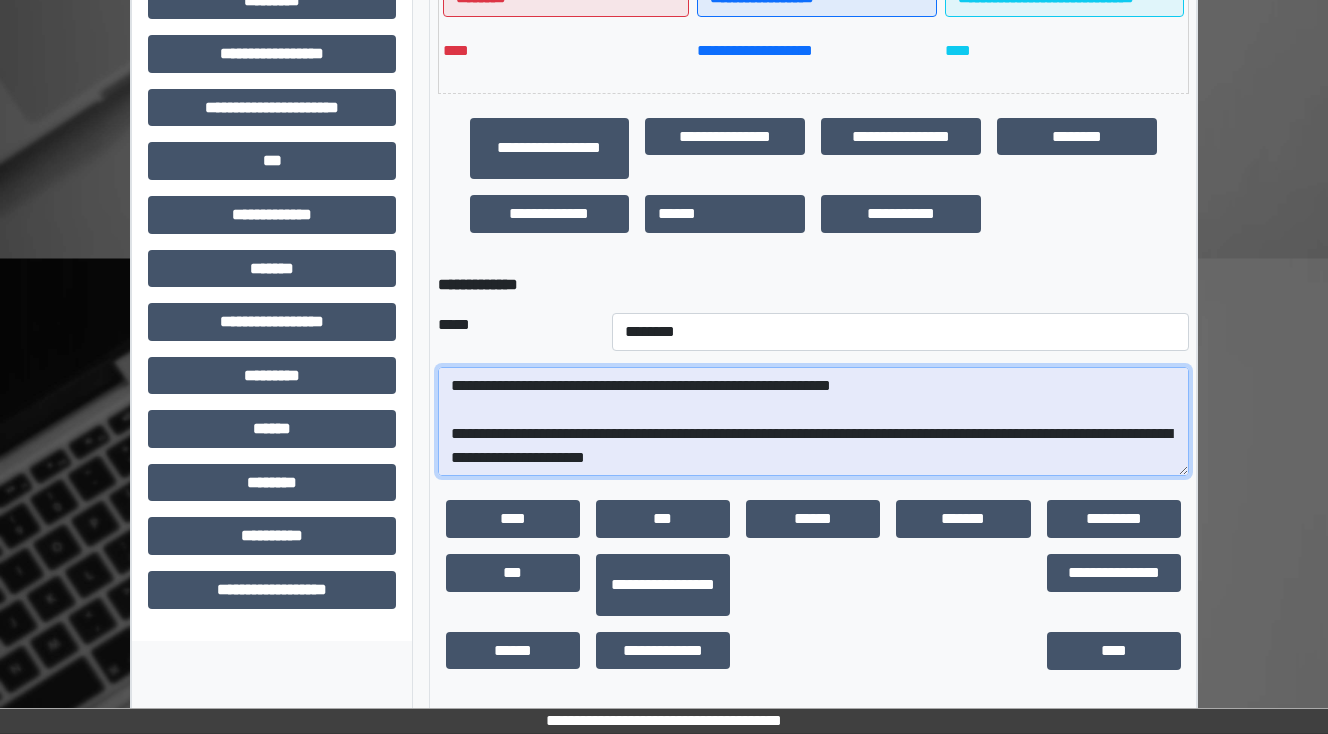 scroll, scrollTop: 454, scrollLeft: 0, axis: vertical 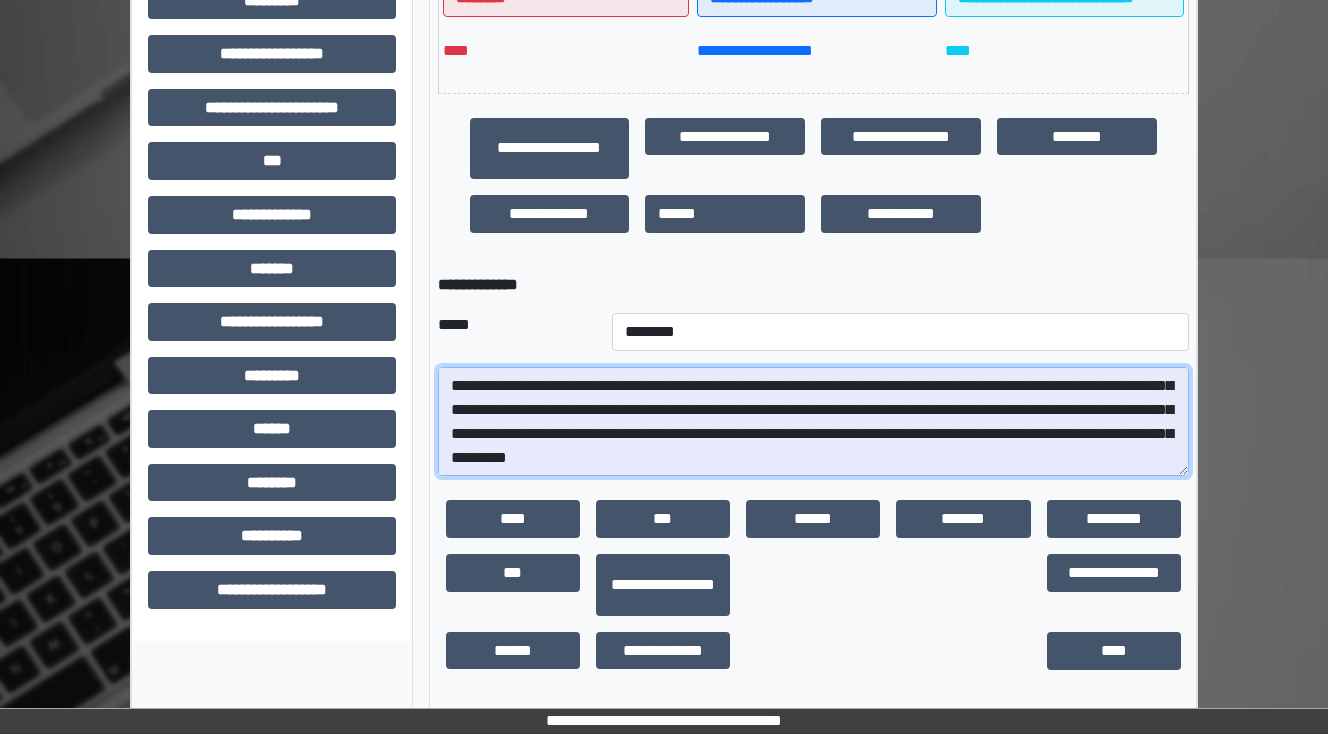 click at bounding box center [813, 422] 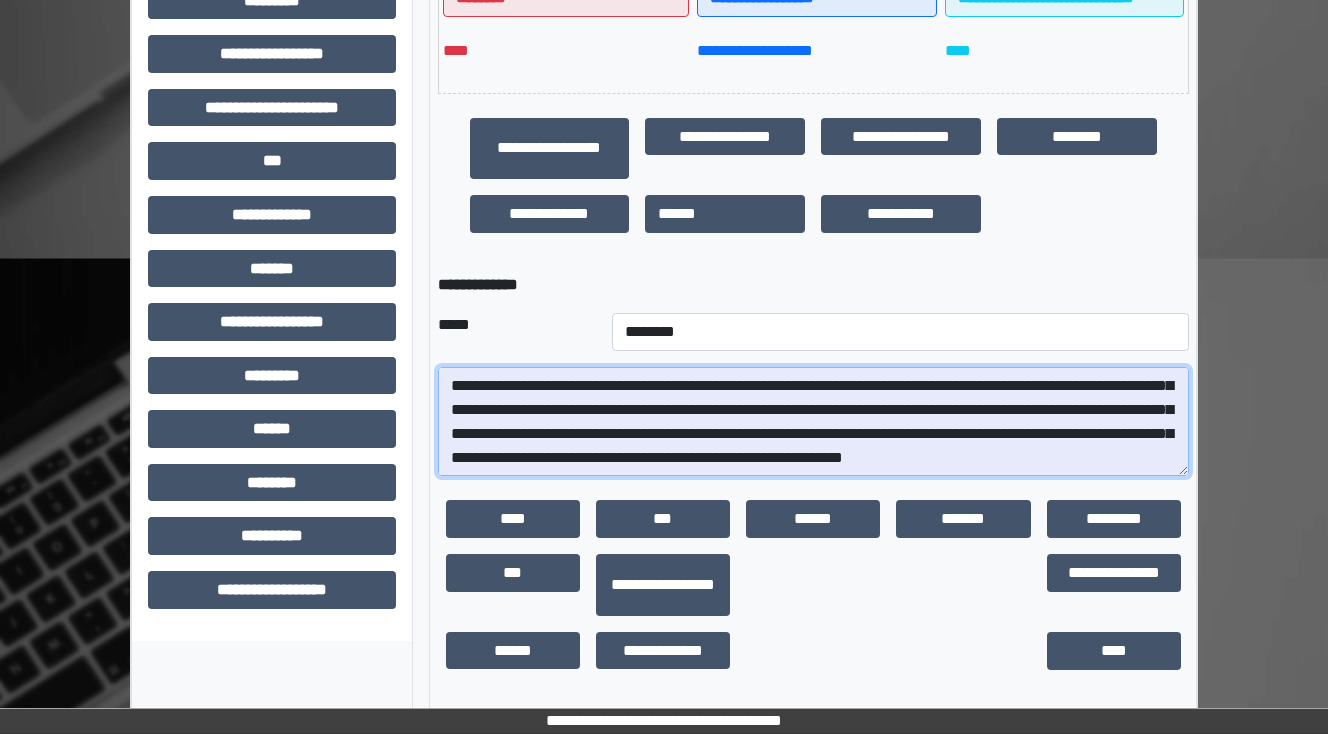 click at bounding box center [813, 422] 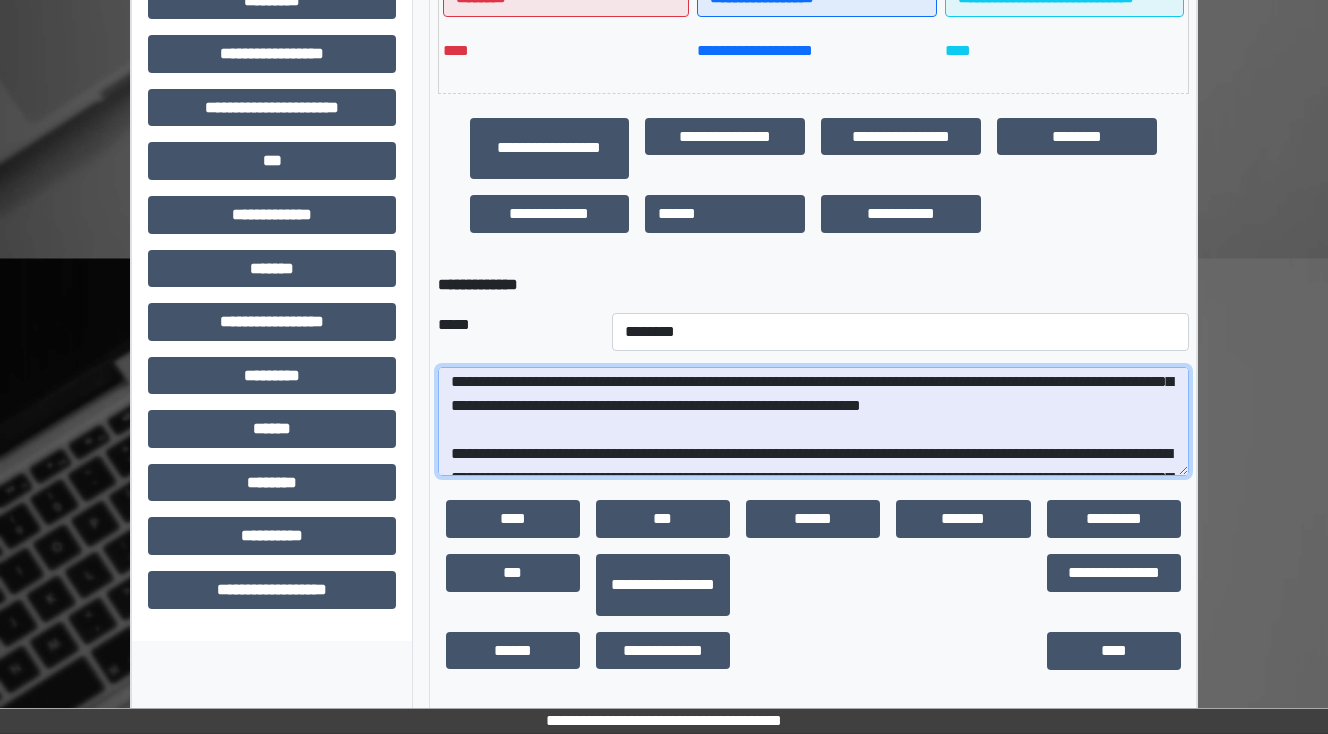 scroll, scrollTop: 296, scrollLeft: 0, axis: vertical 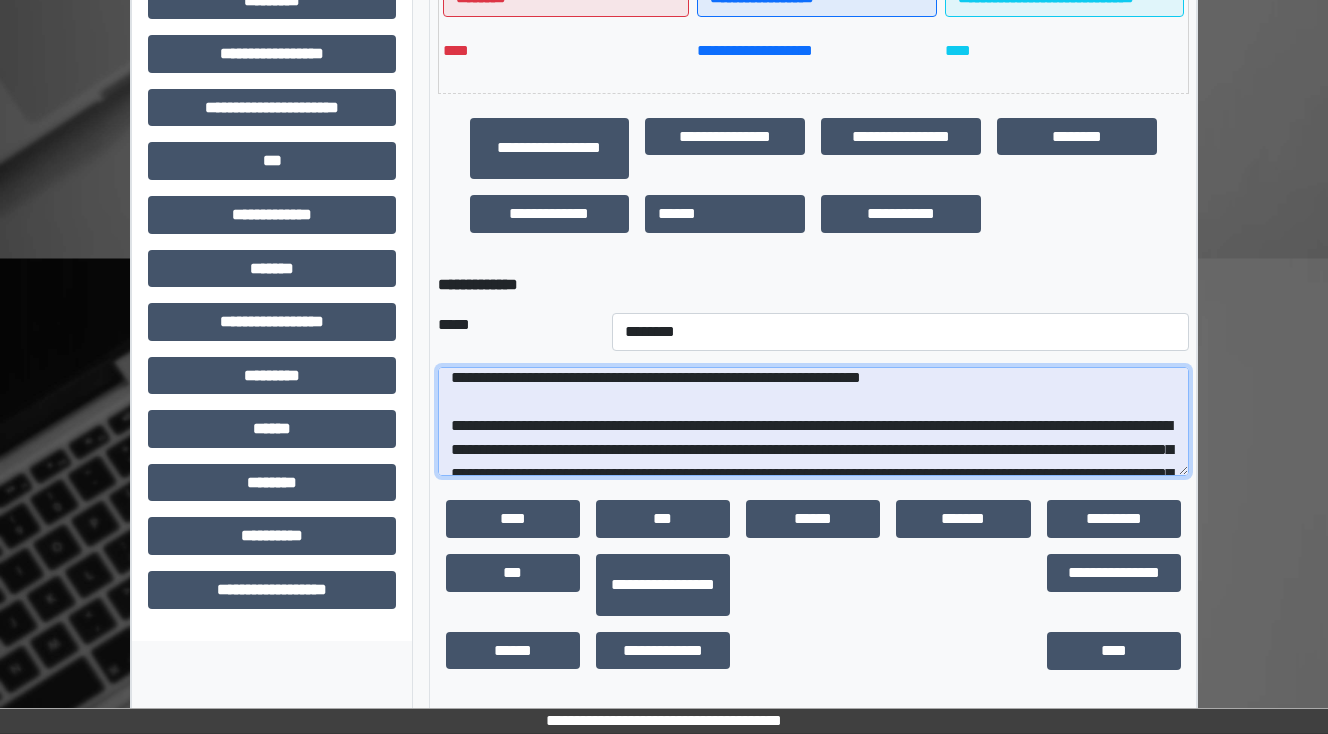 click at bounding box center (813, 422) 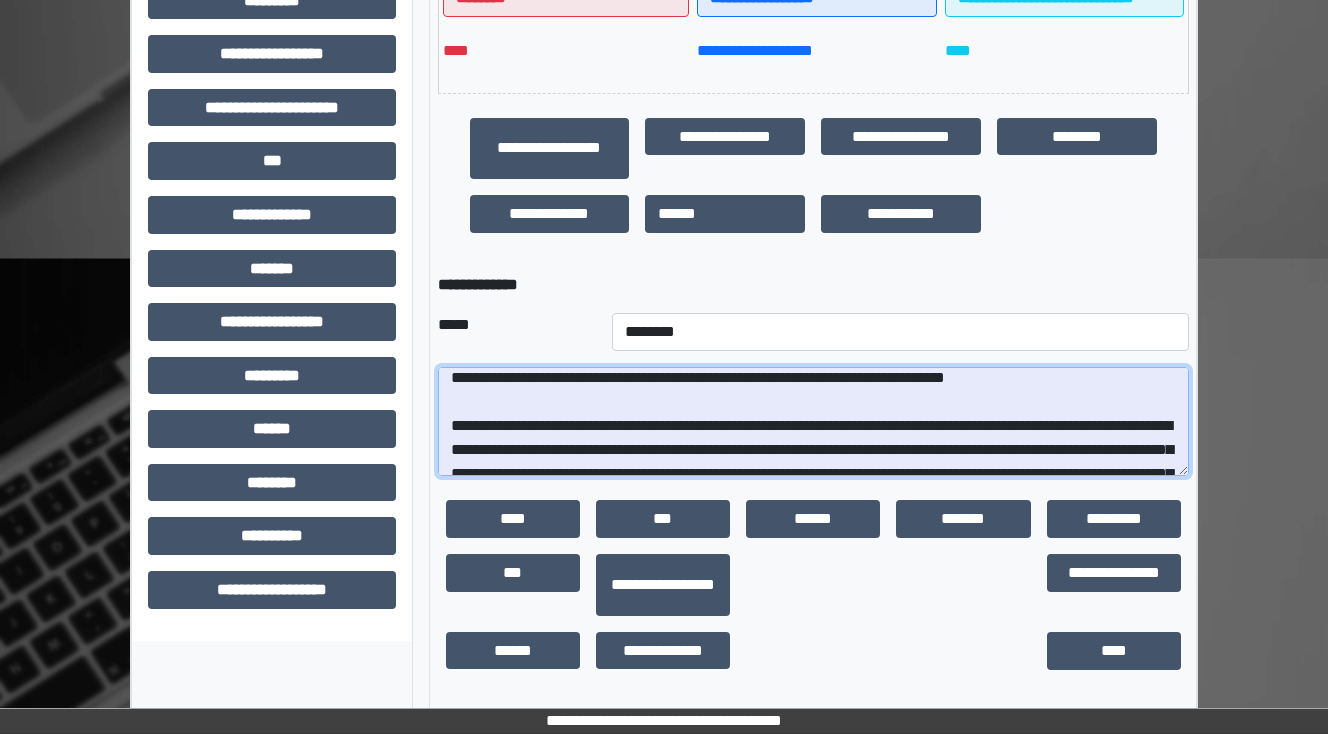 click at bounding box center [813, 422] 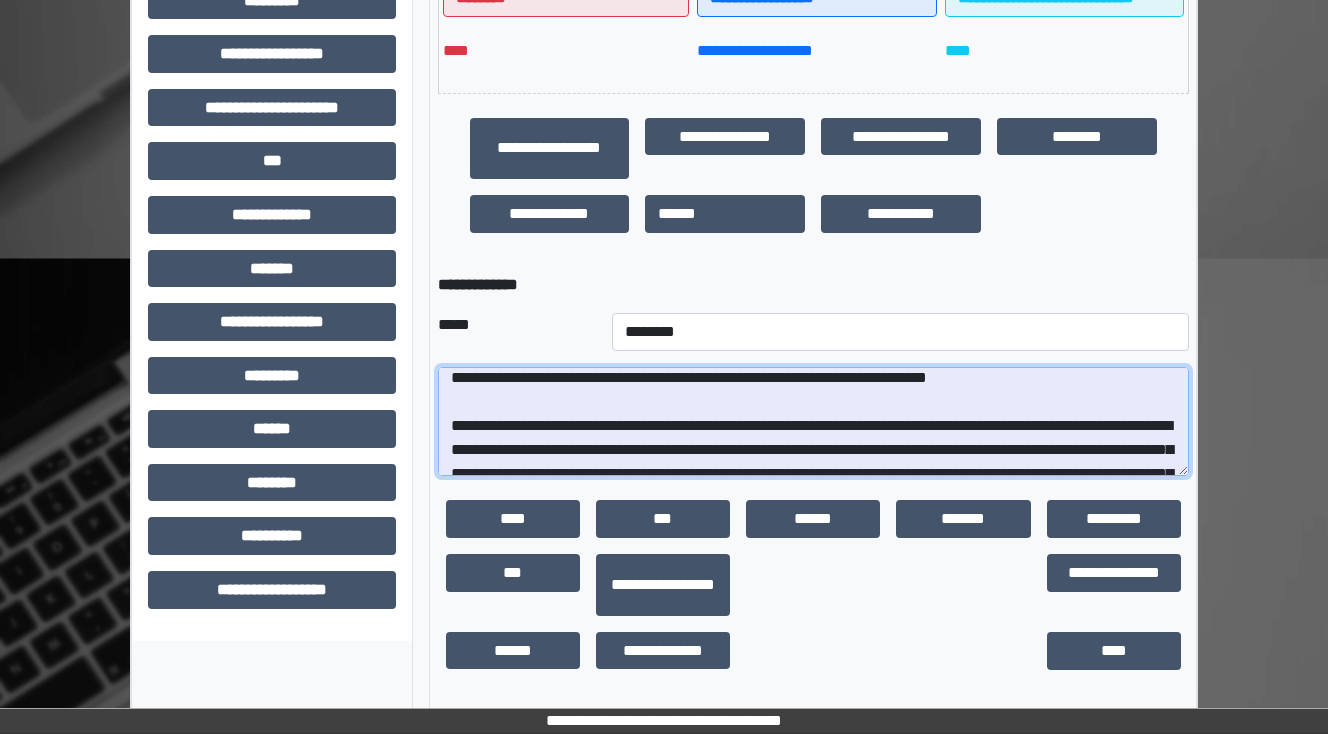 click at bounding box center (813, 422) 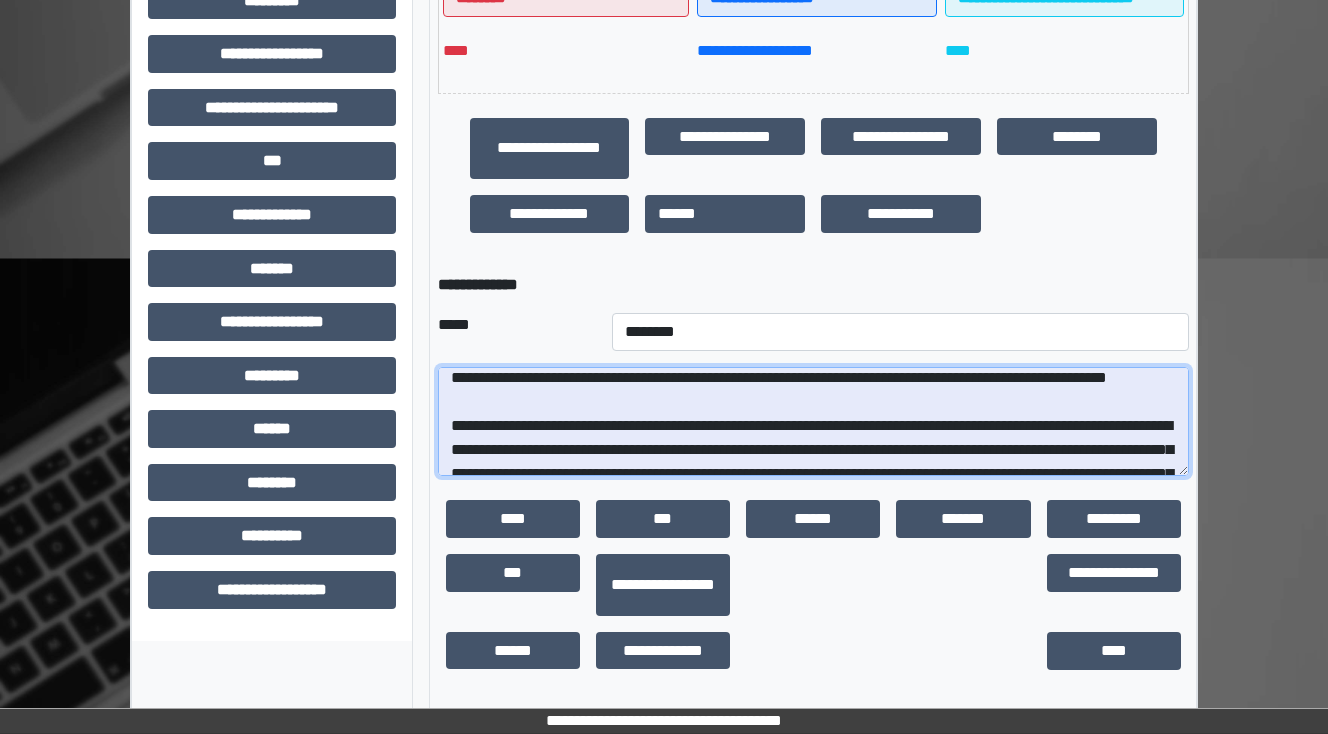 click at bounding box center [813, 422] 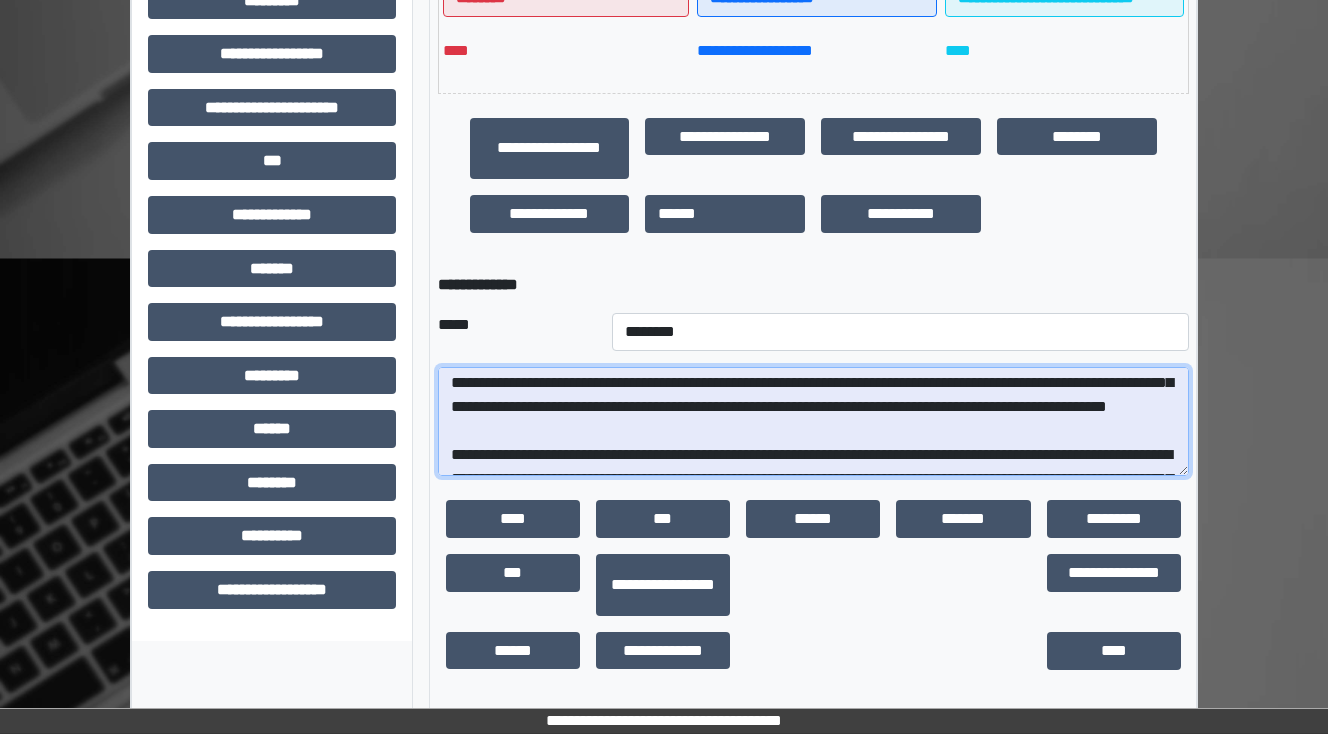 scroll, scrollTop: 296, scrollLeft: 0, axis: vertical 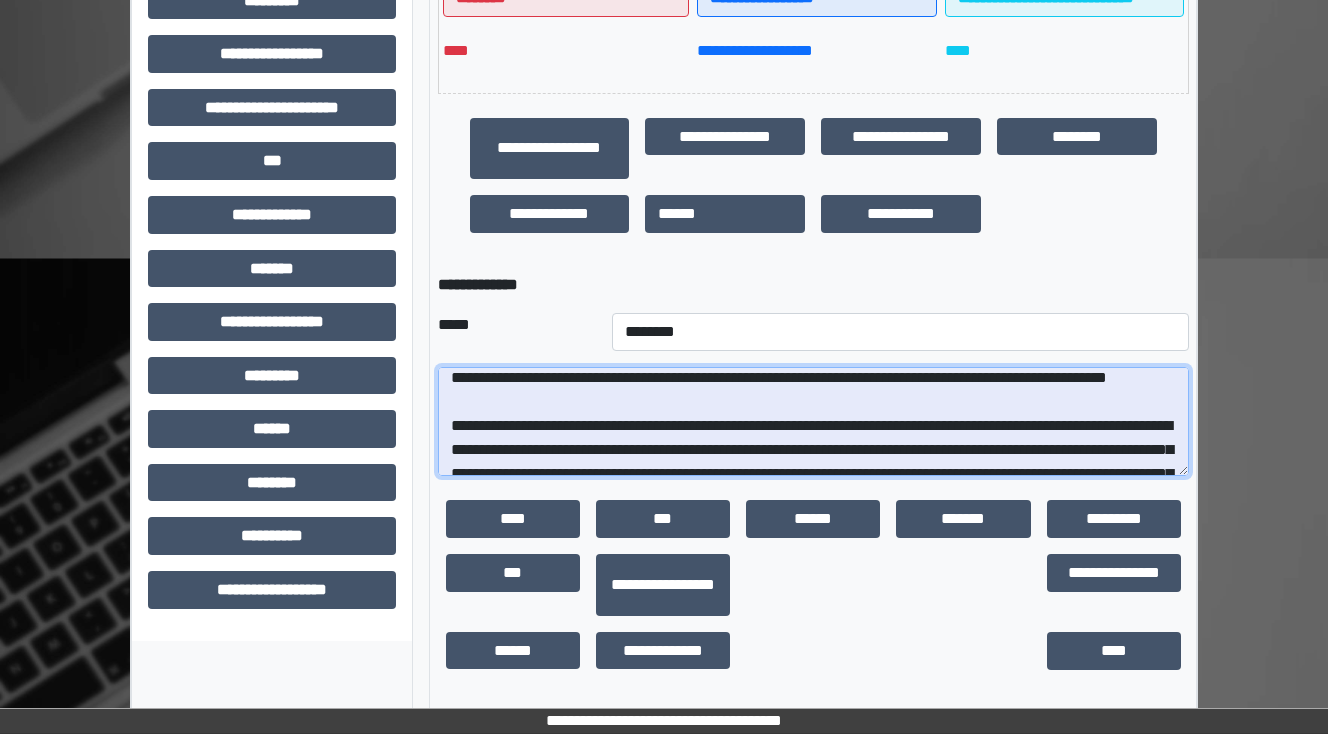 drag, startPoint x: 944, startPoint y: 404, endPoint x: 417, endPoint y: 409, distance: 527.02374 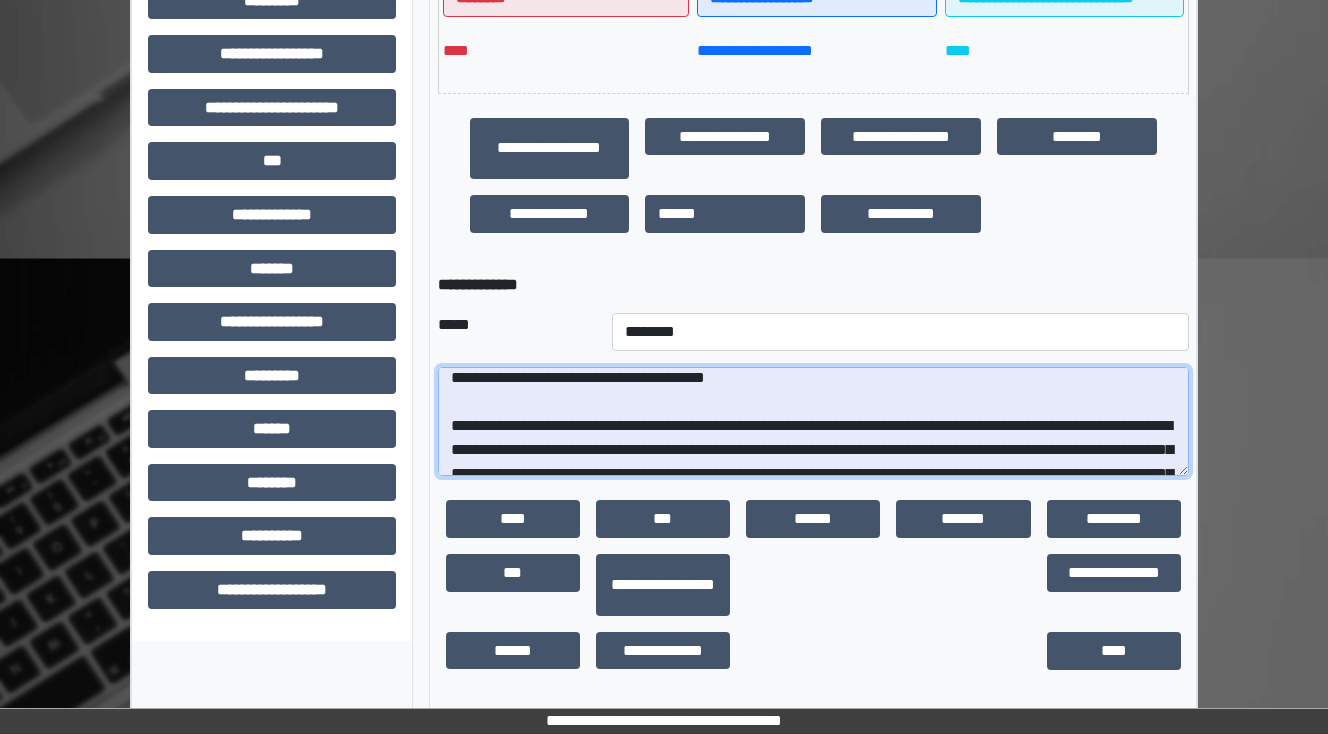 click at bounding box center (813, 422) 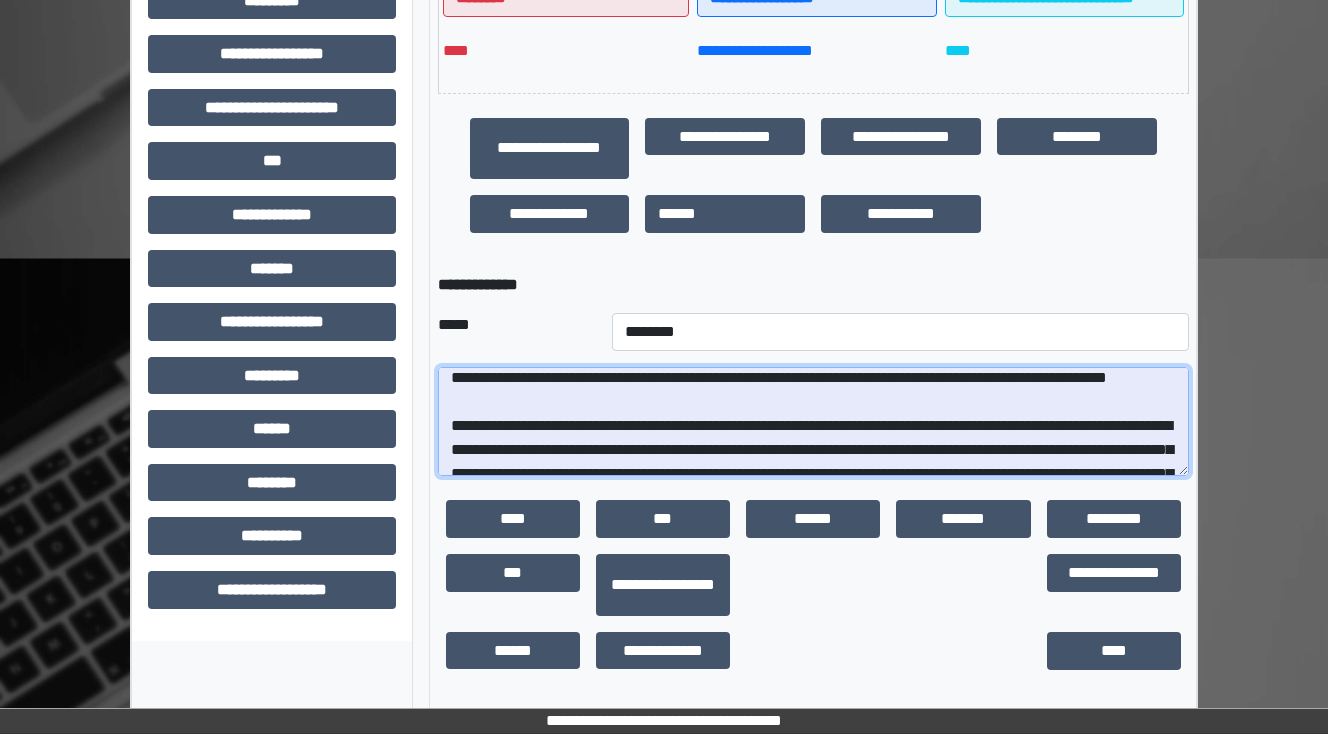drag, startPoint x: 602, startPoint y: 424, endPoint x: 435, endPoint y: 417, distance: 167.14664 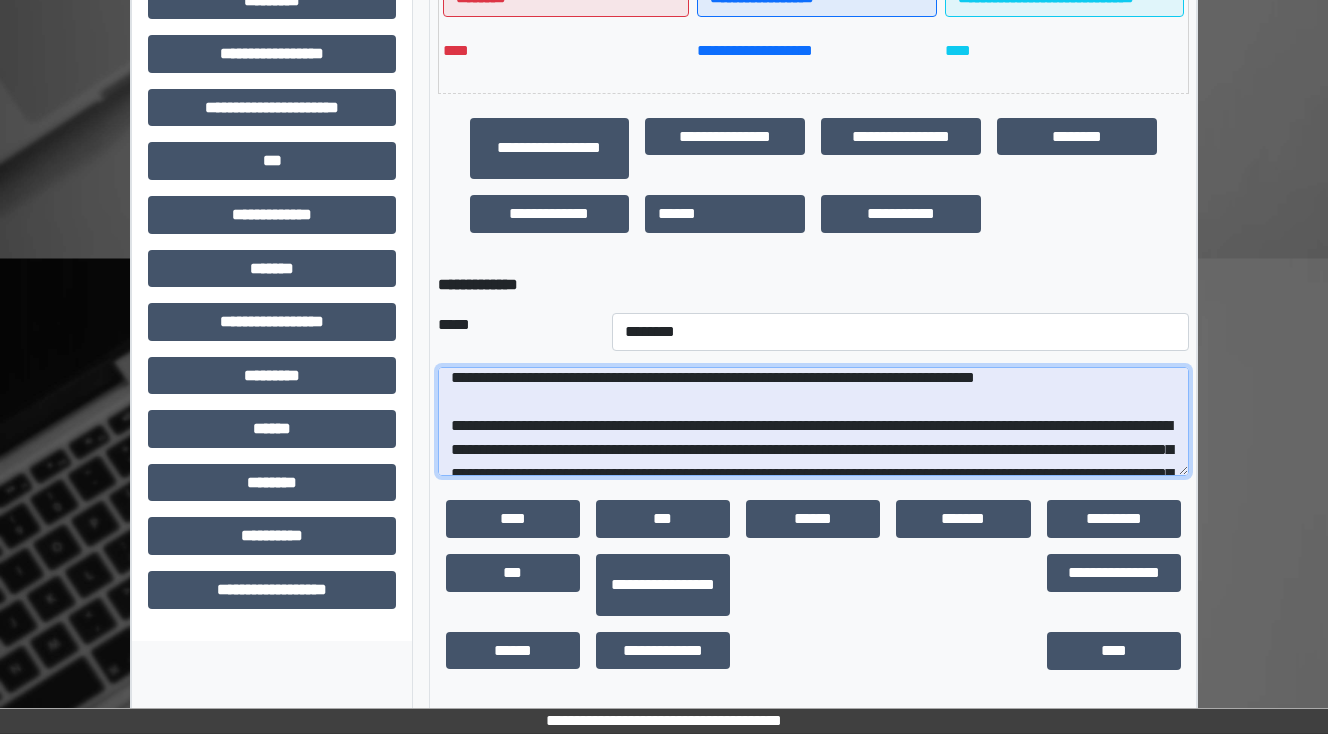 drag, startPoint x: 1139, startPoint y: 400, endPoint x: 1004, endPoint y: 404, distance: 135.05925 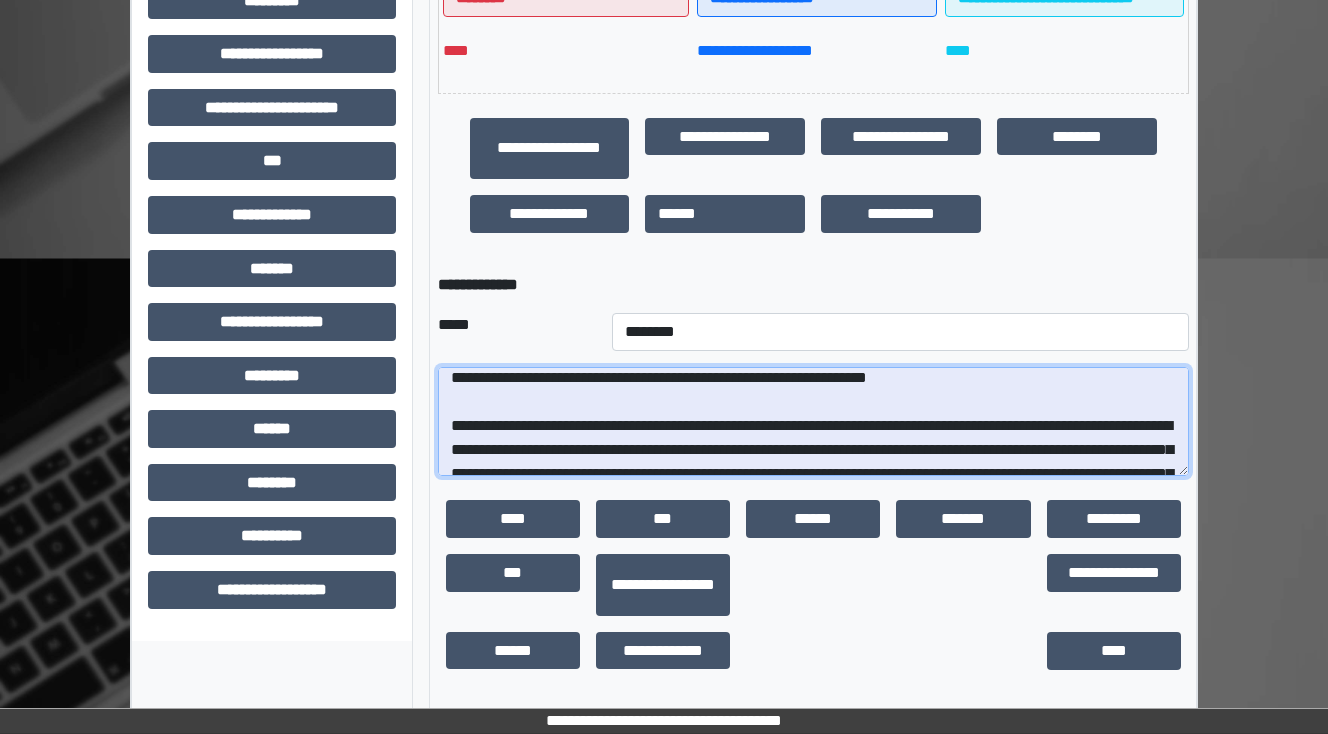 click at bounding box center (813, 422) 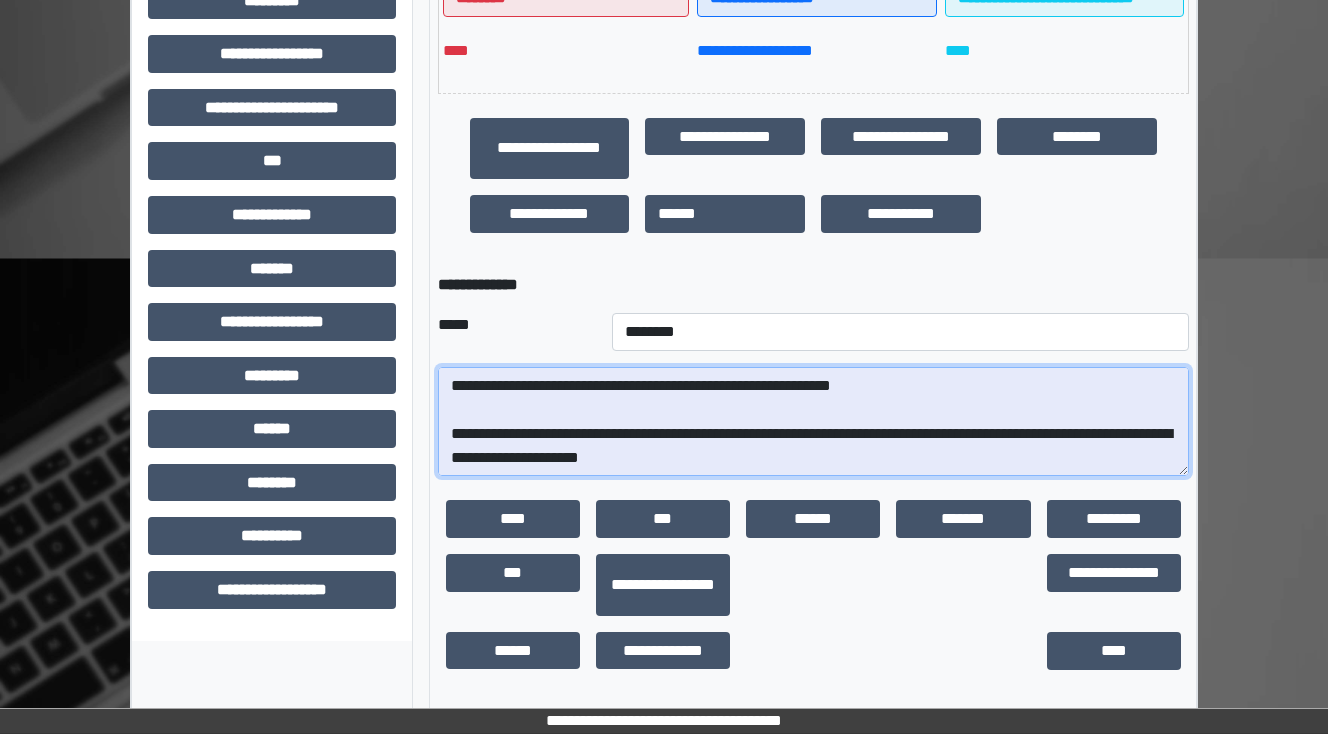 scroll, scrollTop: 456, scrollLeft: 0, axis: vertical 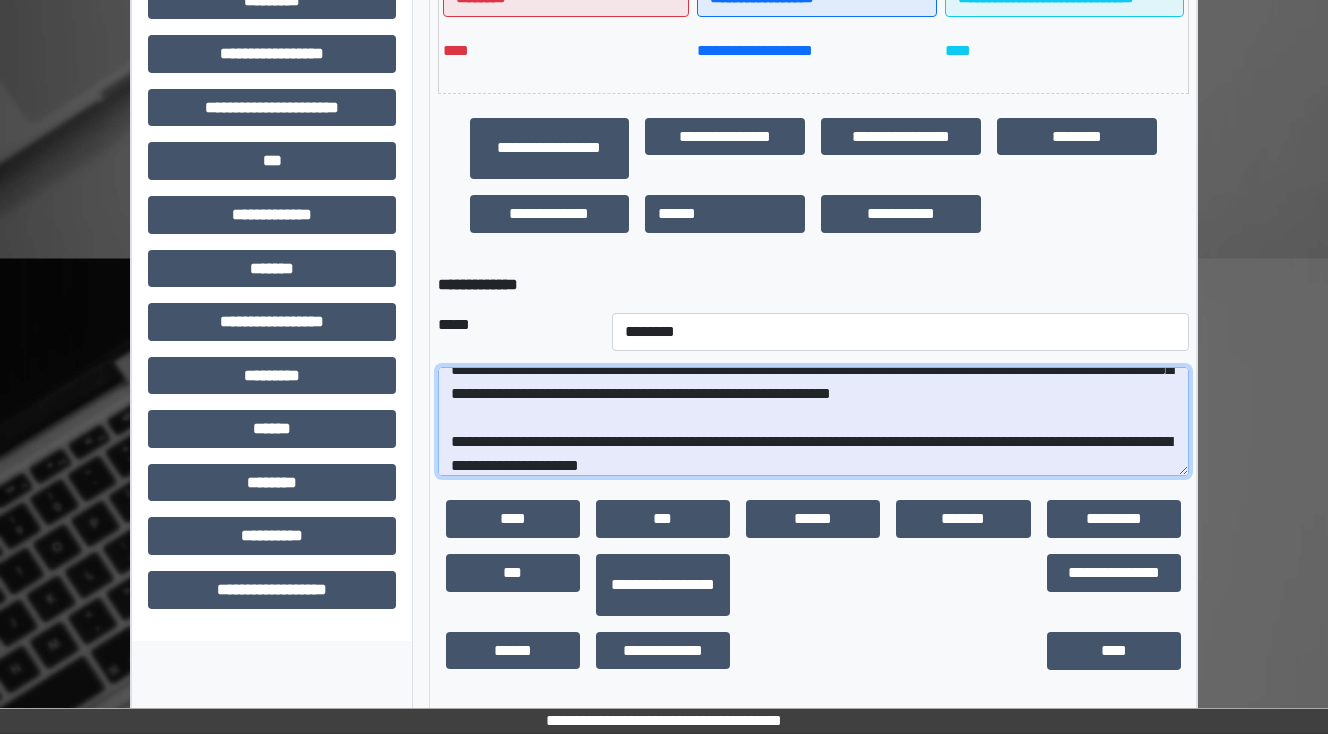 click at bounding box center (813, 422) 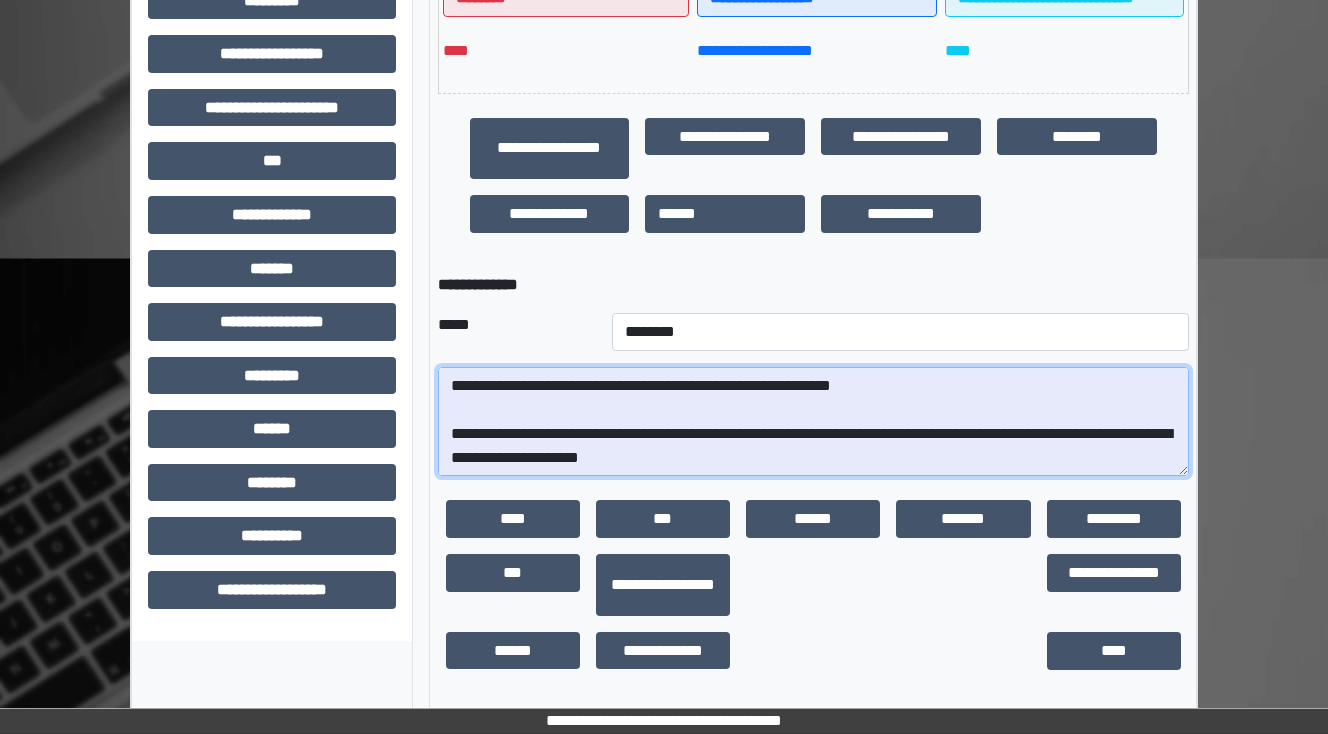 scroll, scrollTop: 480, scrollLeft: 0, axis: vertical 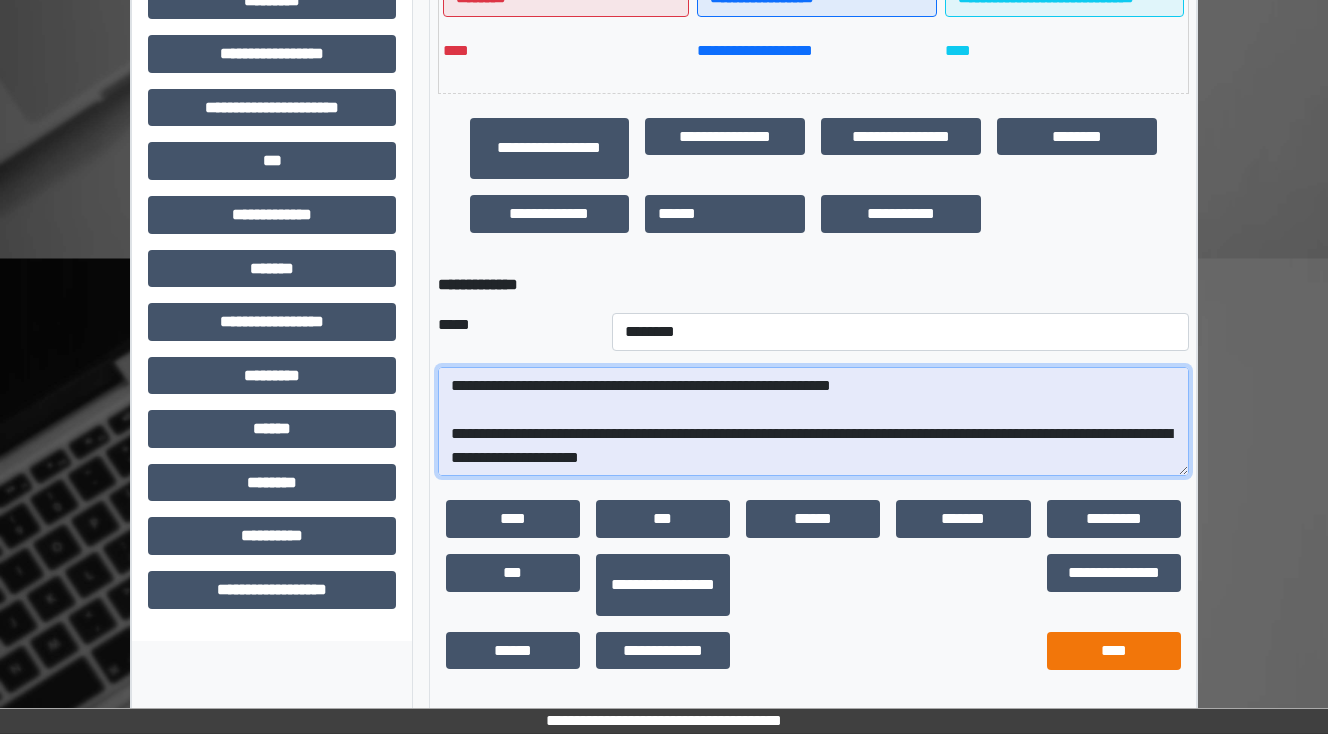 type on "**********" 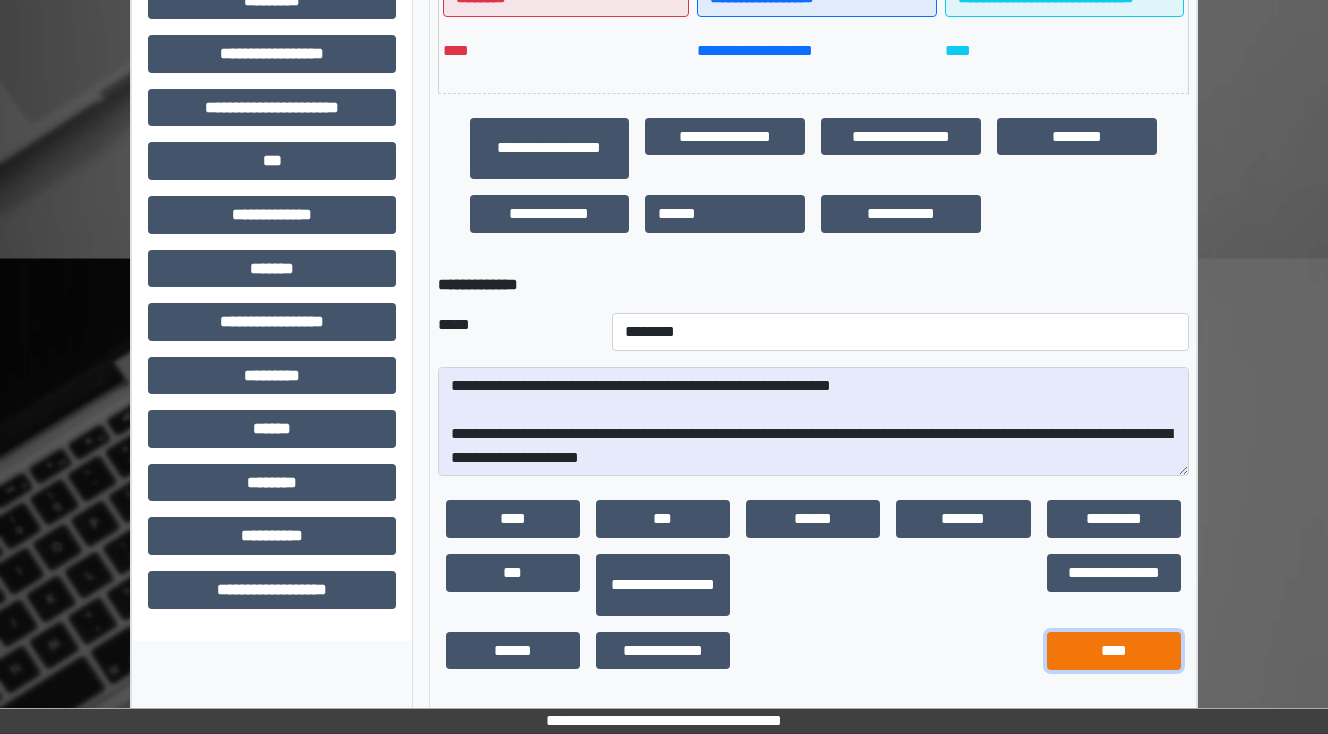 click on "****" at bounding box center [1114, 651] 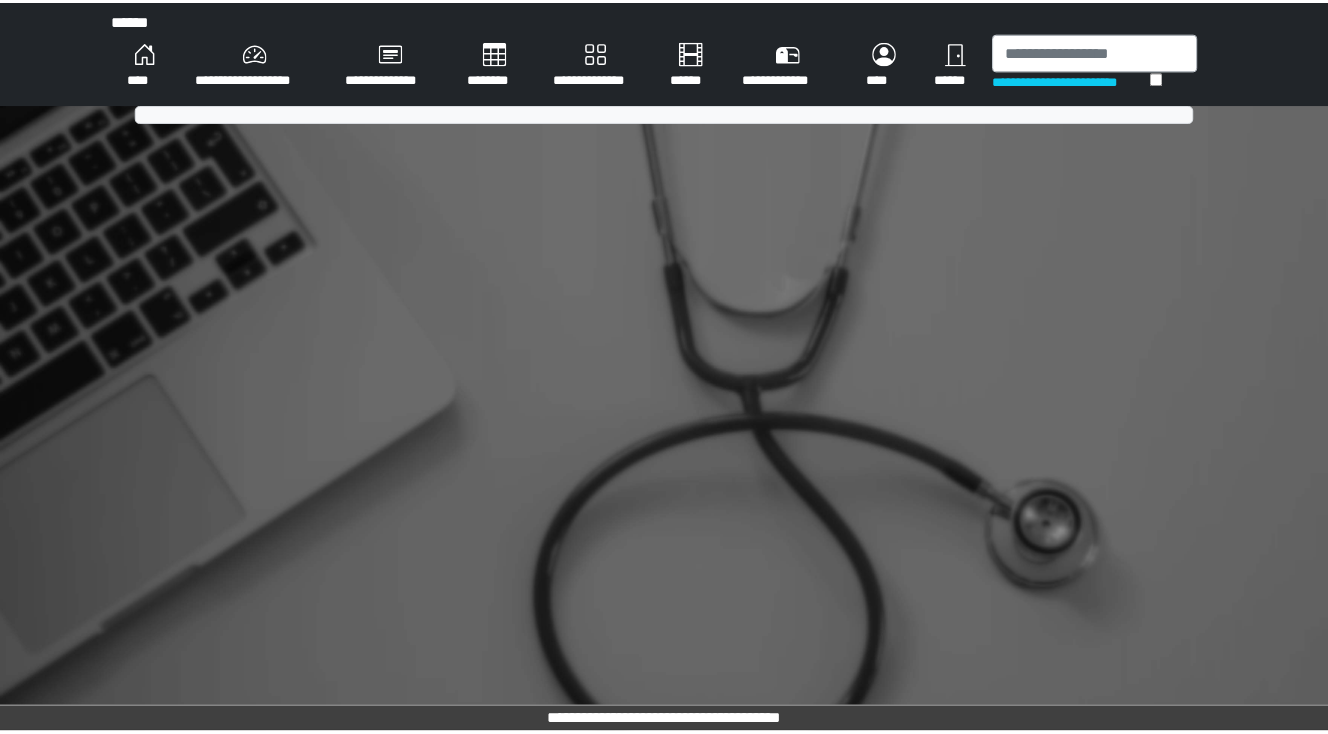 scroll, scrollTop: 0, scrollLeft: 0, axis: both 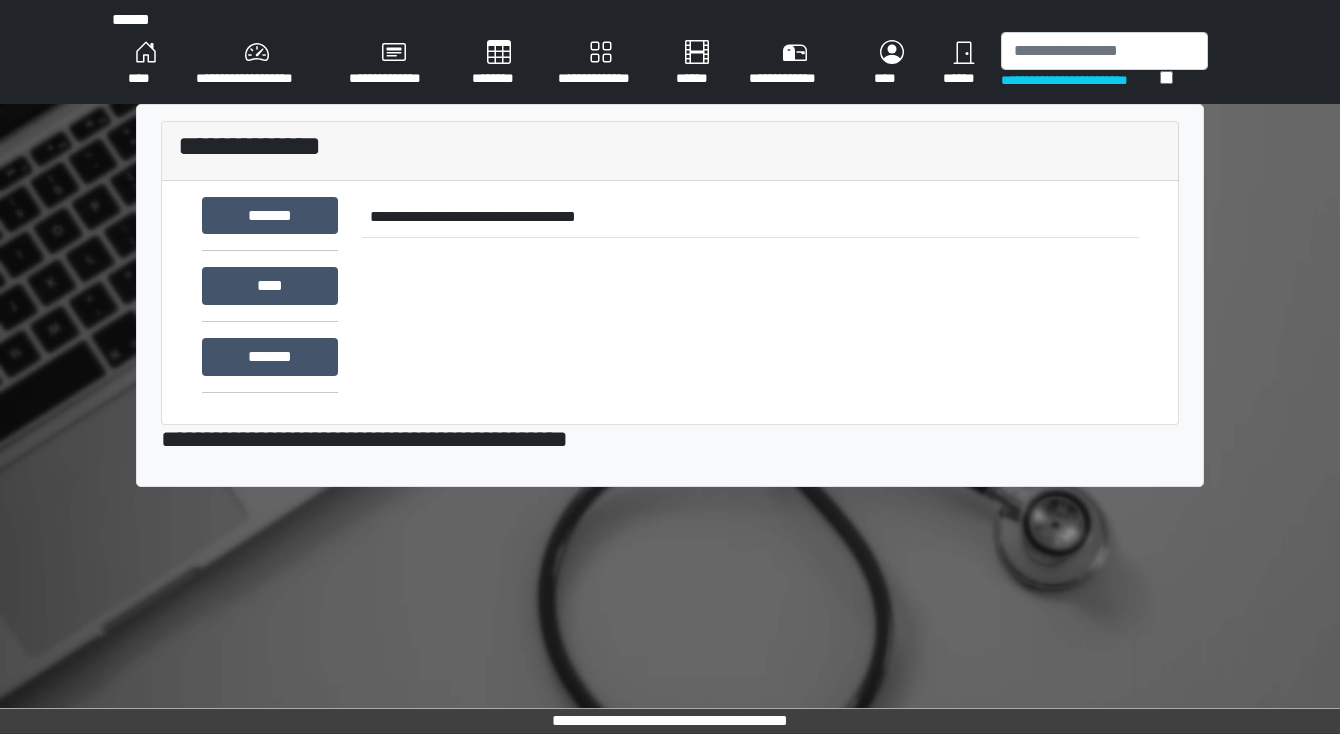 click on "********" at bounding box center (499, 64) 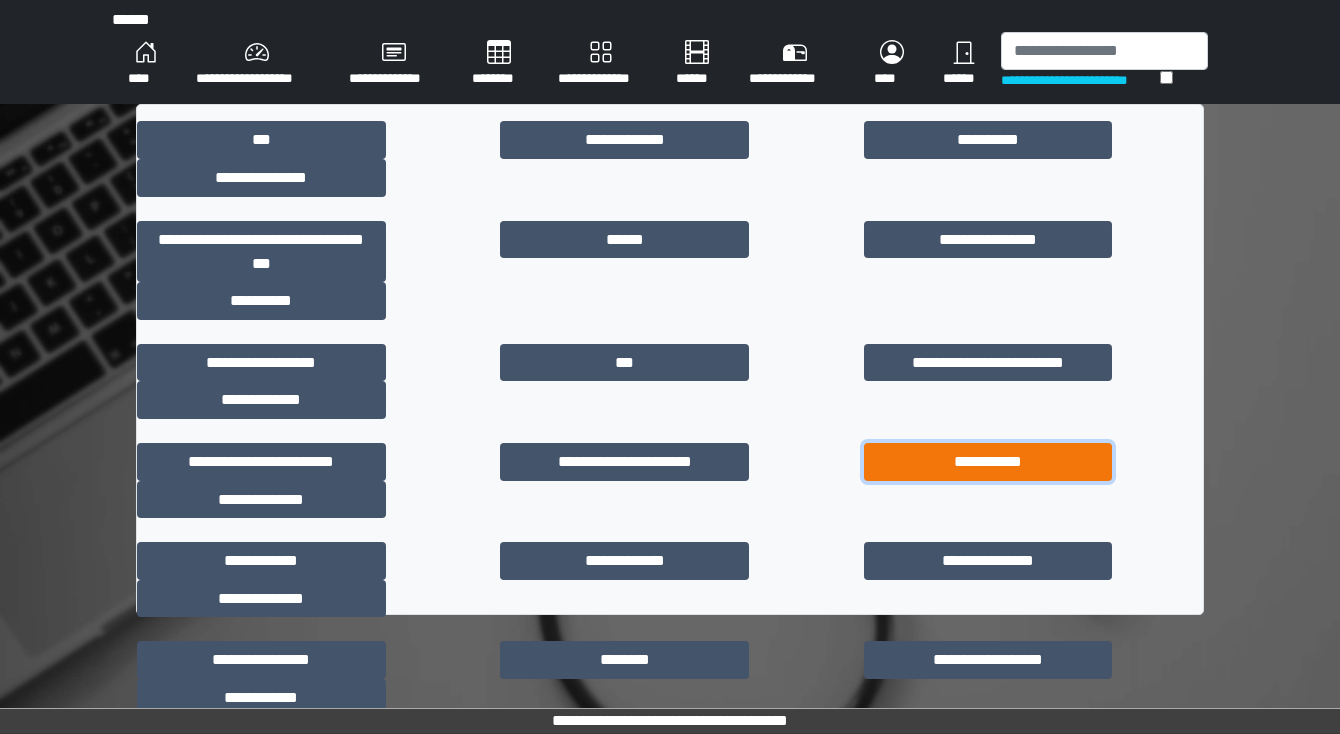 click on "**********" at bounding box center [988, 462] 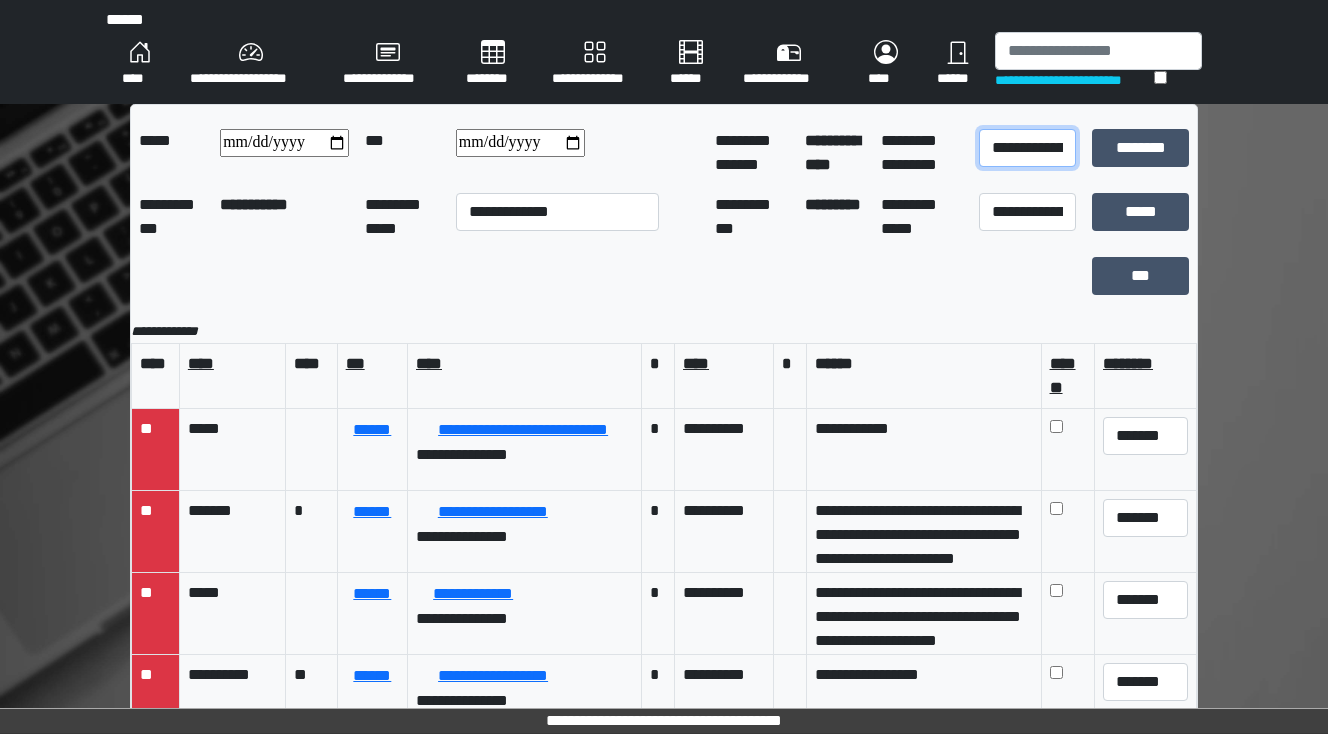 click on "**********" at bounding box center (1027, 148) 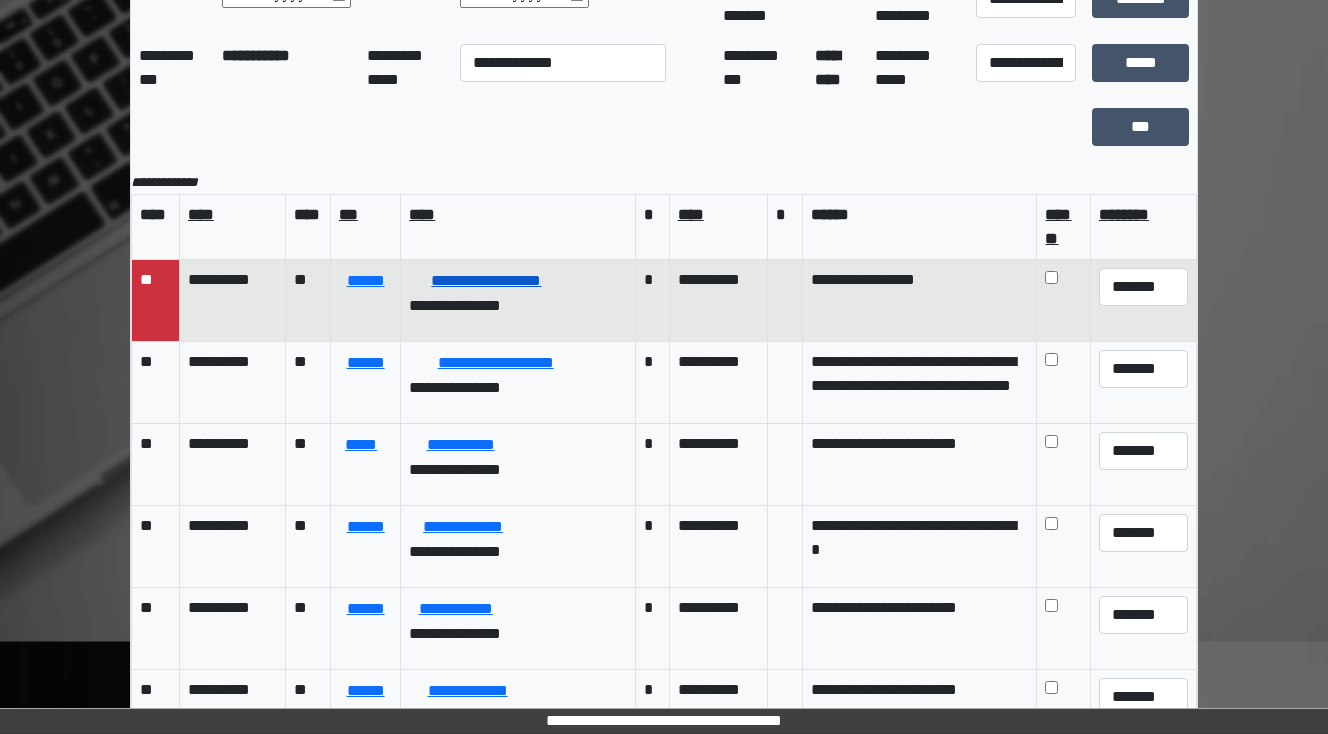 scroll, scrollTop: 160, scrollLeft: 0, axis: vertical 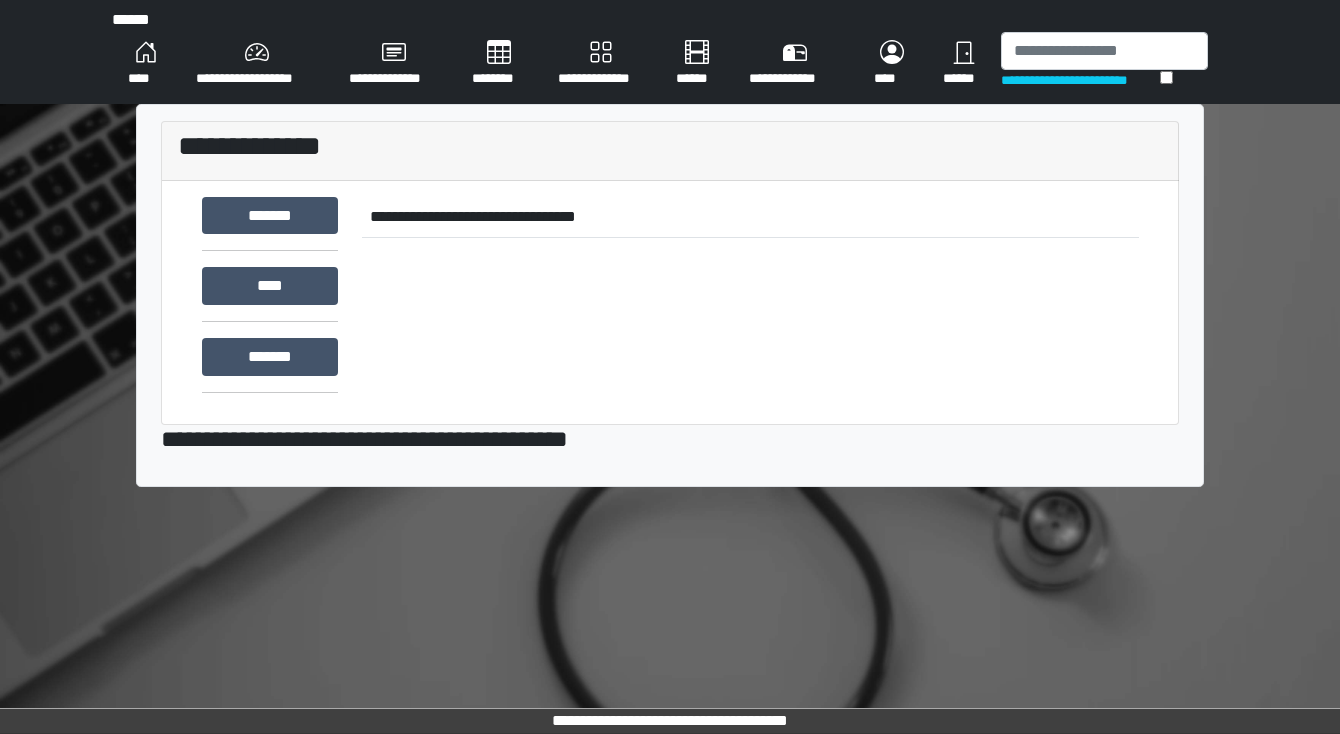 click on "********" at bounding box center (499, 64) 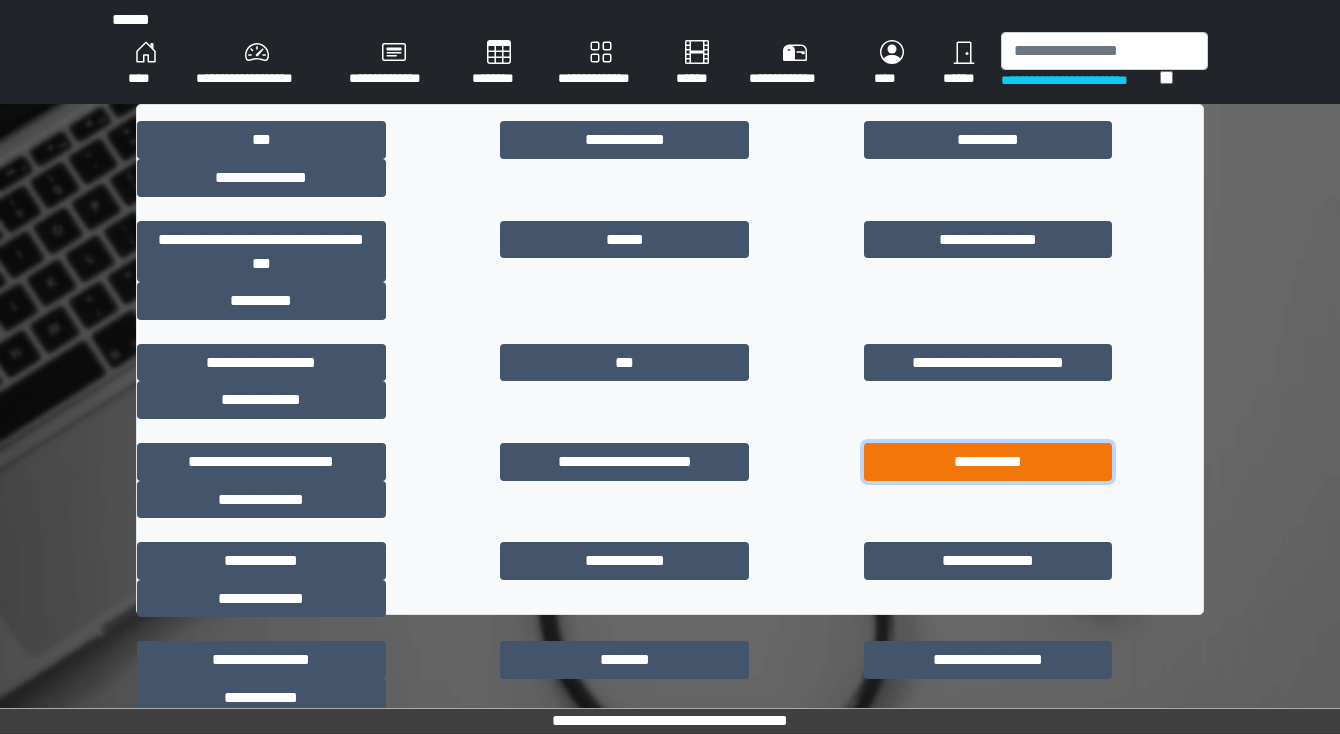 click on "**********" at bounding box center (988, 462) 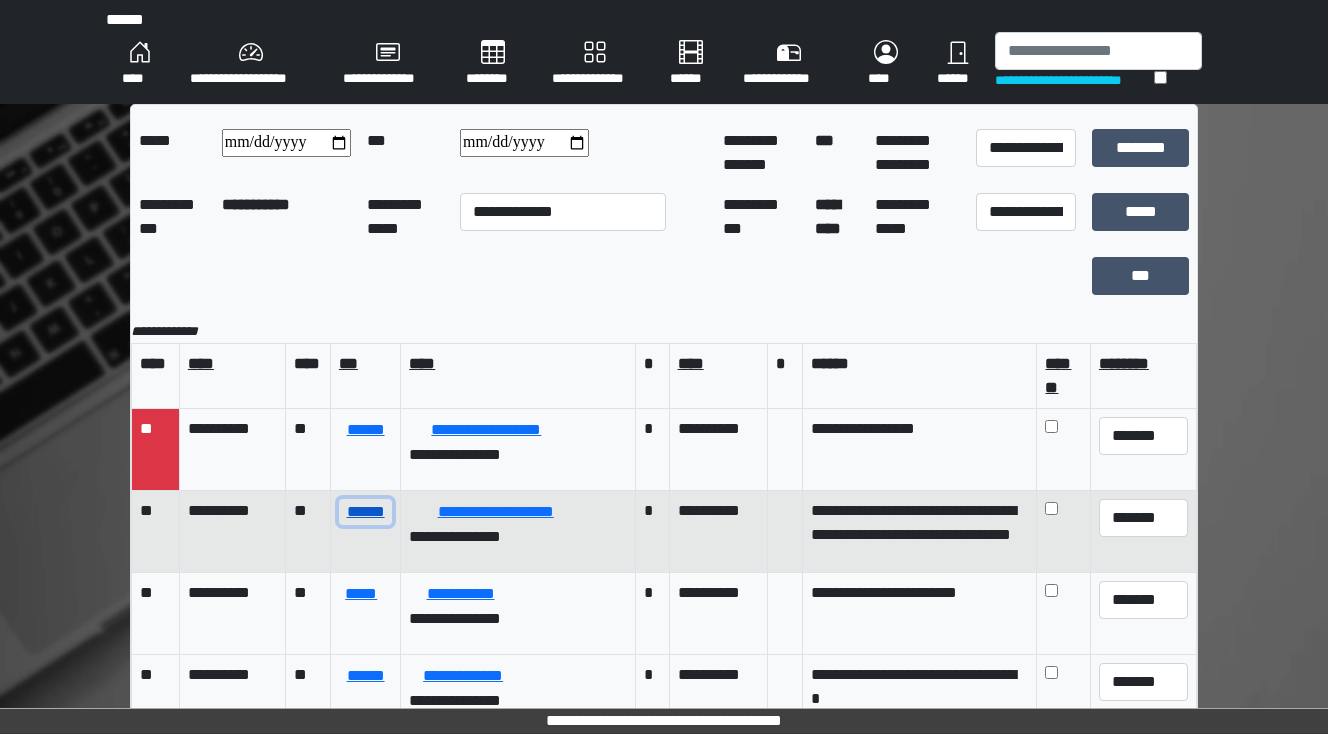 click on "******" at bounding box center (365, 512) 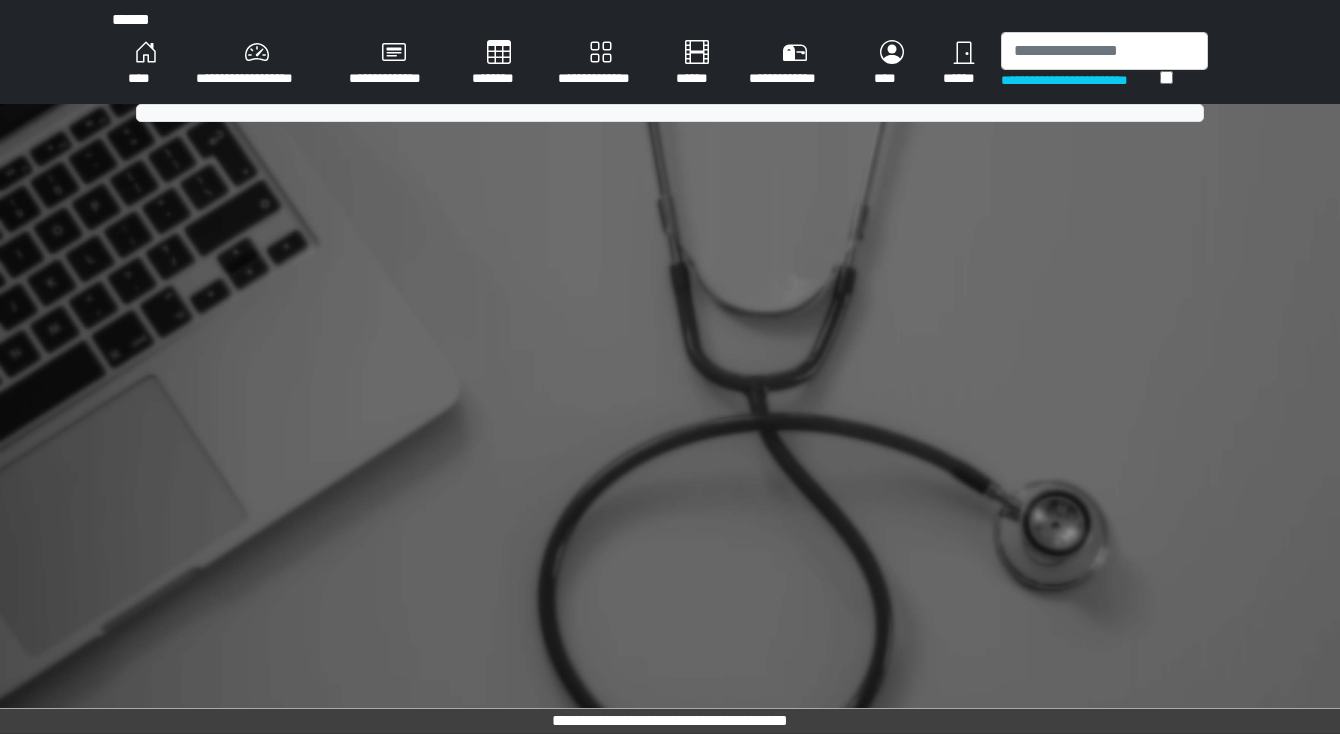scroll, scrollTop: 0, scrollLeft: 0, axis: both 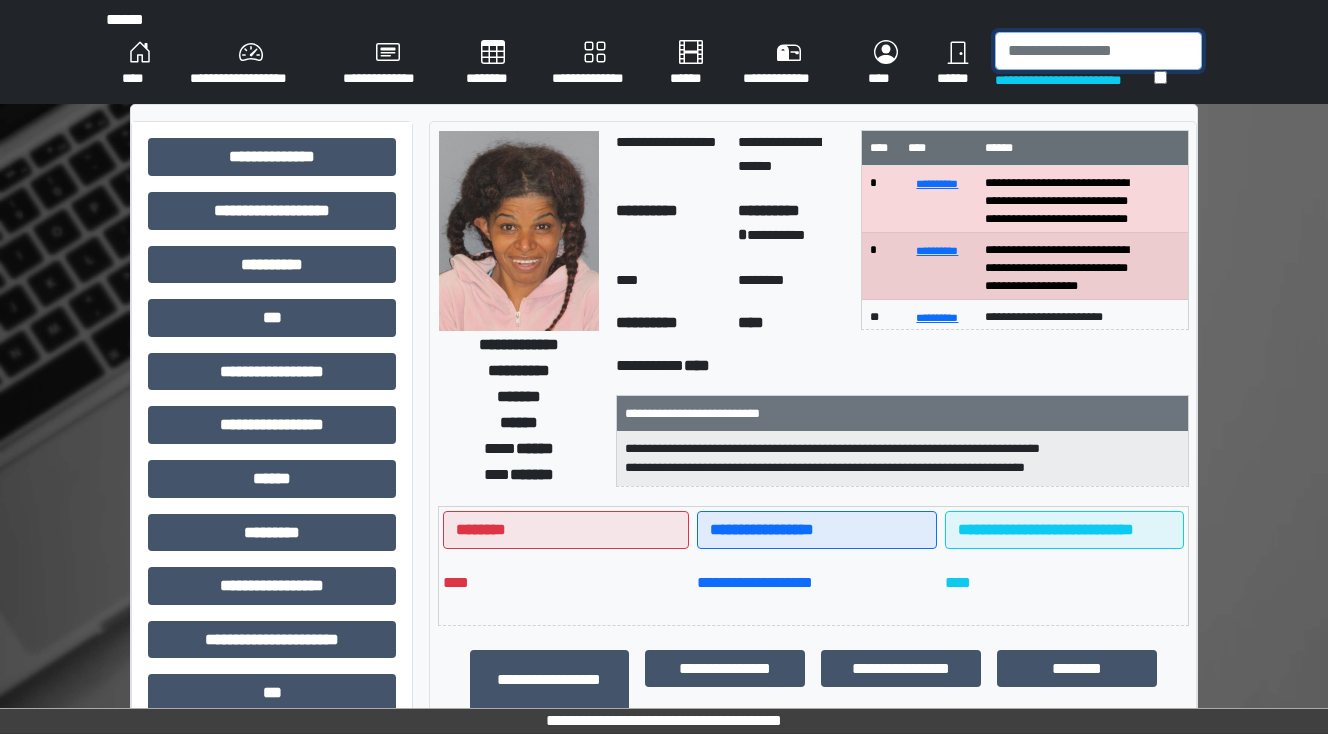 click at bounding box center (1098, 51) 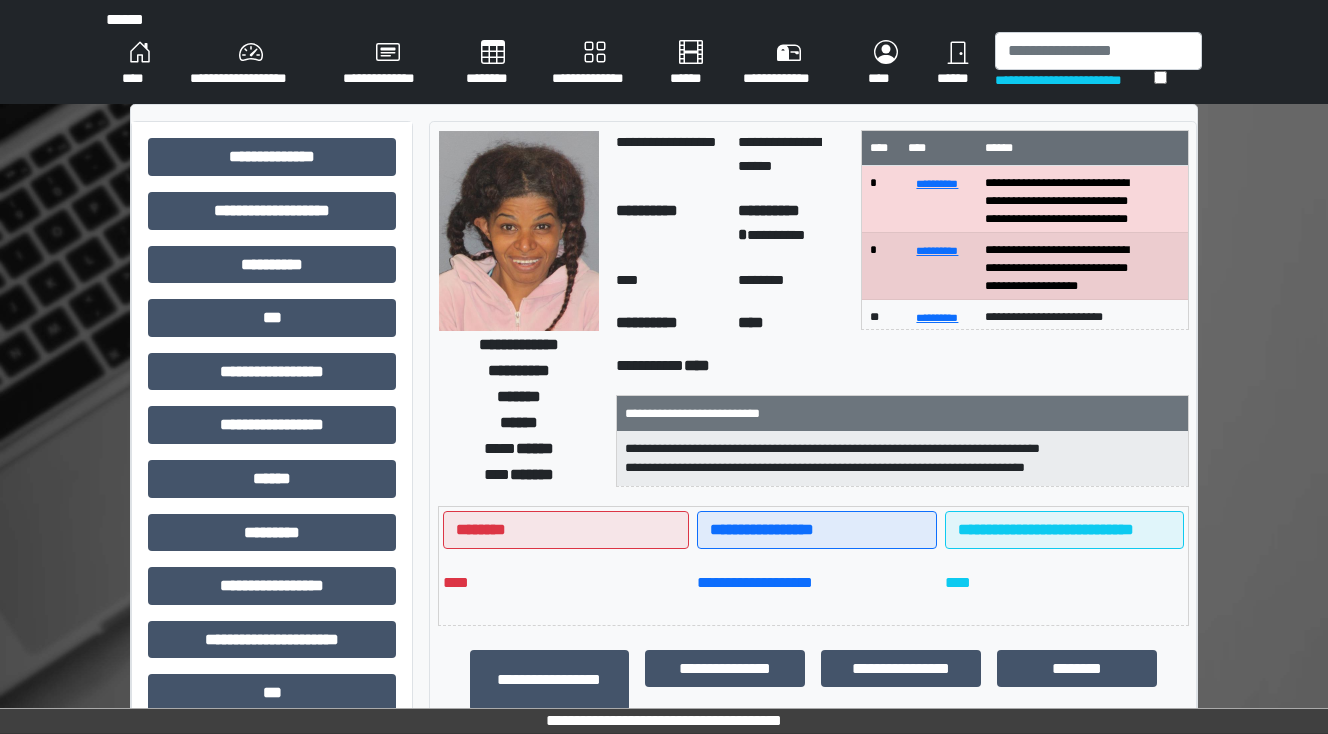 click on "****" at bounding box center [140, 64] 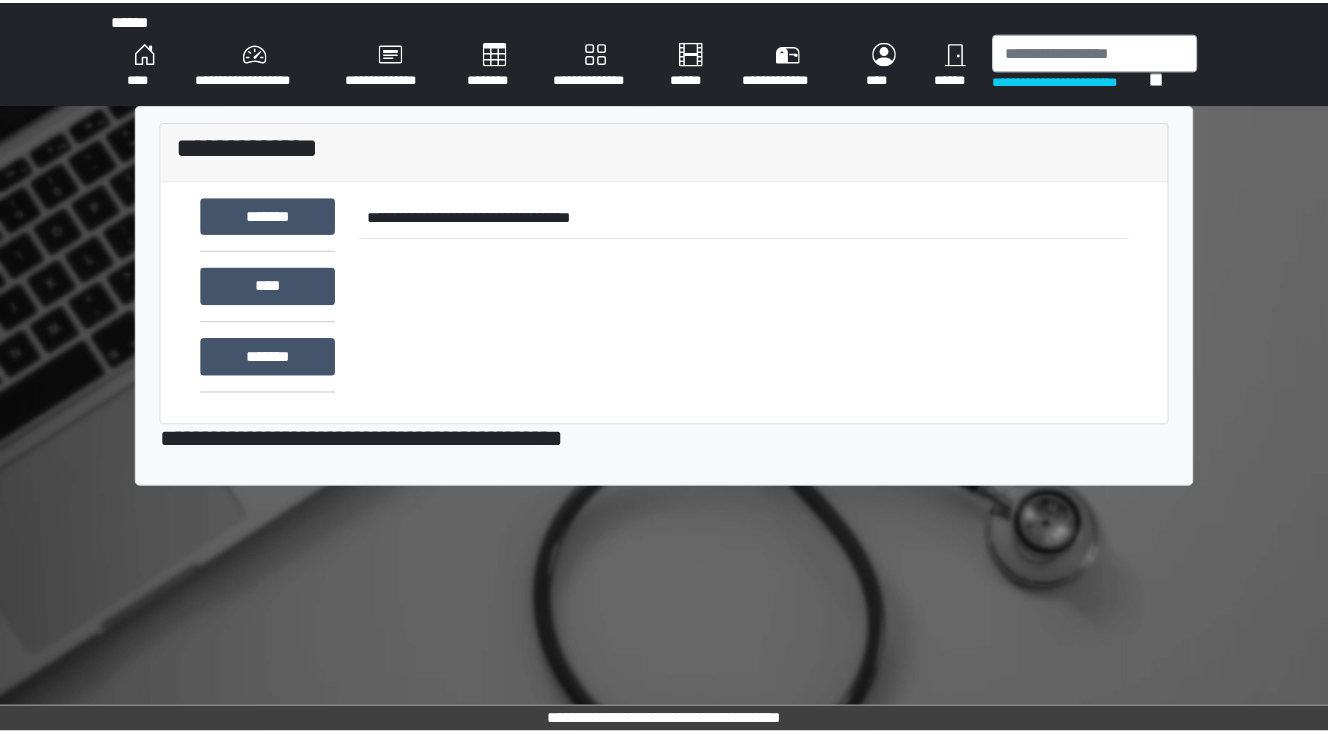 scroll, scrollTop: 0, scrollLeft: 0, axis: both 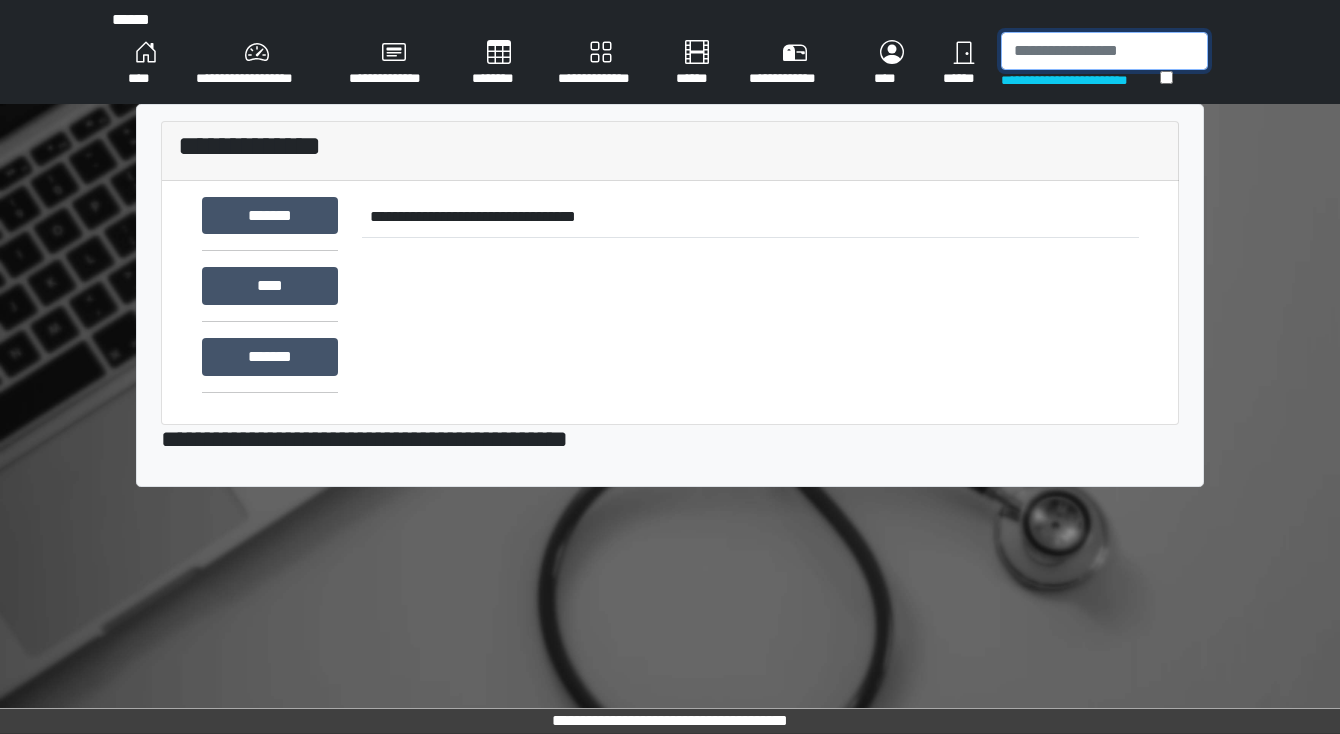 click at bounding box center (1104, 51) 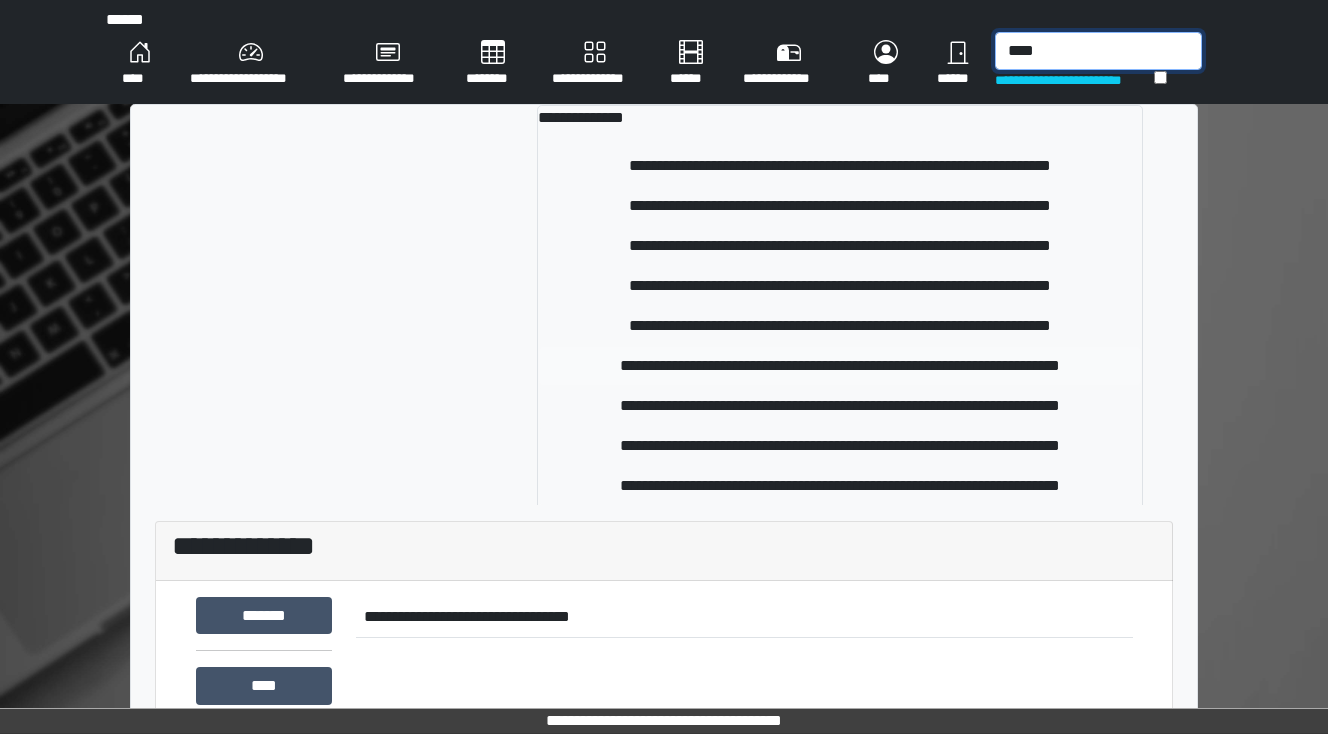 type on "****" 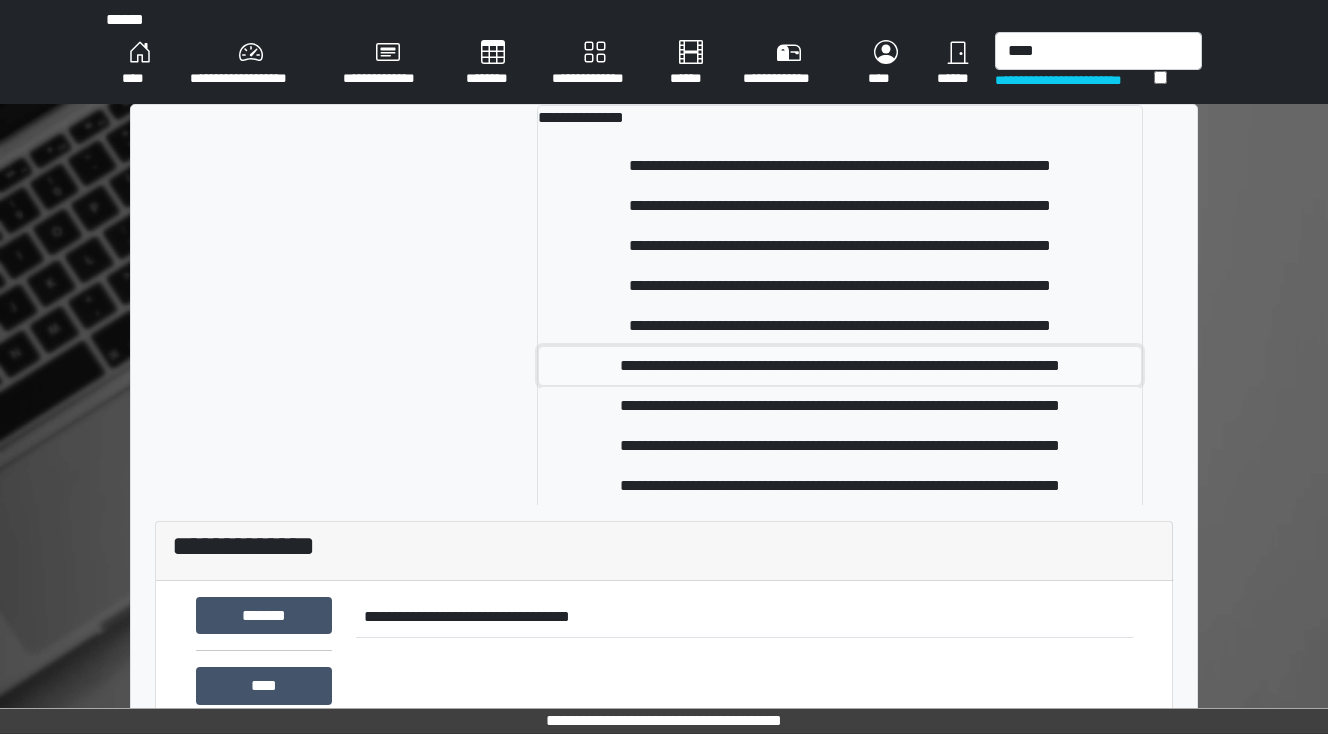 click on "**********" at bounding box center (840, 366) 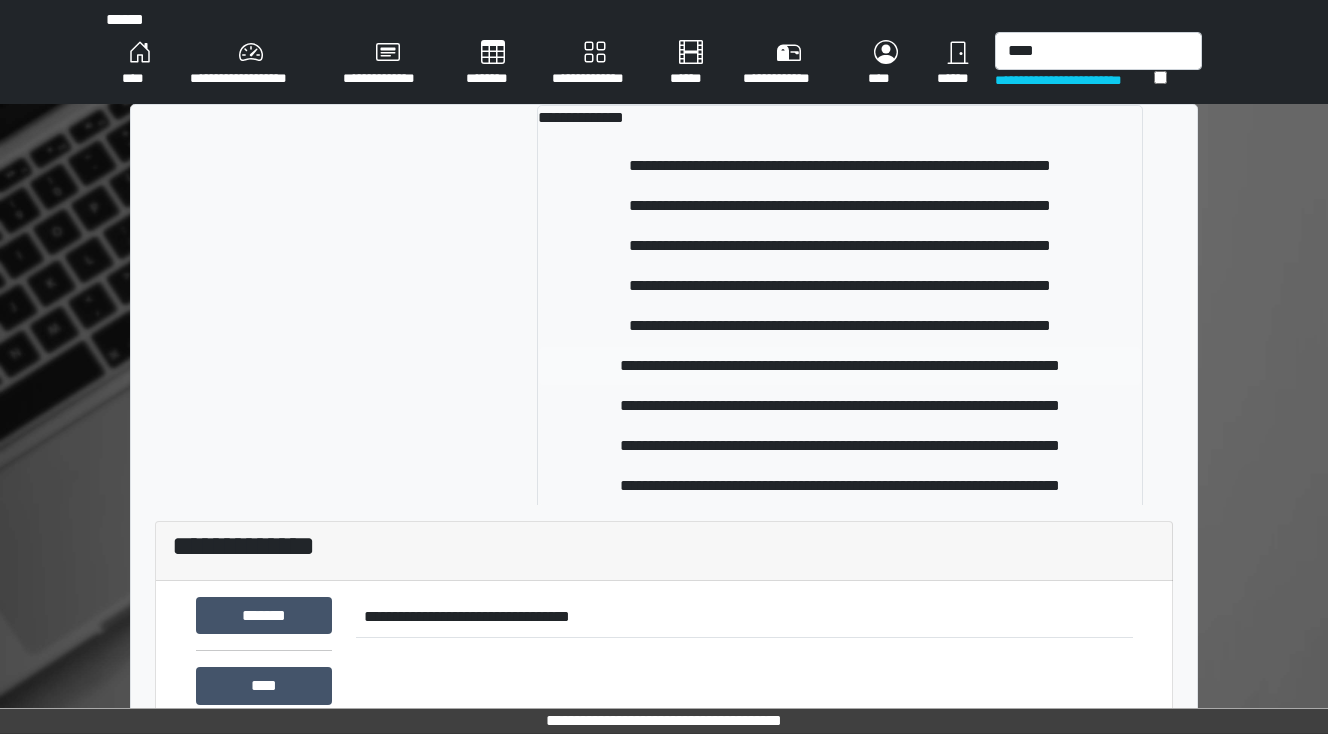 type 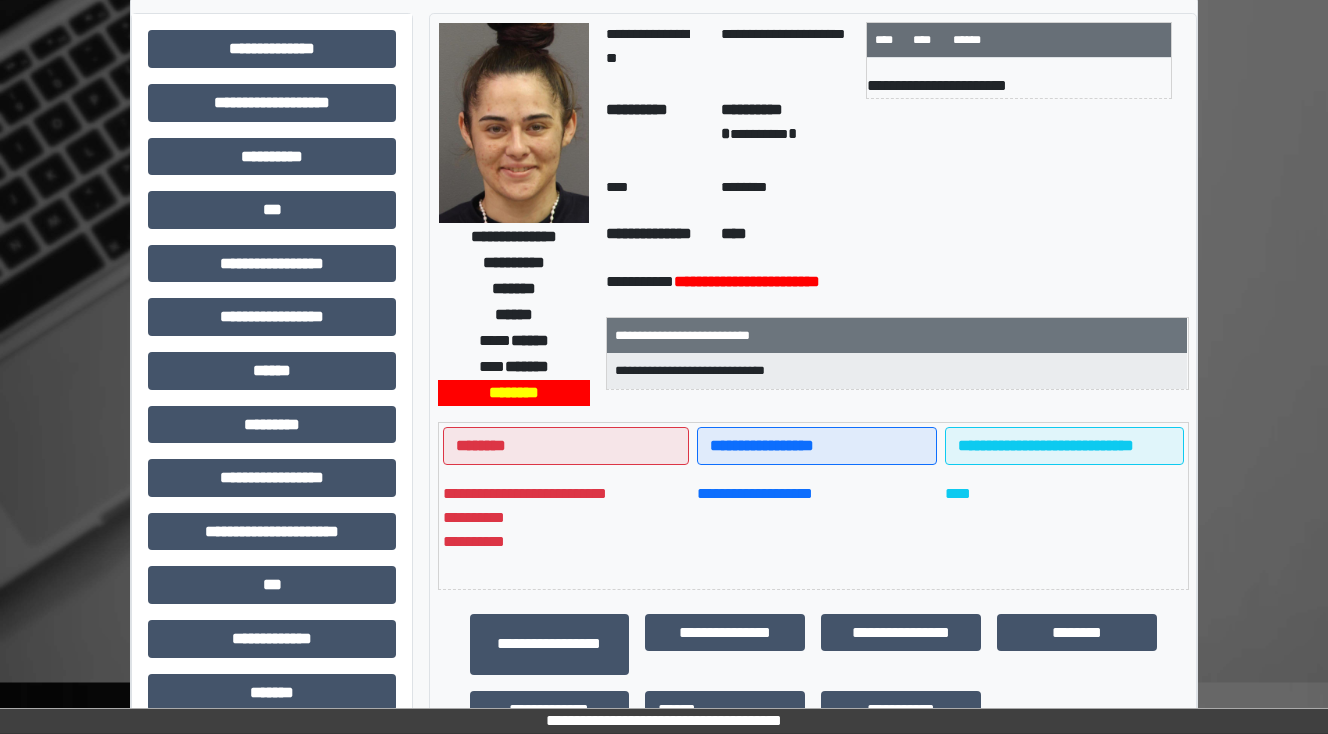 scroll, scrollTop: 136, scrollLeft: 0, axis: vertical 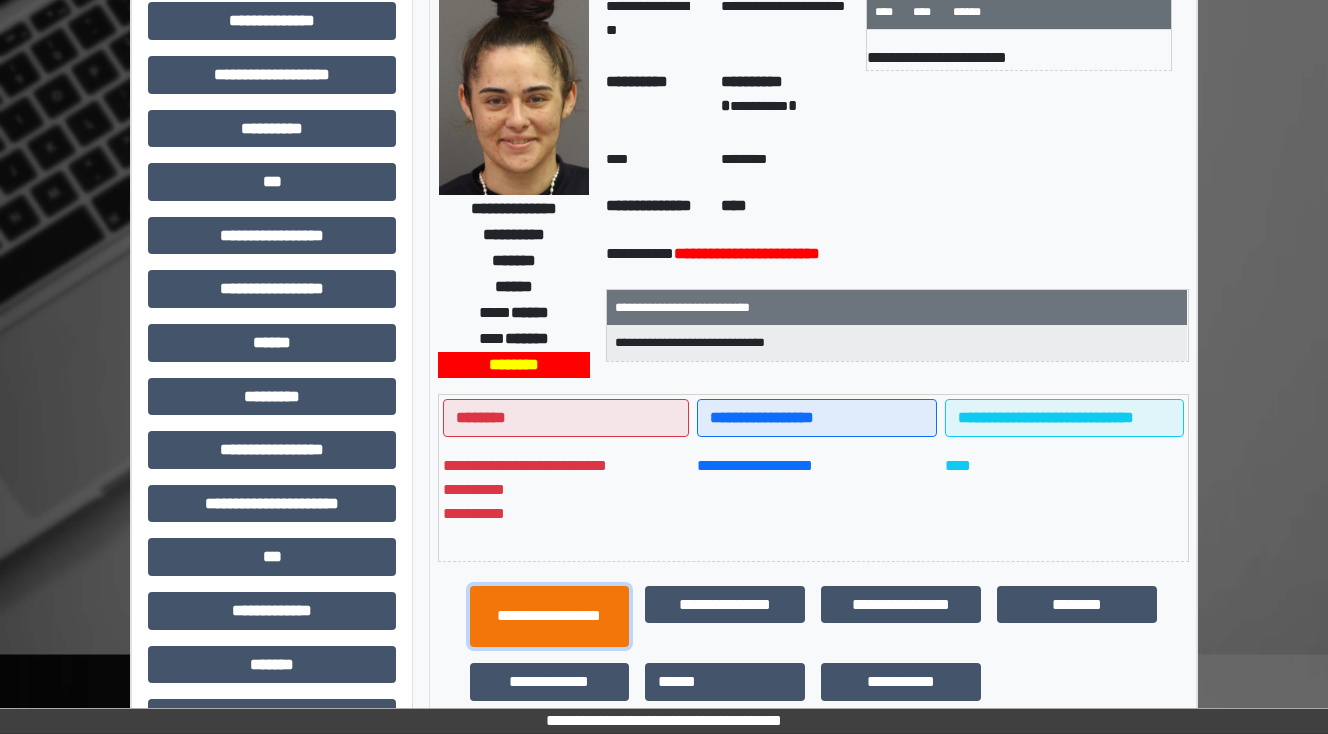 click on "**********" at bounding box center (550, 617) 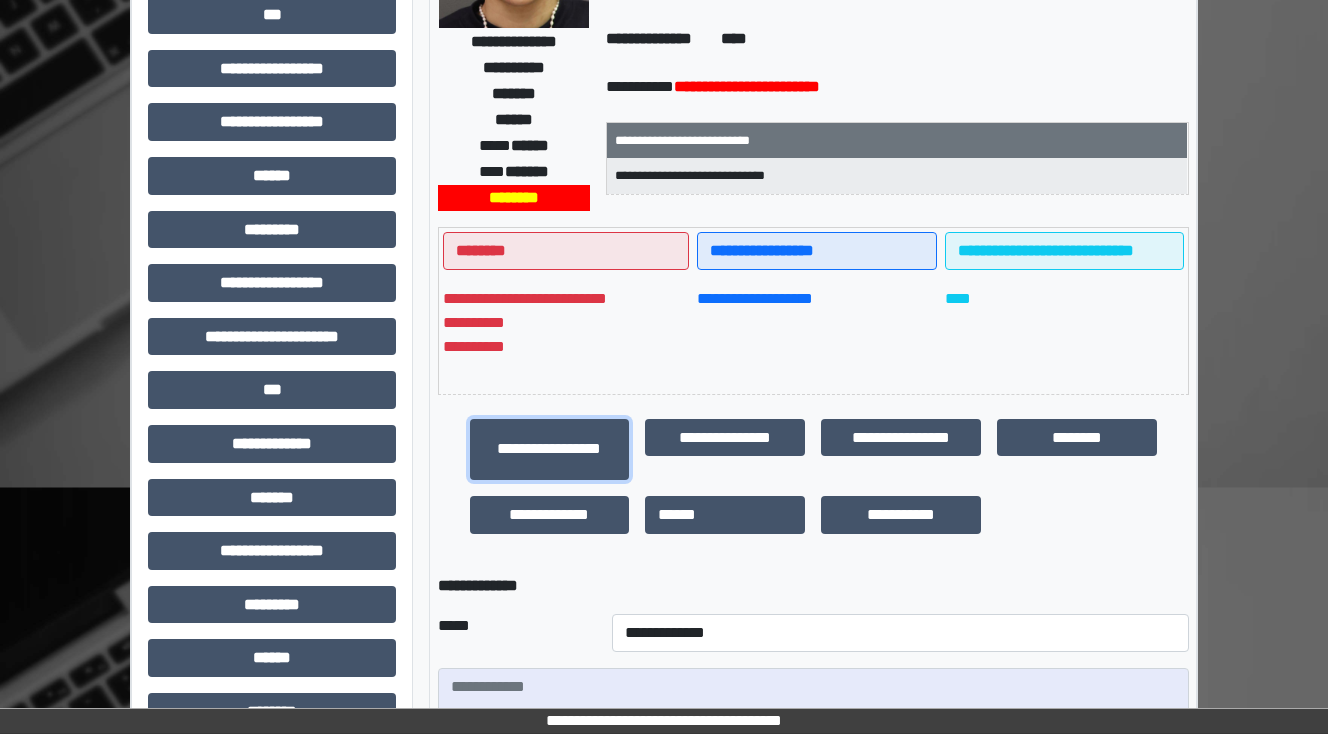 scroll, scrollTop: 376, scrollLeft: 0, axis: vertical 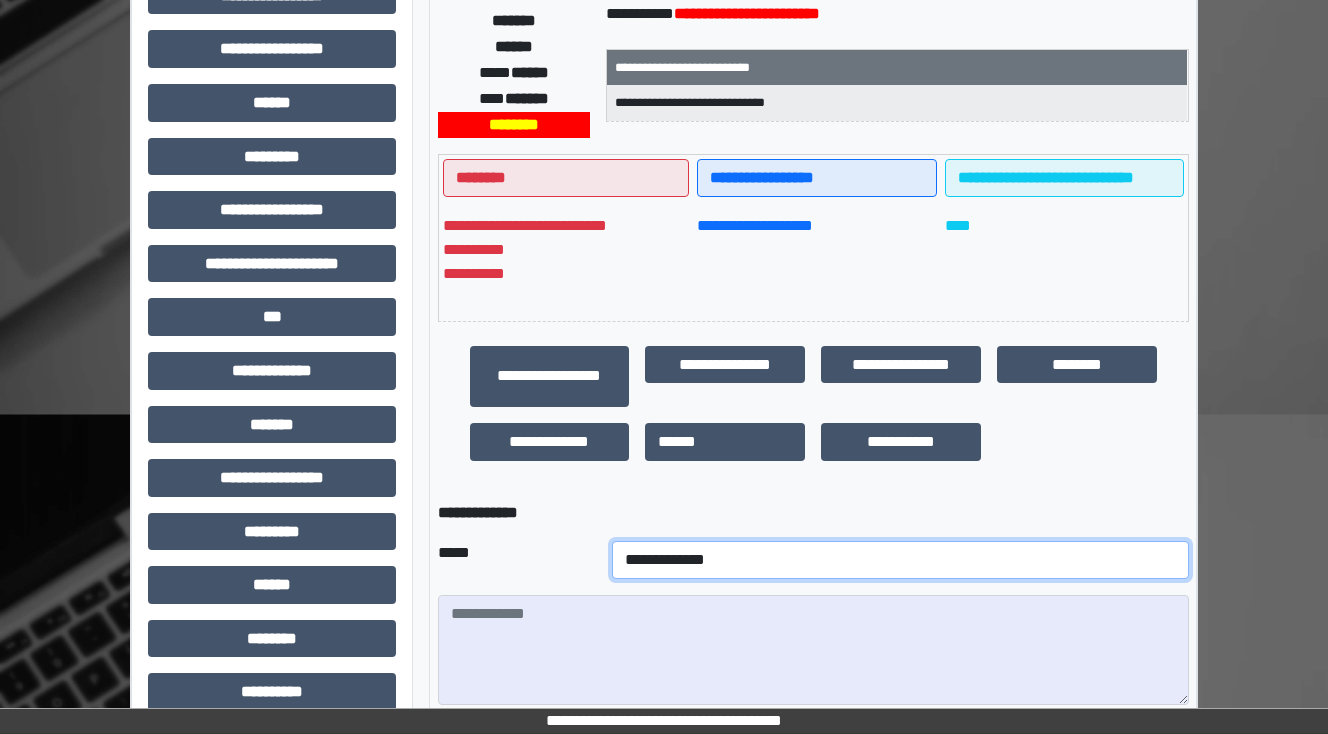 click on "**********" at bounding box center [900, 560] 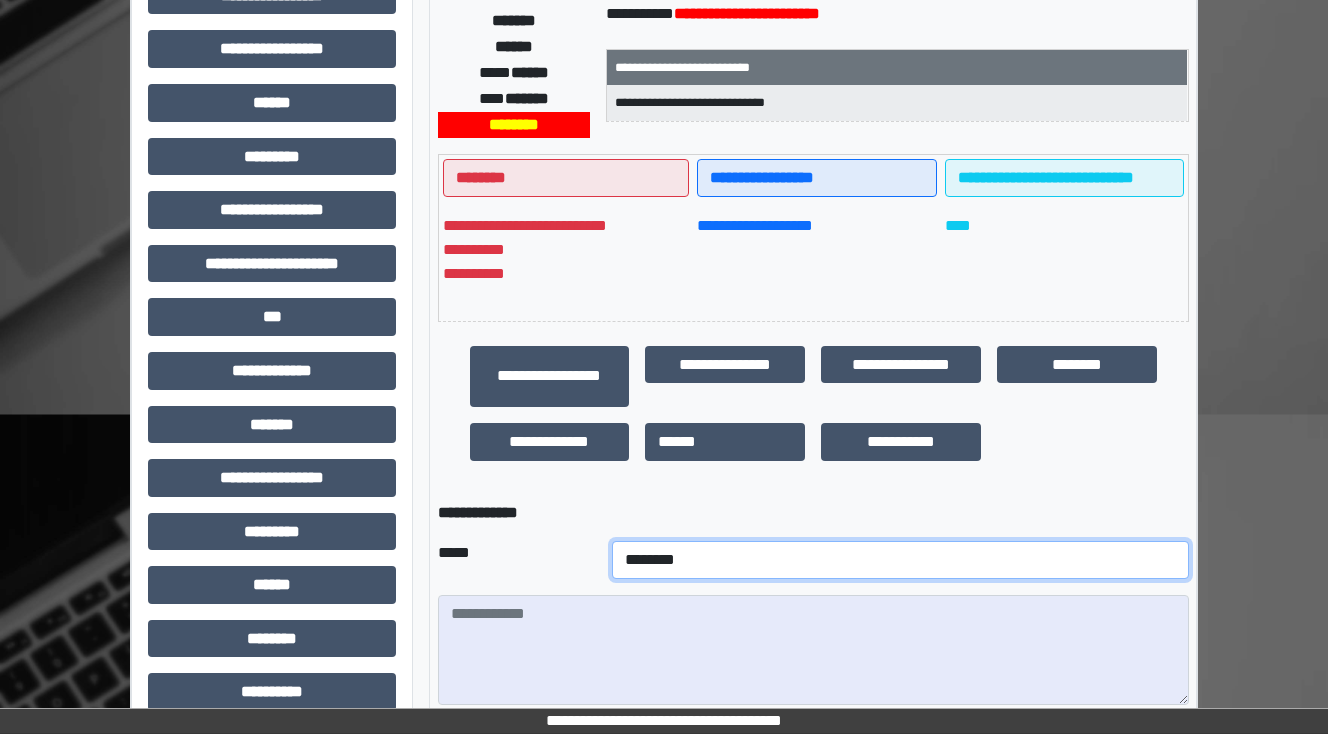 click on "**********" at bounding box center (900, 560) 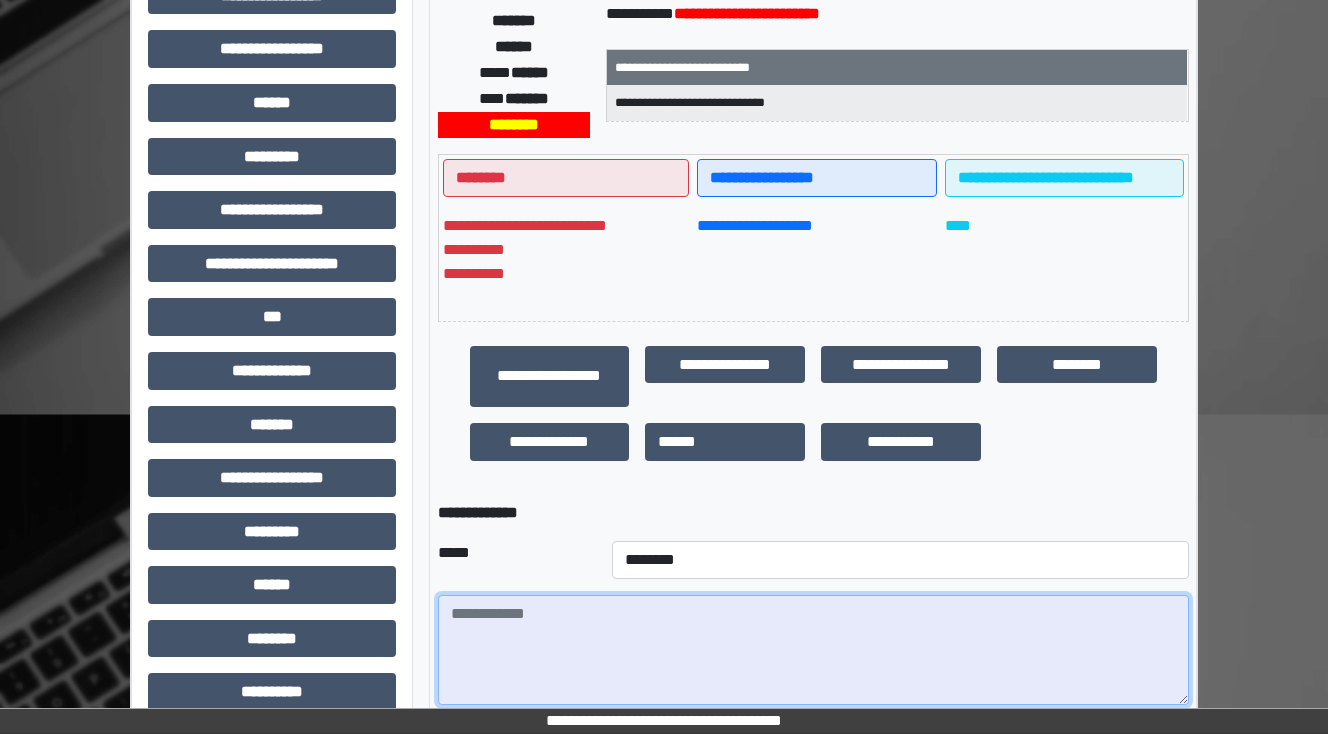 click at bounding box center [813, 650] 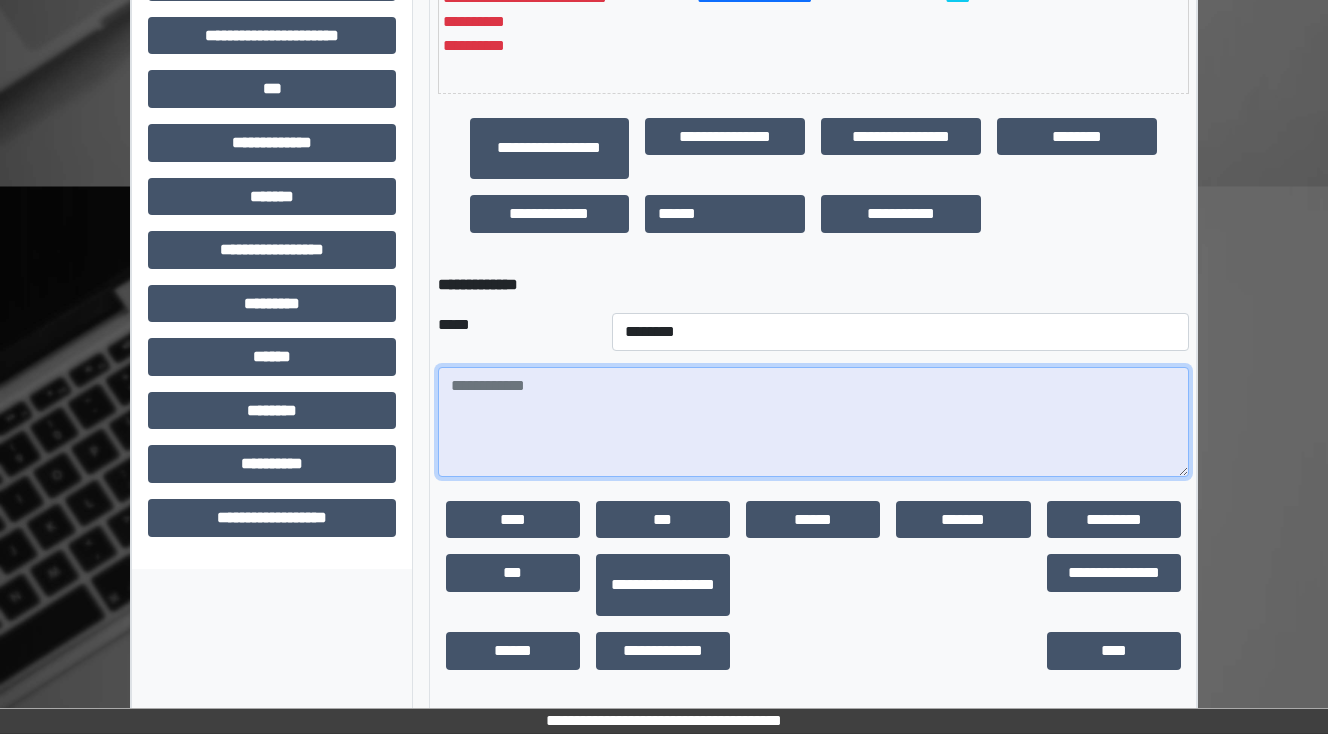 scroll, scrollTop: 604, scrollLeft: 0, axis: vertical 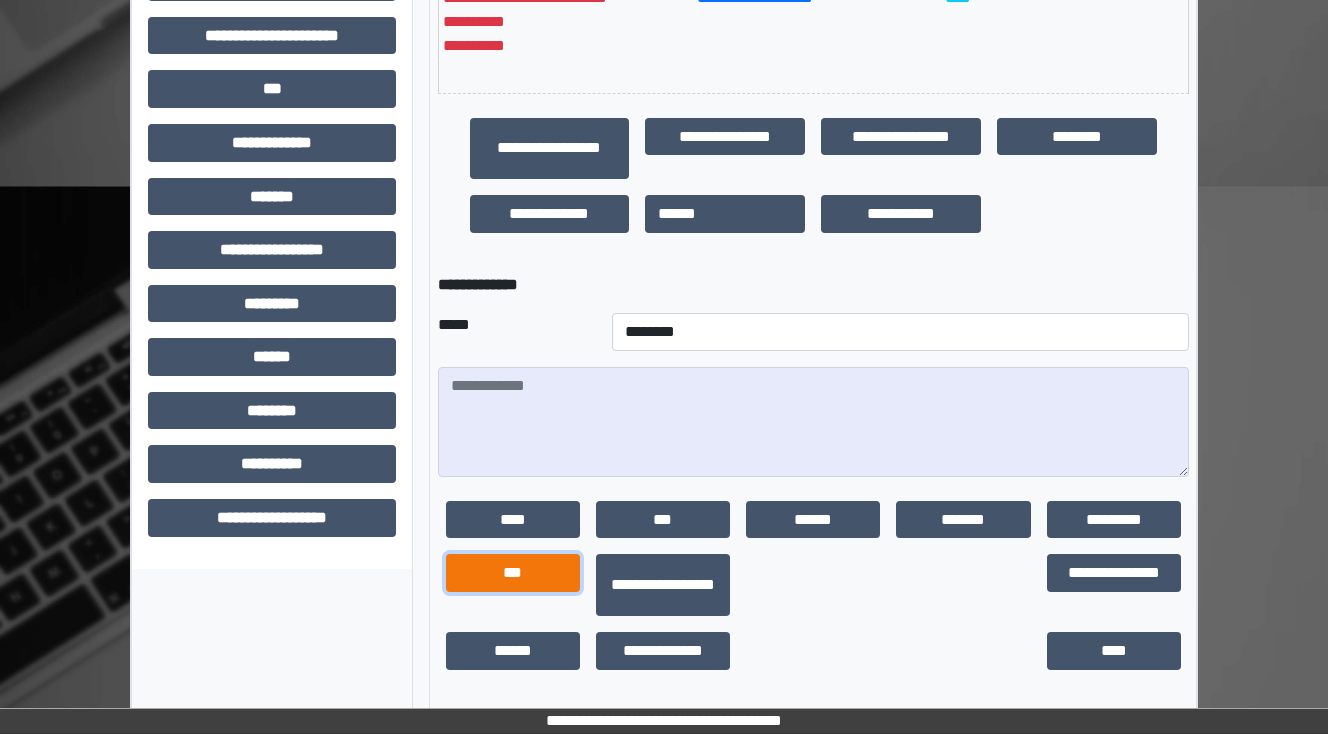 click on "***" at bounding box center (513, 573) 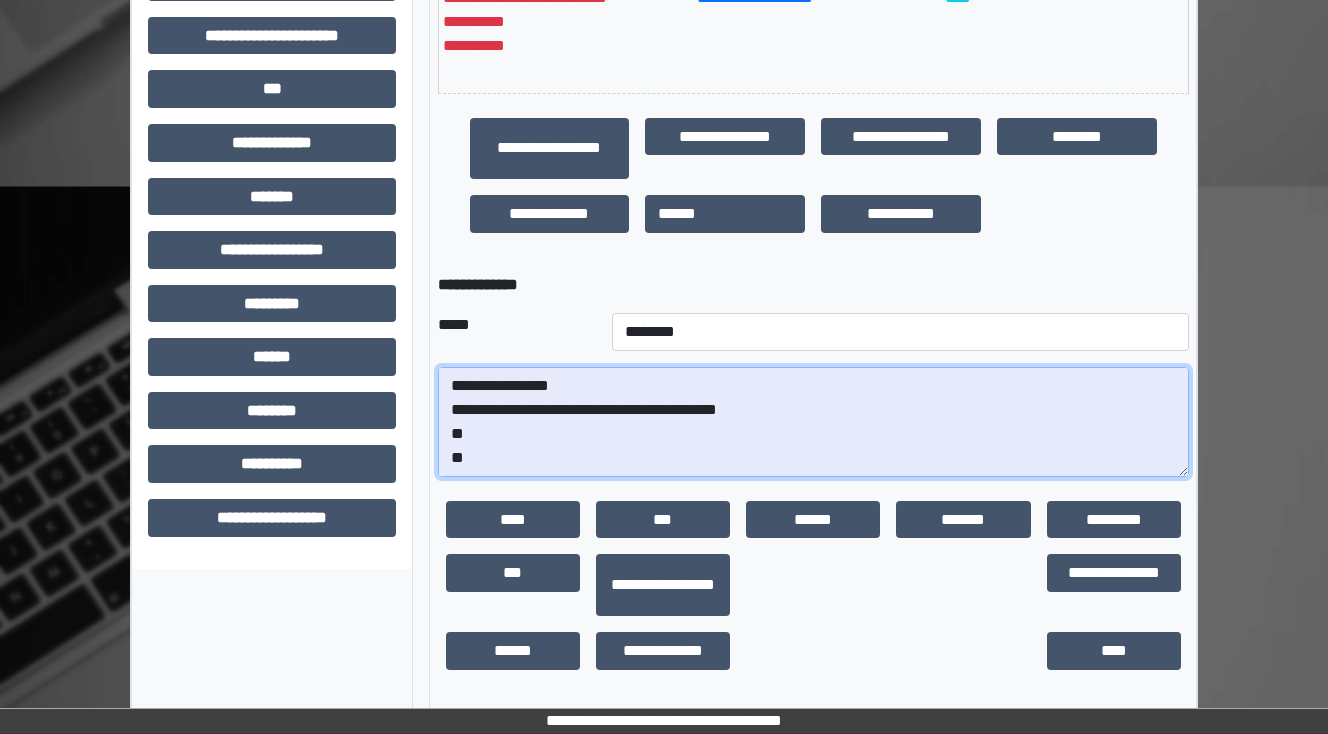click on "**********" at bounding box center [813, 422] 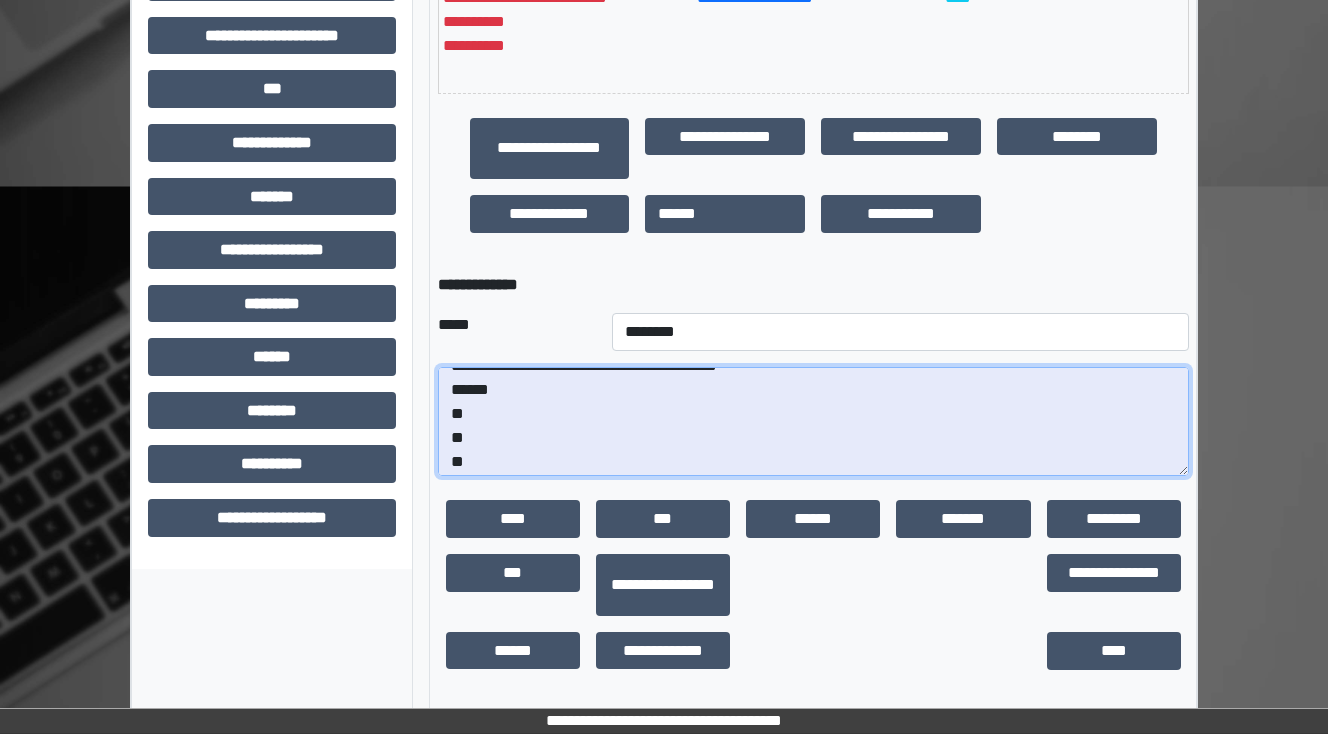 scroll, scrollTop: 48, scrollLeft: 0, axis: vertical 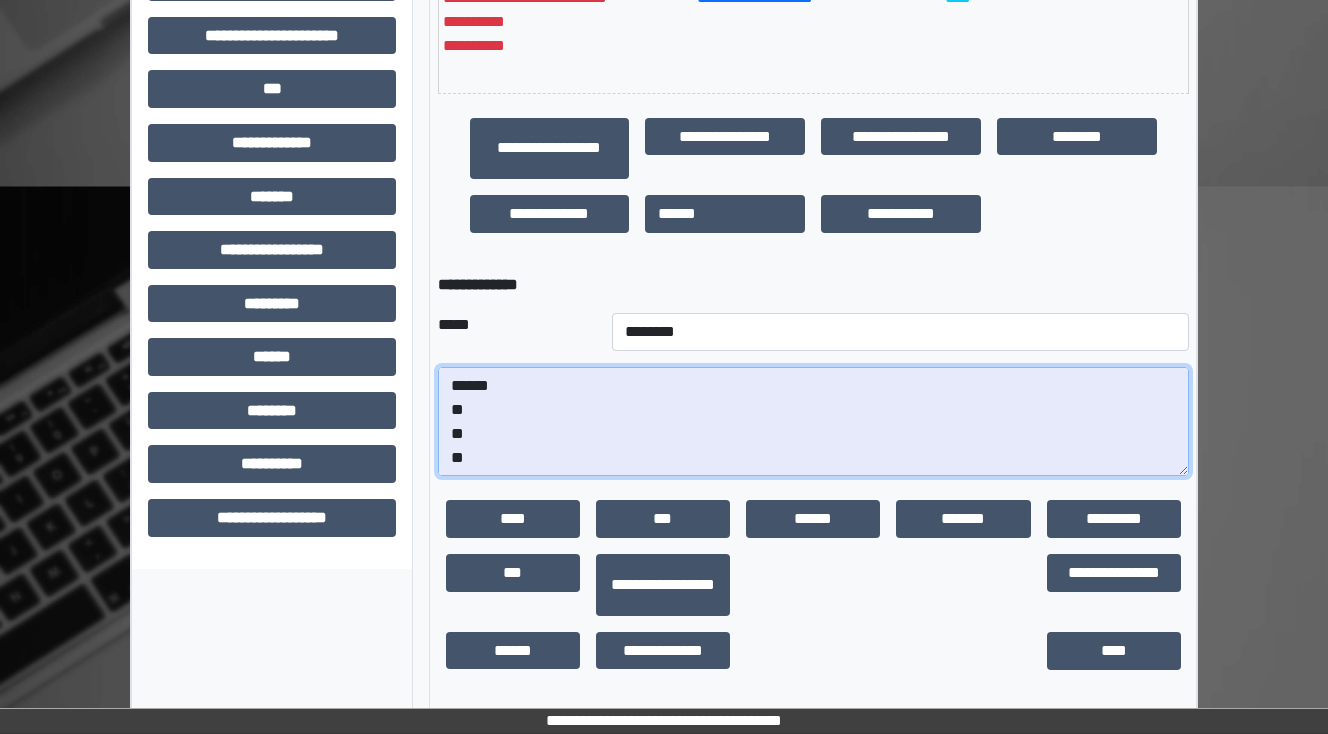 drag, startPoint x: 471, startPoint y: 457, endPoint x: 447, endPoint y: 458, distance: 24.020824 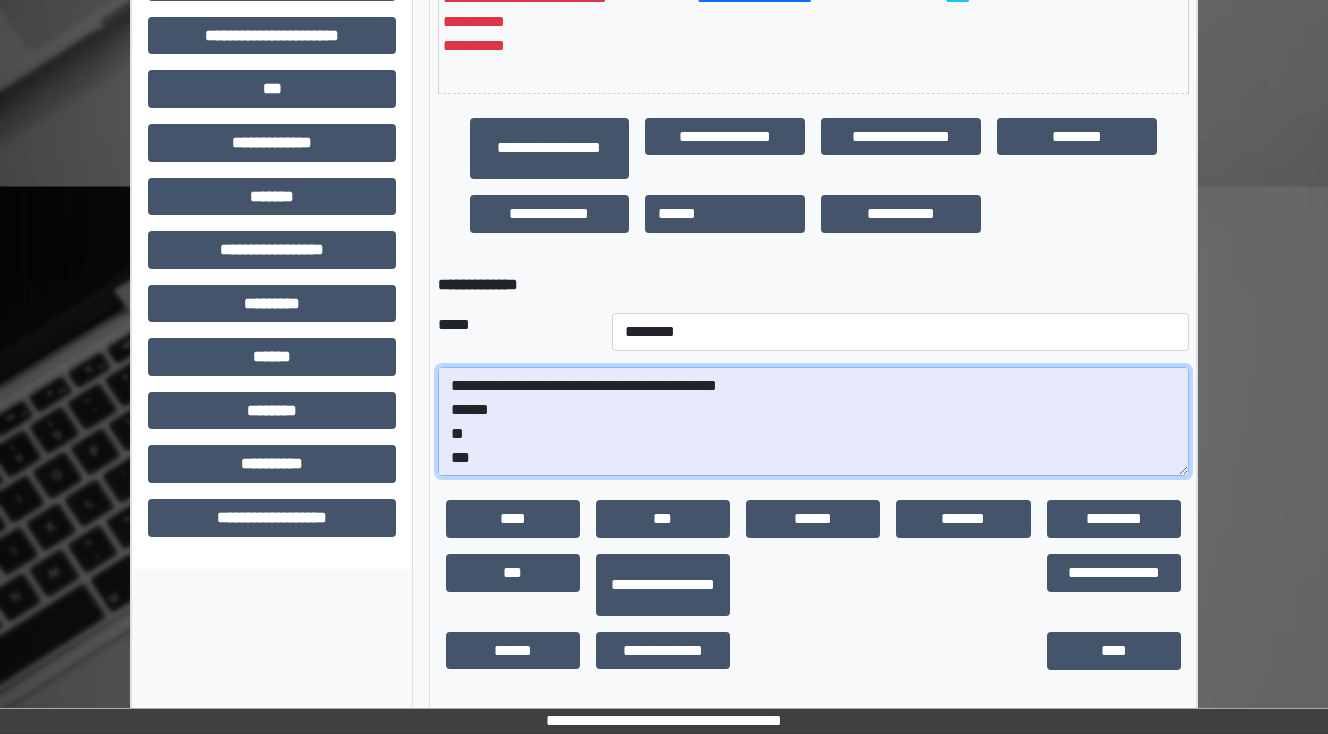 click on "**********" at bounding box center [813, 422] 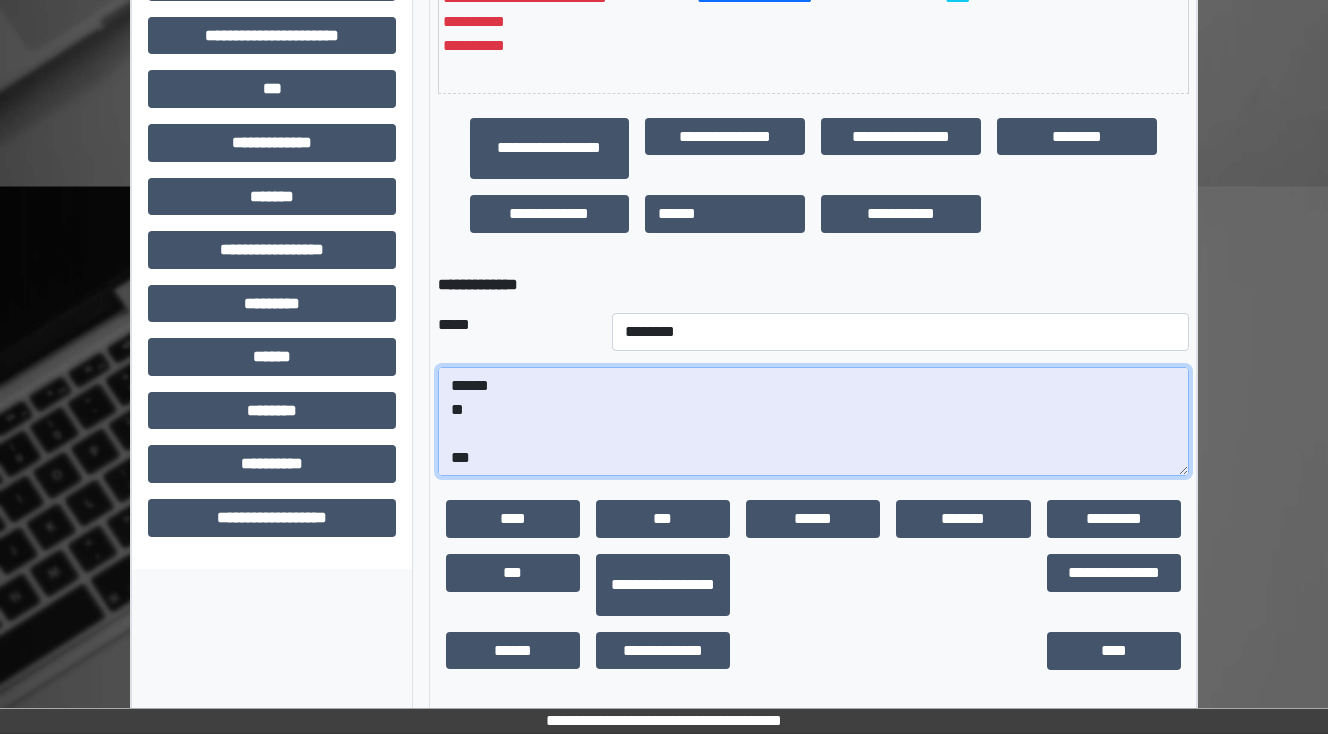 scroll, scrollTop: 72, scrollLeft: 0, axis: vertical 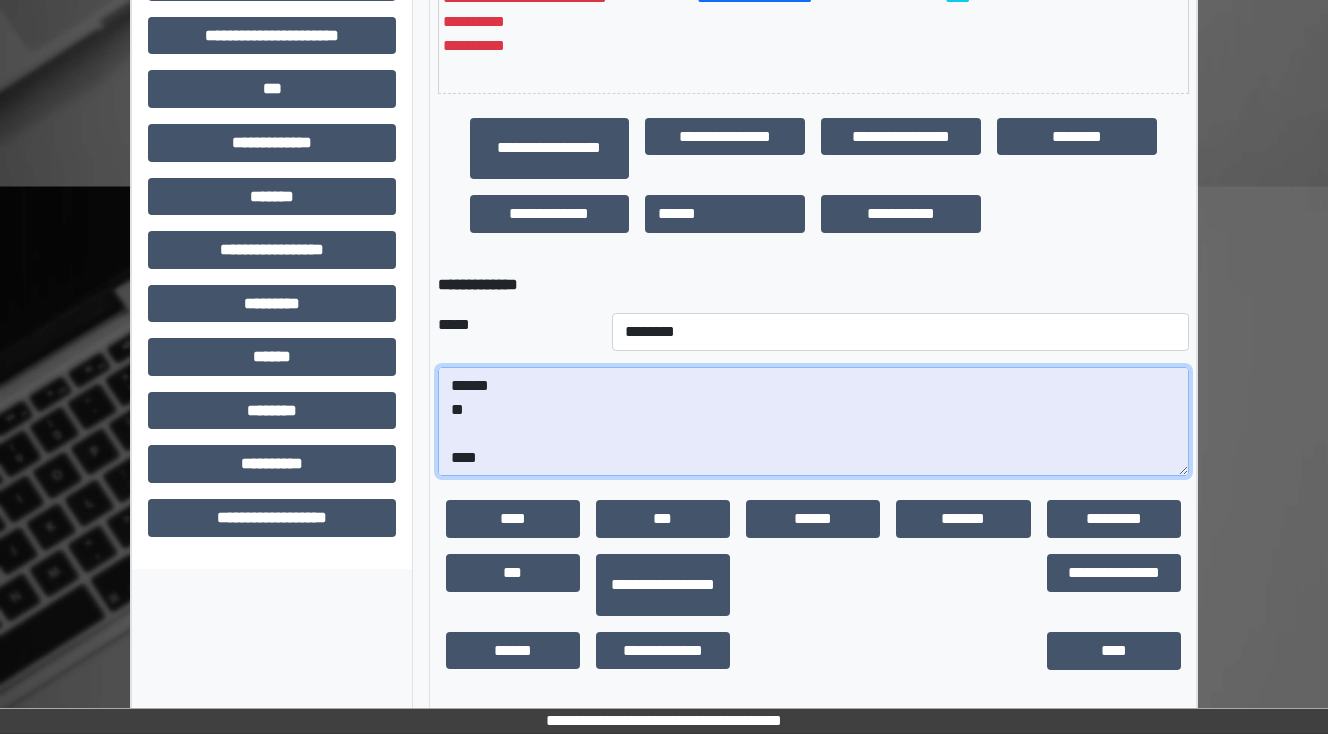 paste on "**********" 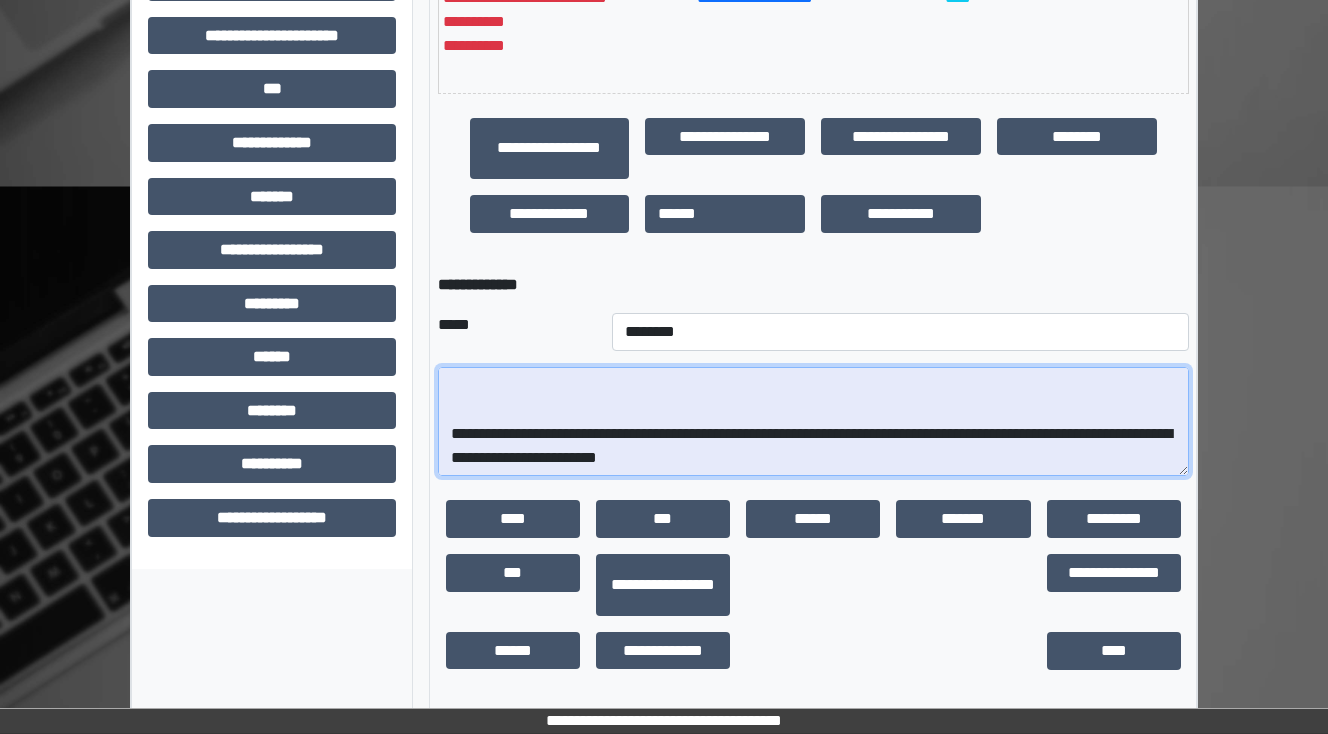 scroll, scrollTop: 288, scrollLeft: 0, axis: vertical 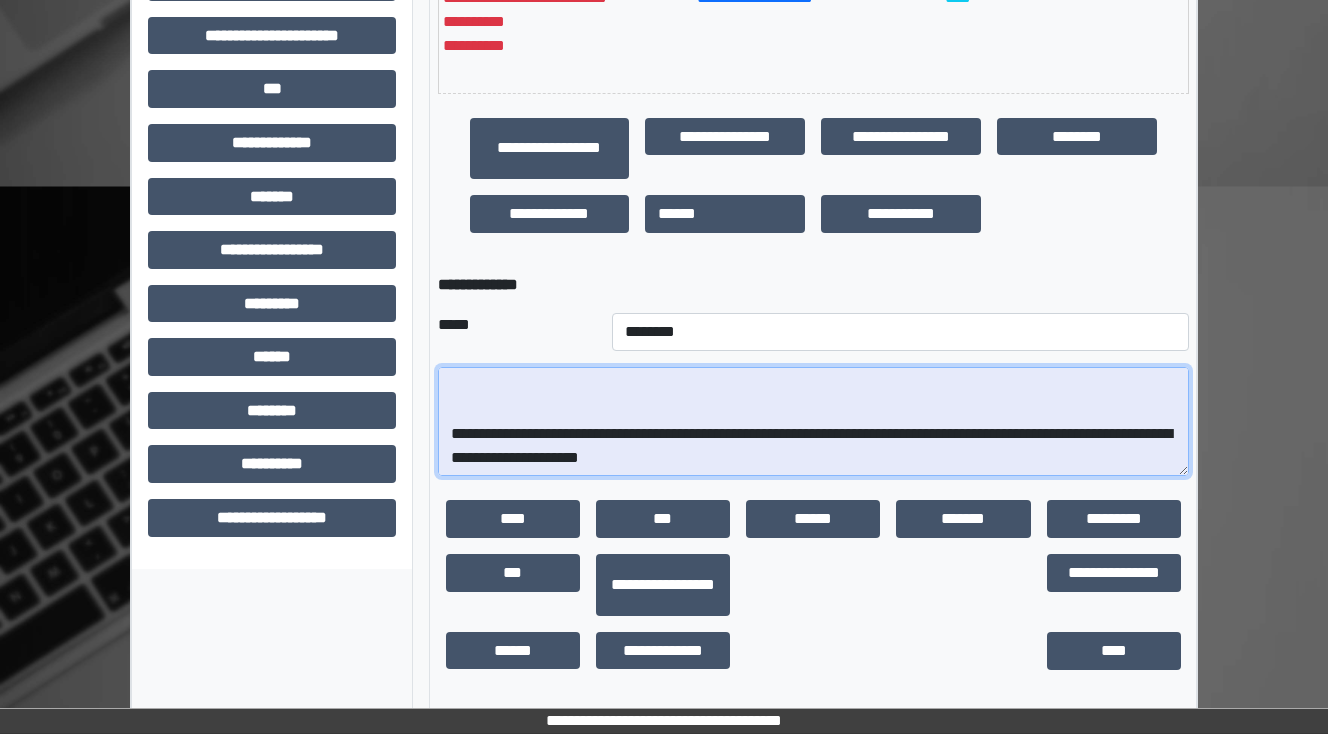 click on "**********" at bounding box center [813, 422] 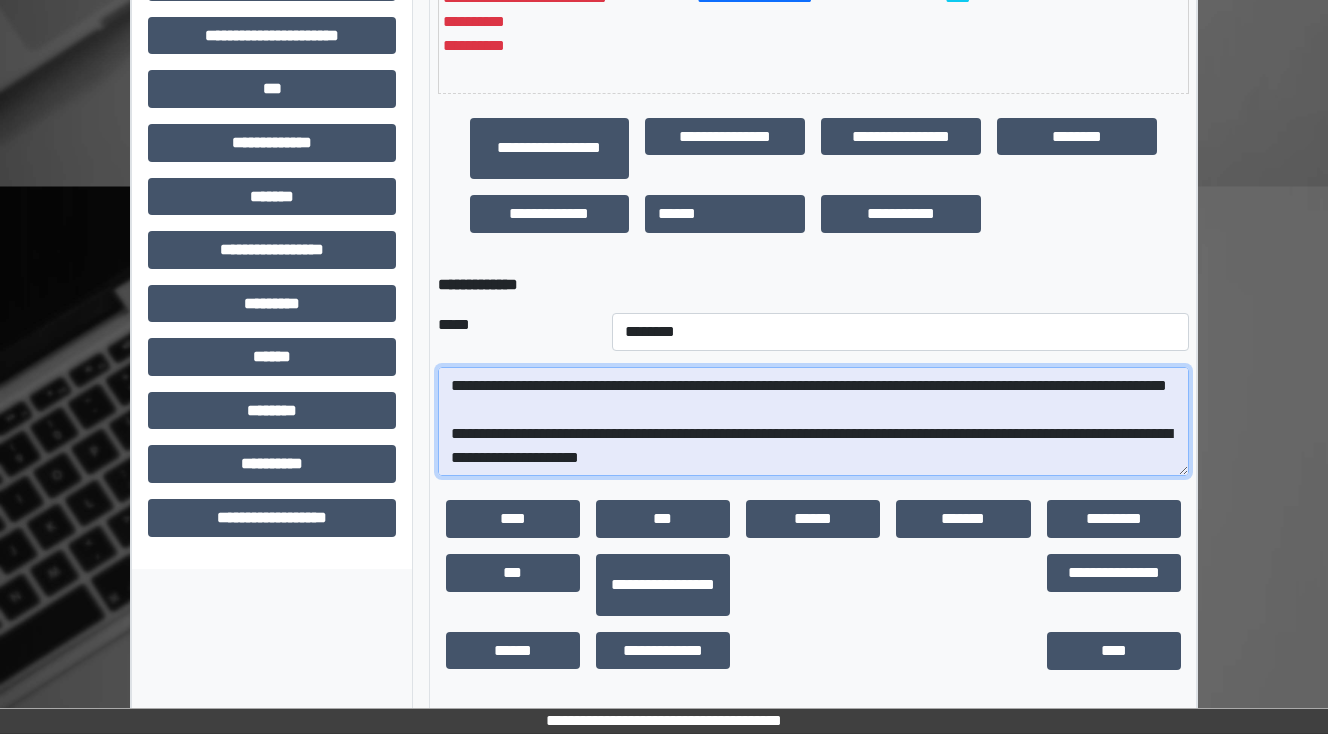 scroll, scrollTop: 192, scrollLeft: 0, axis: vertical 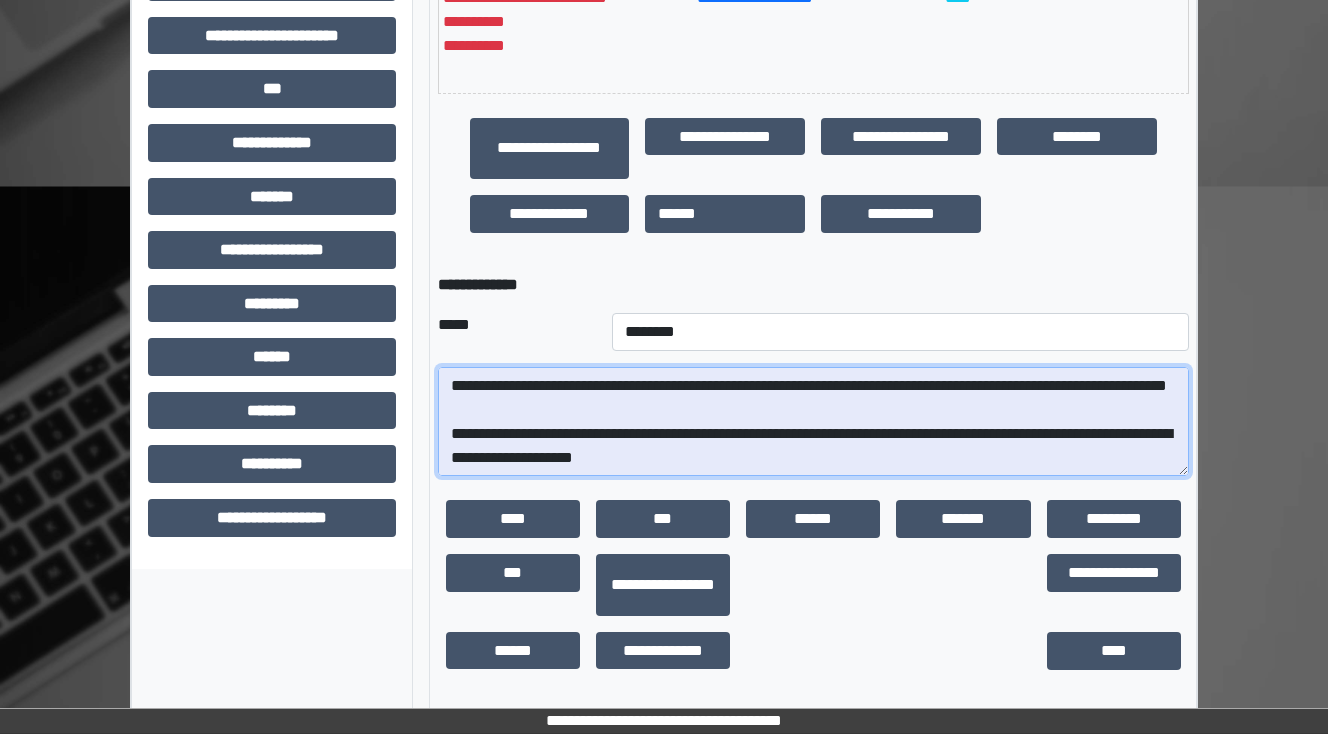 click on "**********" at bounding box center (813, 422) 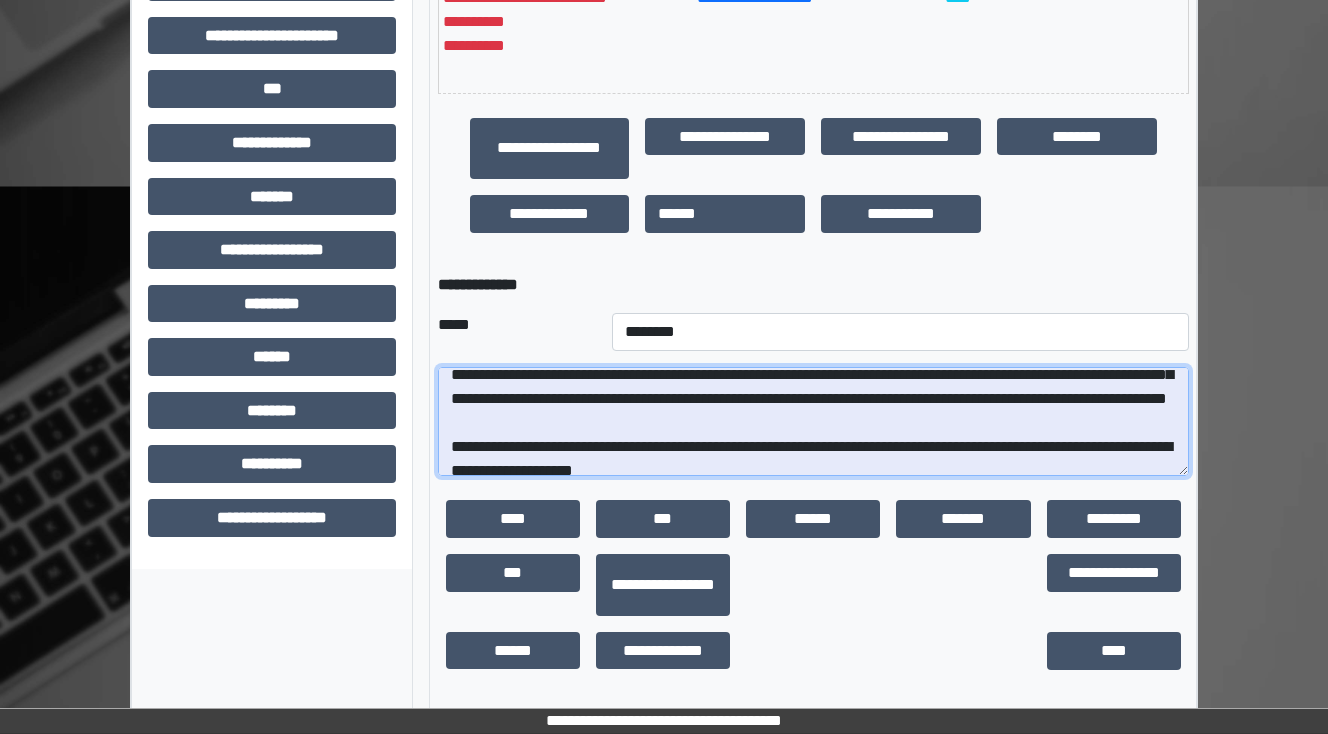 scroll, scrollTop: 192, scrollLeft: 0, axis: vertical 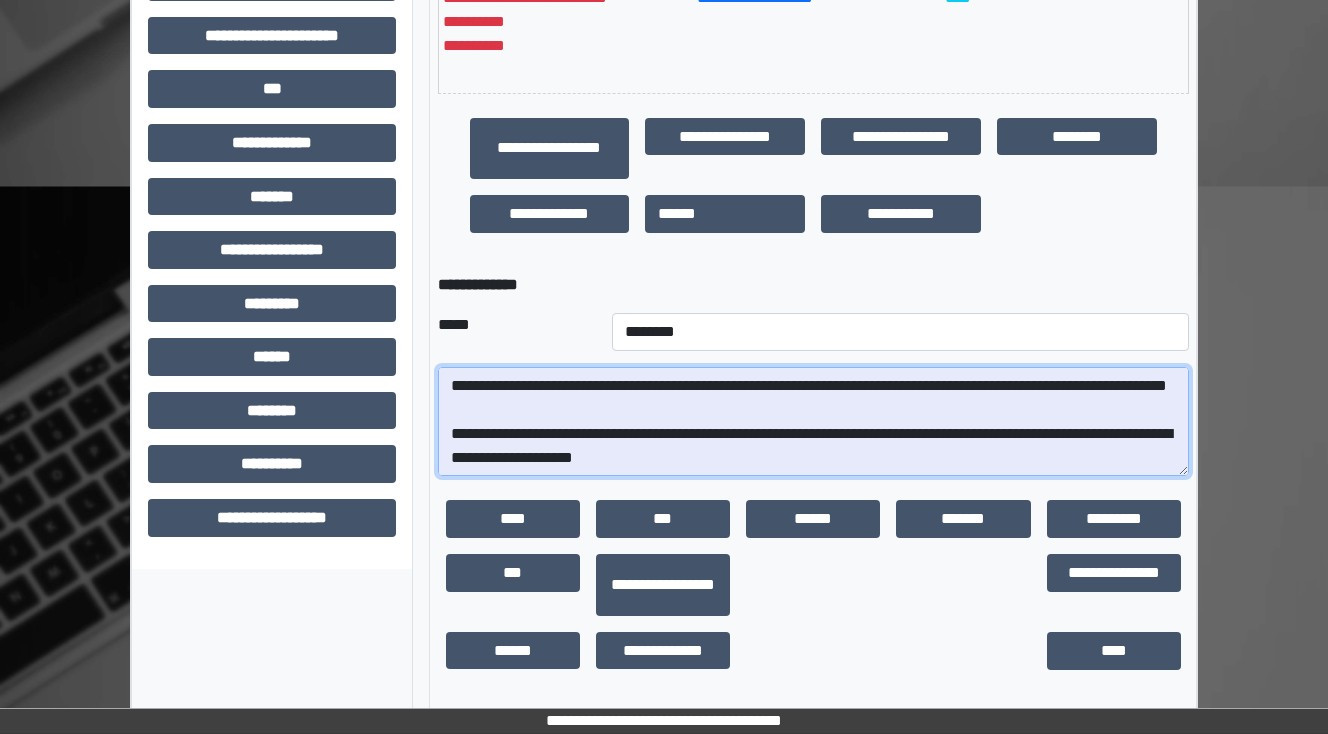 click on "**********" at bounding box center [813, 422] 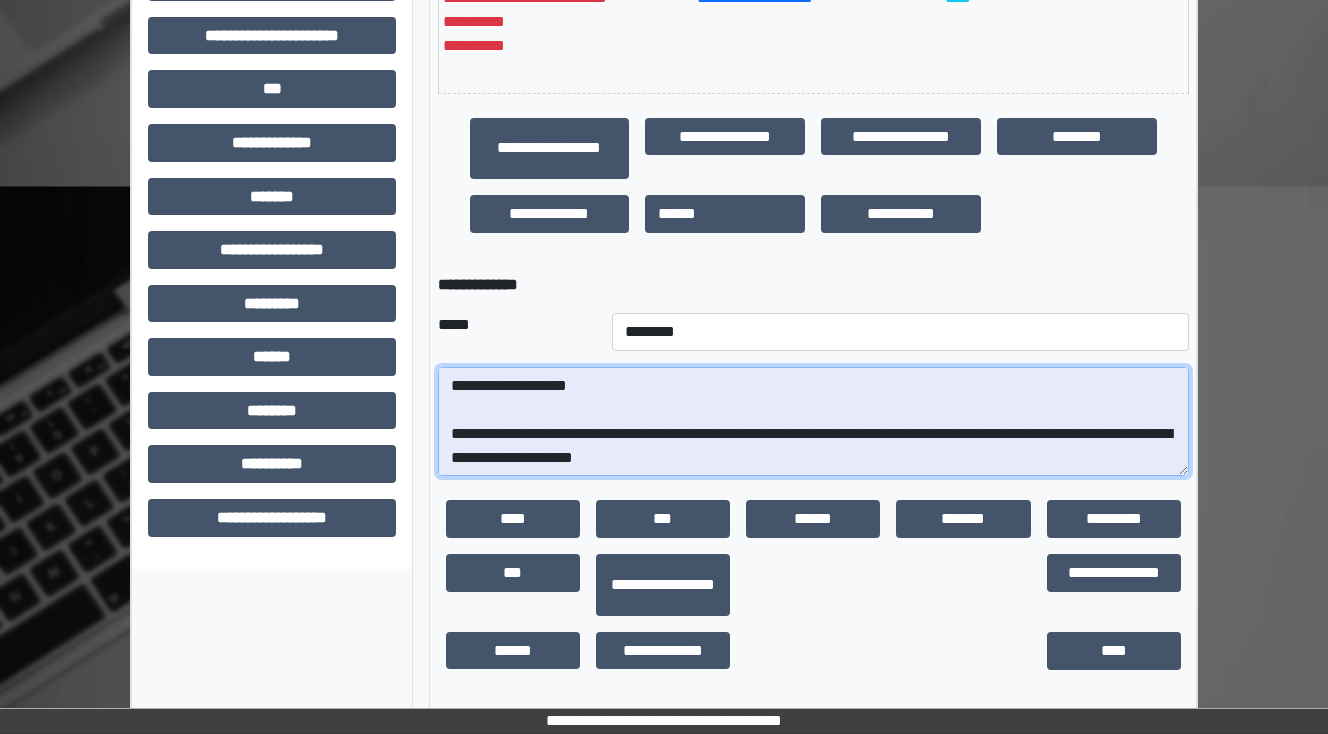 click on "**********" at bounding box center [813, 422] 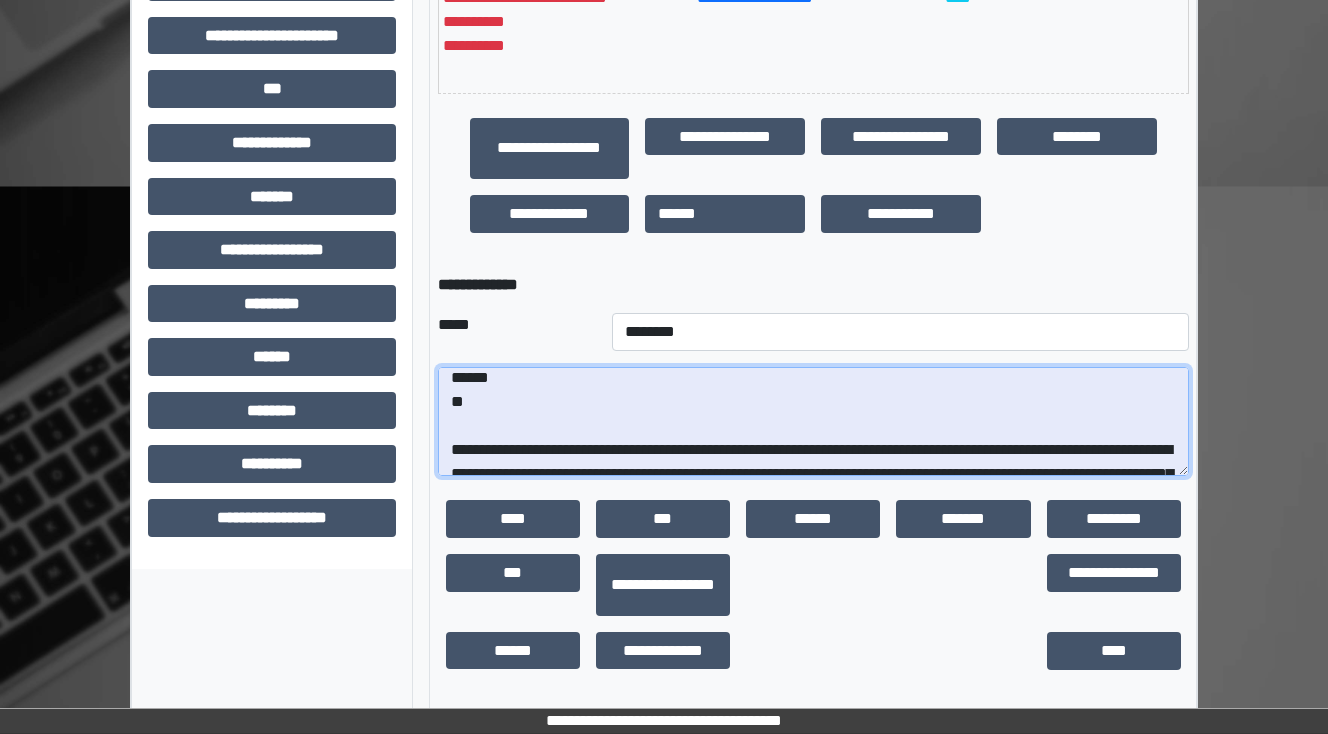 scroll, scrollTop: 32, scrollLeft: 0, axis: vertical 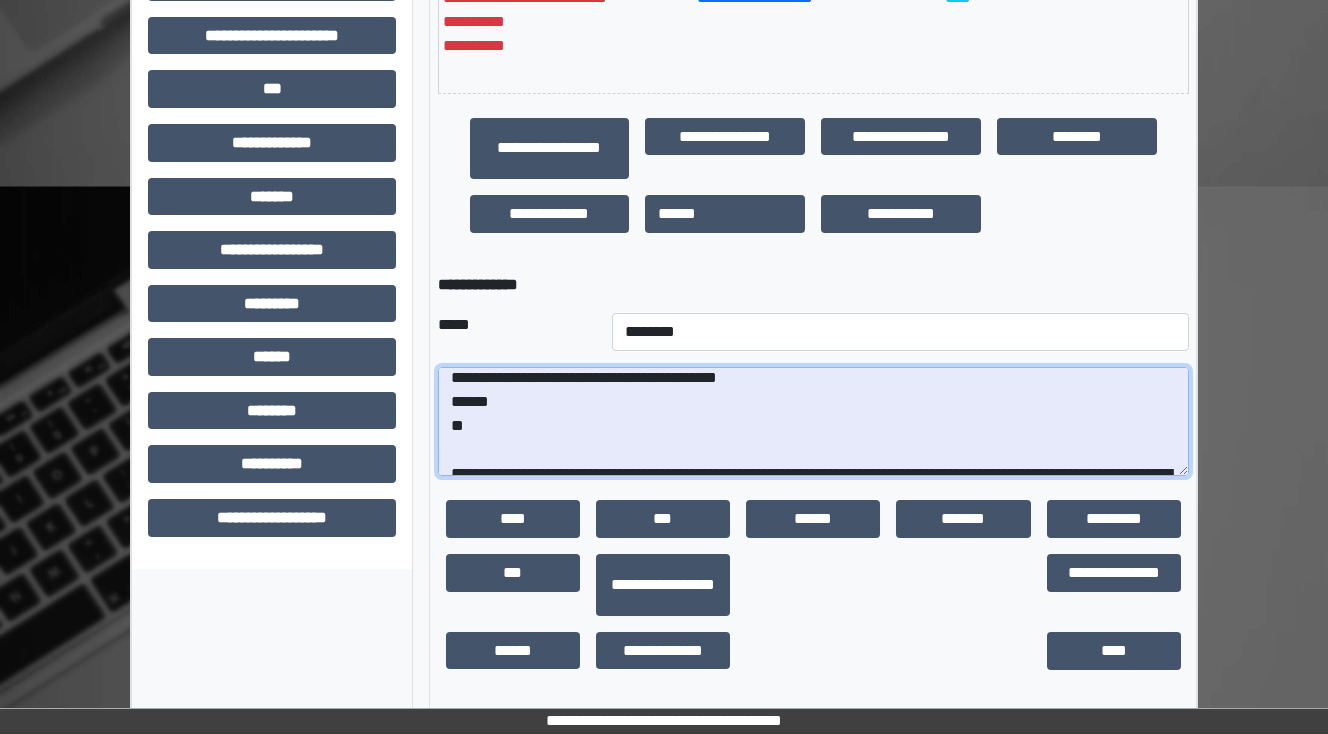 click on "**********" at bounding box center [813, 422] 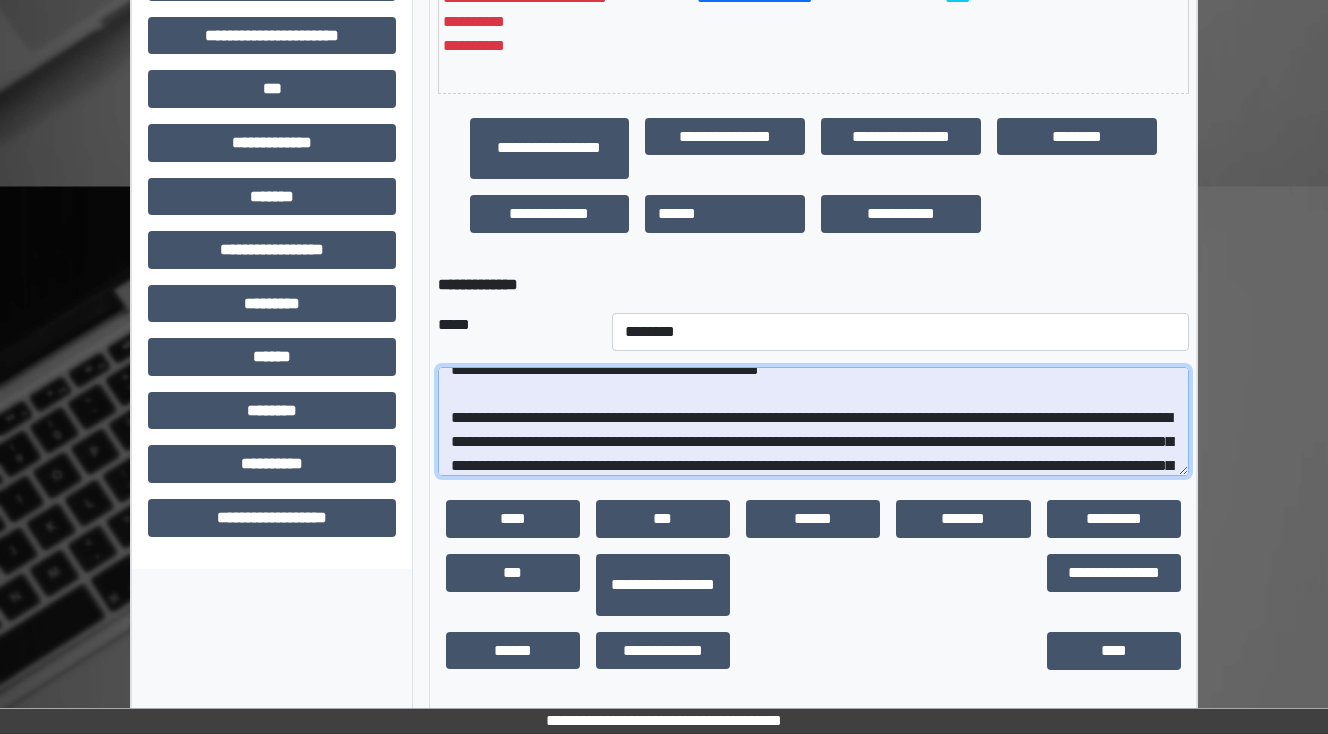 scroll, scrollTop: 32, scrollLeft: 0, axis: vertical 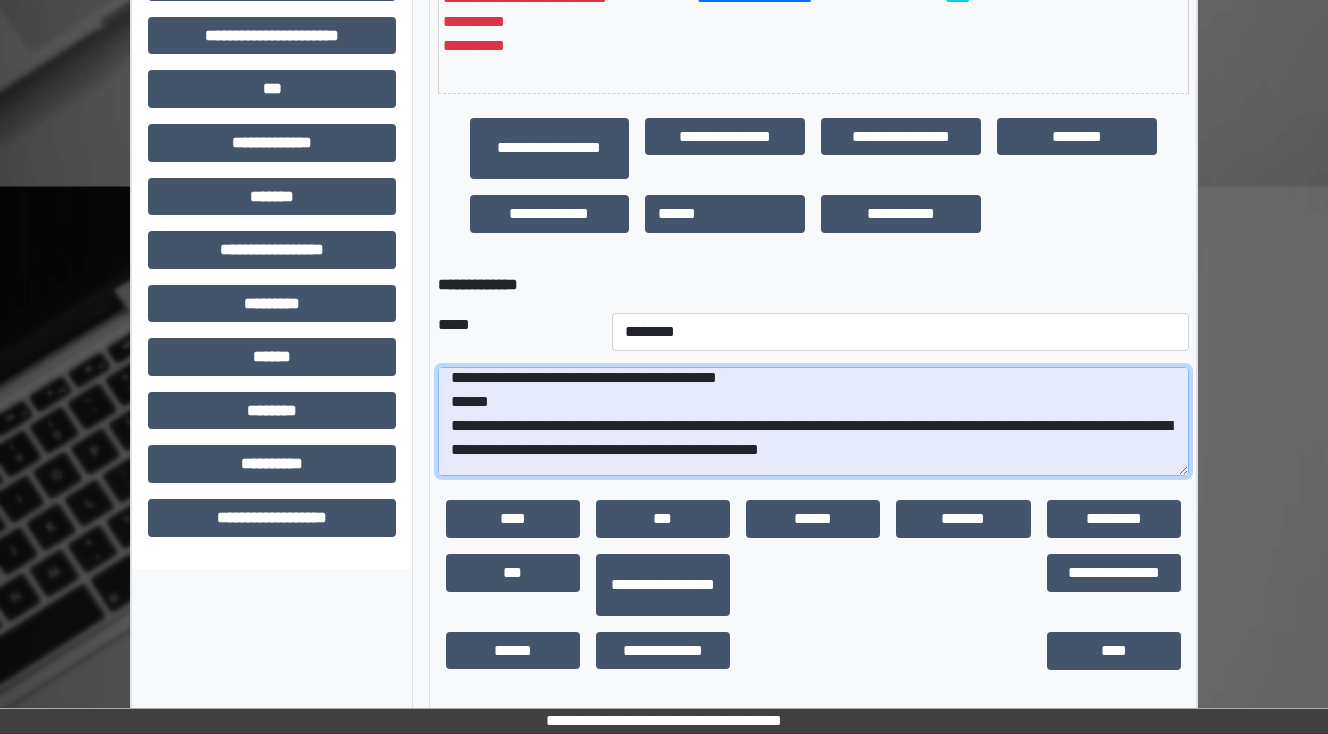 drag, startPoint x: 860, startPoint y: 454, endPoint x: 747, endPoint y: 451, distance: 113.03982 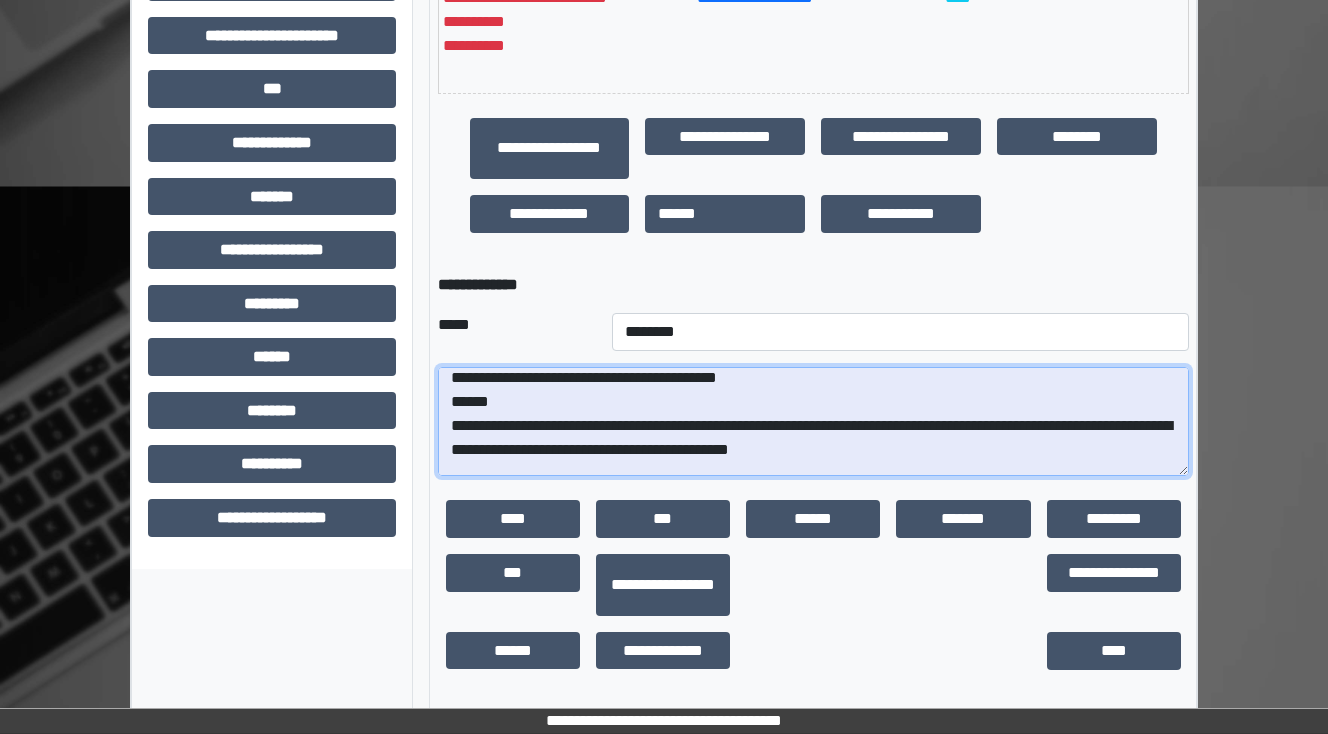 click on "**********" at bounding box center (813, 422) 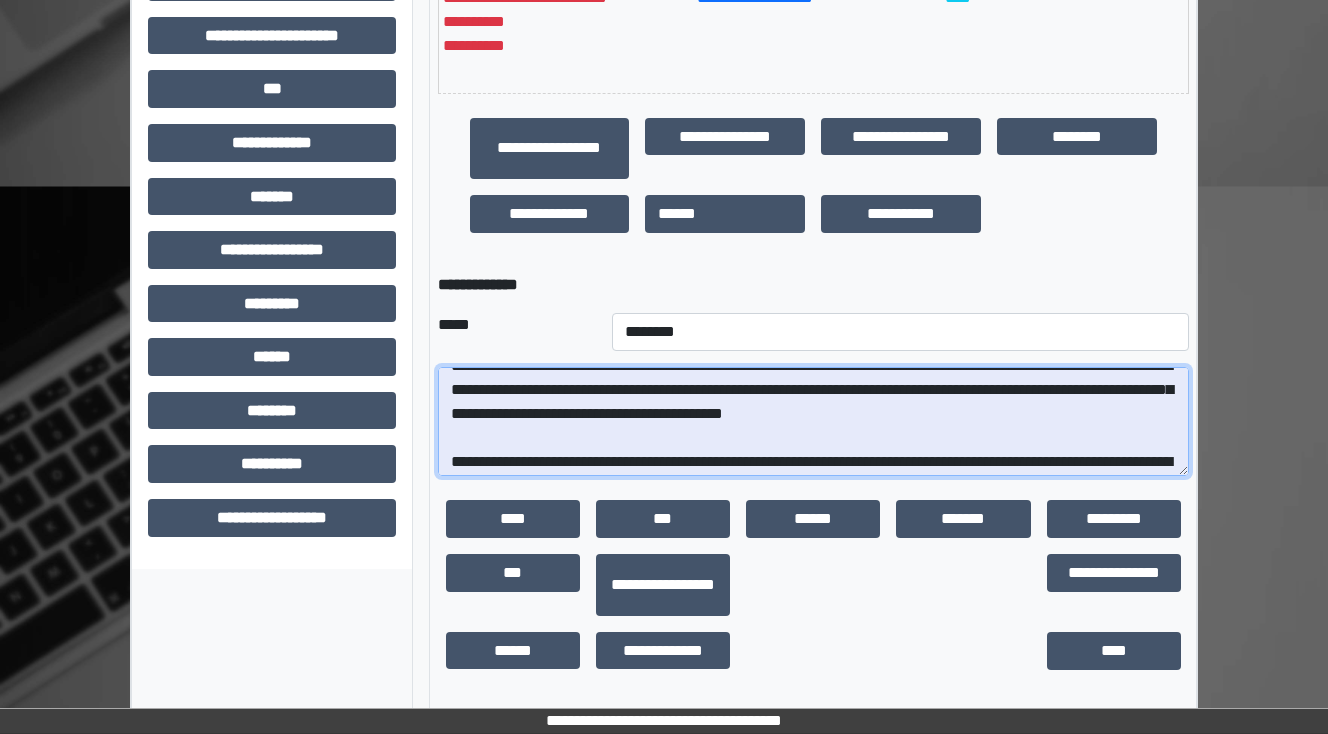 scroll, scrollTop: 120, scrollLeft: 0, axis: vertical 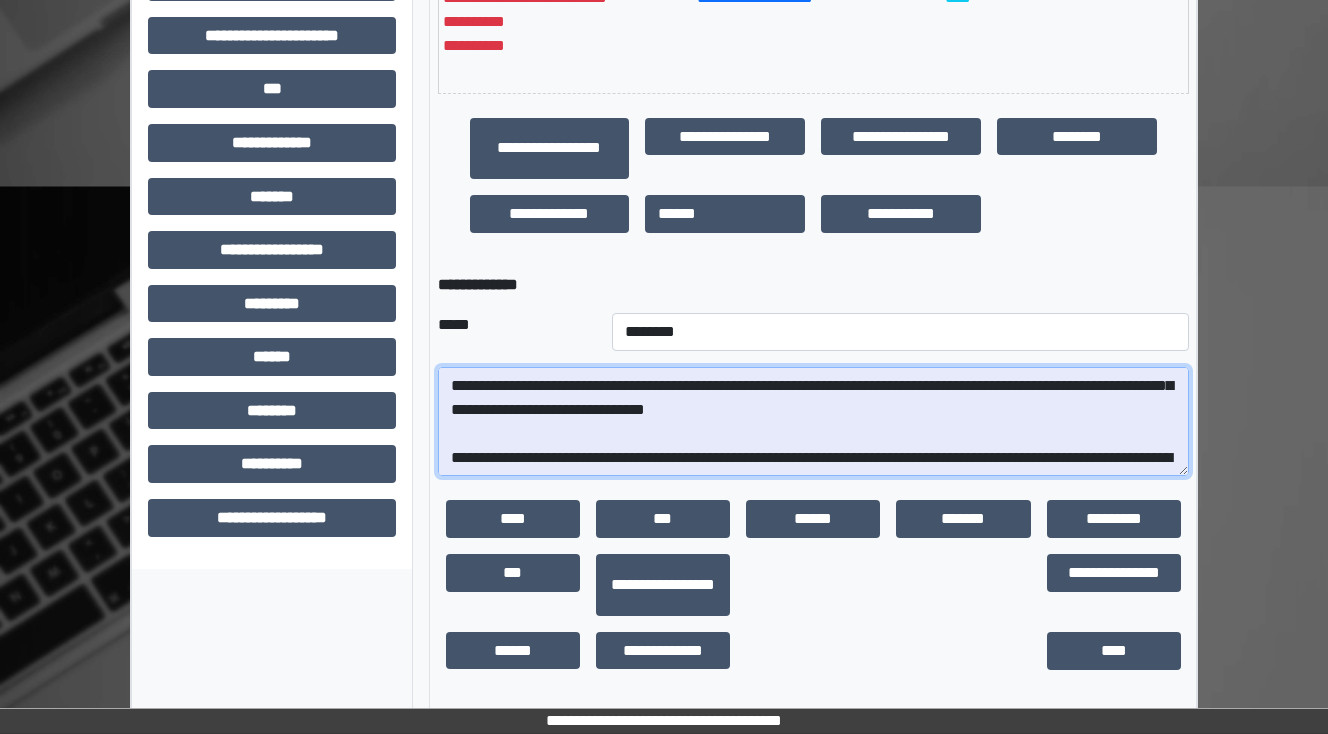 click on "**********" at bounding box center (813, 422) 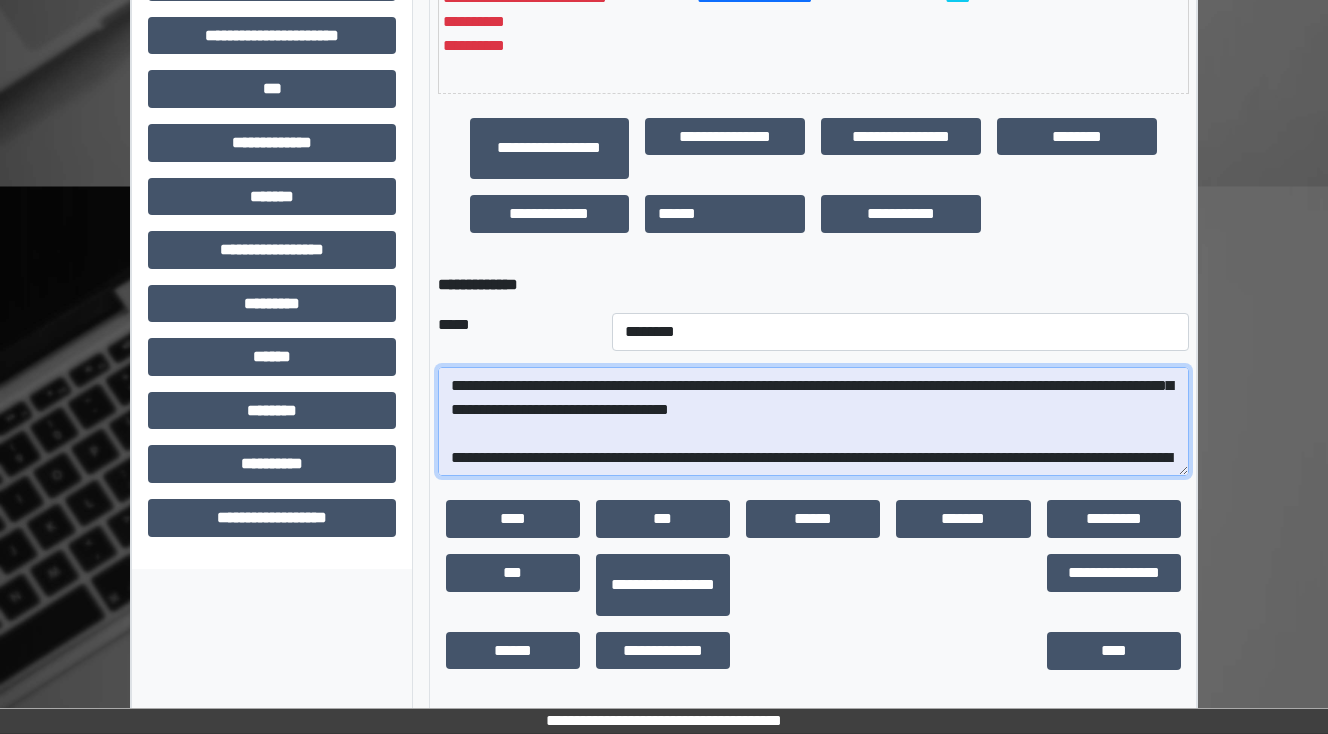 click on "**********" at bounding box center (813, 422) 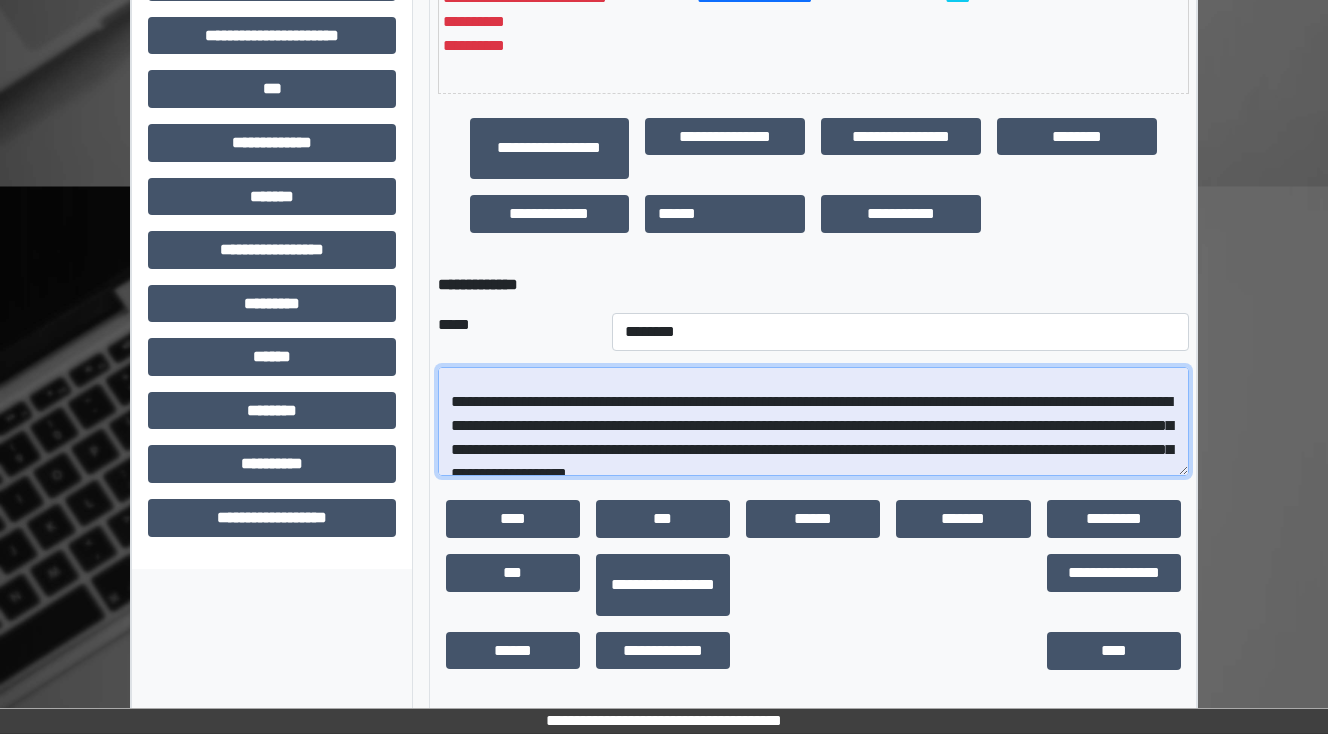 scroll, scrollTop: 280, scrollLeft: 0, axis: vertical 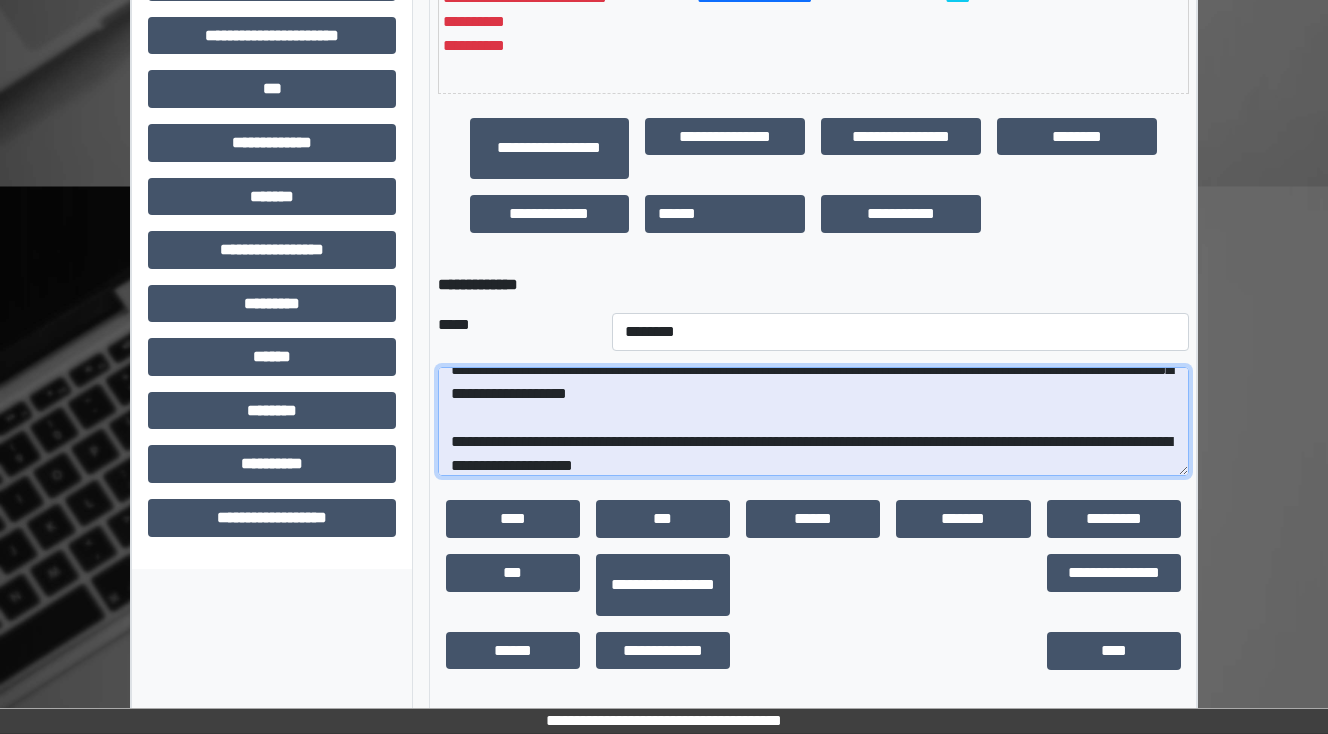 drag, startPoint x: 948, startPoint y: 391, endPoint x: 793, endPoint y: 389, distance: 155.01291 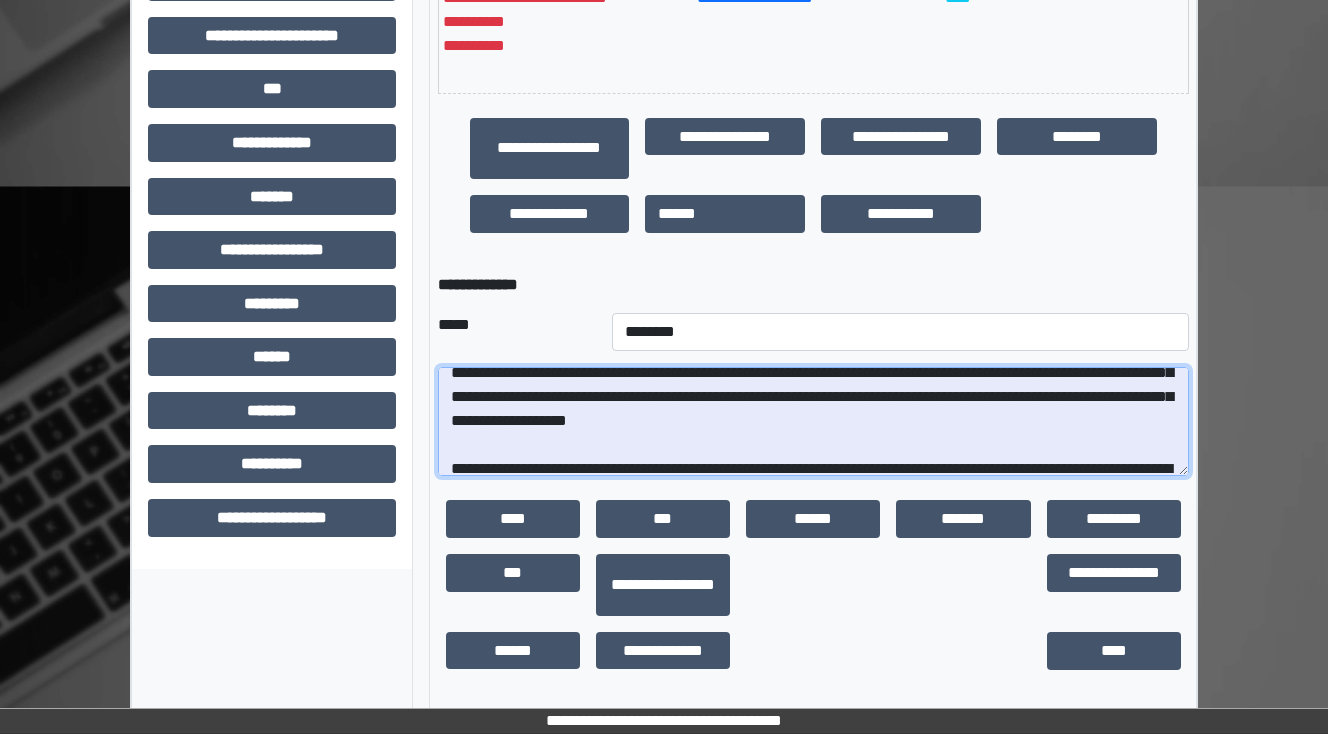scroll, scrollTop: 280, scrollLeft: 0, axis: vertical 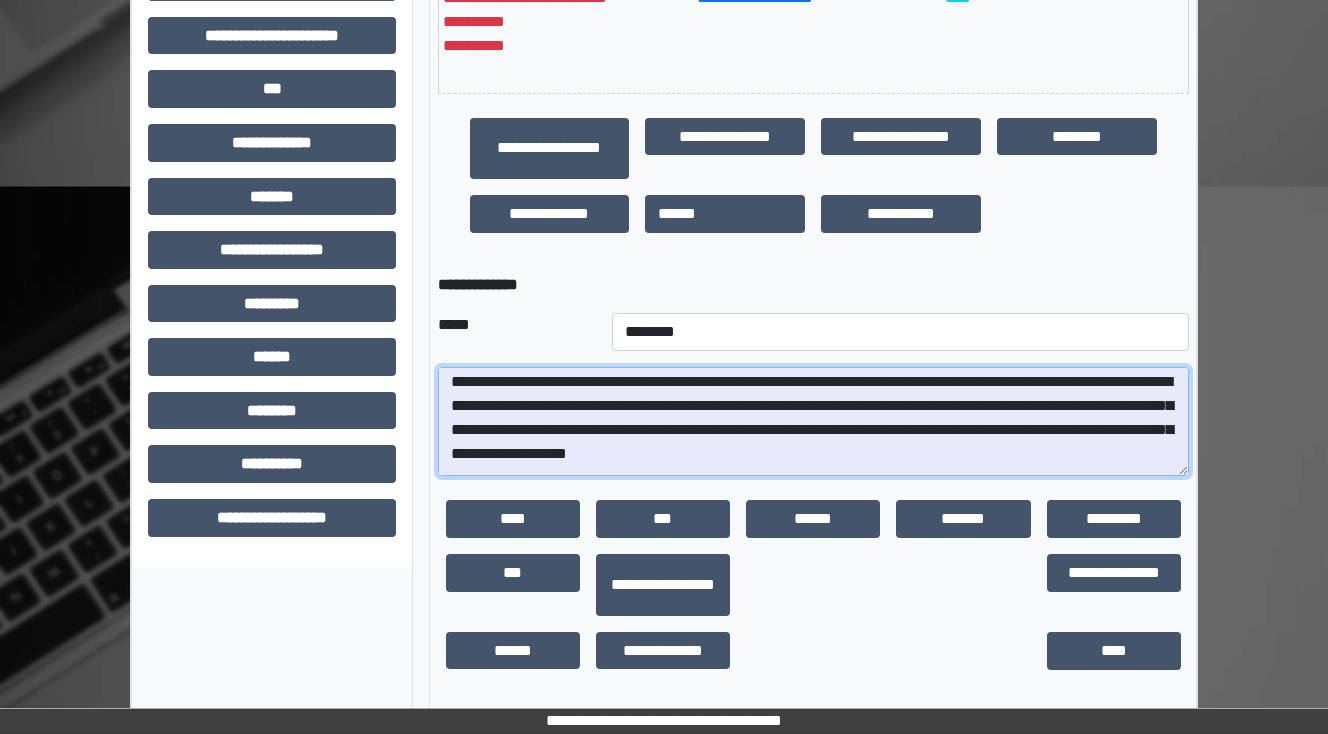 drag, startPoint x: 948, startPoint y: 395, endPoint x: 805, endPoint y: 379, distance: 143.89232 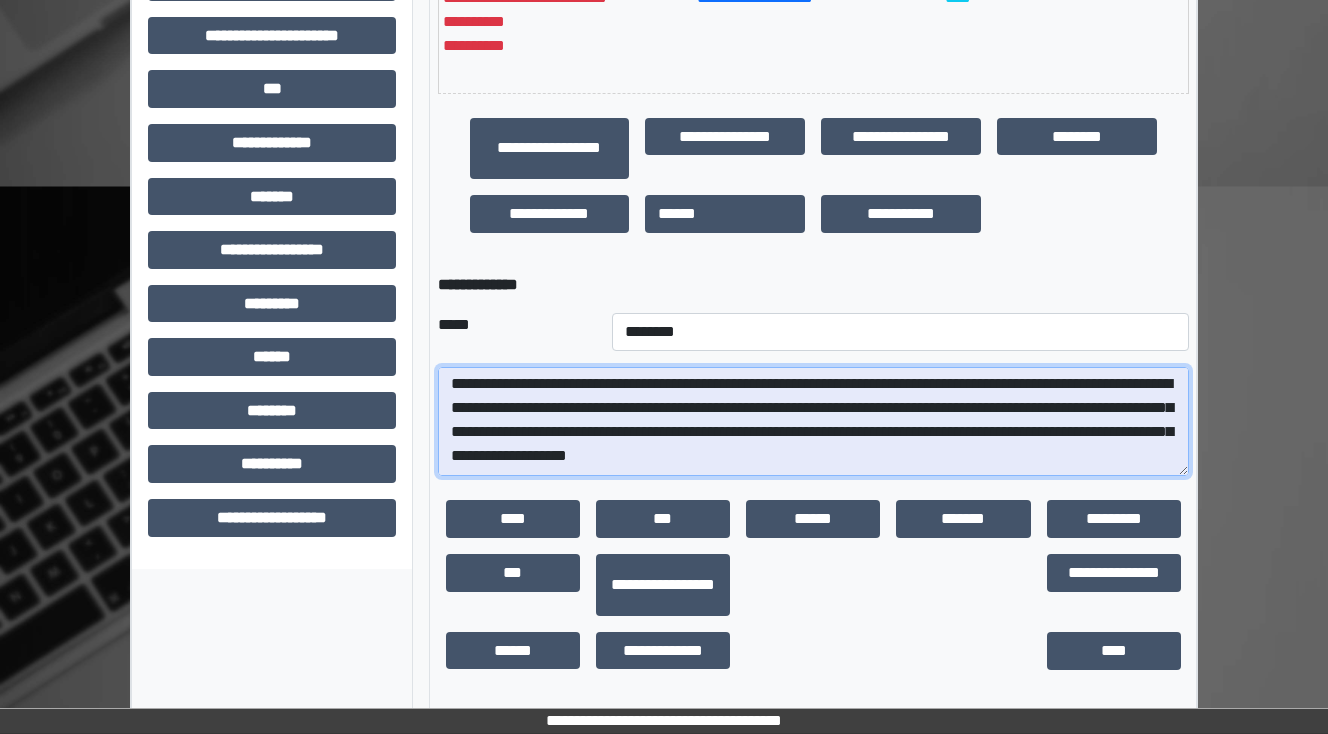 click at bounding box center (813, 422) 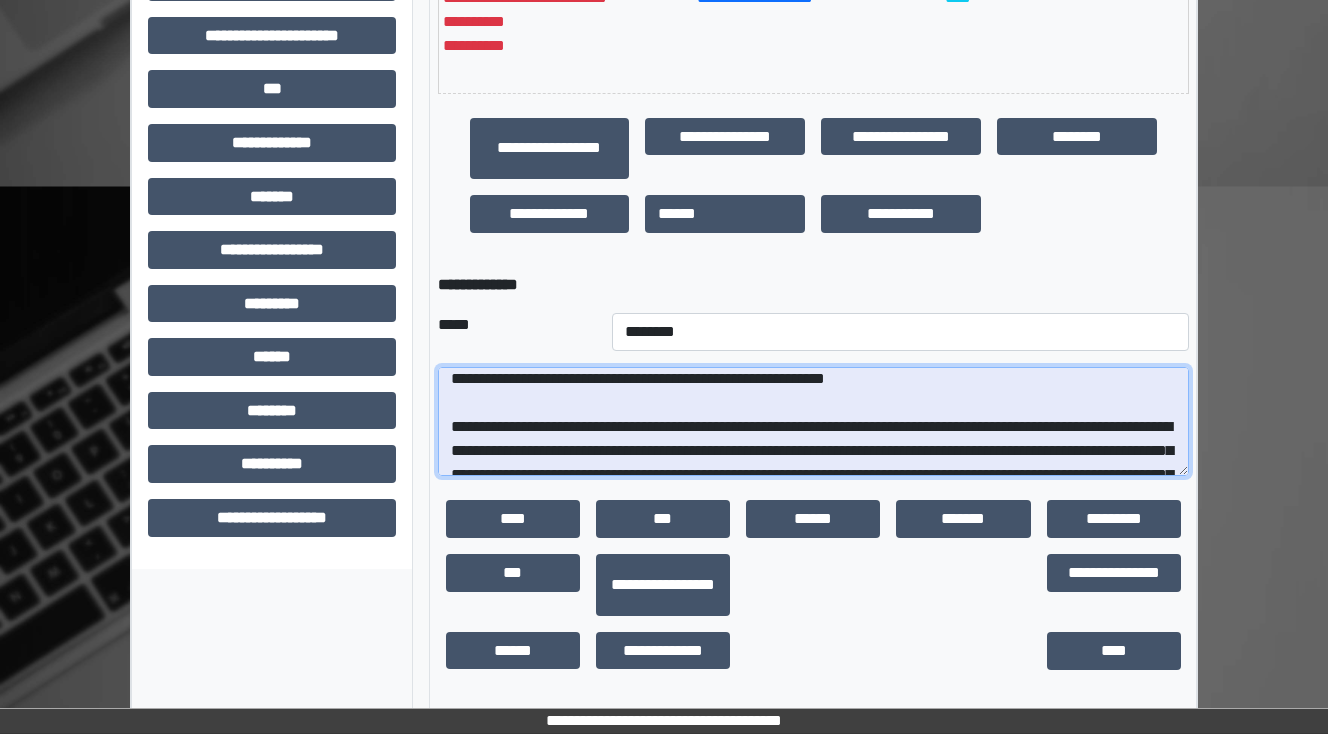 drag, startPoint x: 948, startPoint y: 376, endPoint x: 882, endPoint y: 372, distance: 66.1211 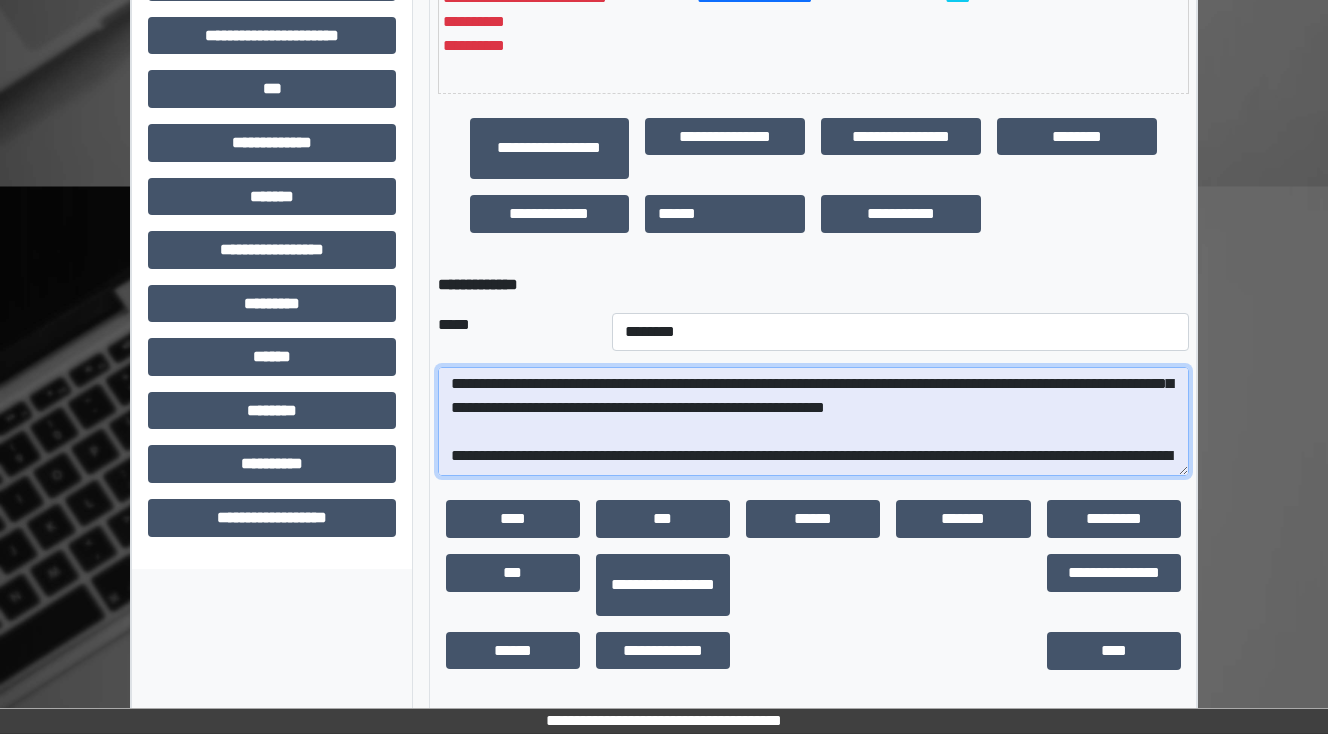 click at bounding box center [813, 422] 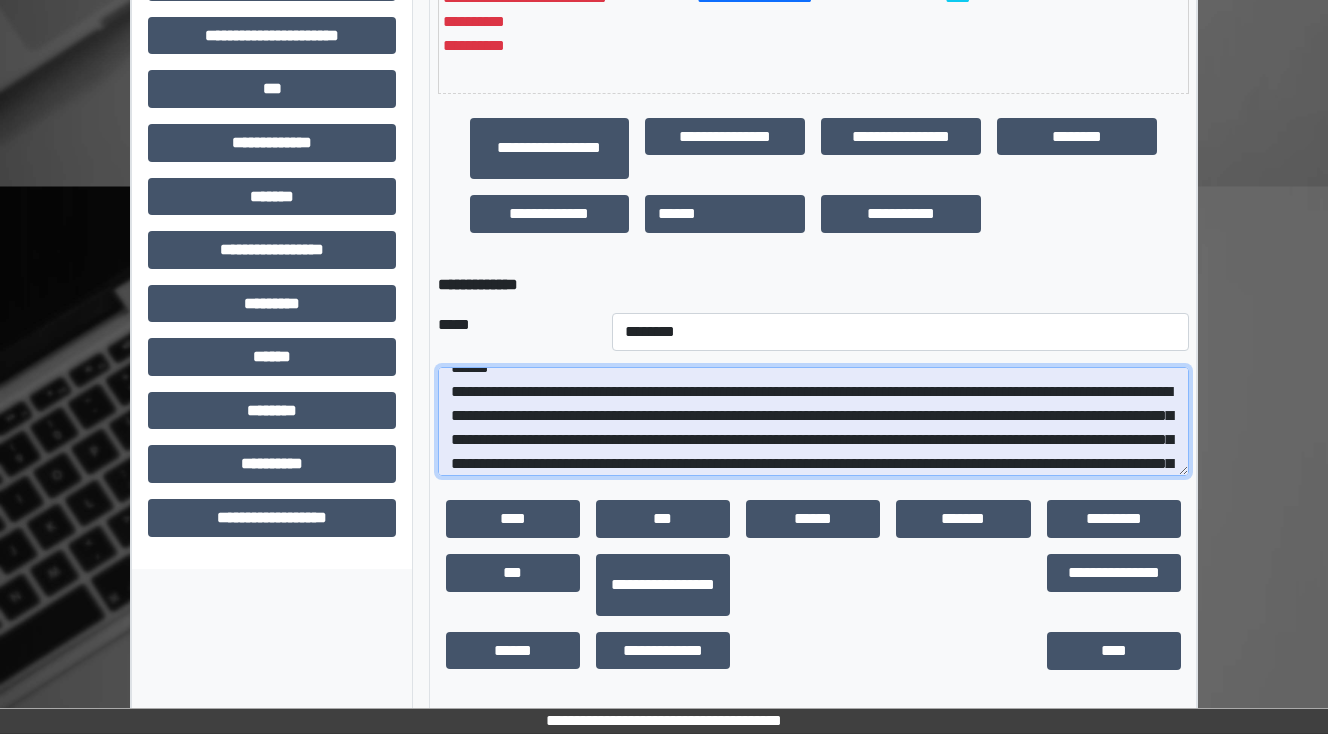 scroll, scrollTop: 146, scrollLeft: 0, axis: vertical 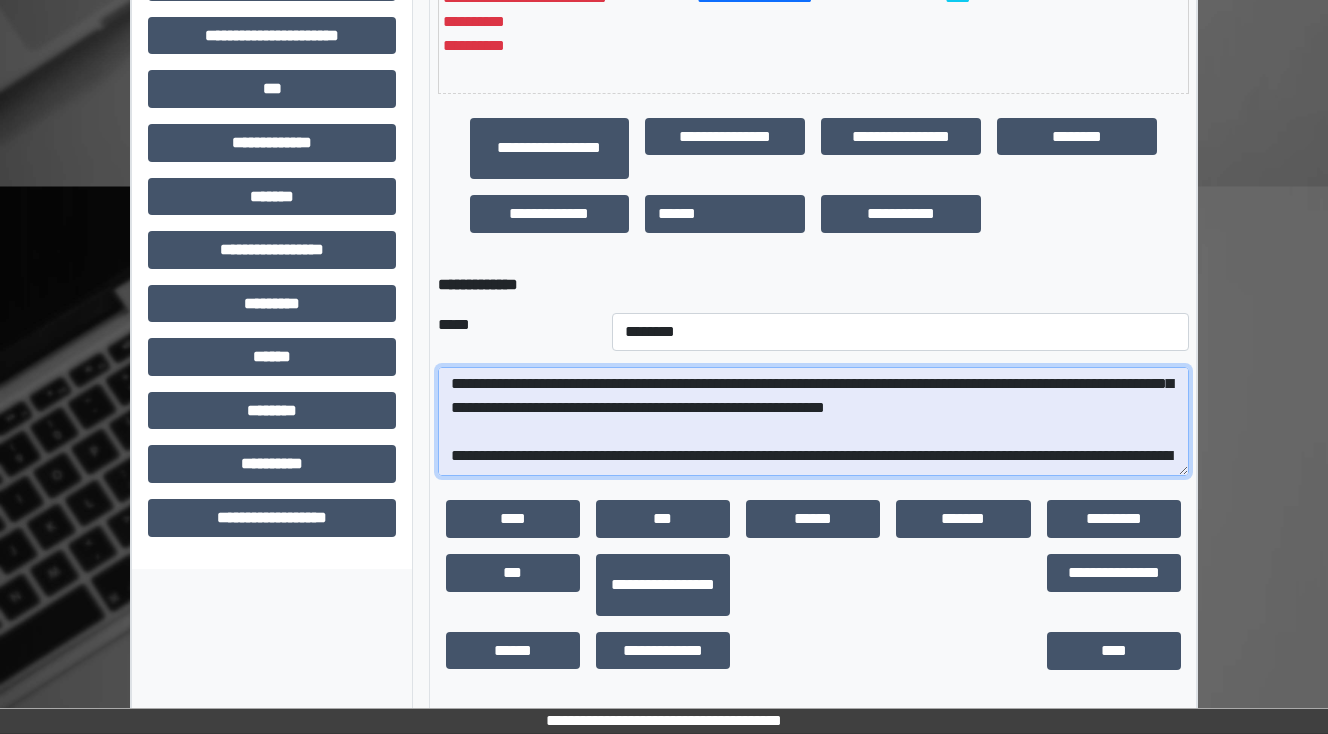 click at bounding box center [813, 422] 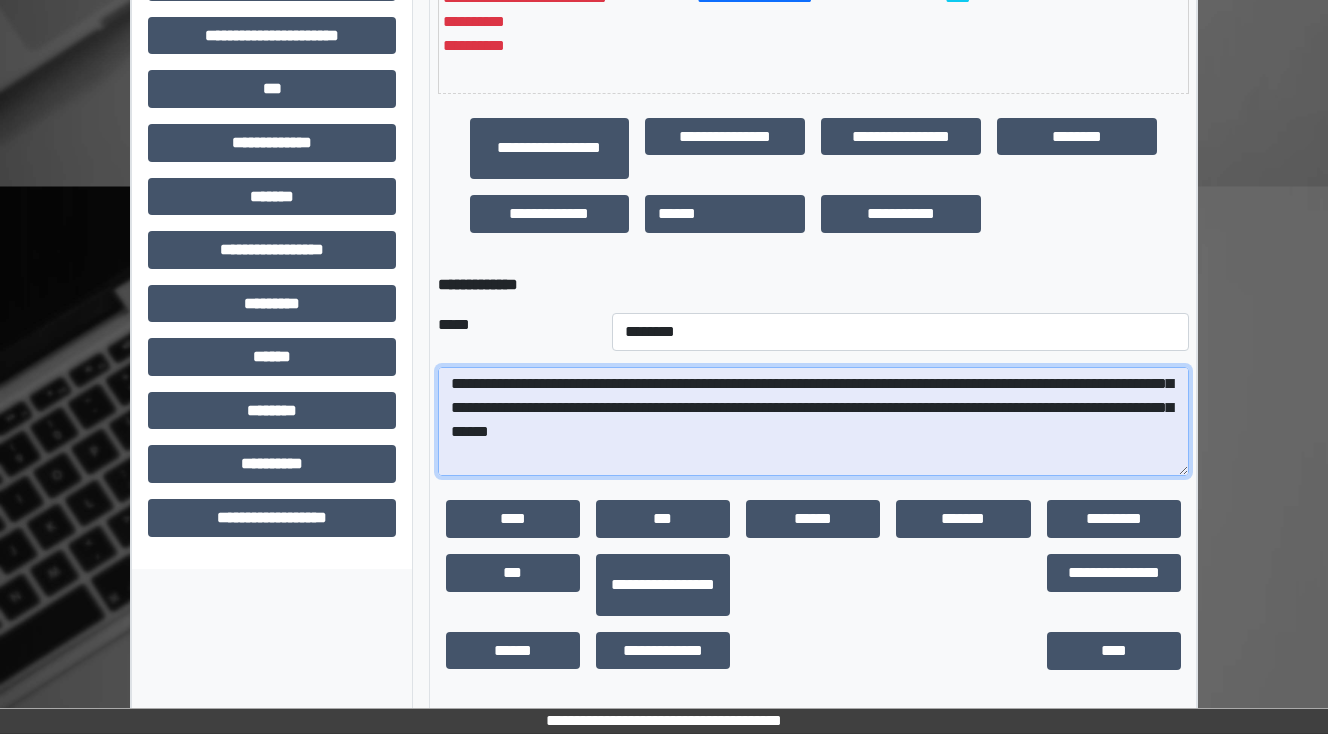 click at bounding box center [813, 422] 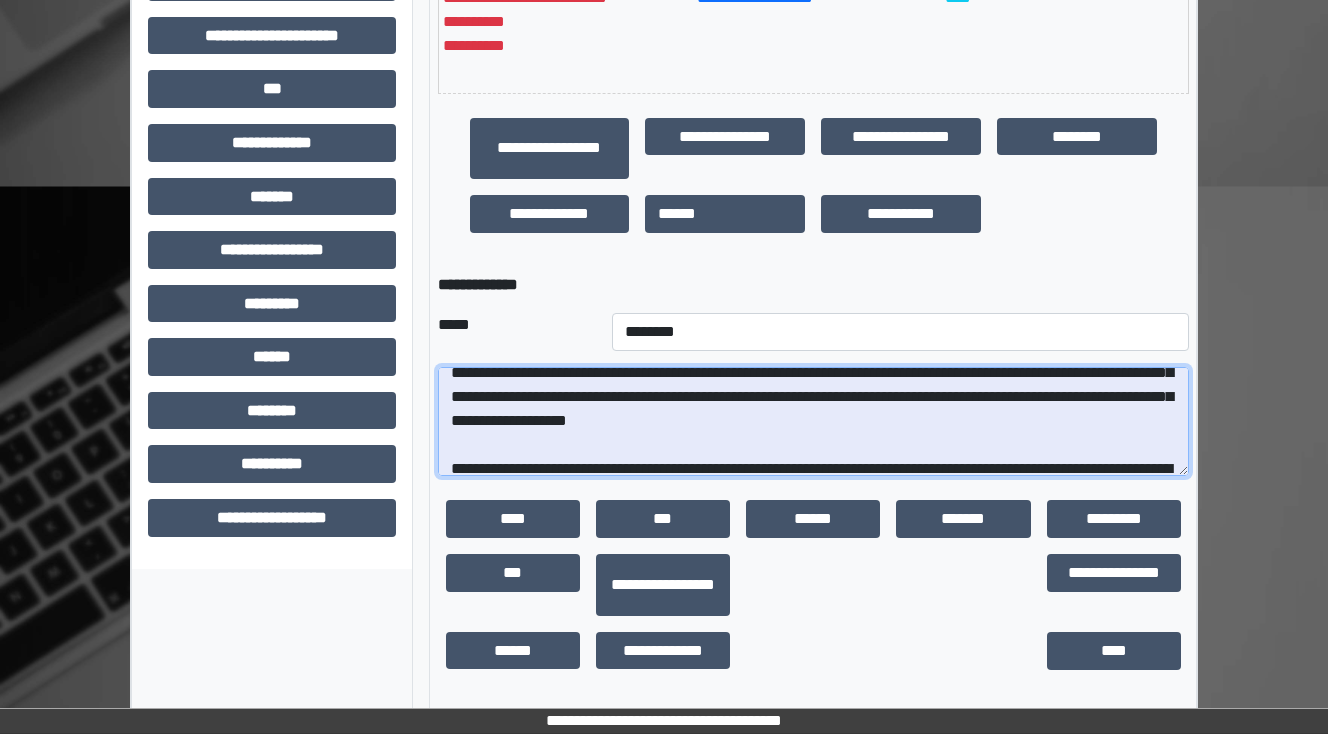 scroll, scrollTop: 306, scrollLeft: 0, axis: vertical 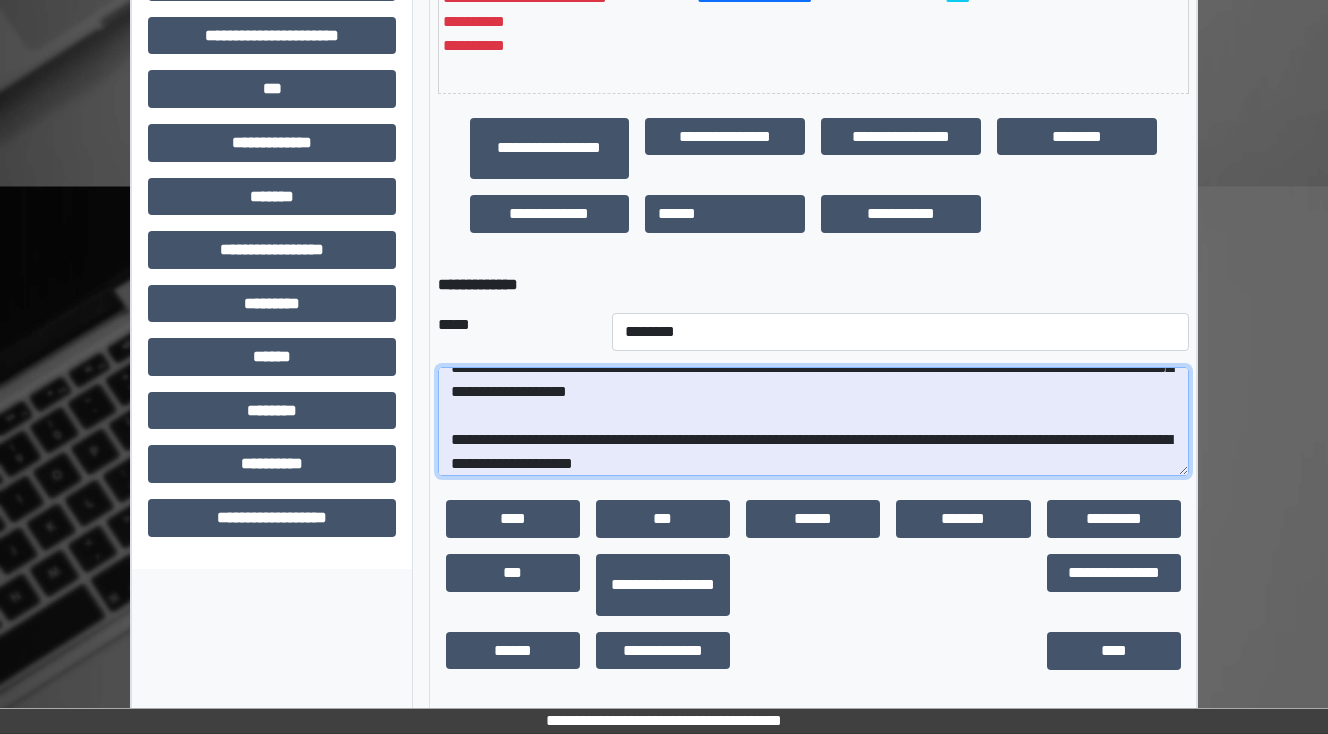 click at bounding box center [813, 422] 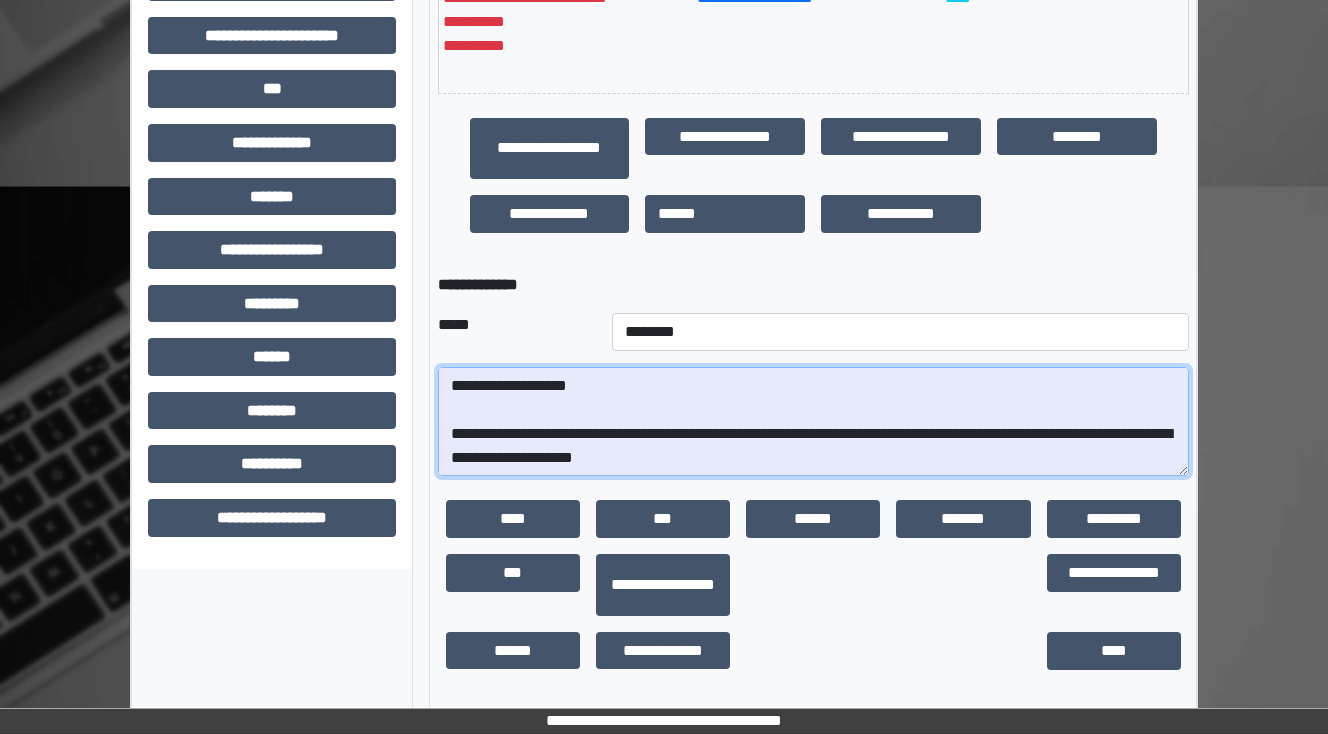 scroll, scrollTop: 336, scrollLeft: 0, axis: vertical 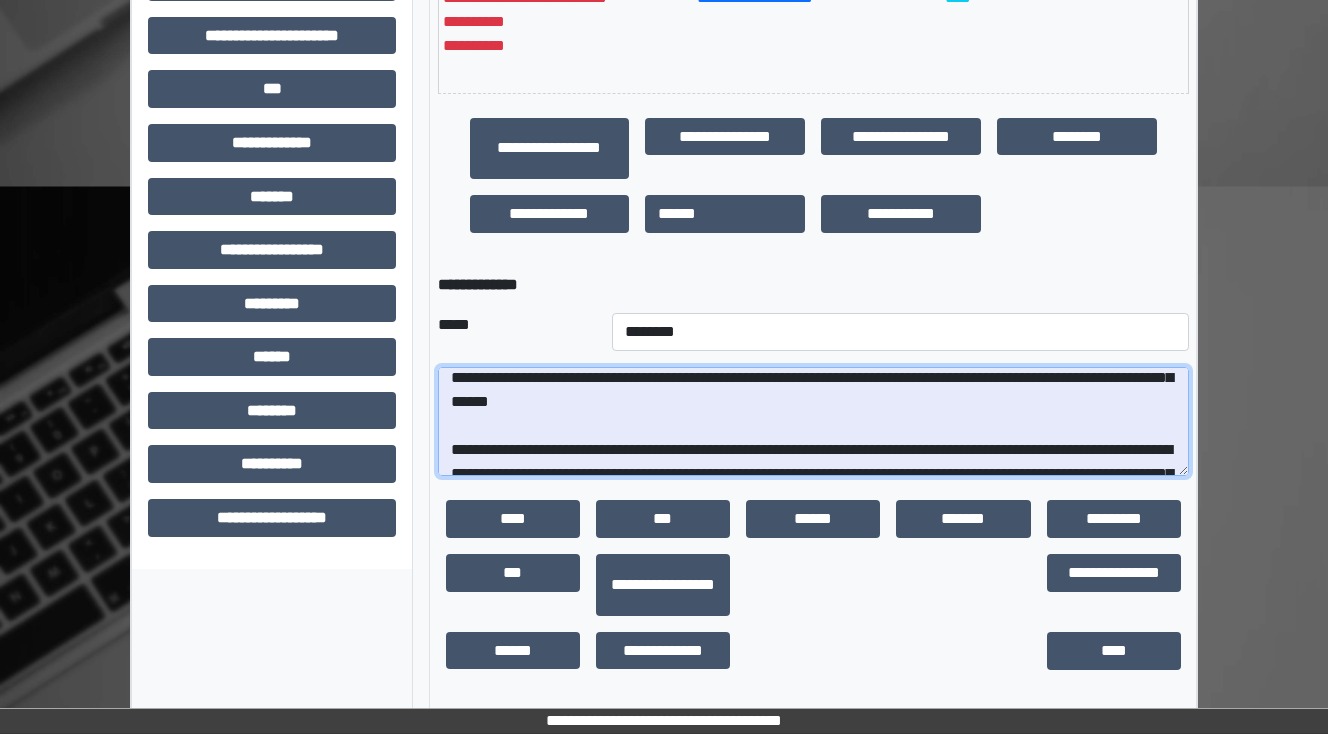 click at bounding box center (813, 422) 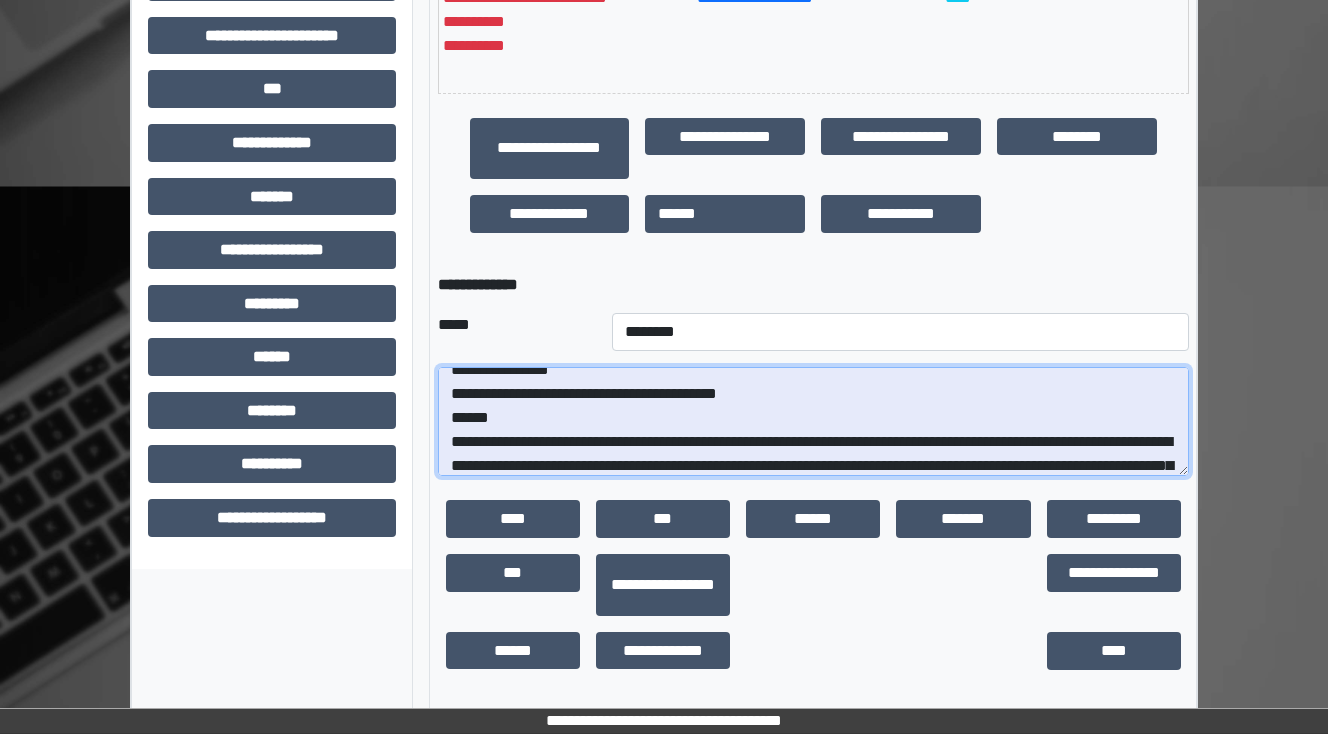 scroll, scrollTop: 96, scrollLeft: 0, axis: vertical 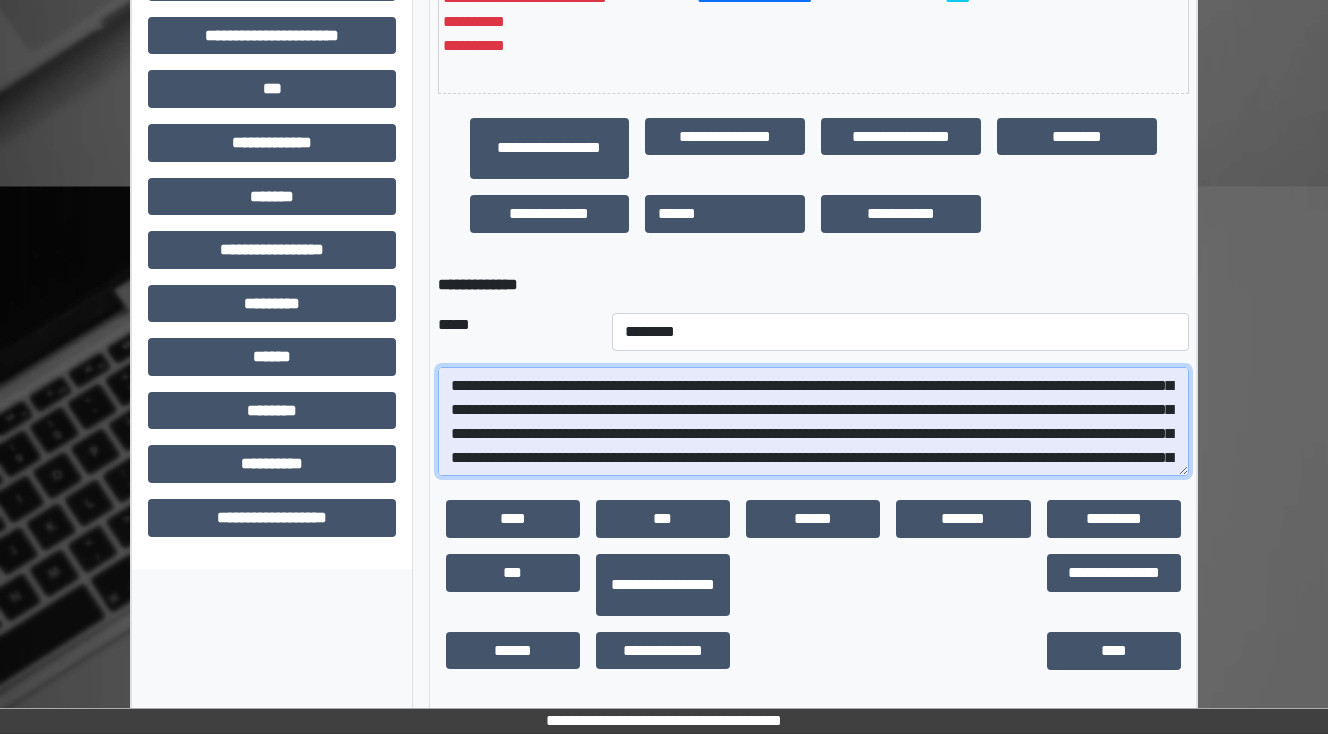 drag, startPoint x: 706, startPoint y: 415, endPoint x: 546, endPoint y: 414, distance: 160.00313 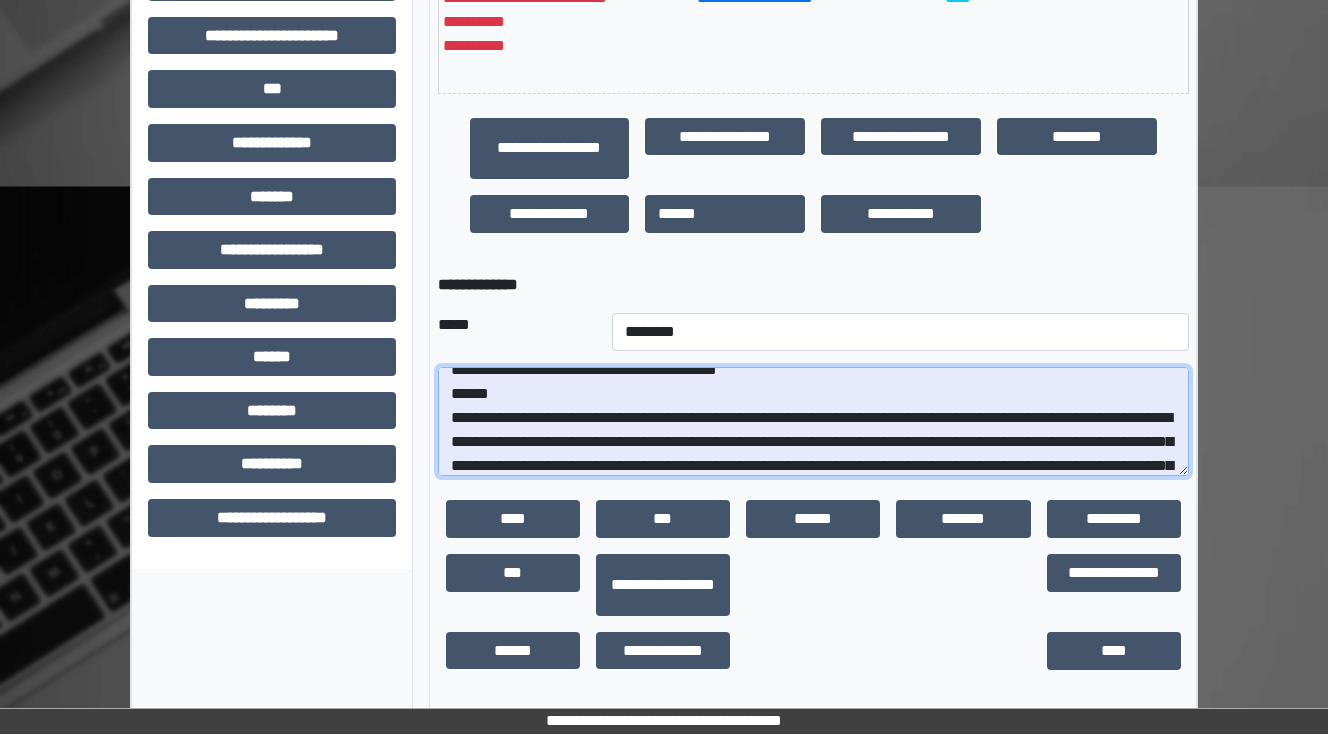 scroll, scrollTop: 16, scrollLeft: 0, axis: vertical 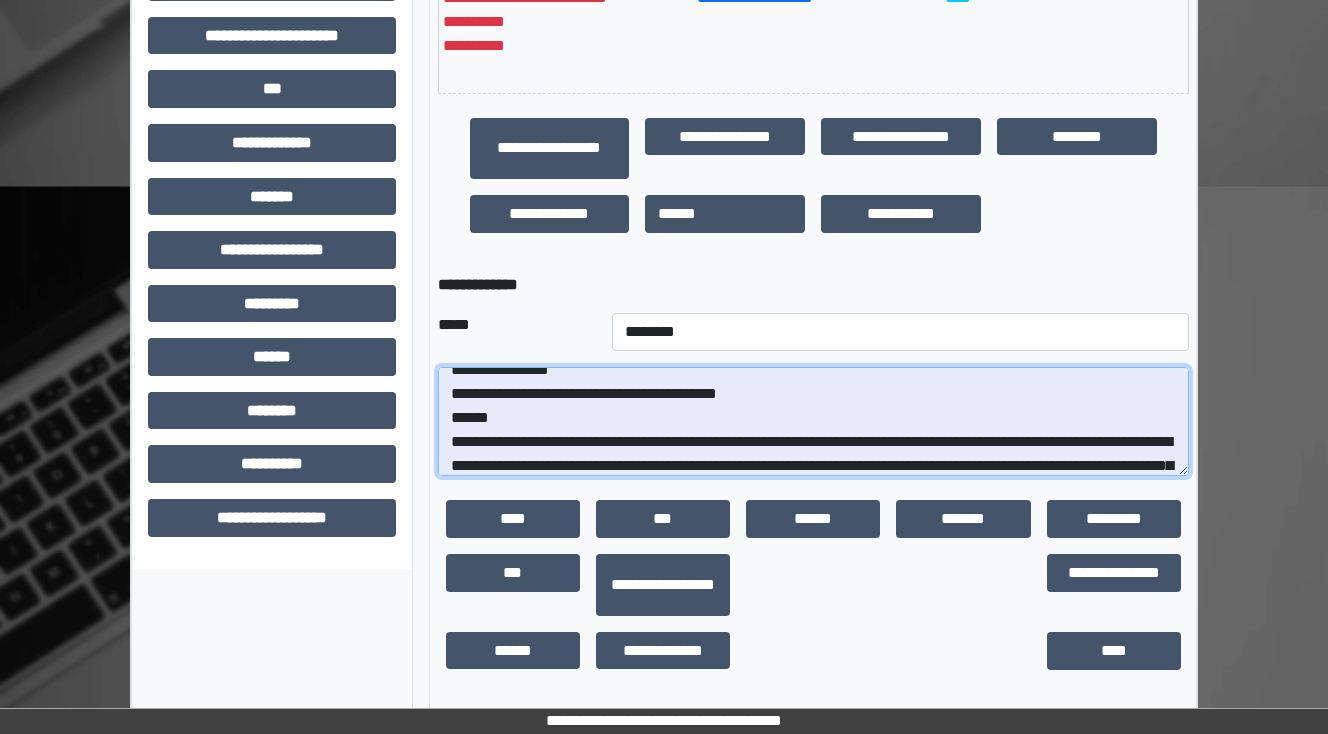 click at bounding box center (813, 422) 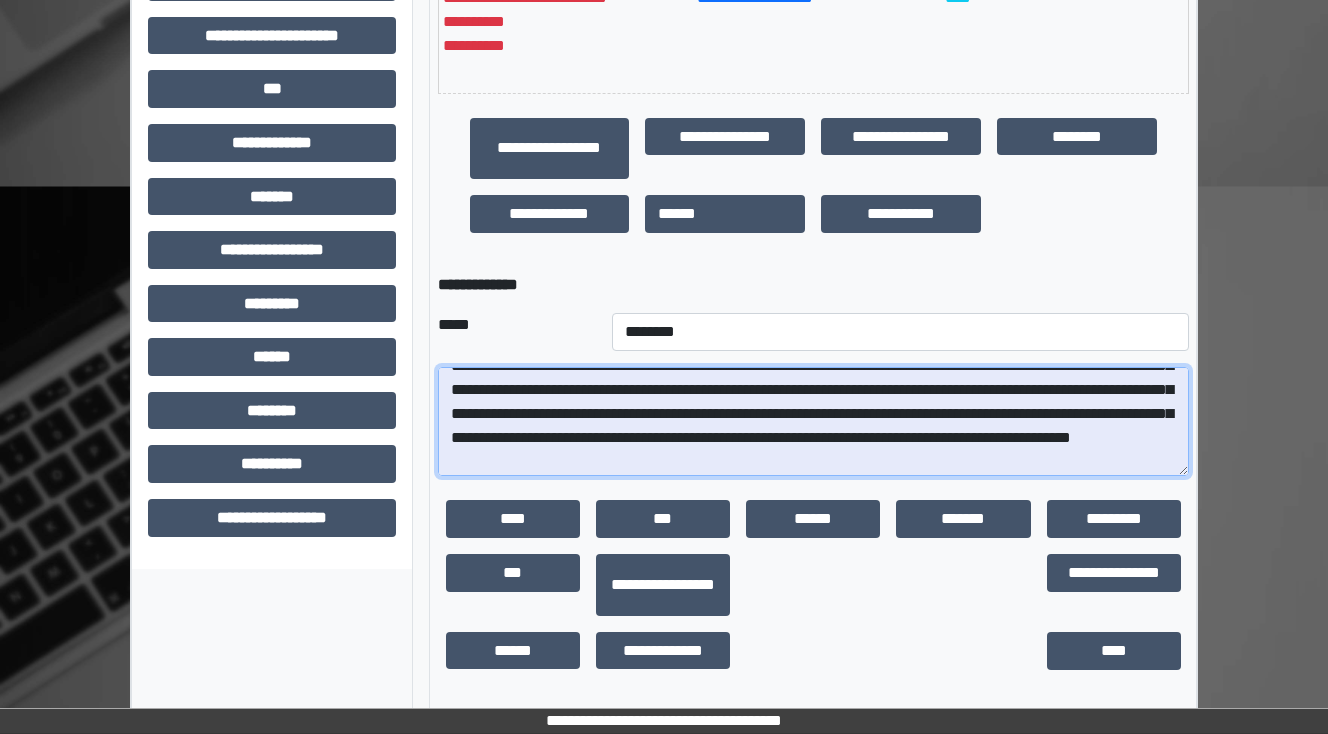 scroll, scrollTop: 176, scrollLeft: 0, axis: vertical 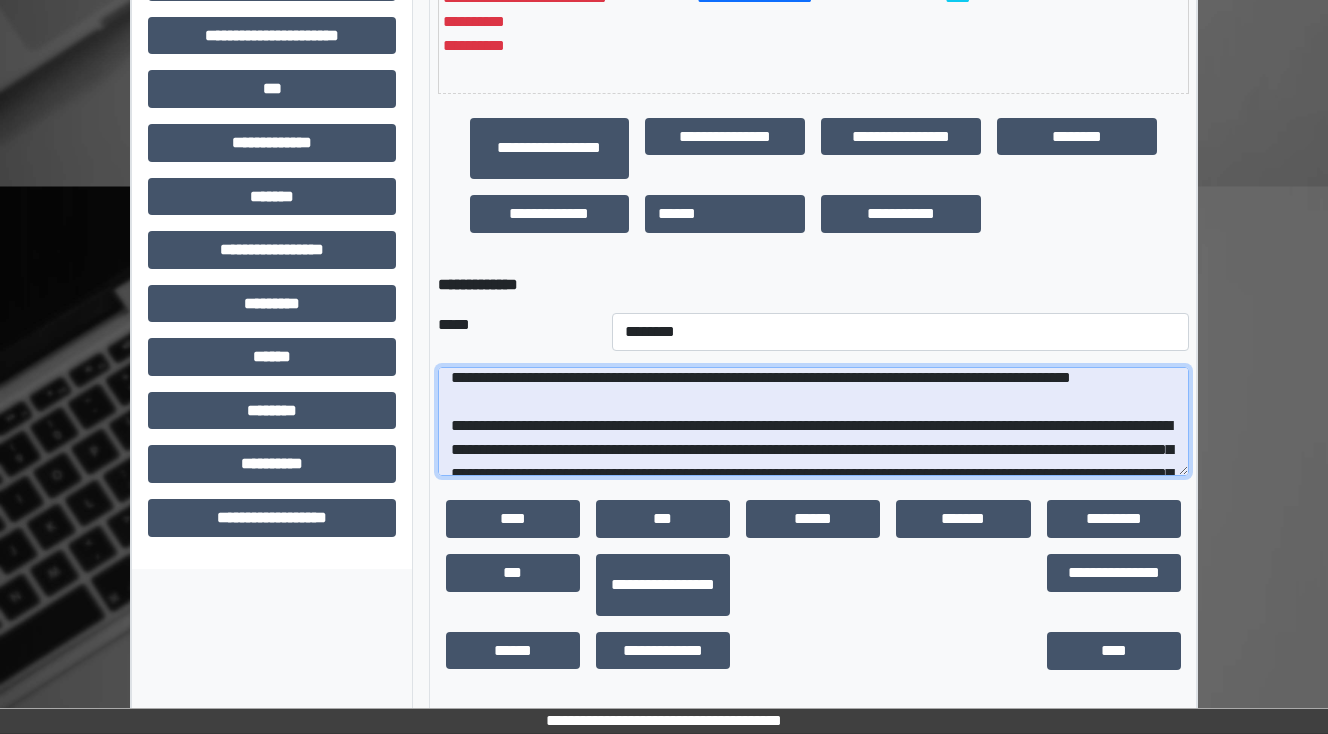 click at bounding box center (813, 422) 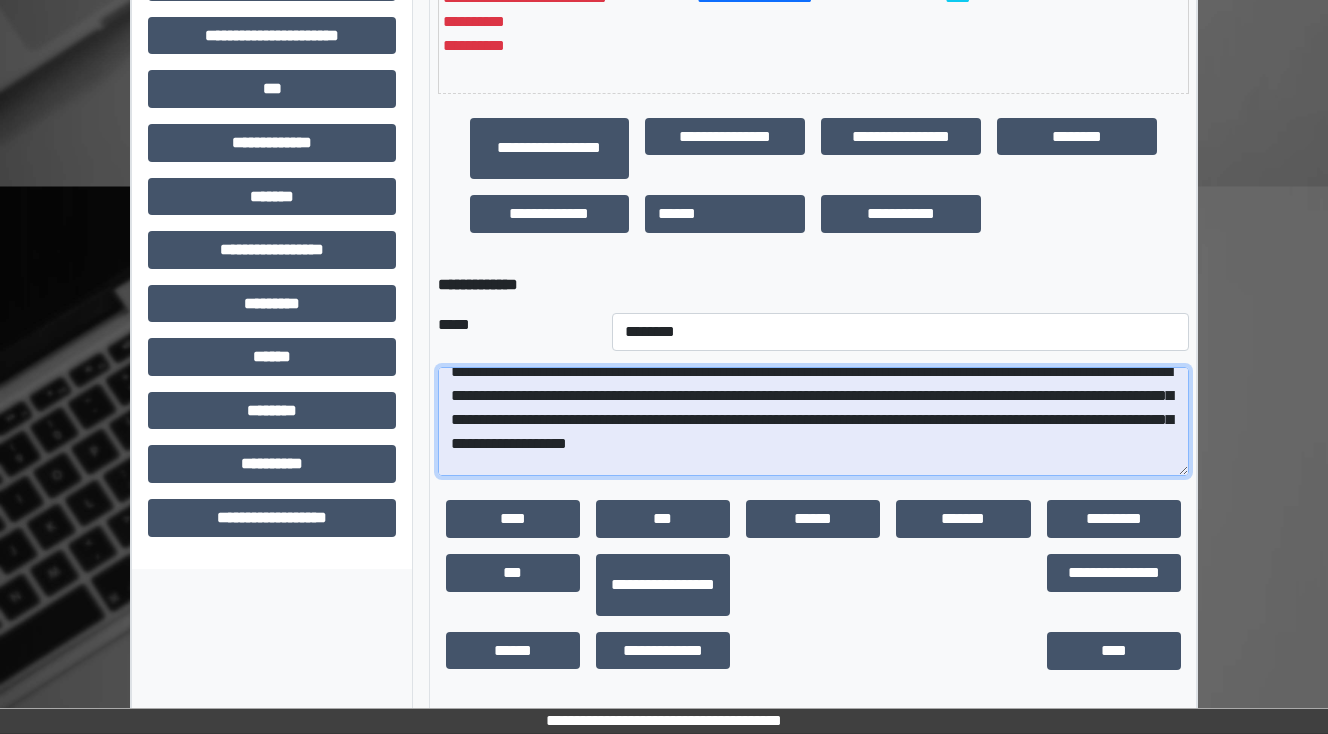scroll, scrollTop: 256, scrollLeft: 0, axis: vertical 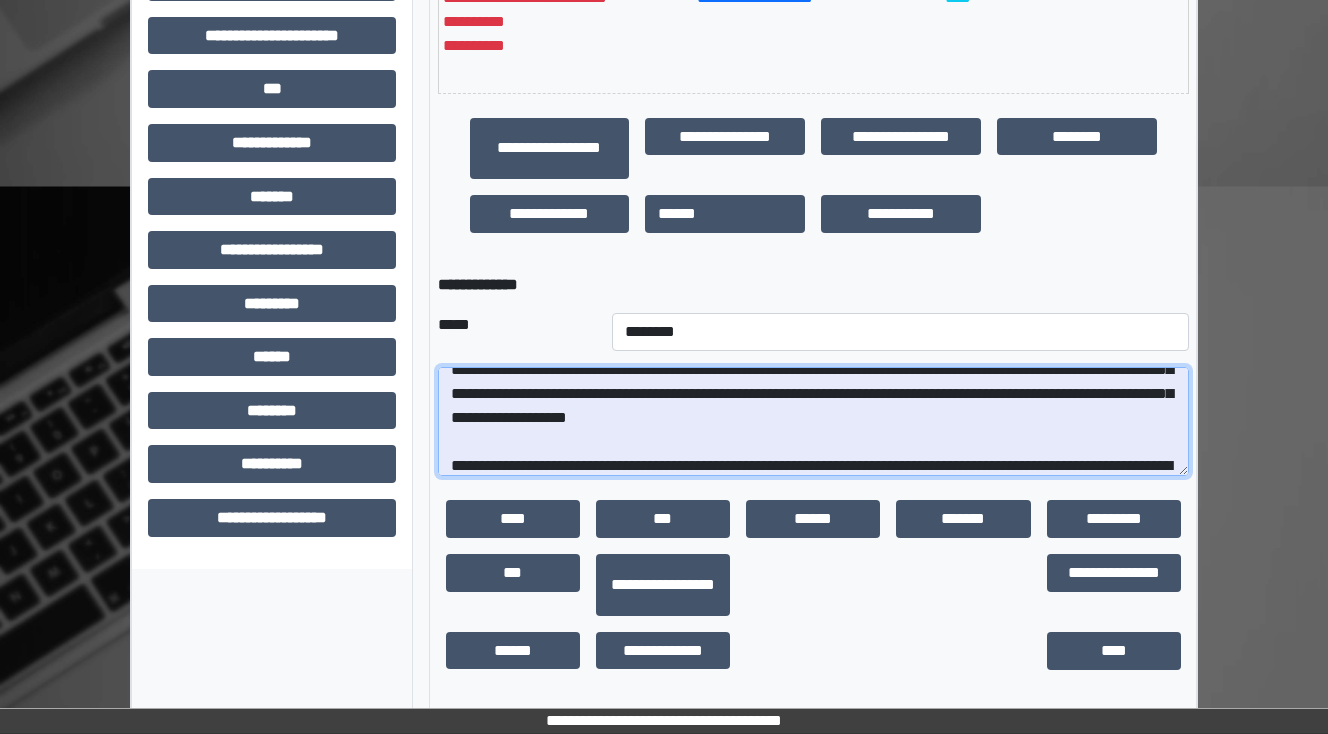 click at bounding box center (813, 422) 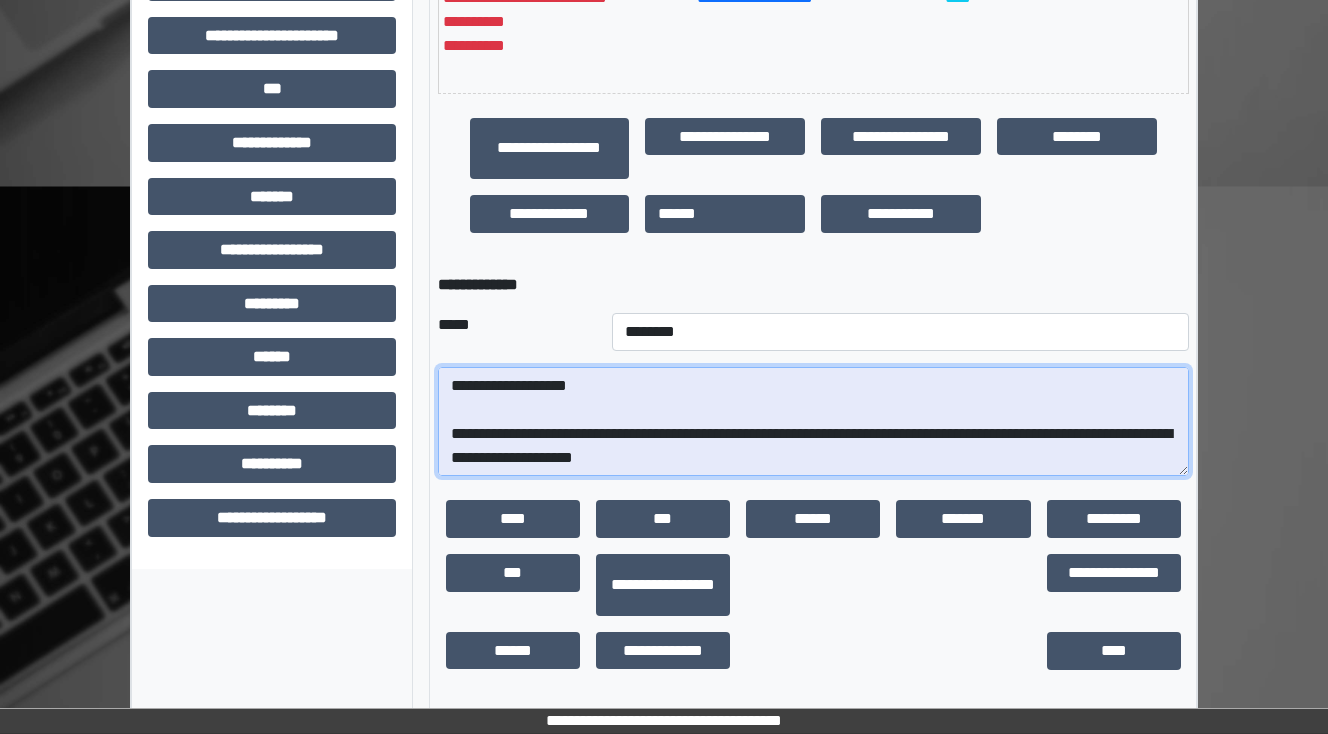 scroll, scrollTop: 312, scrollLeft: 0, axis: vertical 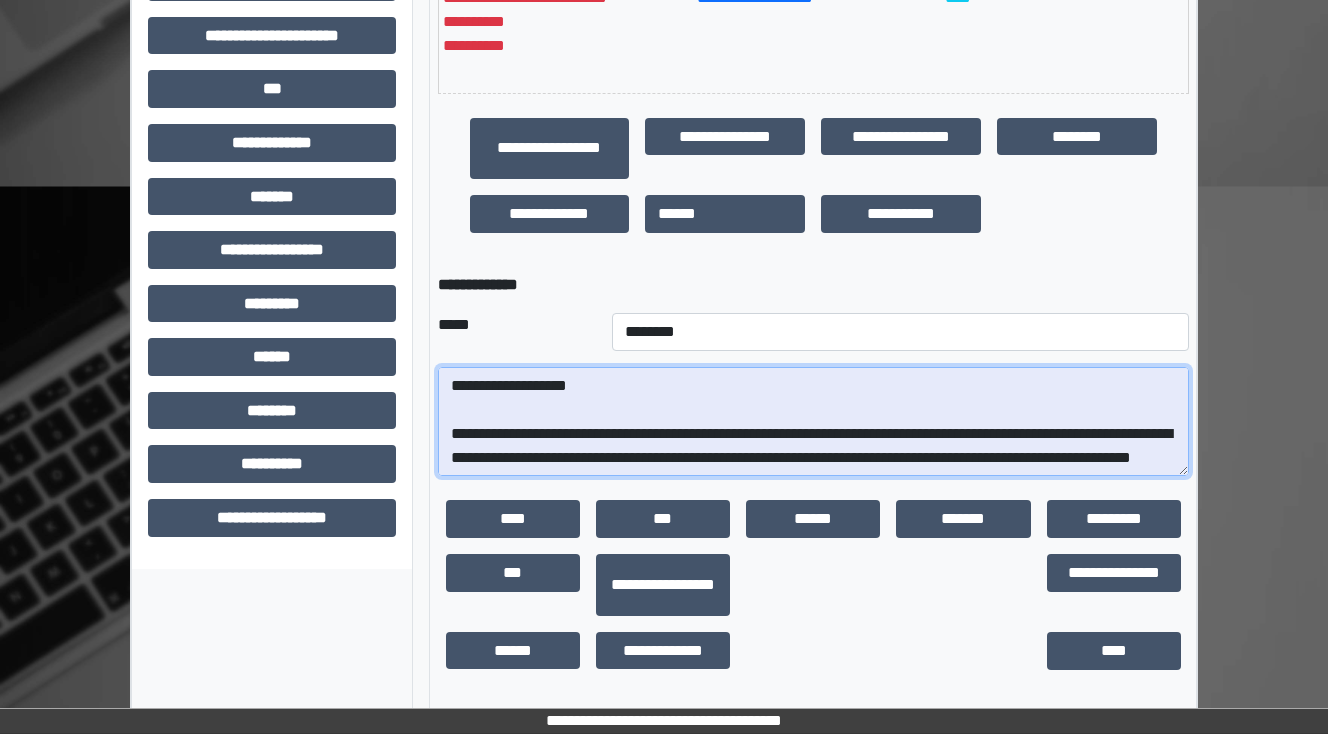 click at bounding box center (813, 422) 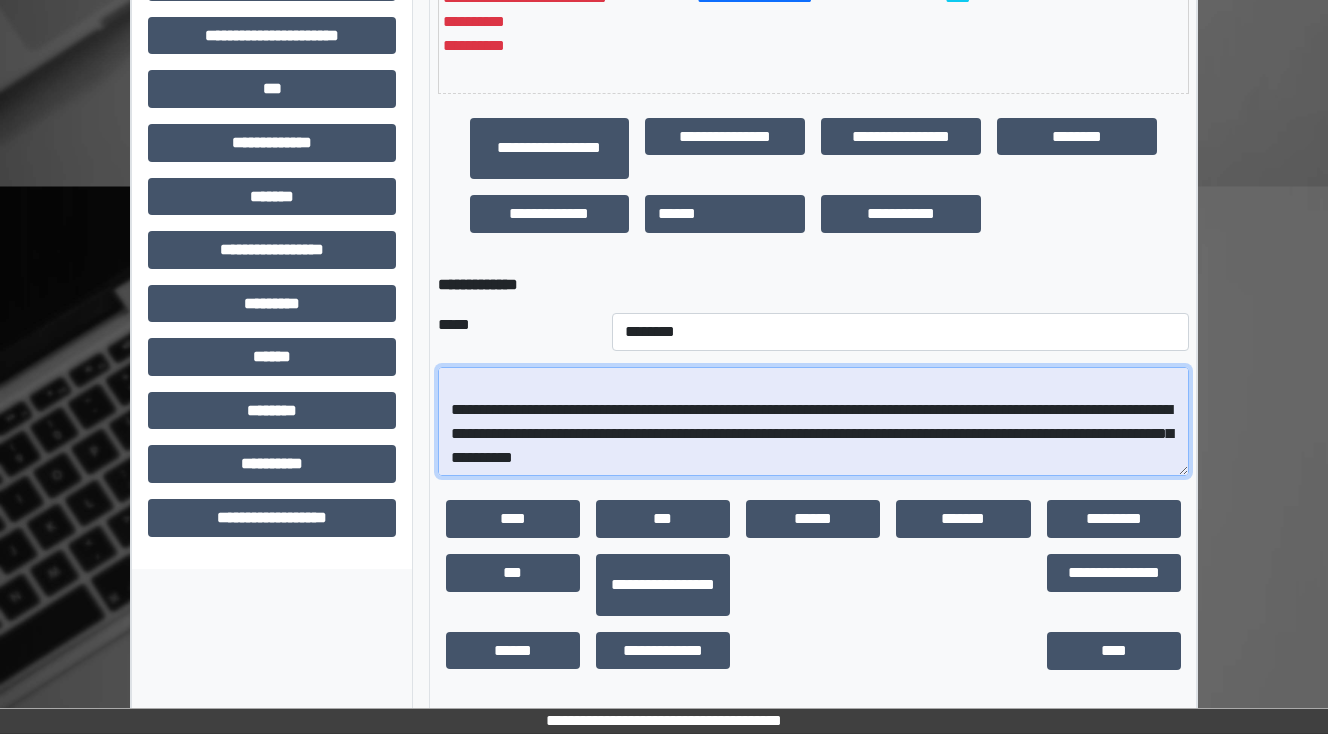click at bounding box center (813, 422) 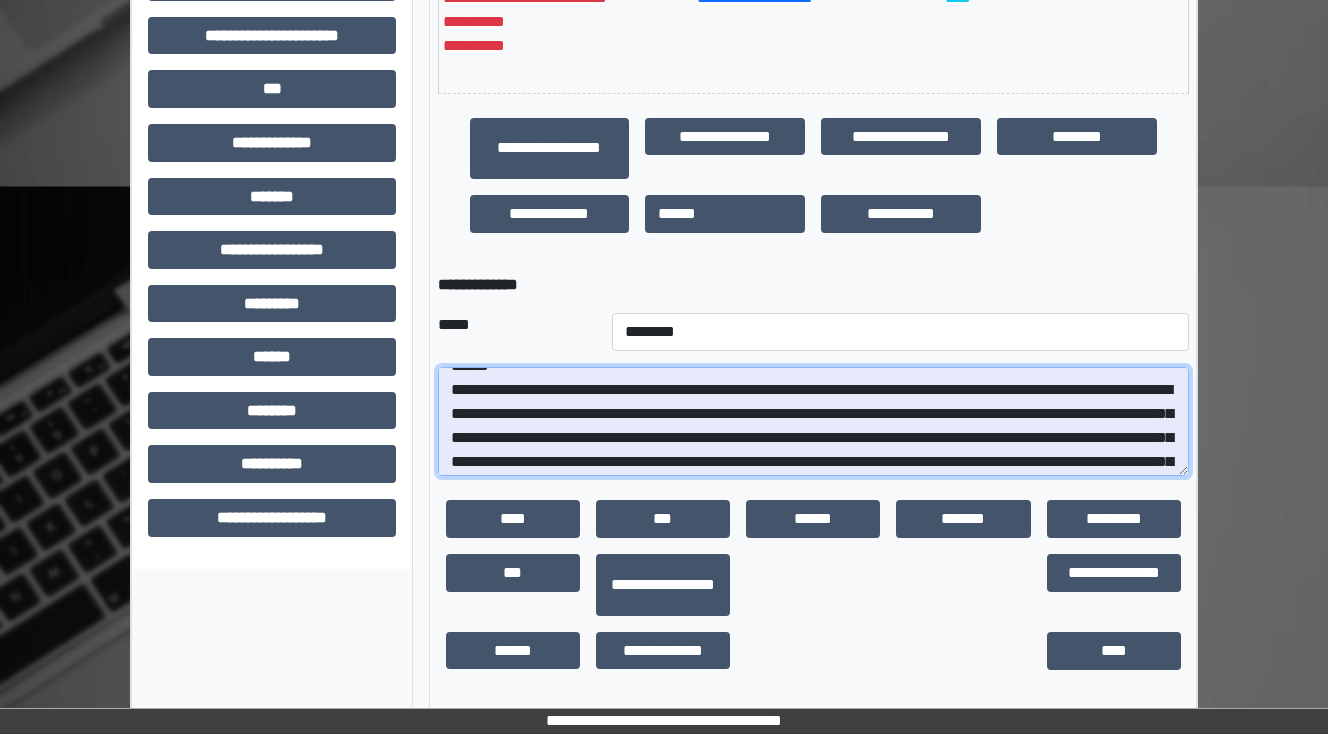 scroll, scrollTop: 96, scrollLeft: 0, axis: vertical 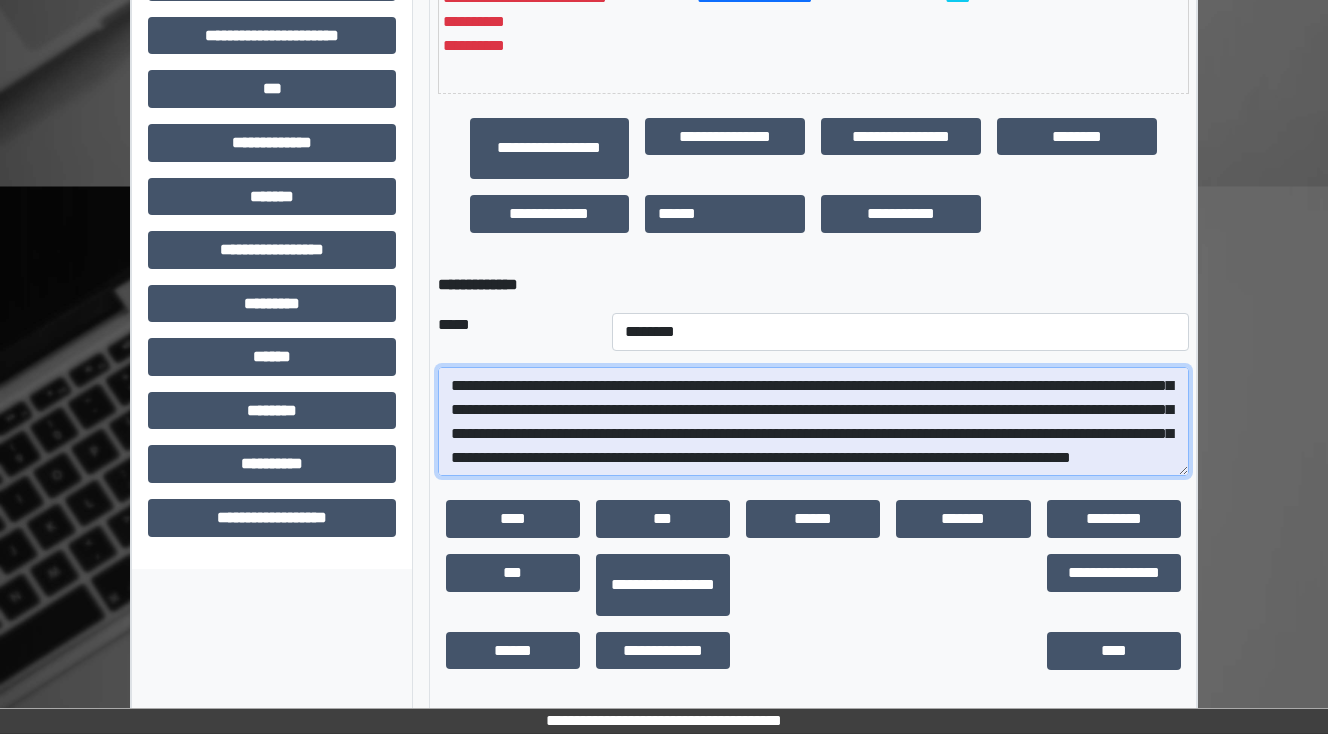 drag, startPoint x: 551, startPoint y: 408, endPoint x: 684, endPoint y: 468, distance: 145.9075 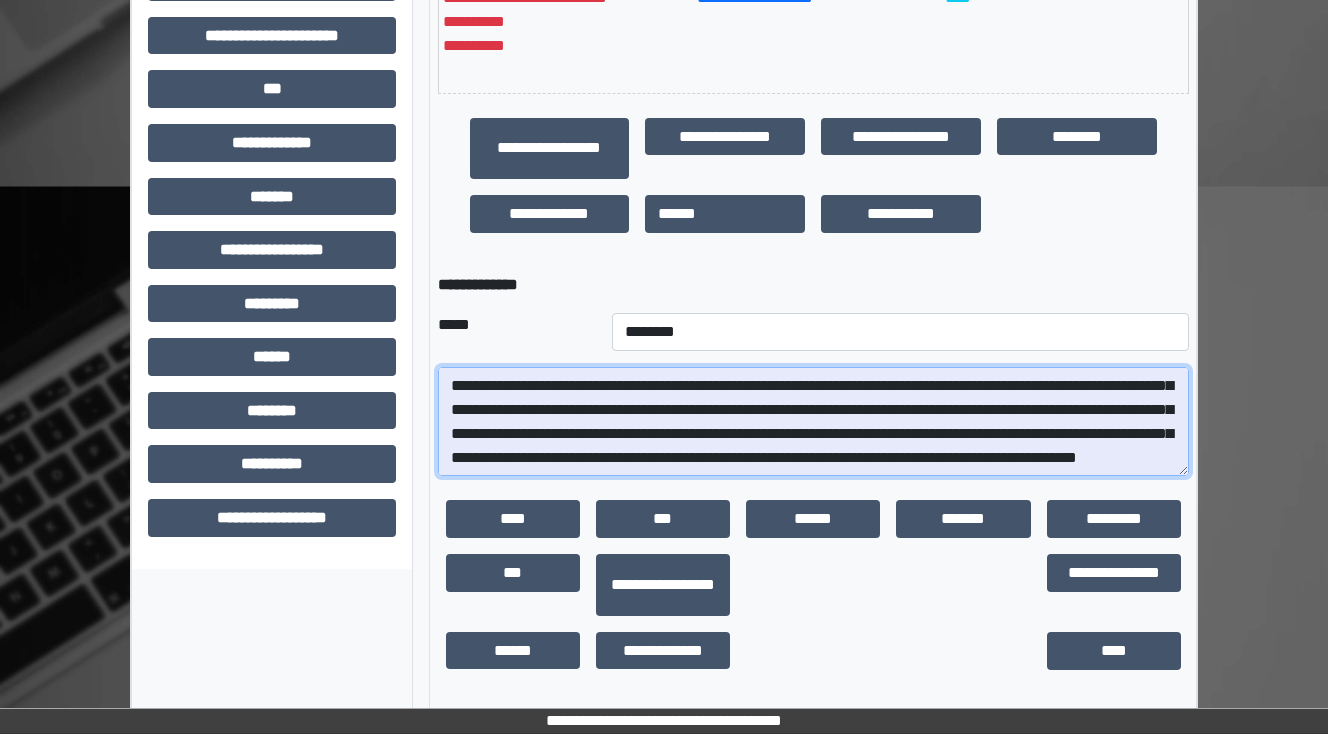 drag, startPoint x: 904, startPoint y: 414, endPoint x: 795, endPoint y: 406, distance: 109.29318 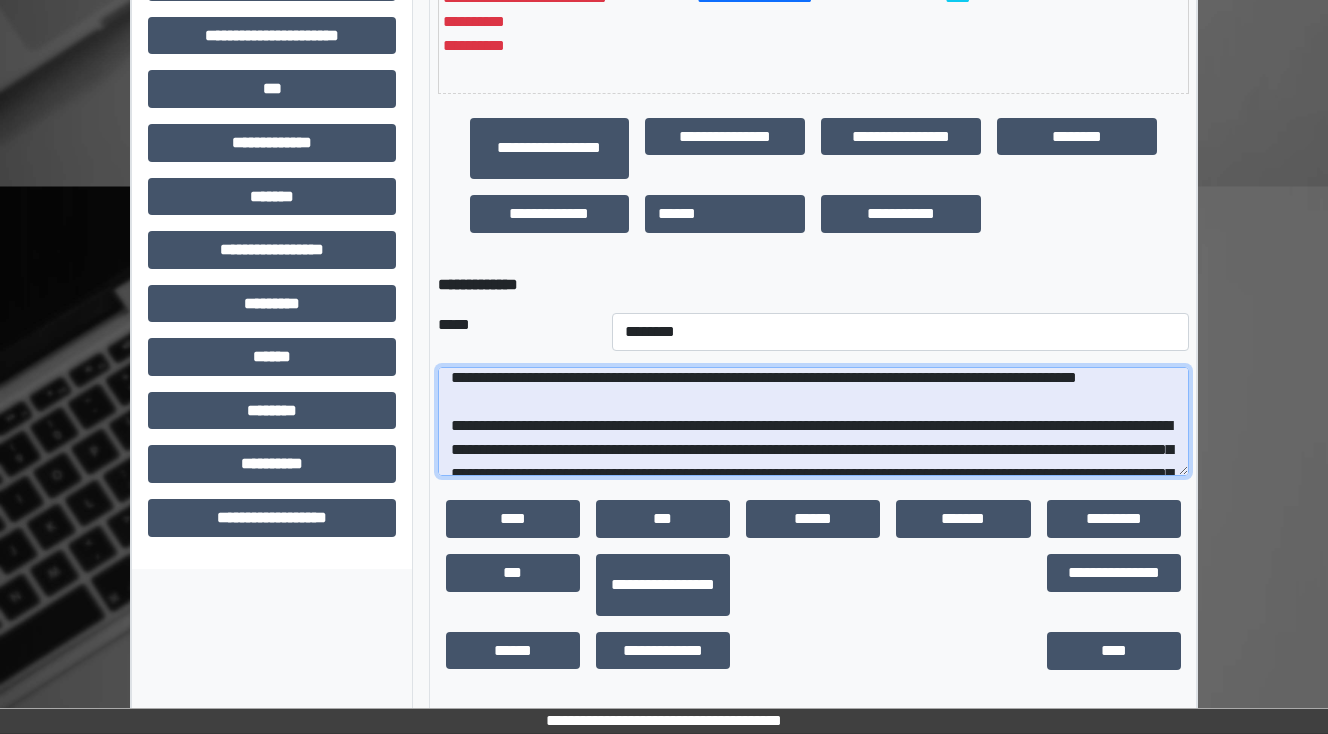 click at bounding box center [813, 422] 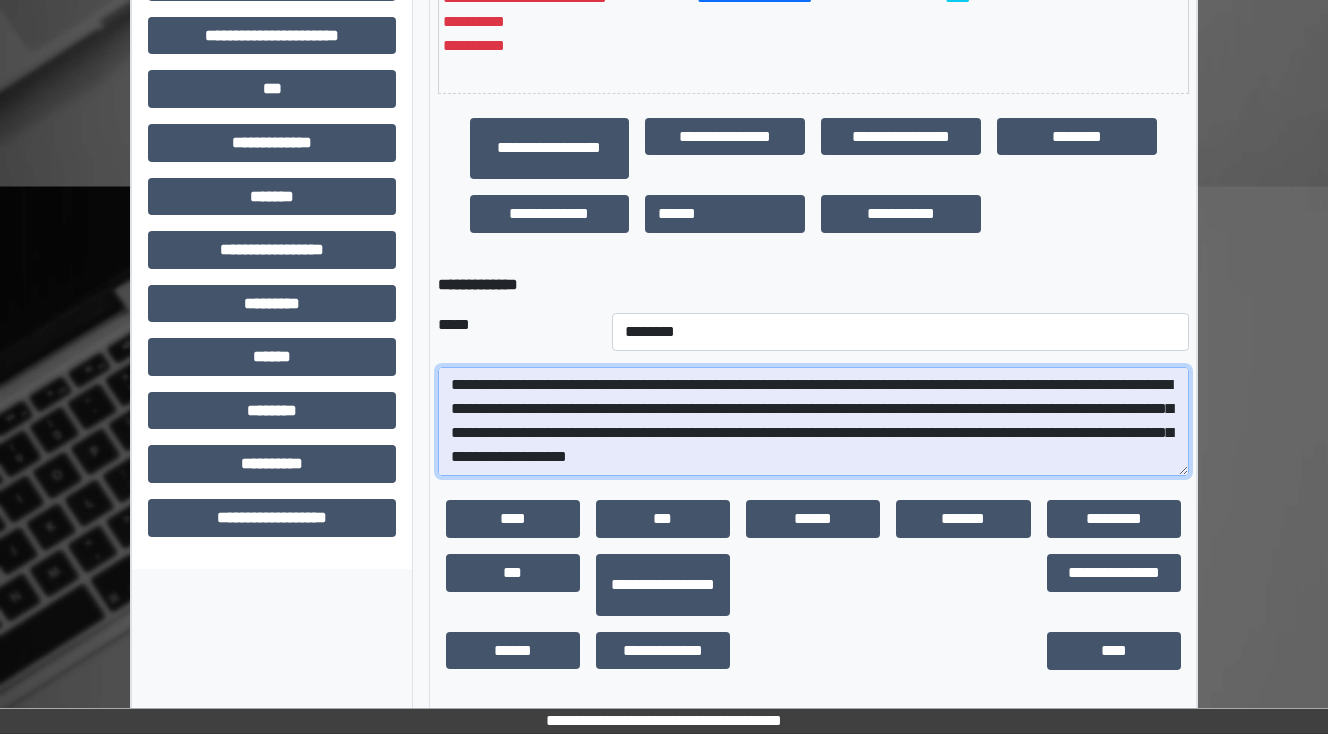 scroll, scrollTop: 256, scrollLeft: 0, axis: vertical 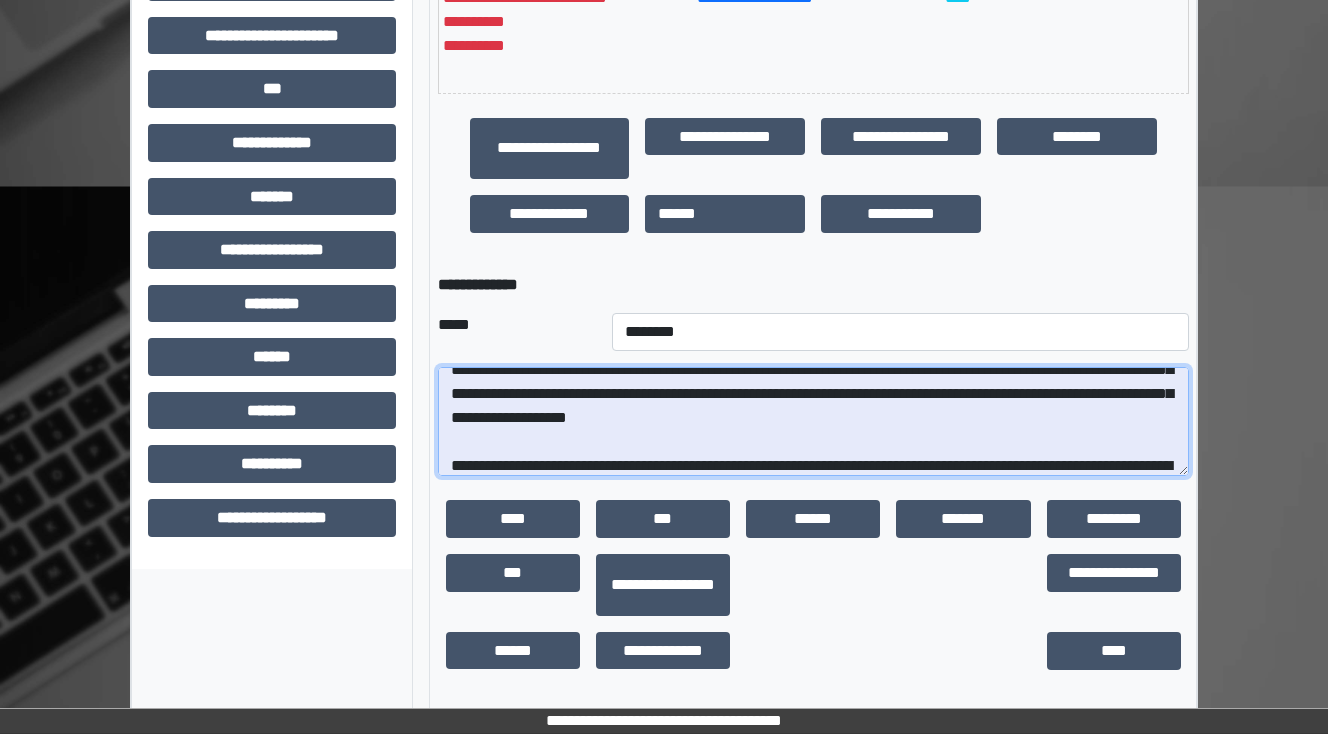 click at bounding box center [813, 422] 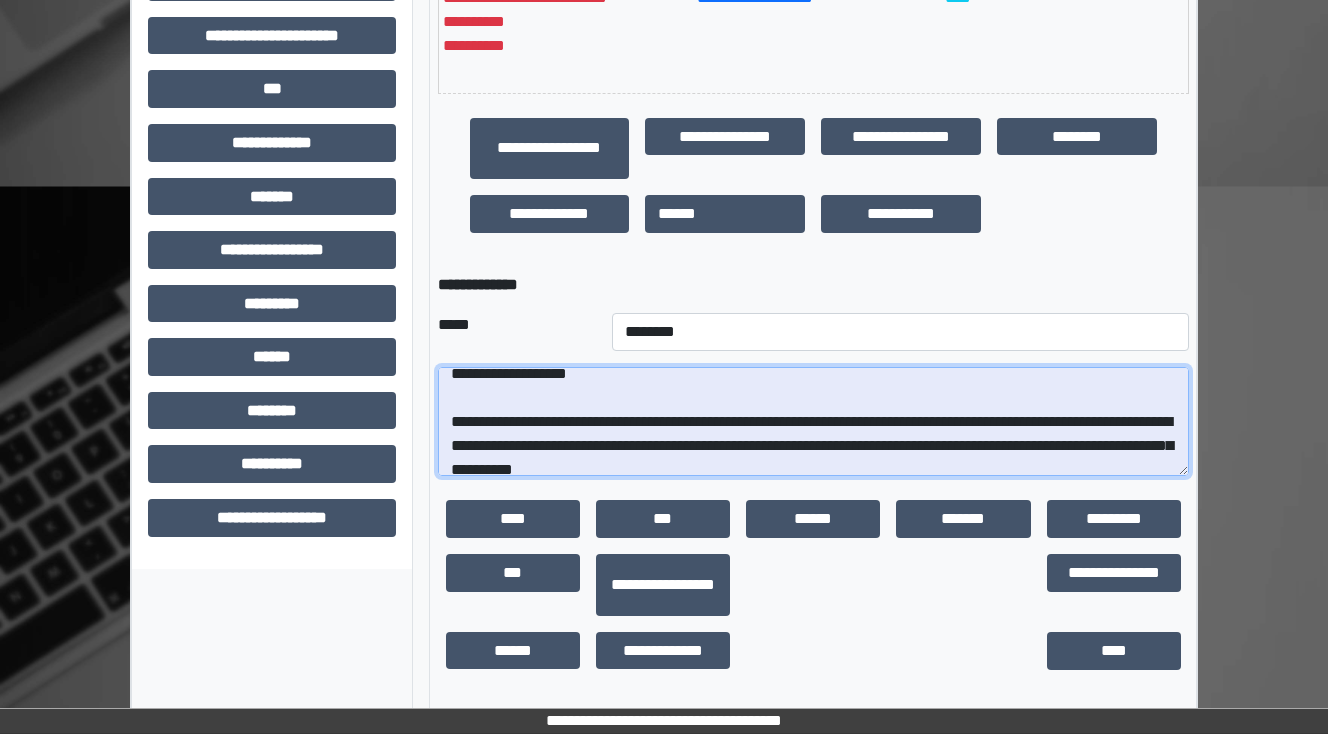 scroll, scrollTop: 336, scrollLeft: 0, axis: vertical 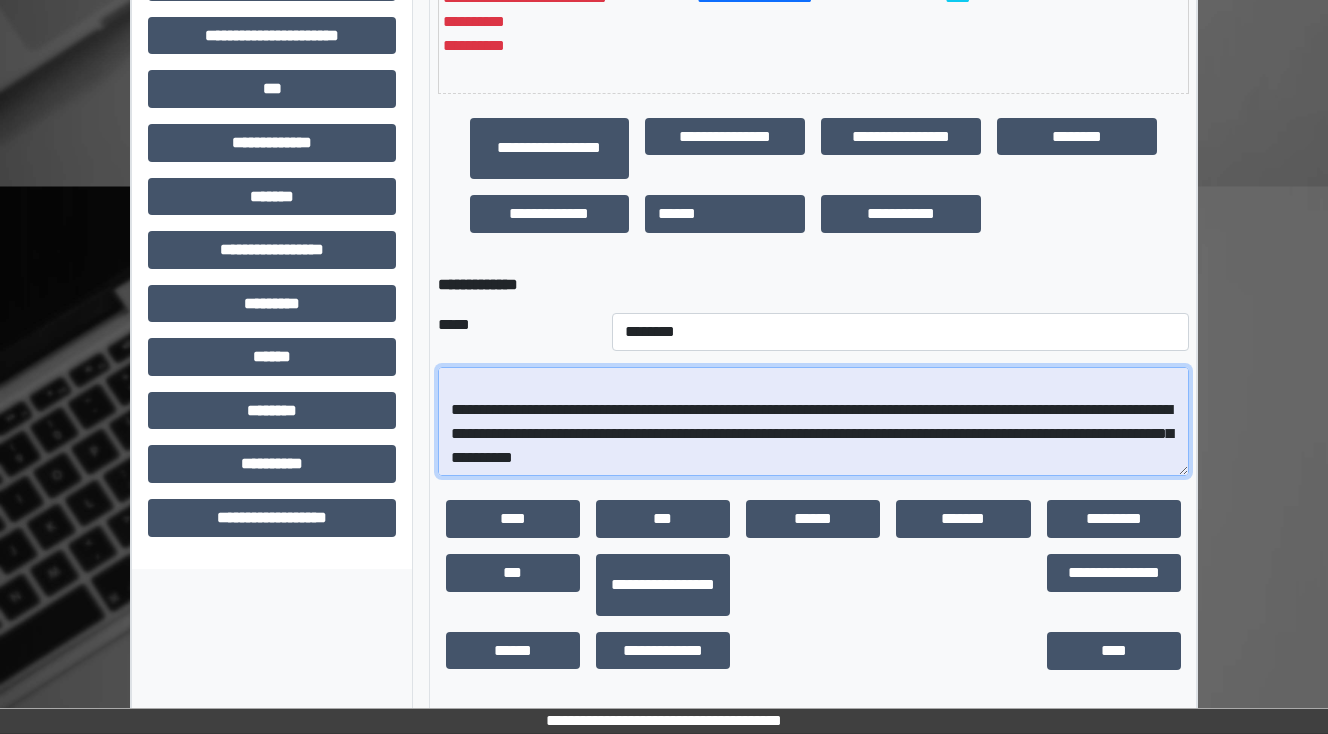 click at bounding box center [813, 422] 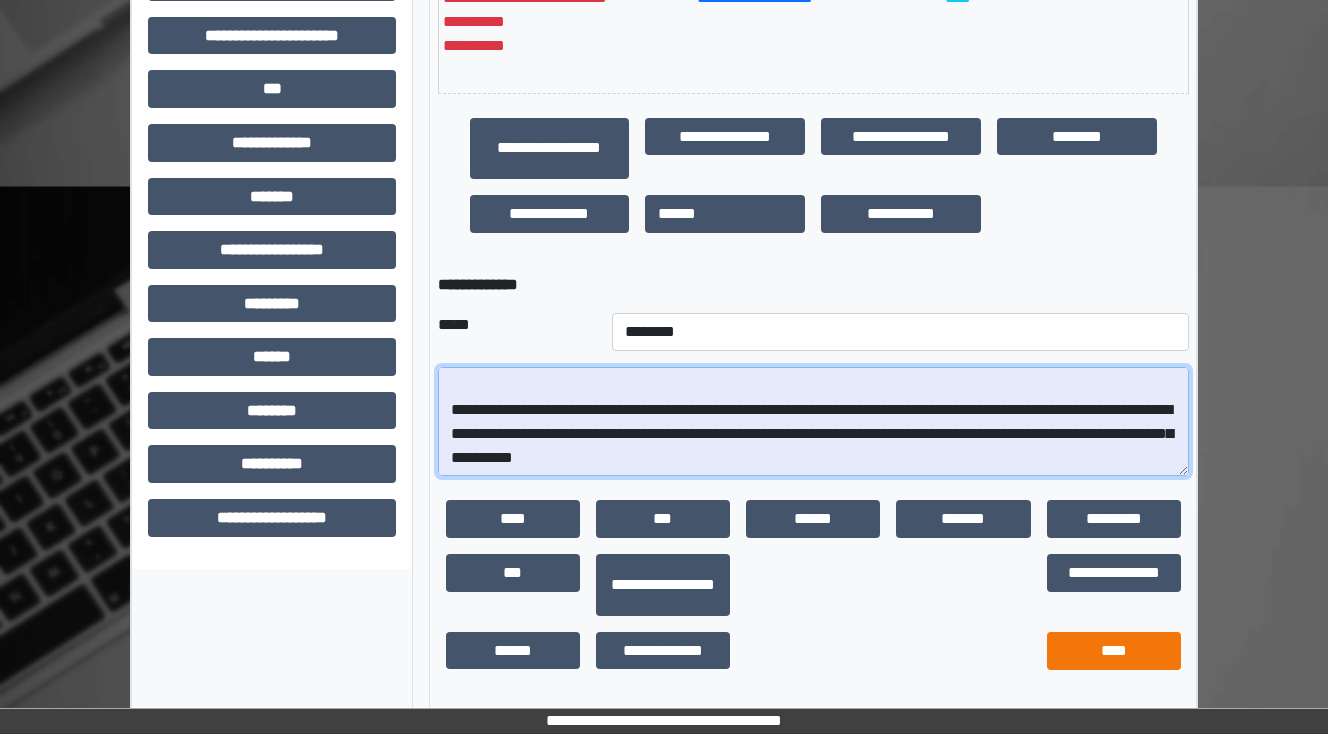 type on "**********" 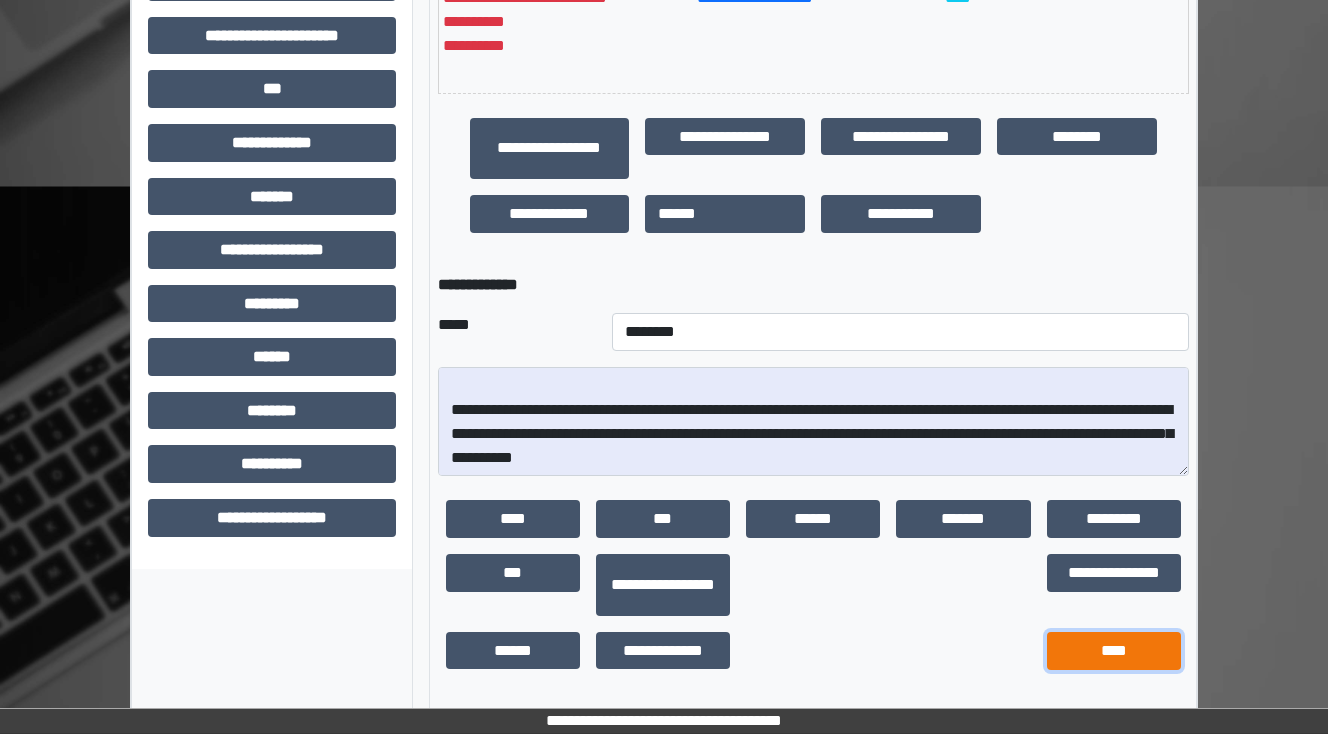 click on "****" at bounding box center [1114, 651] 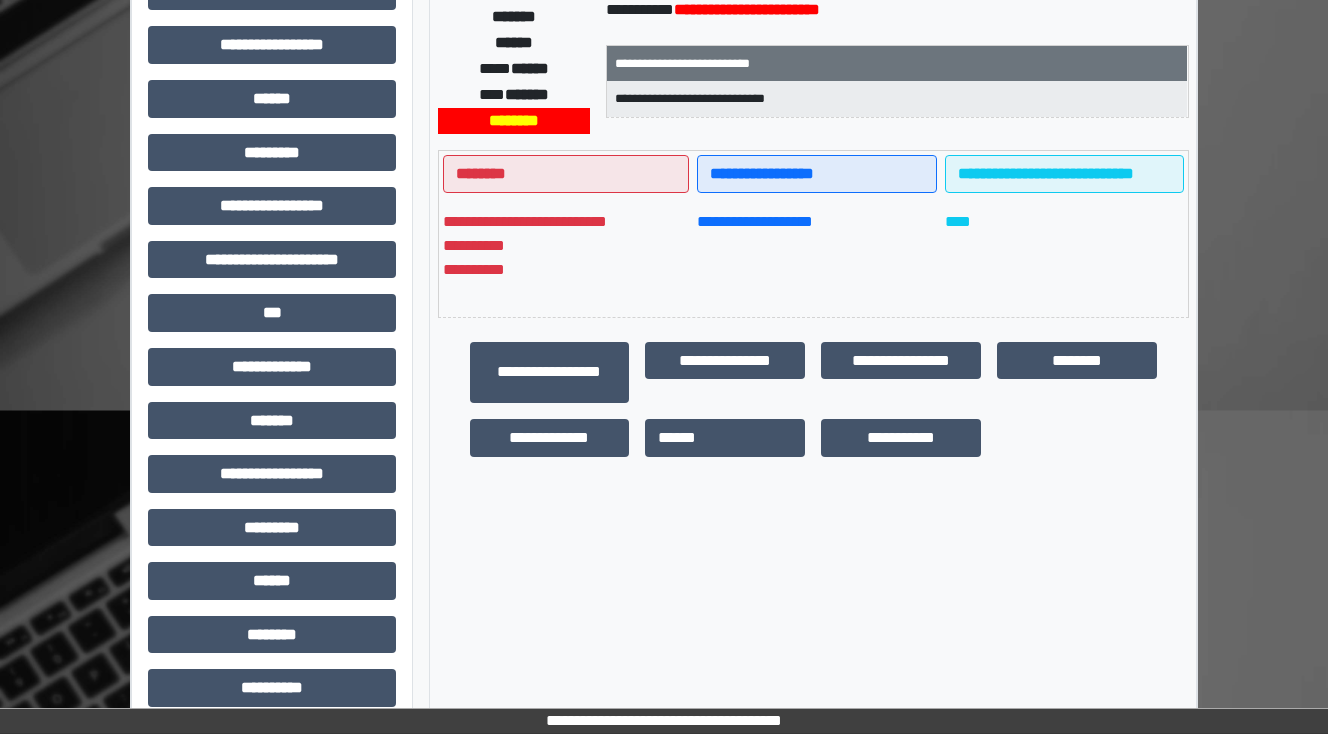 scroll, scrollTop: 456, scrollLeft: 0, axis: vertical 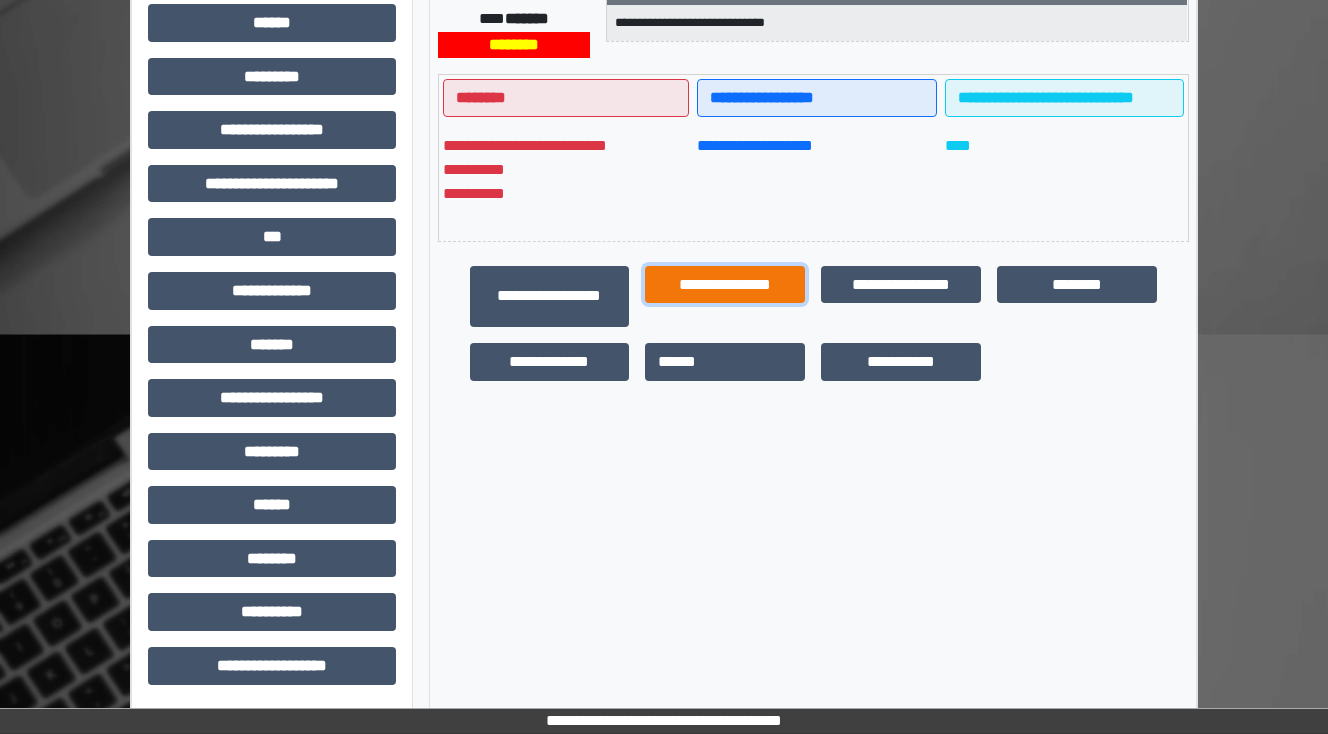 click on "**********" at bounding box center (725, 285) 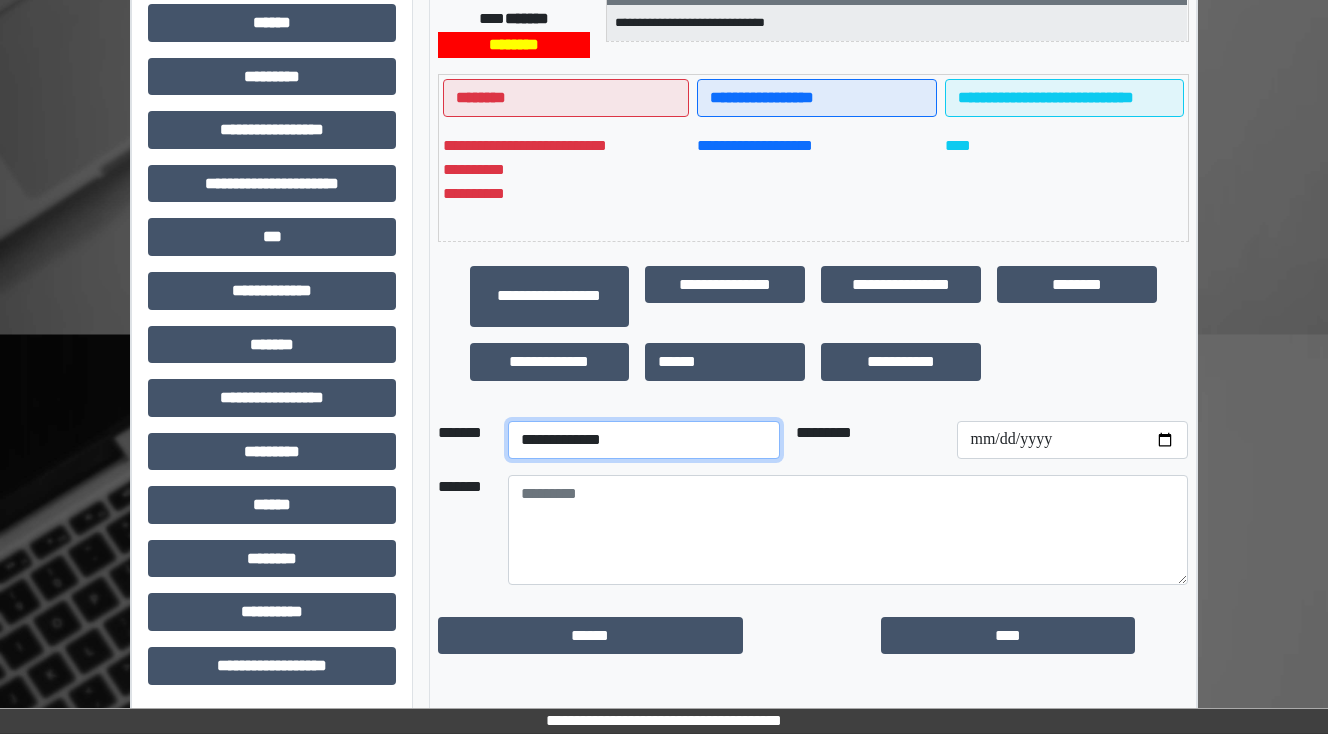 click on "**********" at bounding box center (644, 440) 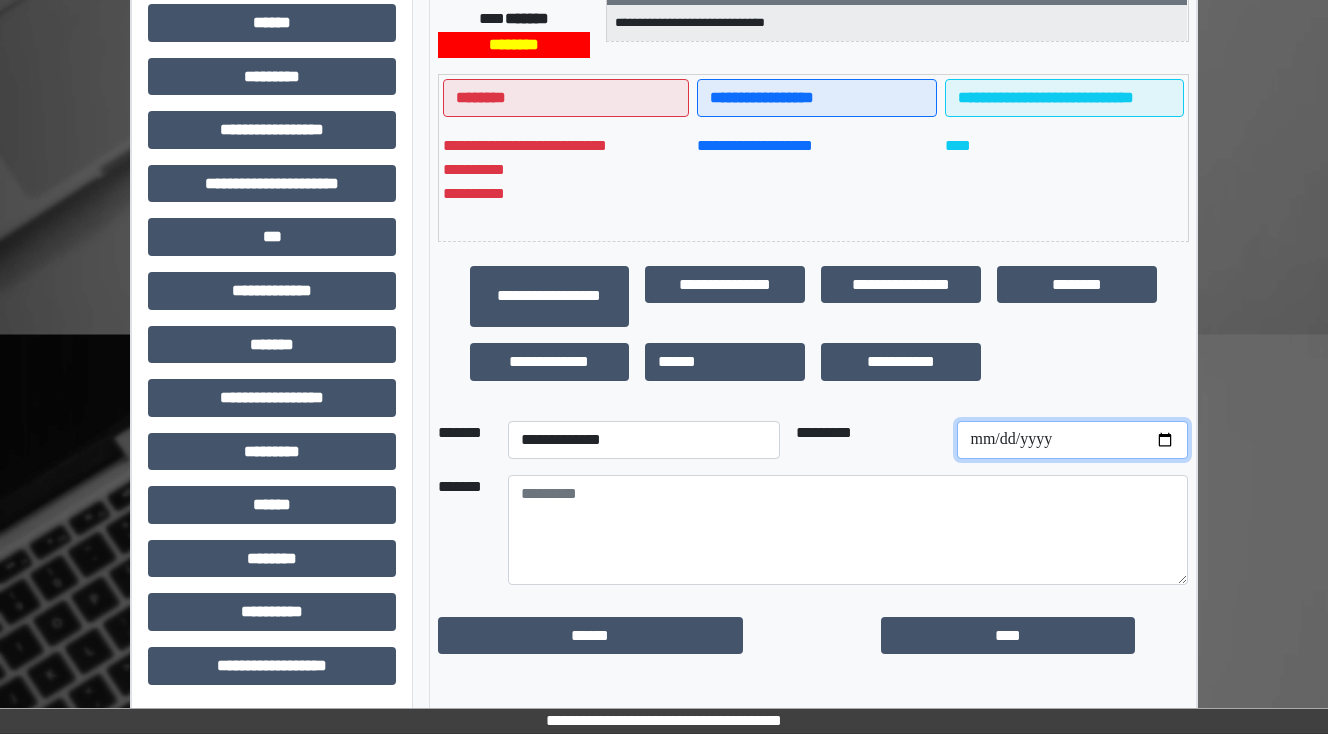 click at bounding box center [1072, 440] 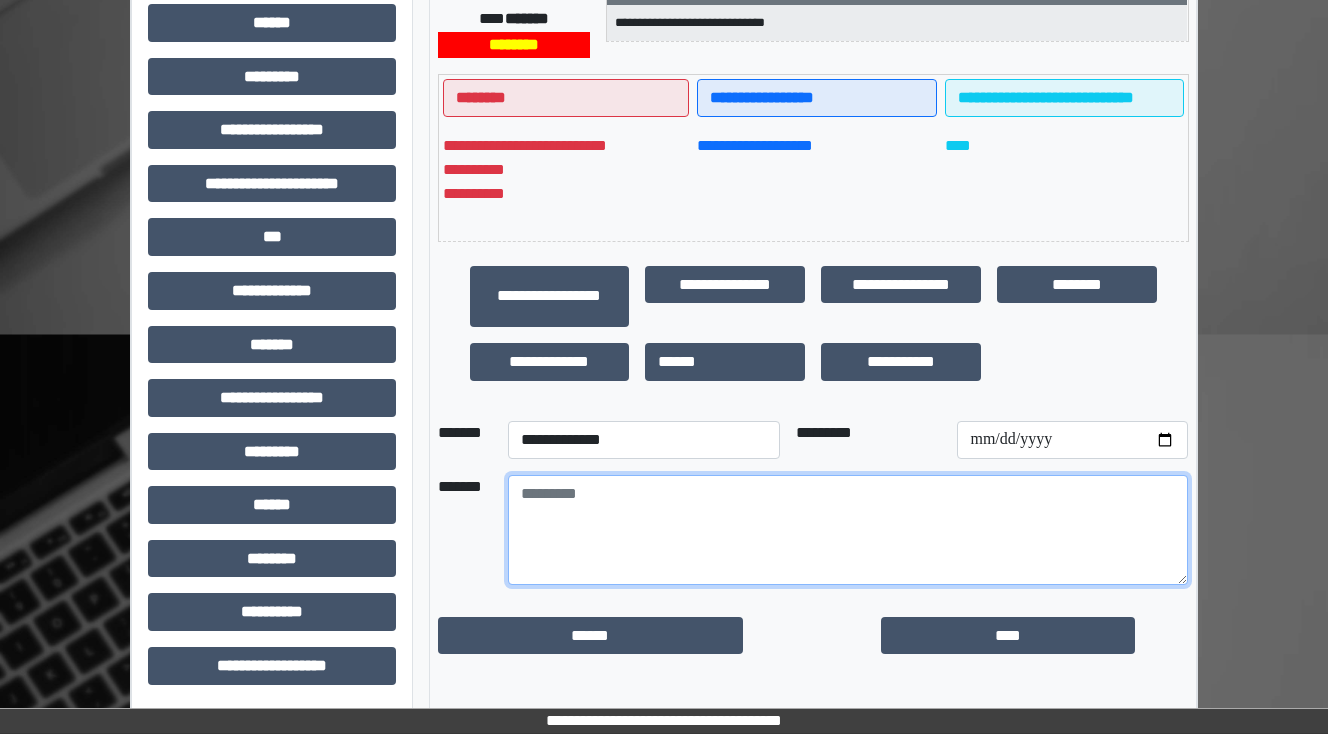click at bounding box center (848, 530) 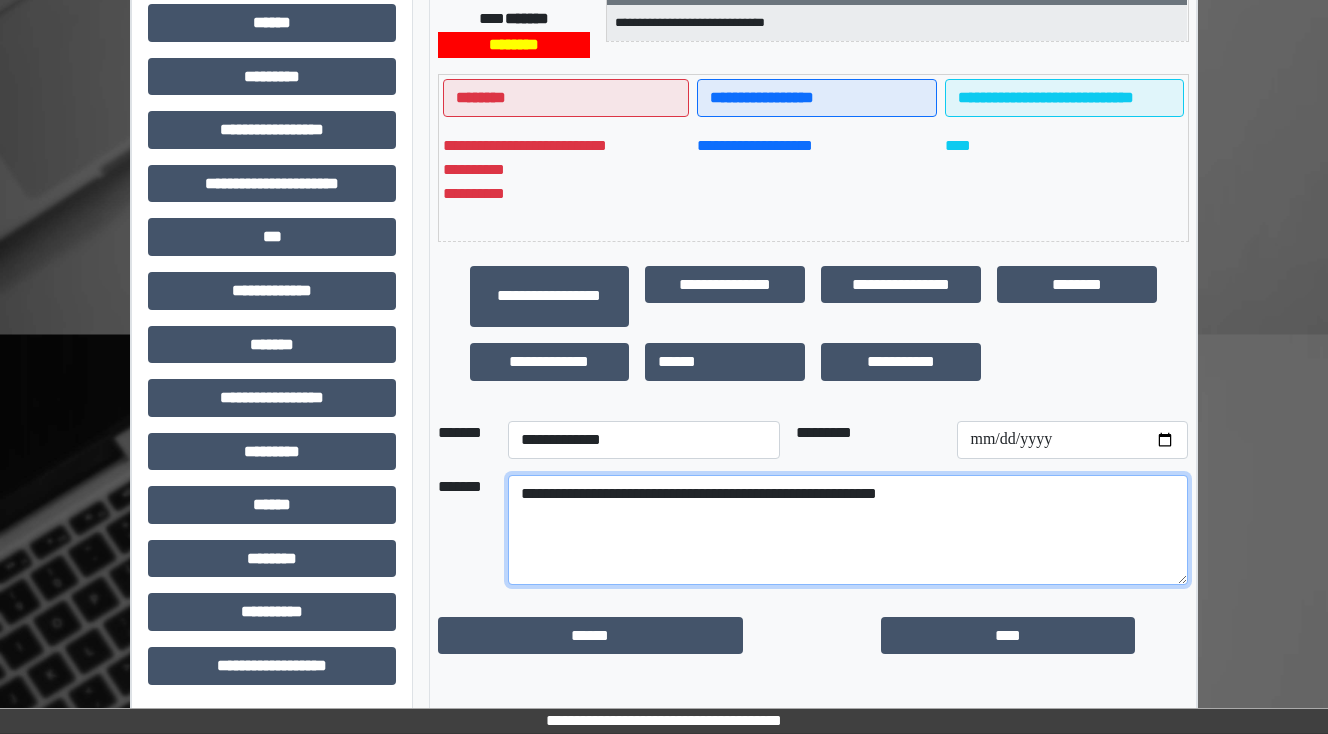 drag, startPoint x: 819, startPoint y: 496, endPoint x: 815, endPoint y: 520, distance: 24.33105 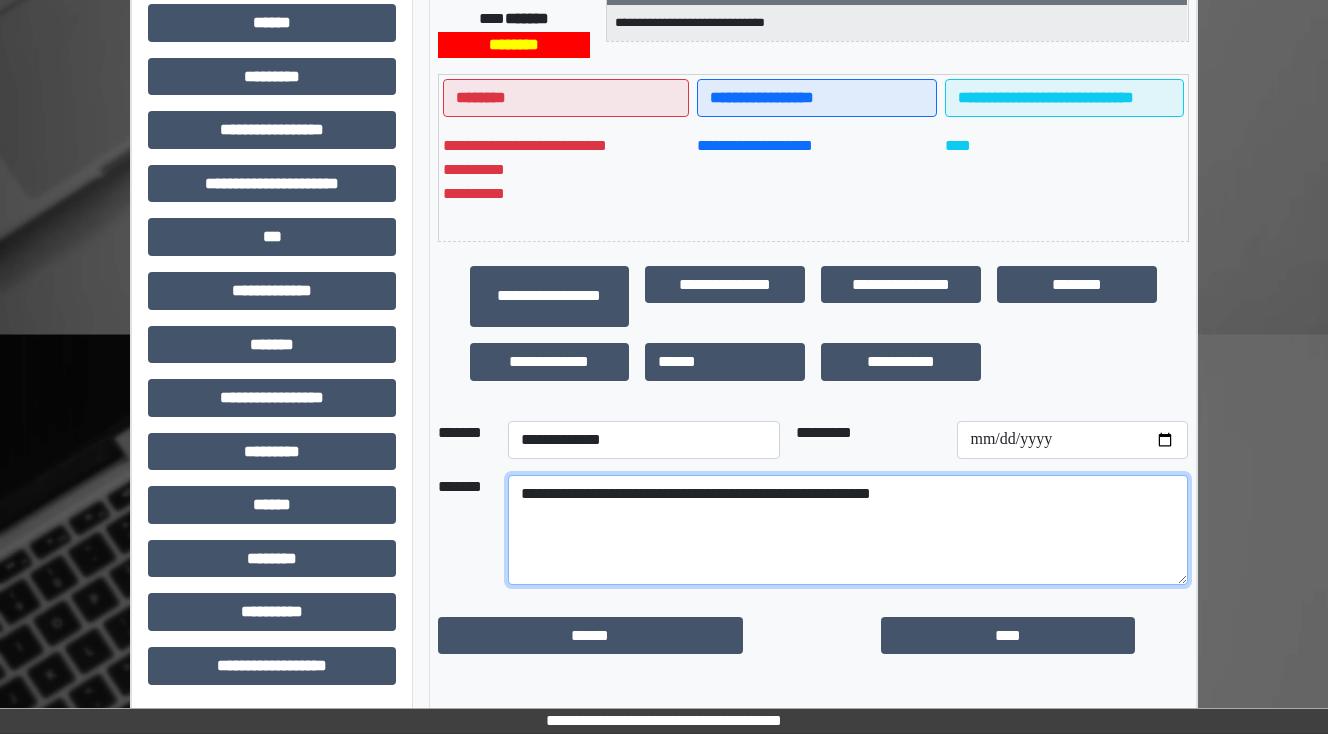 click on "**********" at bounding box center [848, 530] 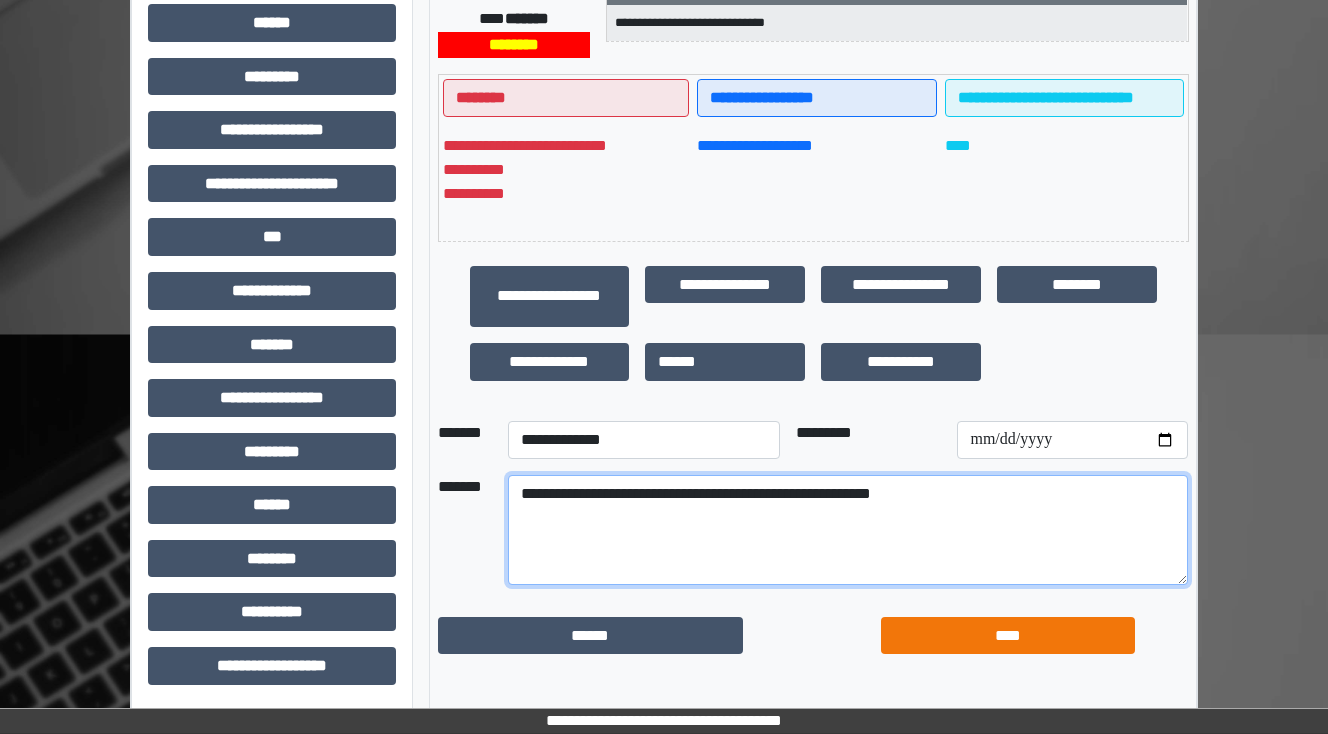 type on "**********" 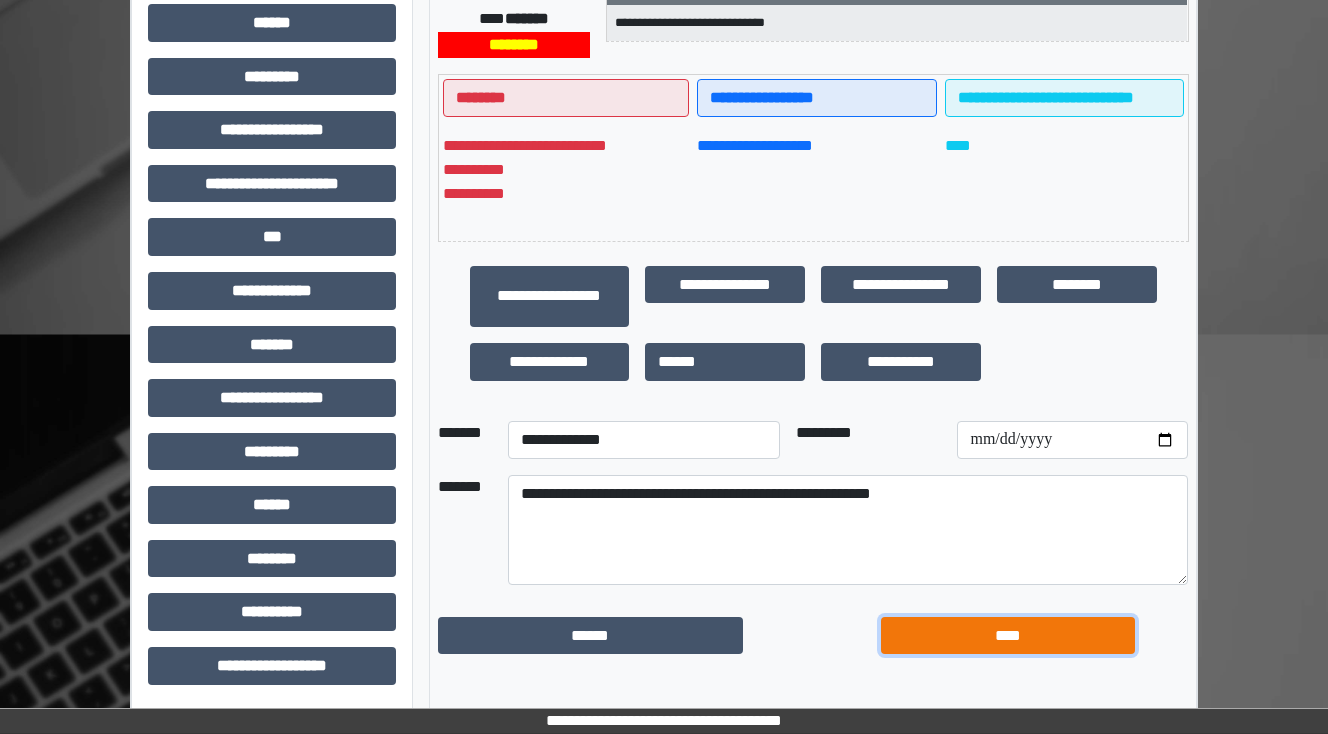 click on "****" at bounding box center [1008, 636] 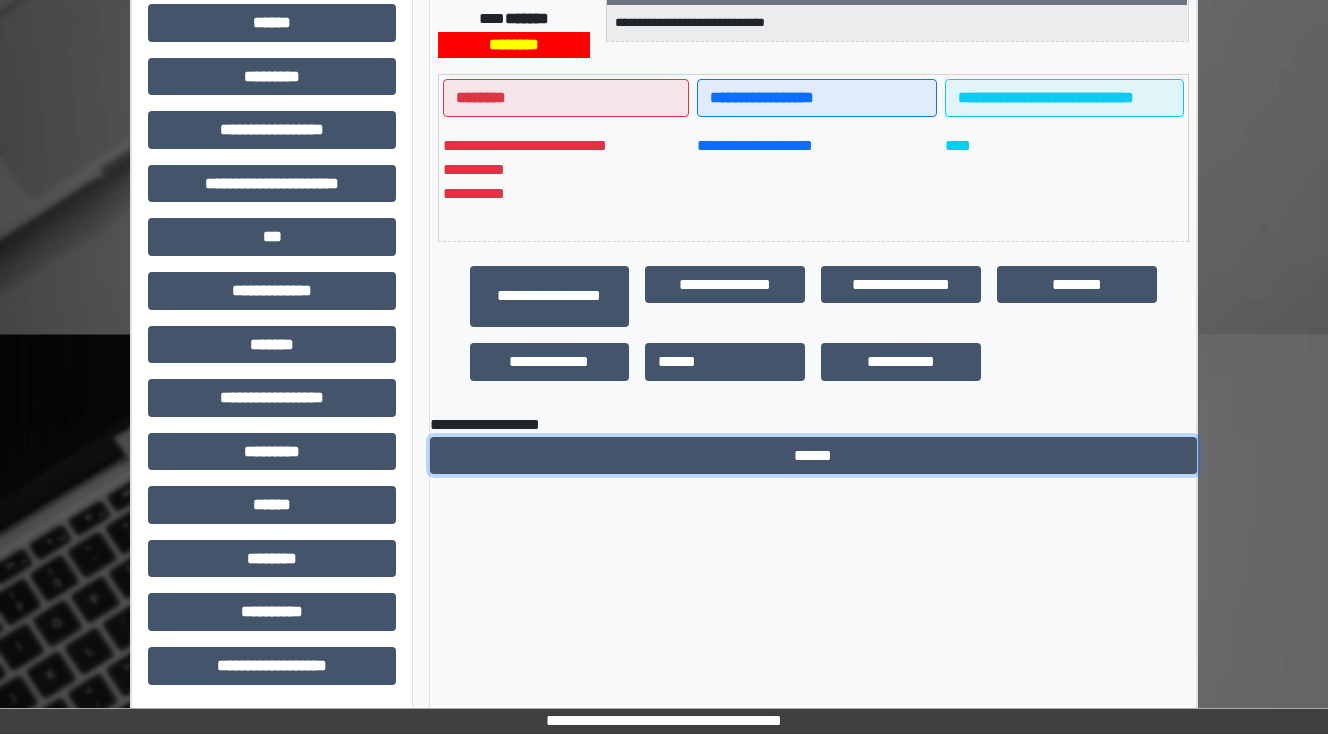 click on "******" at bounding box center (813, 456) 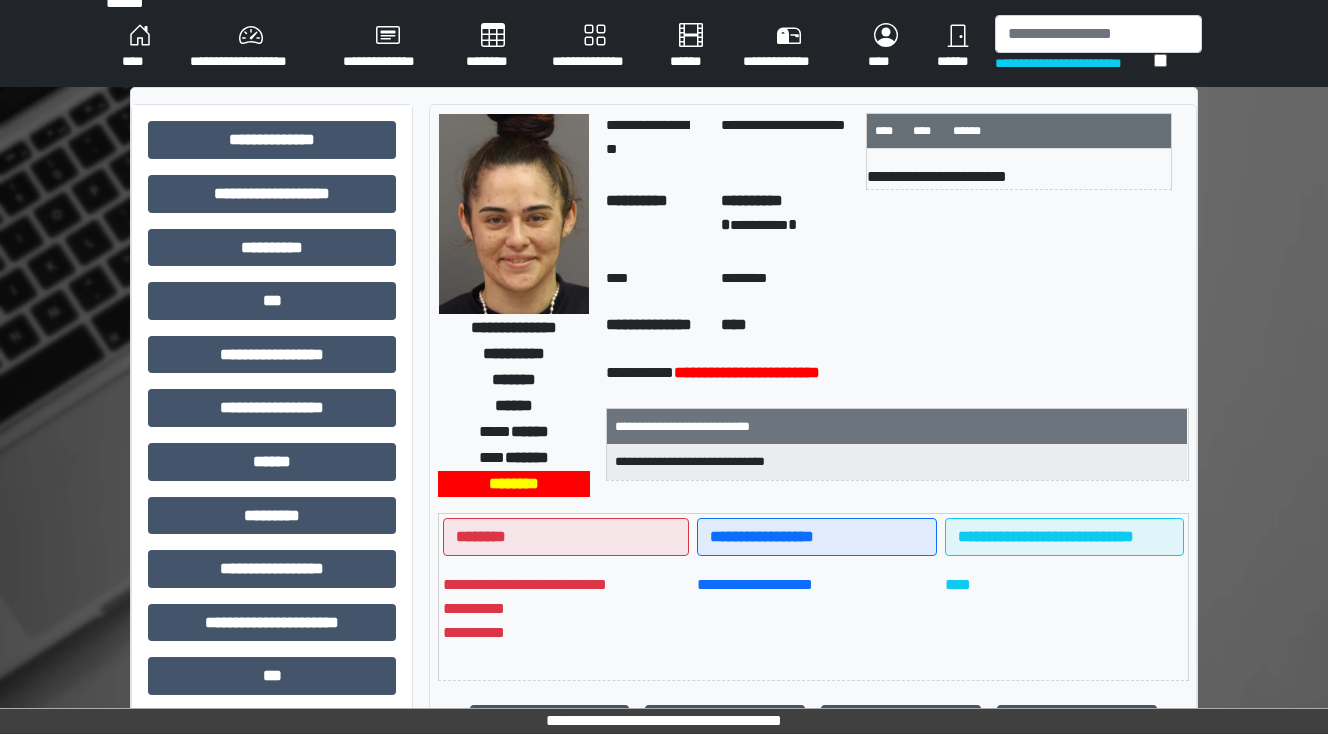 scroll, scrollTop: 0, scrollLeft: 0, axis: both 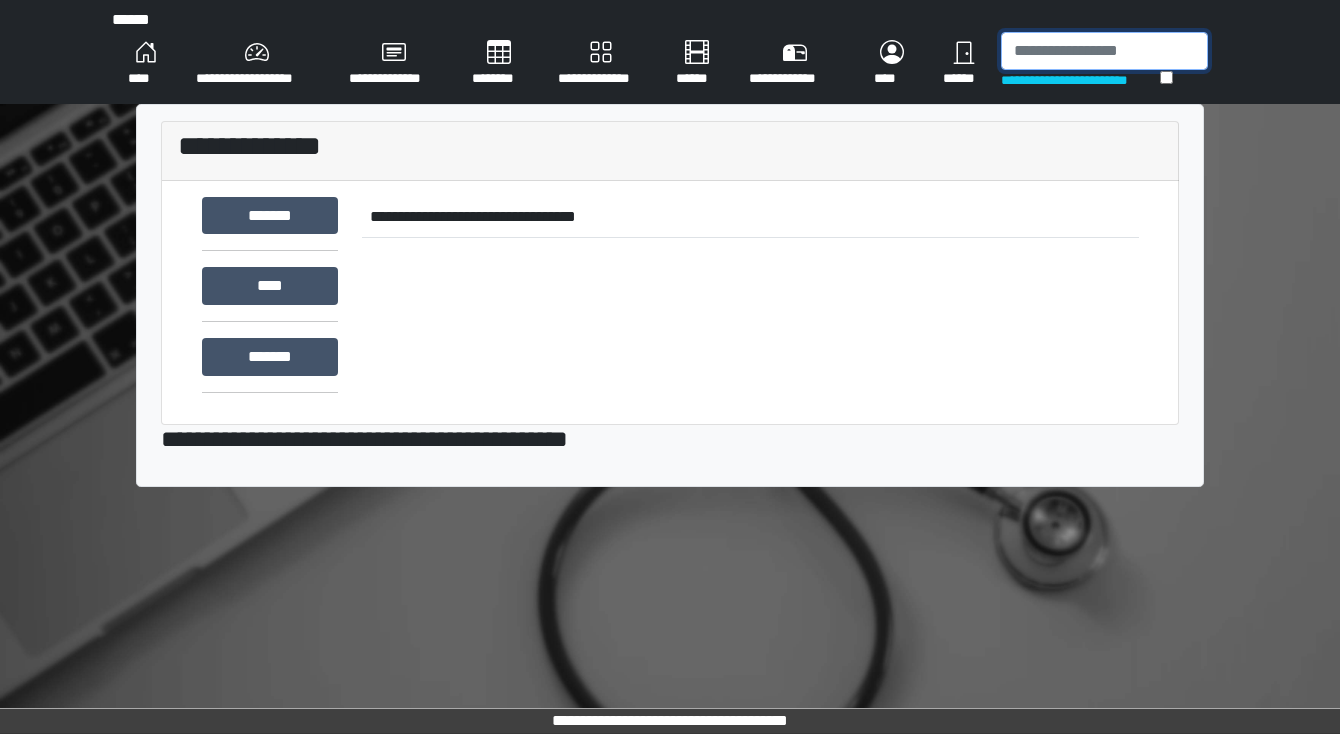 click at bounding box center [1104, 51] 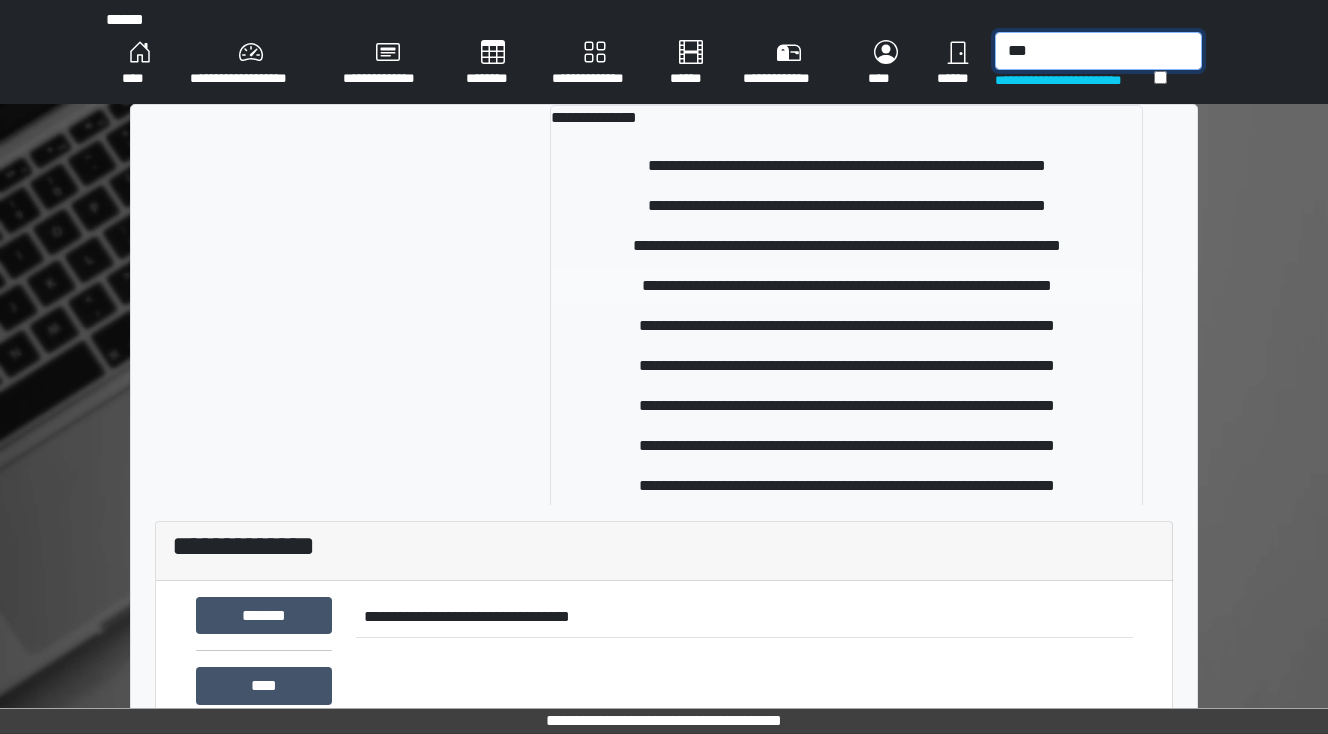 type on "***" 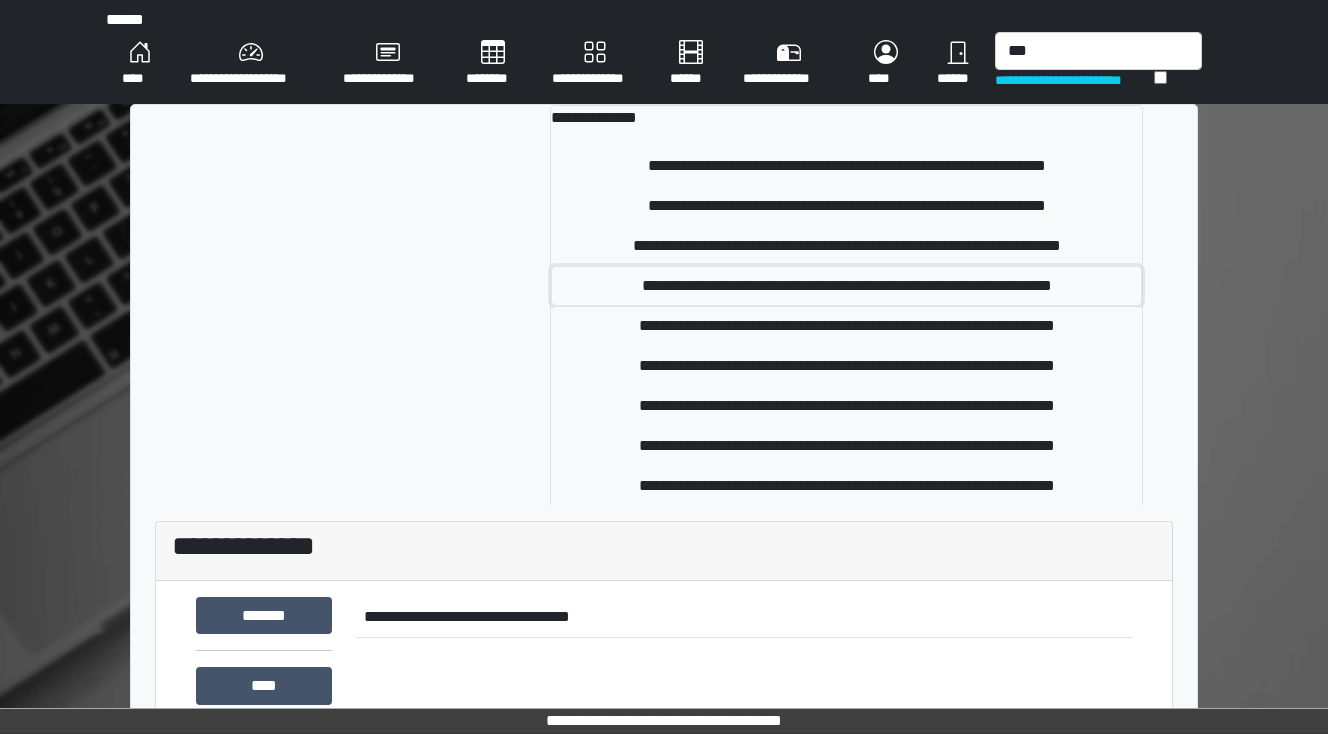 click on "**********" at bounding box center [846, 286] 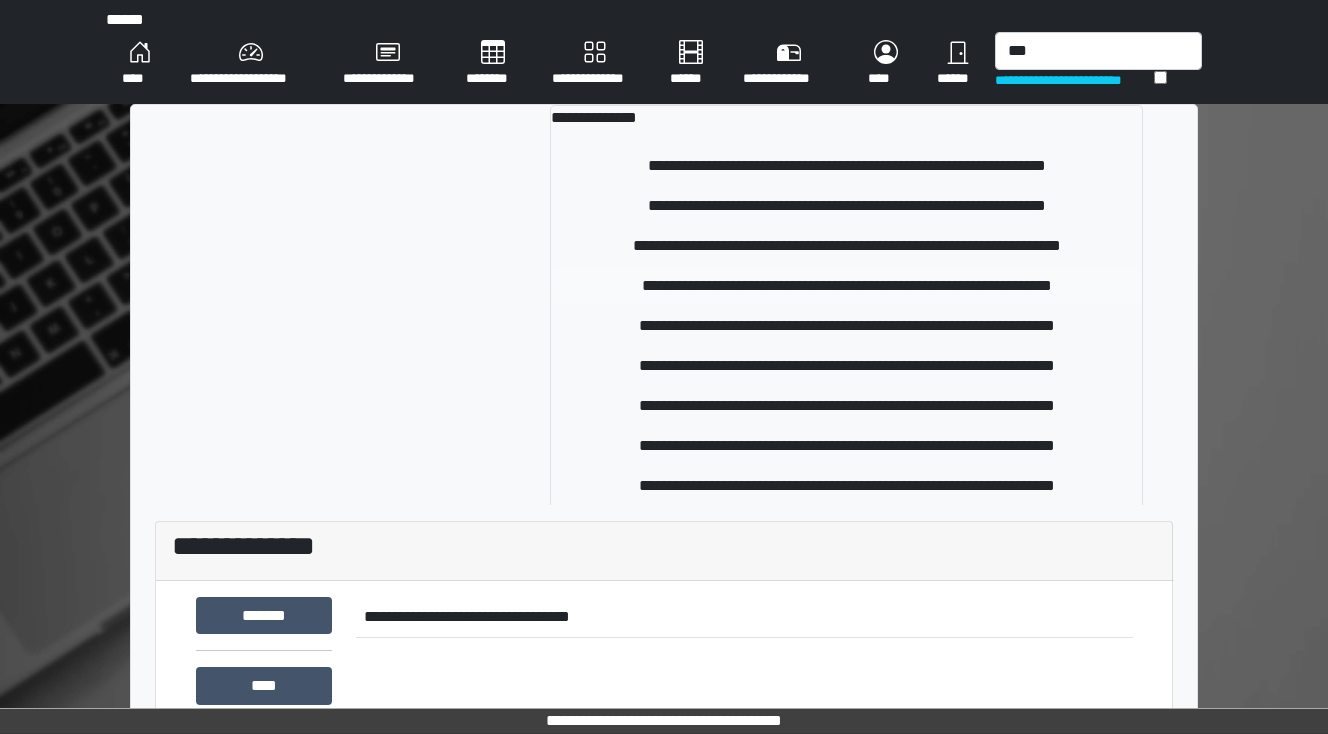 type 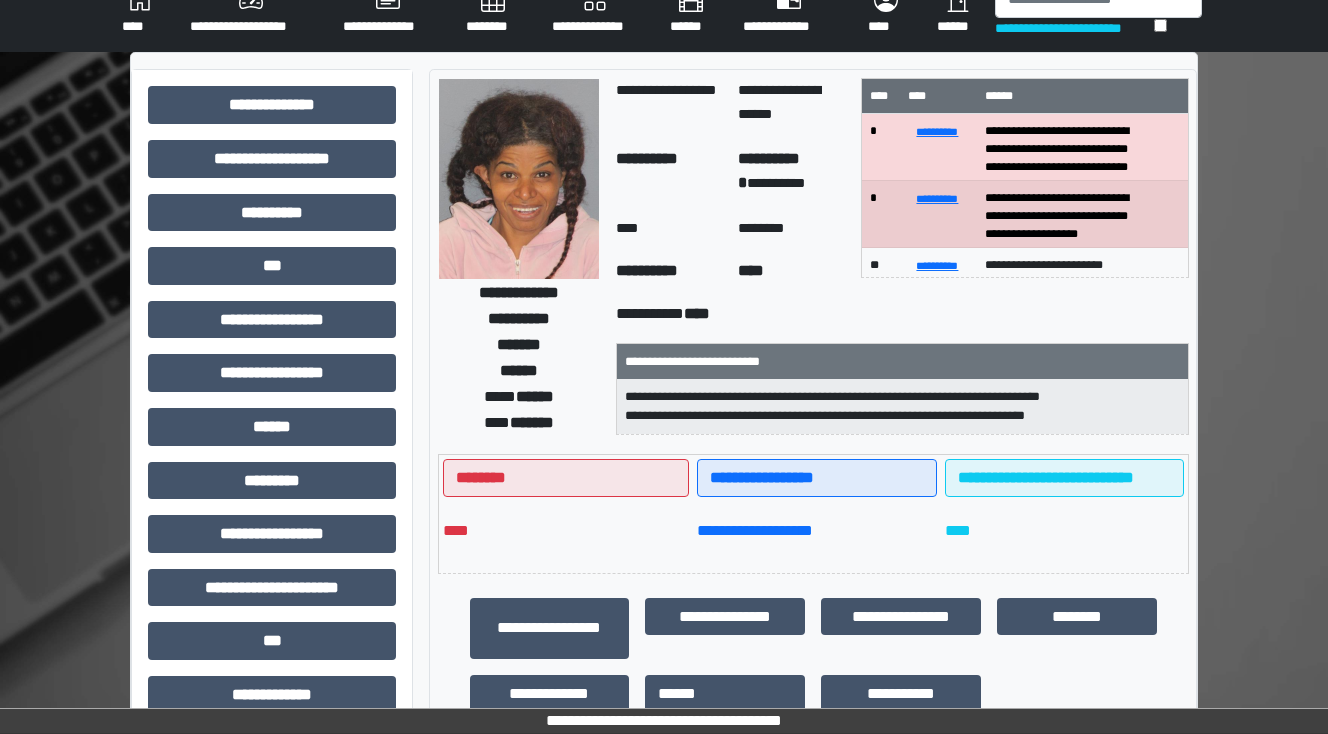 scroll, scrollTop: 0, scrollLeft: 0, axis: both 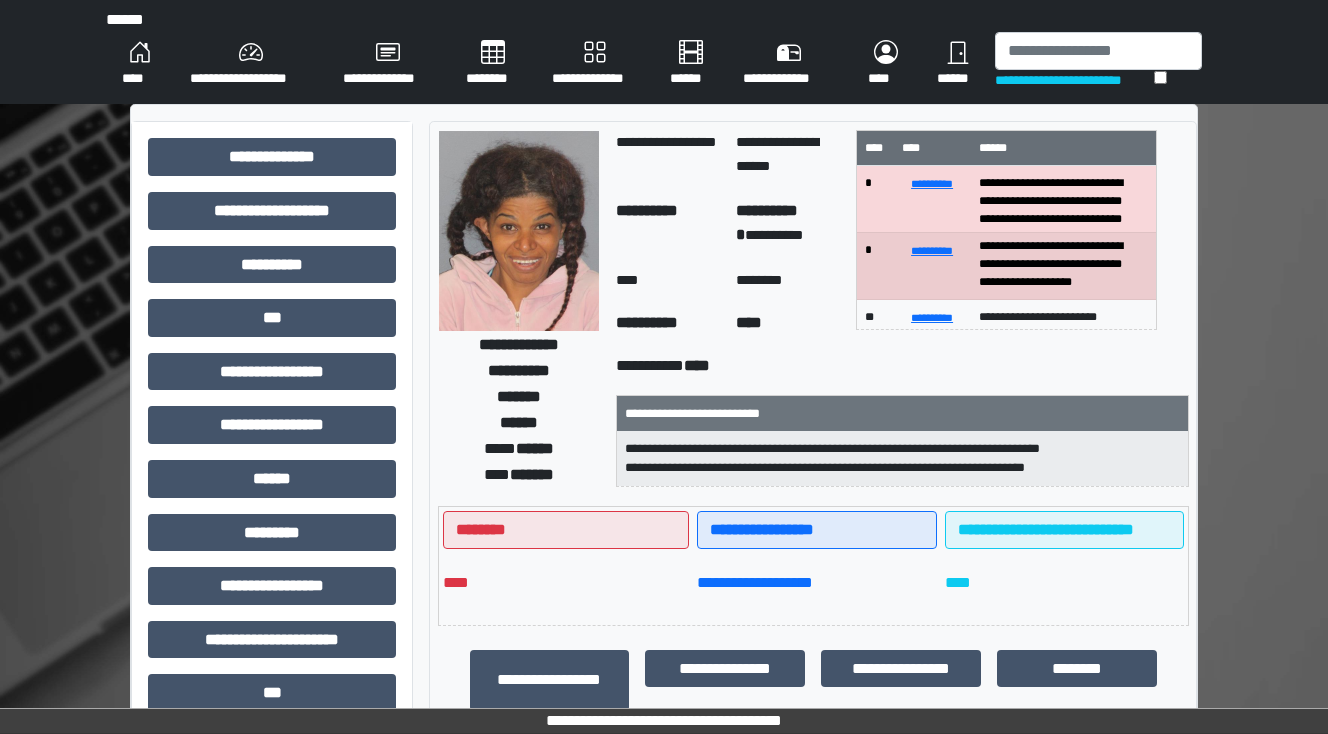 click on "**********" at bounding box center (388, 64) 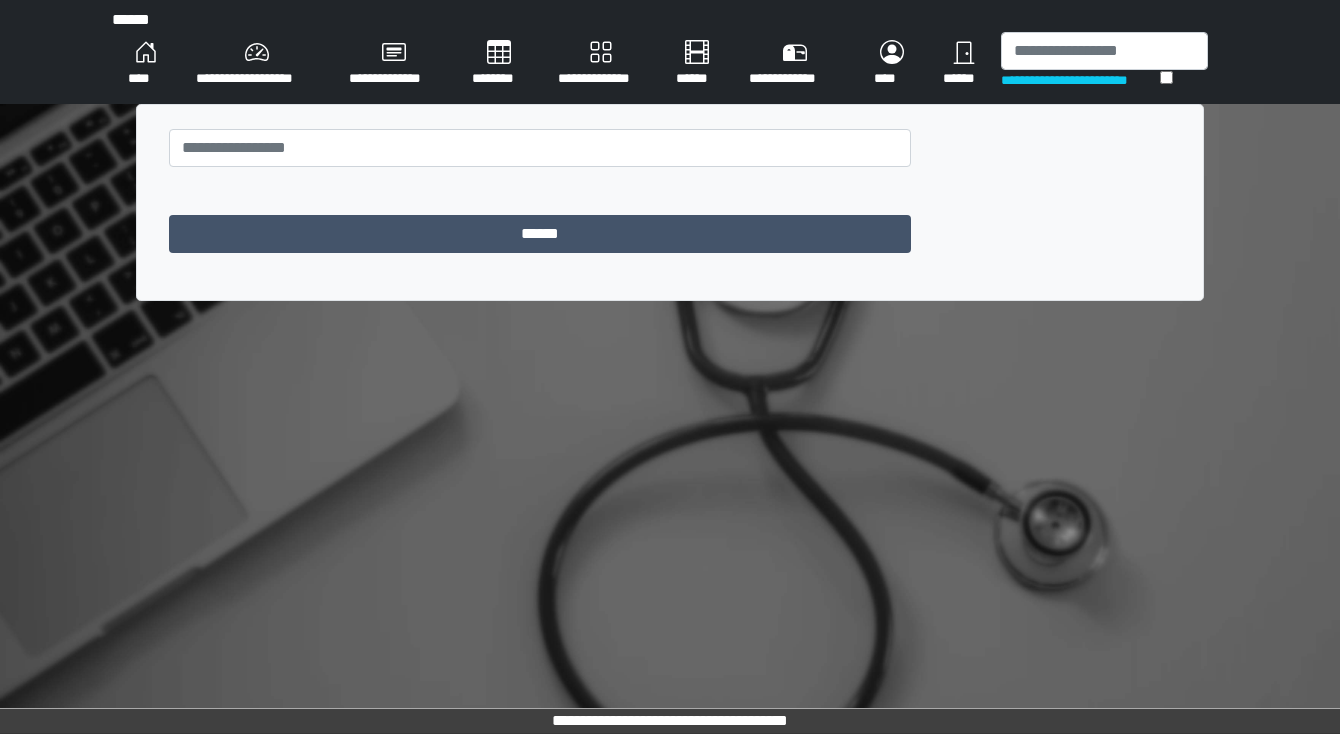 click on "****" at bounding box center (146, 64) 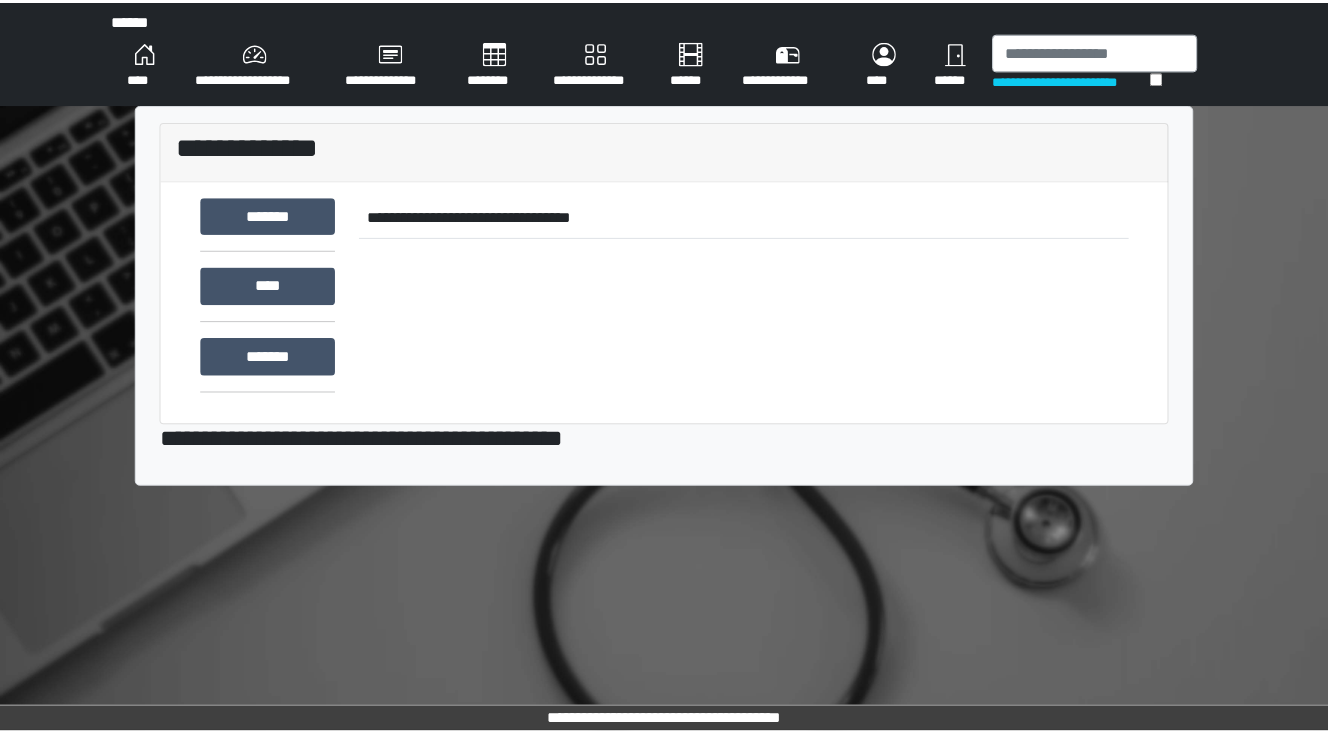 scroll, scrollTop: 0, scrollLeft: 0, axis: both 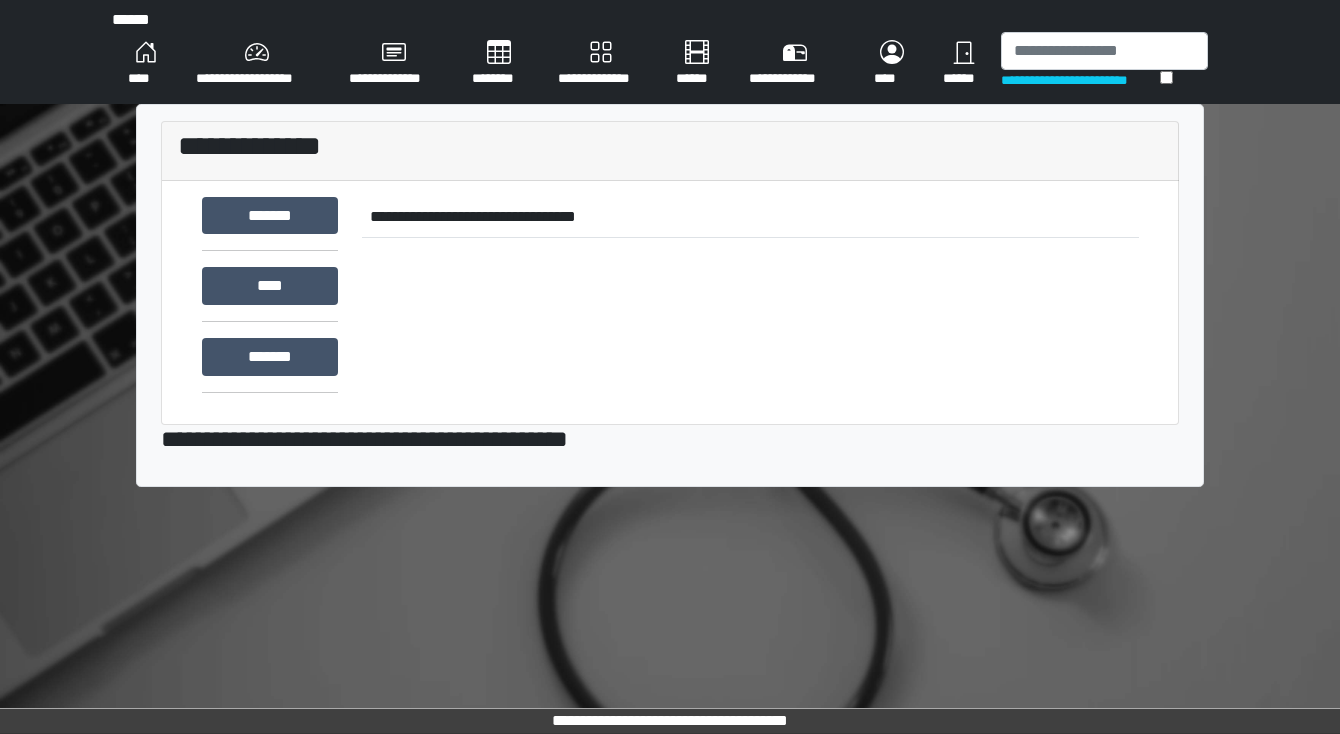 click on "********" at bounding box center [499, 64] 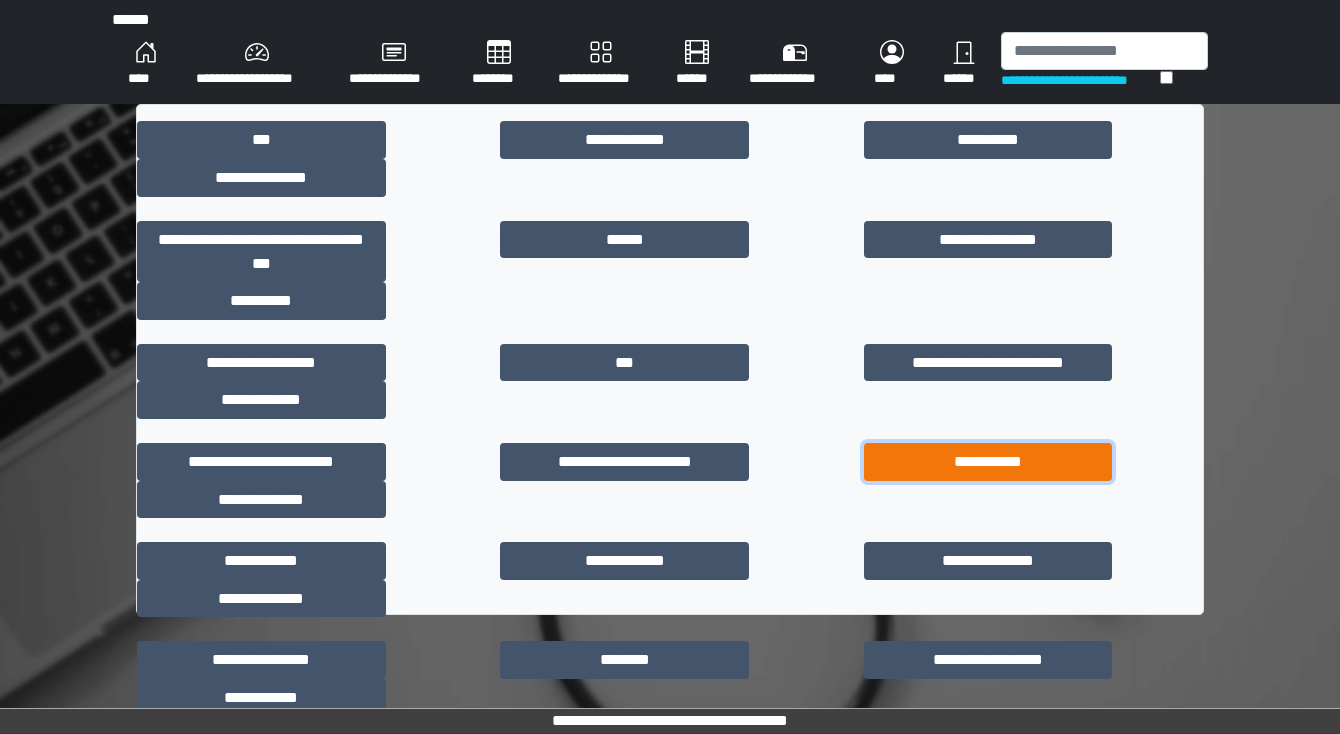 click on "**********" at bounding box center (988, 462) 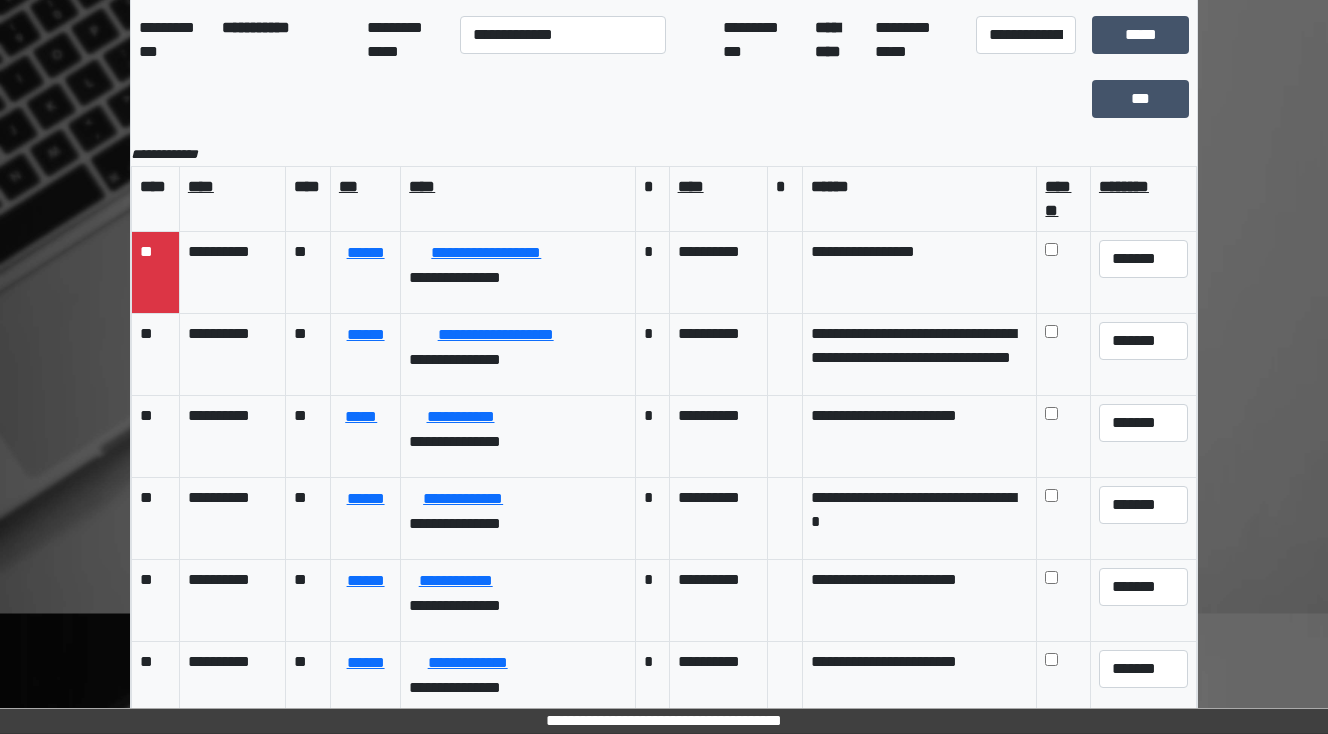 scroll, scrollTop: 202, scrollLeft: 0, axis: vertical 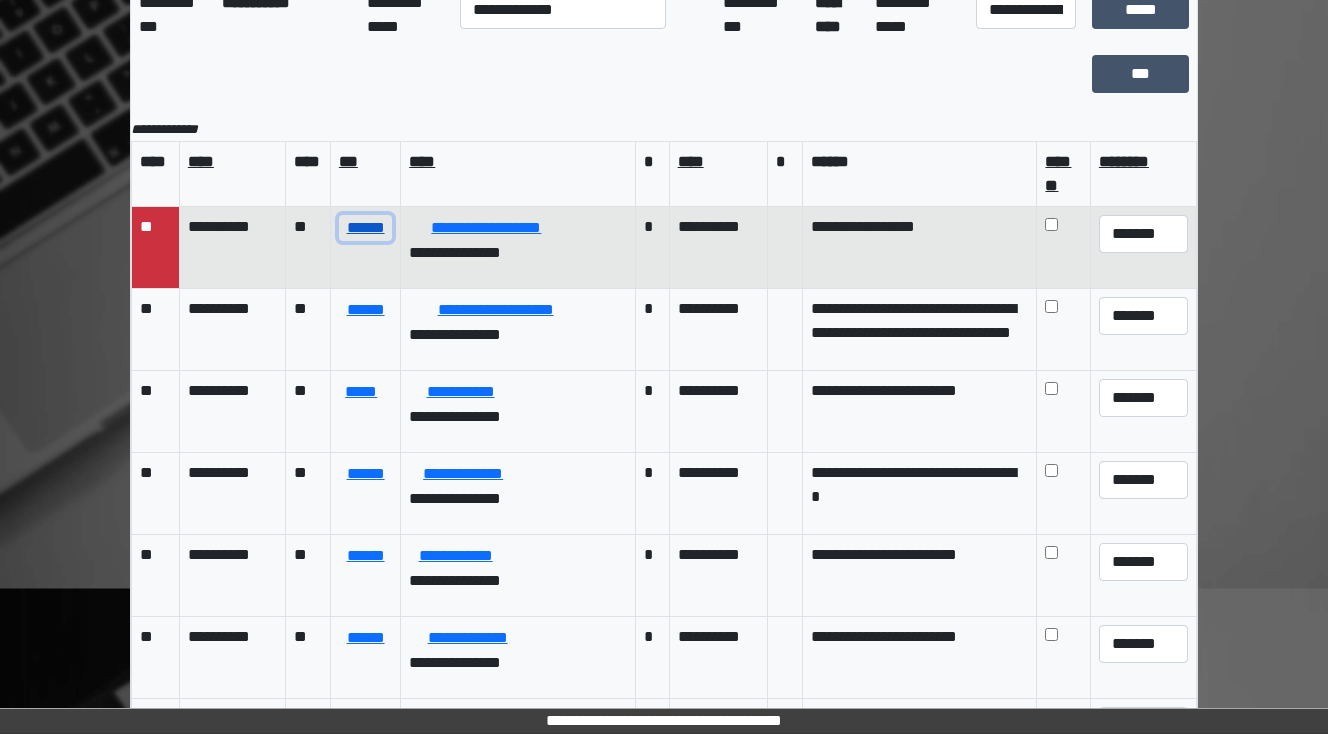 click on "******" at bounding box center (365, 228) 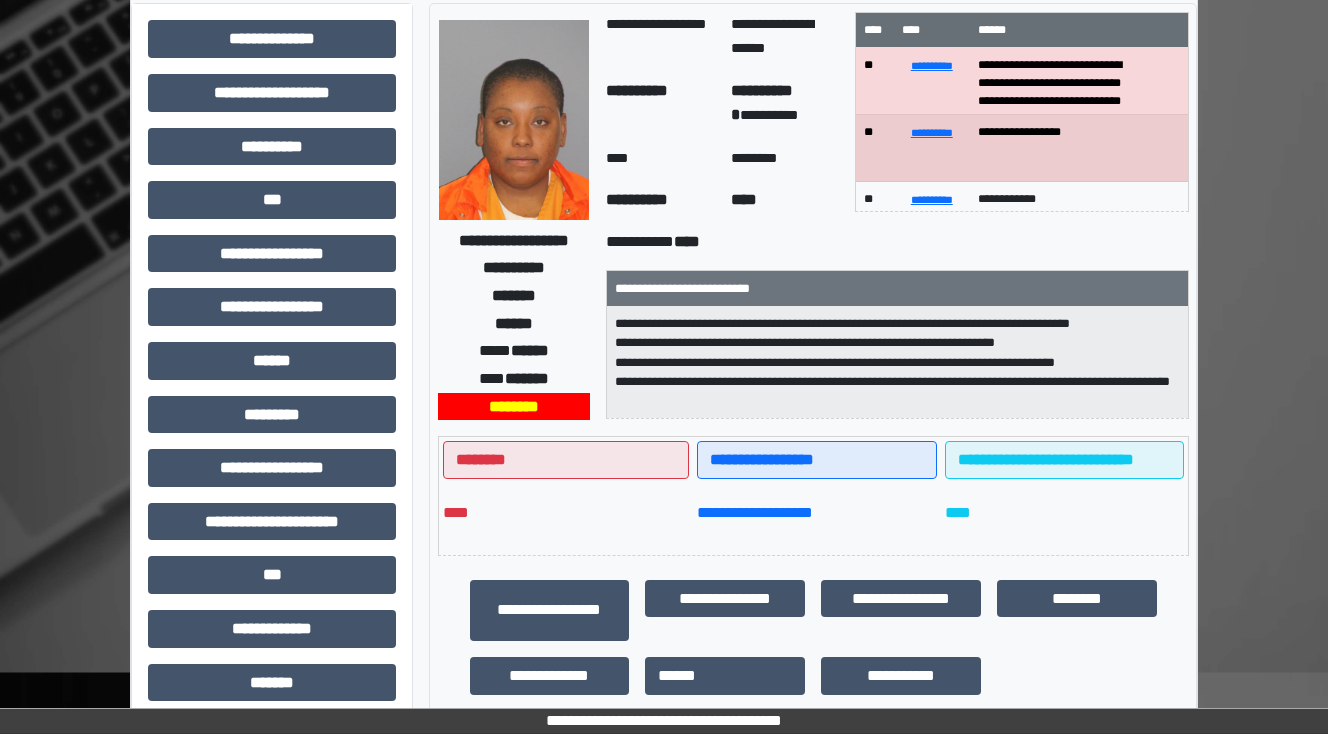 scroll, scrollTop: 0, scrollLeft: 0, axis: both 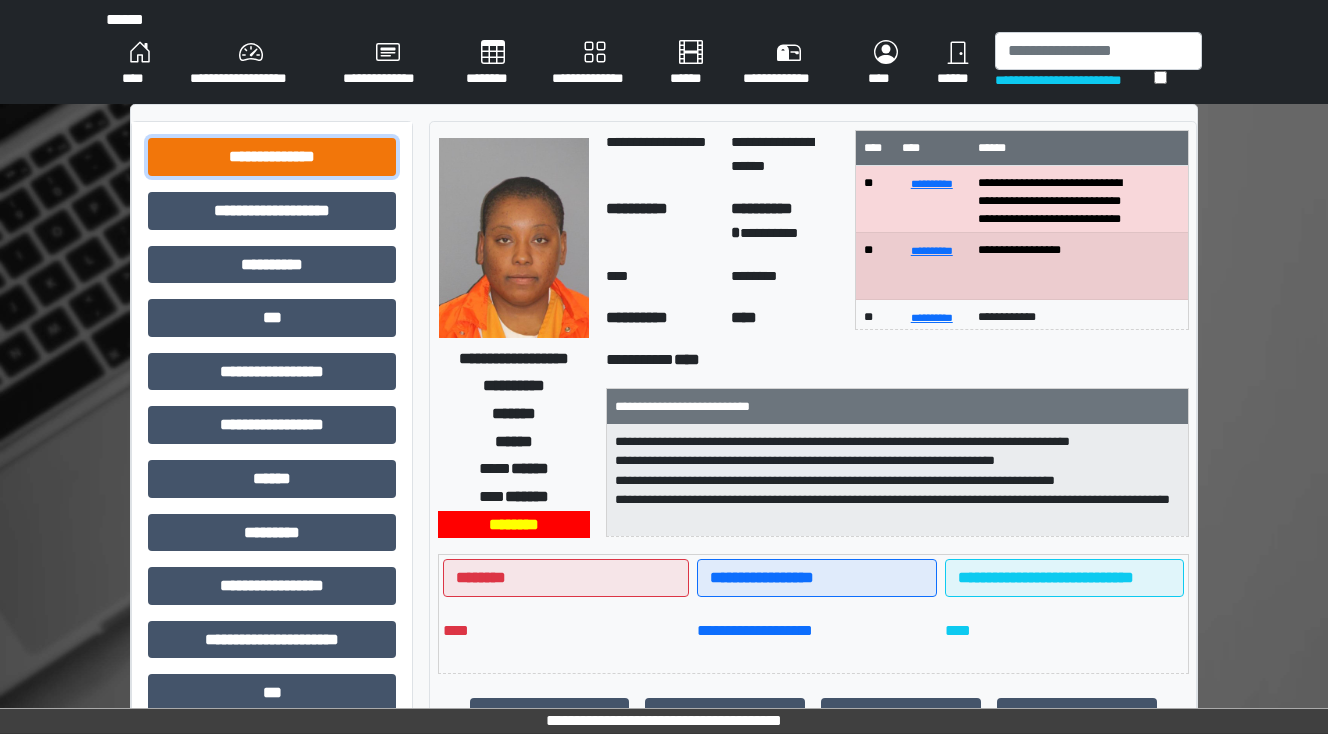 click on "**********" at bounding box center (272, 157) 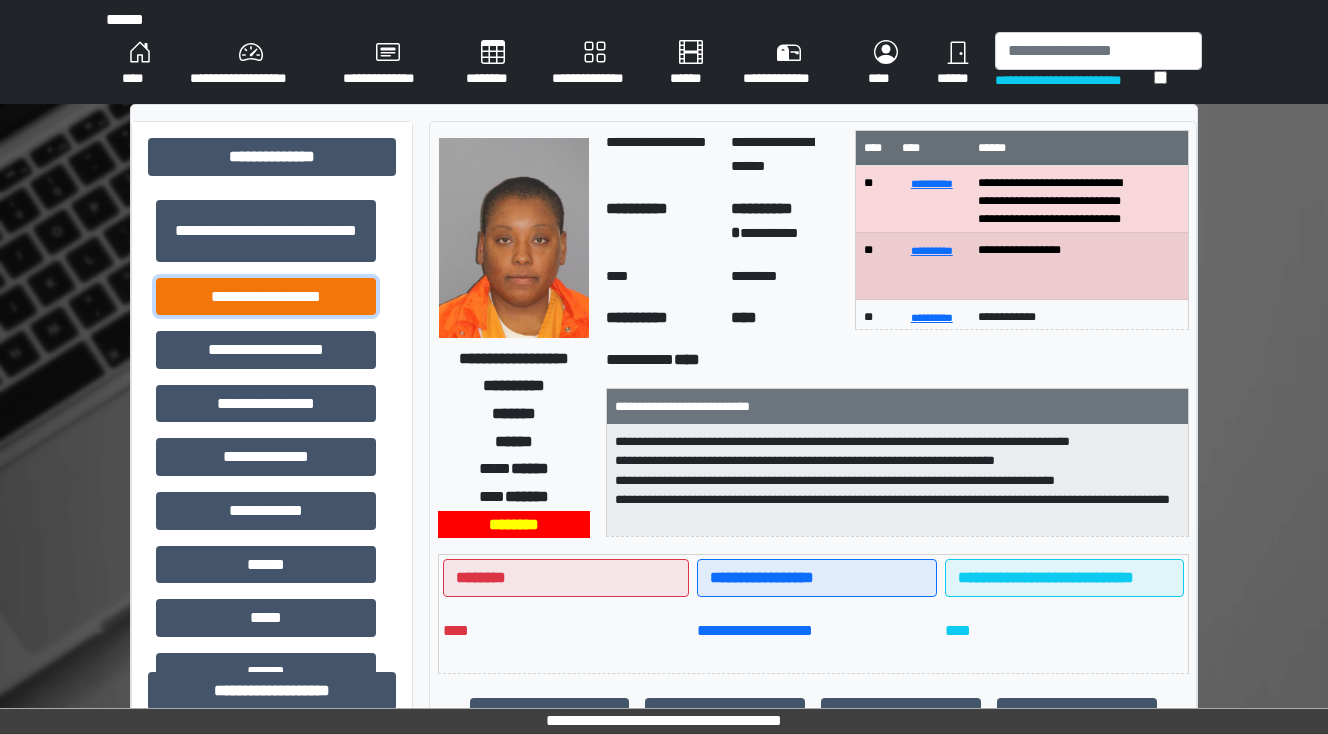 click on "**********" at bounding box center [266, 297] 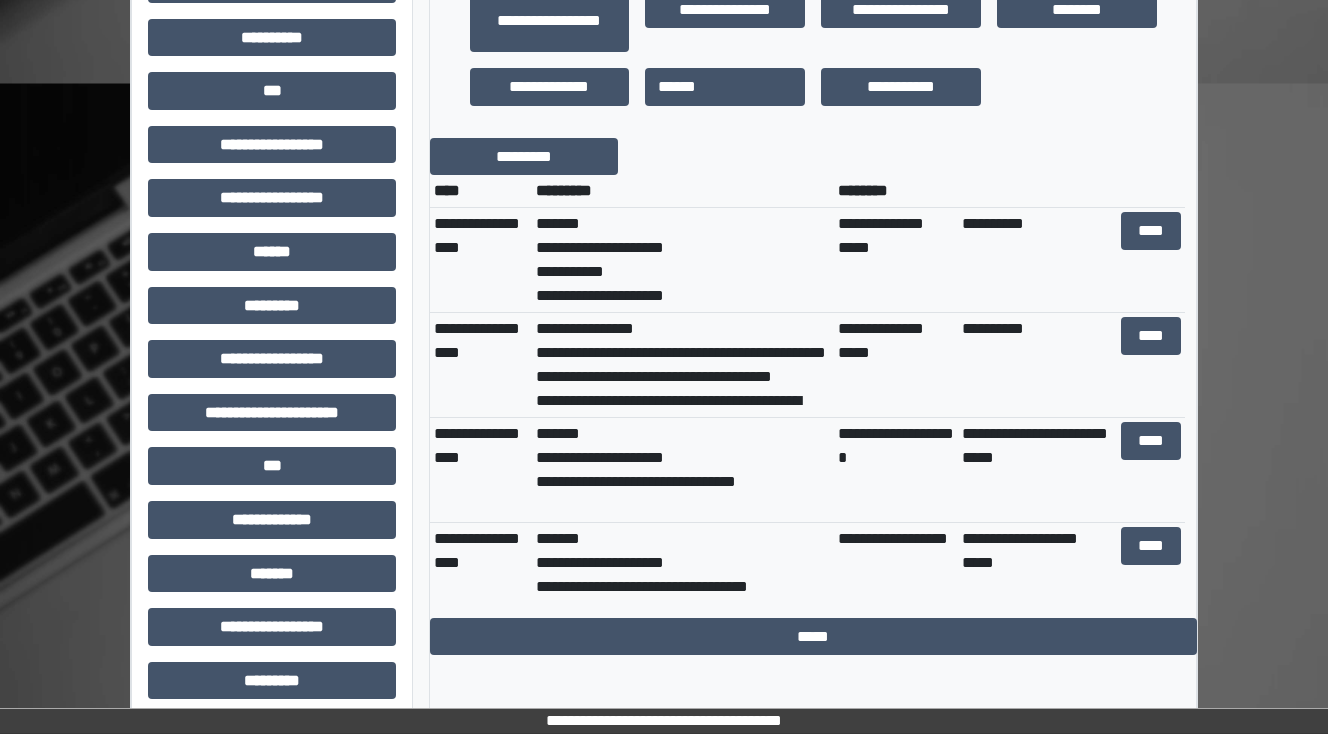 scroll, scrollTop: 720, scrollLeft: 0, axis: vertical 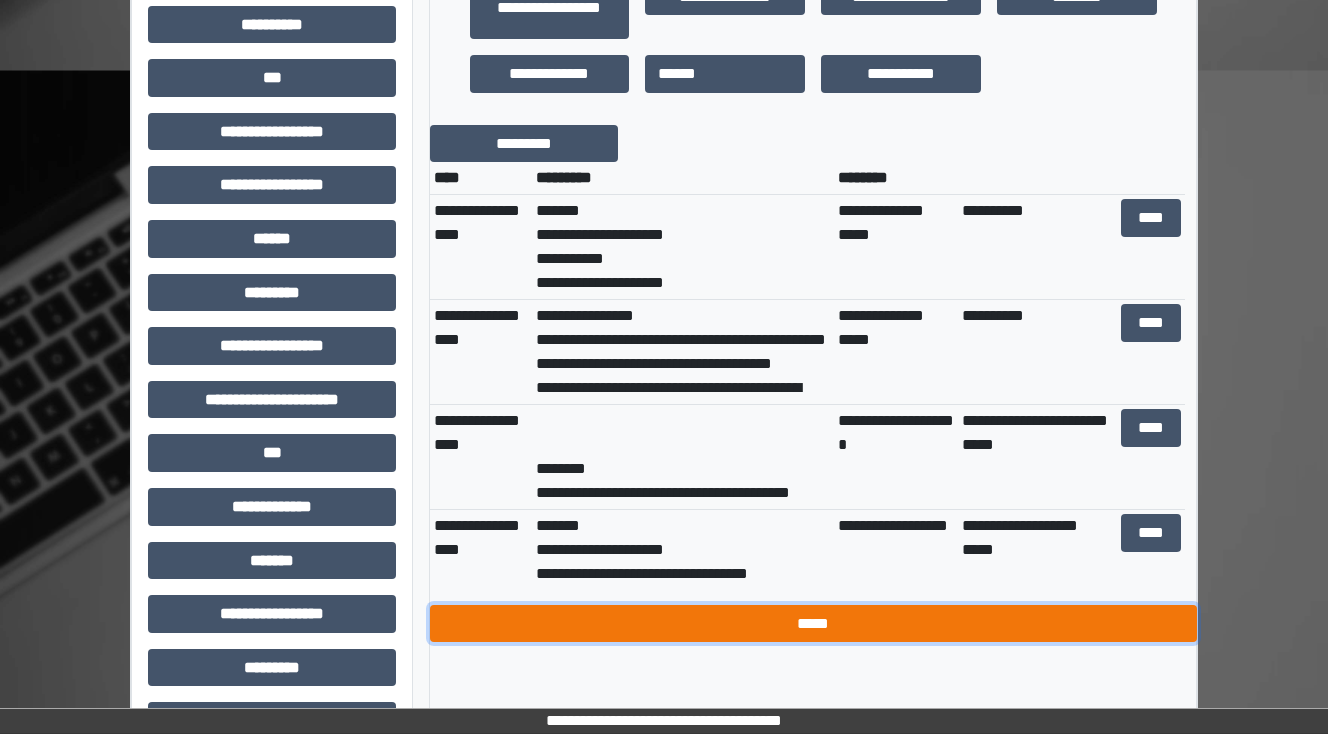 click on "*****" at bounding box center (813, 624) 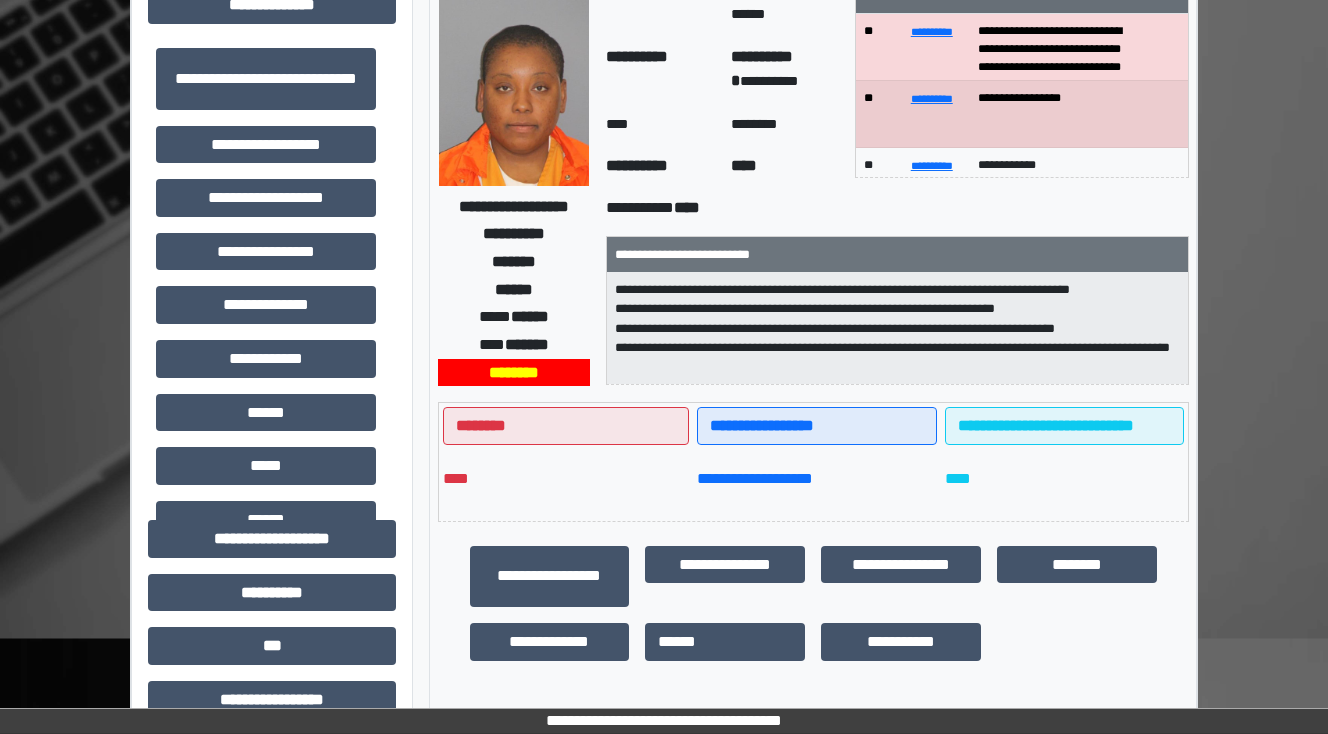 scroll, scrollTop: 0, scrollLeft: 0, axis: both 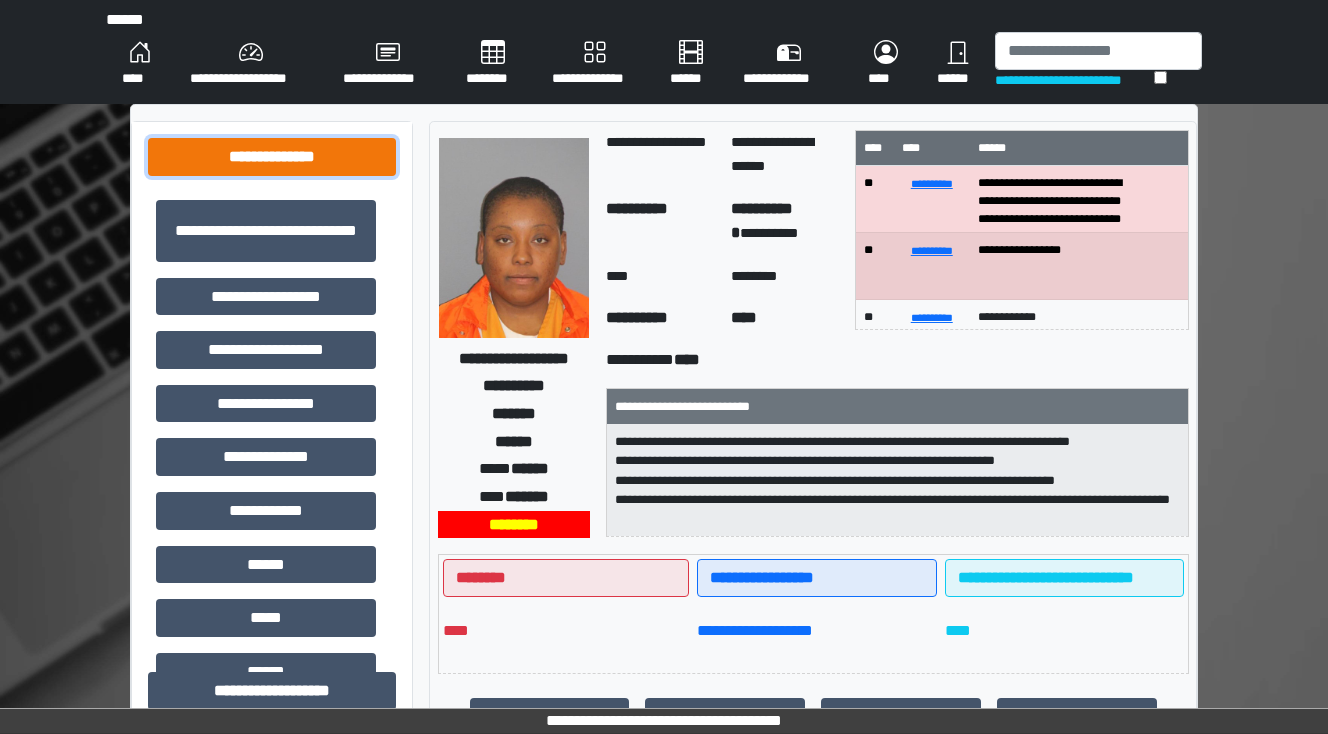 drag, startPoint x: 213, startPoint y: 156, endPoint x: 277, endPoint y: 154, distance: 64.03124 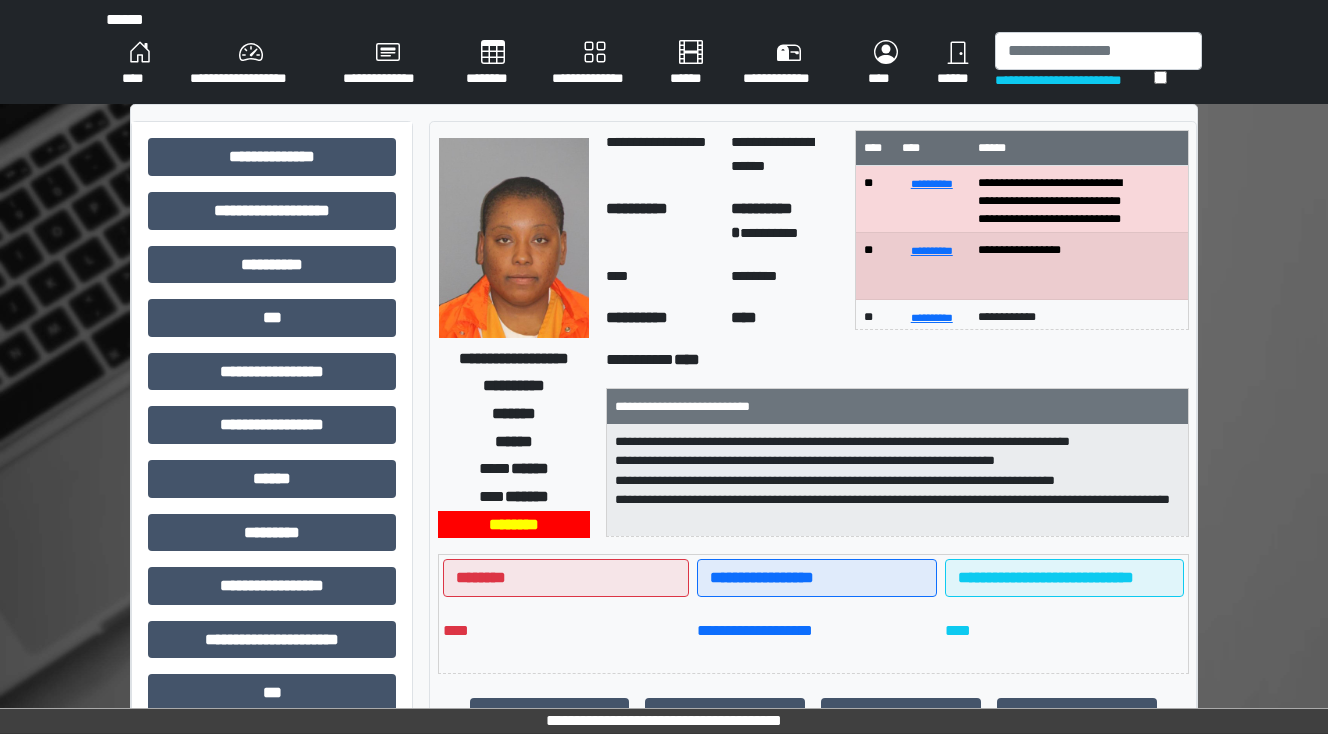 click on "********" at bounding box center [493, 64] 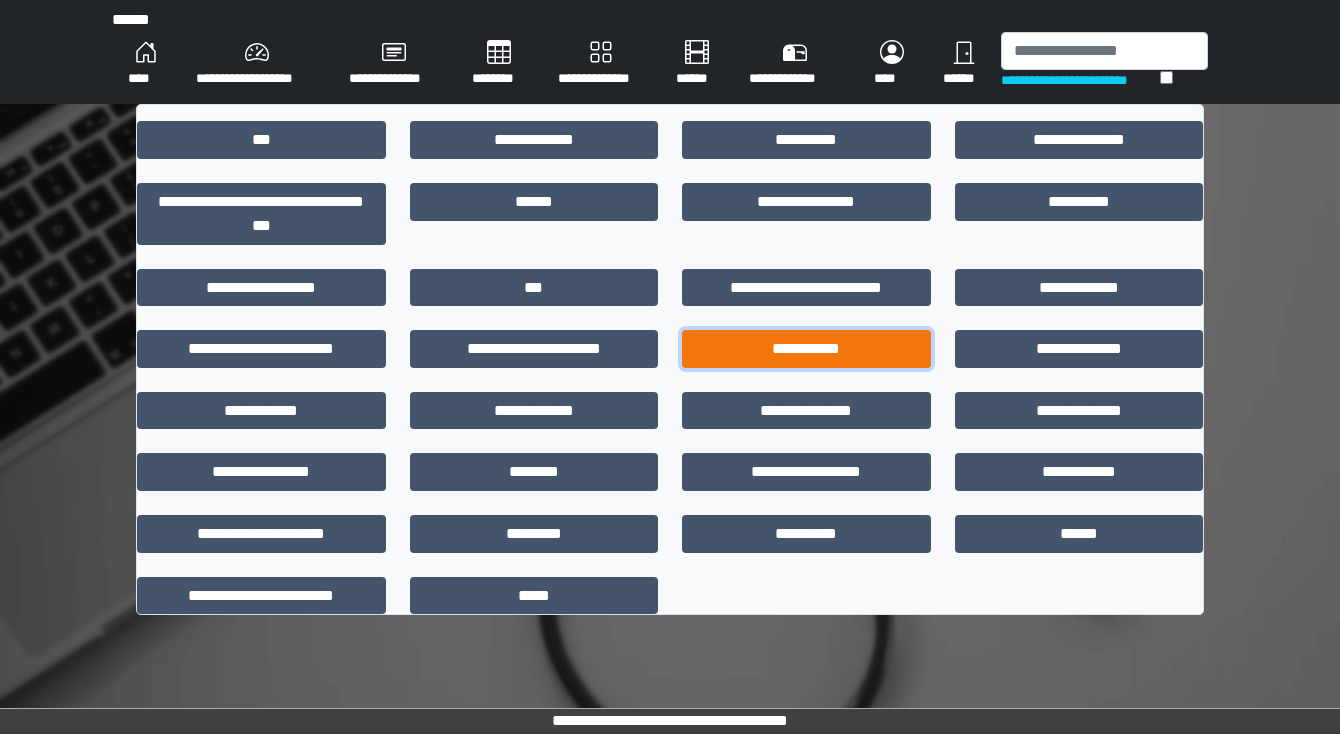 click on "**********" at bounding box center [806, 349] 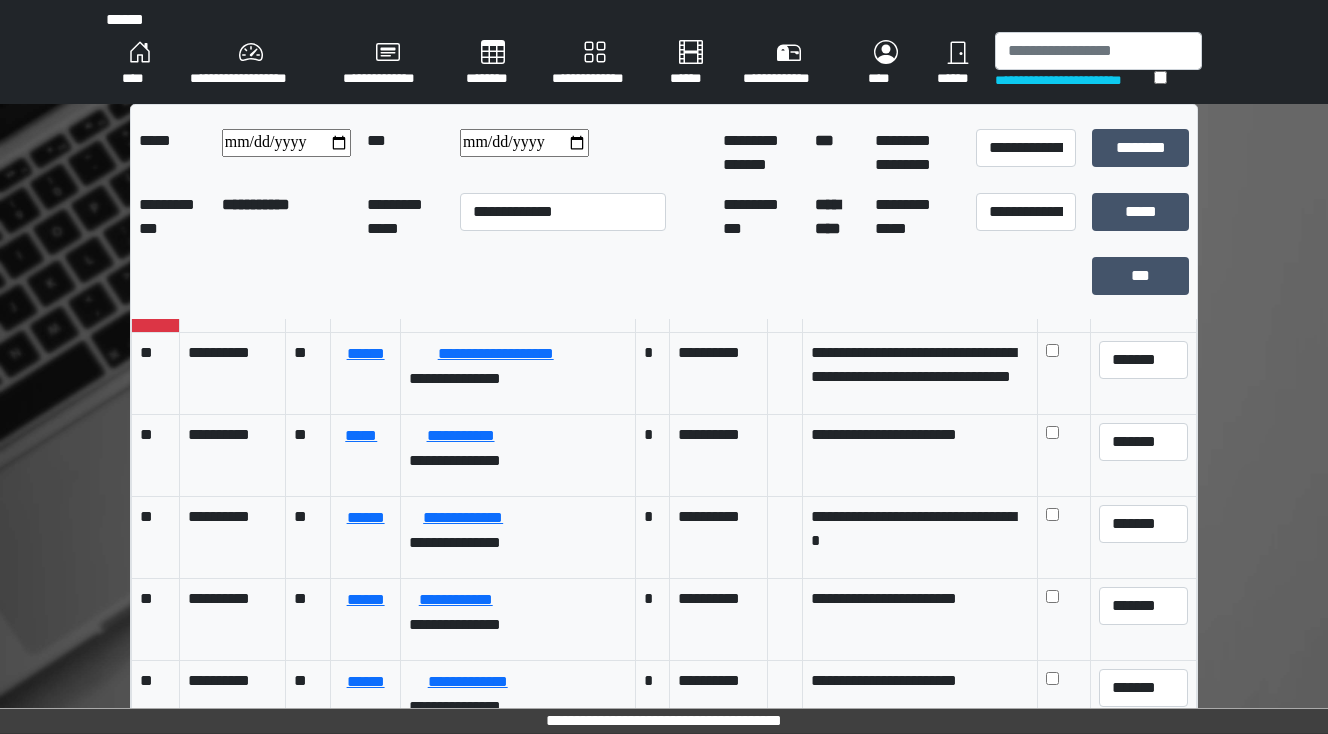 scroll, scrollTop: 160, scrollLeft: 0, axis: vertical 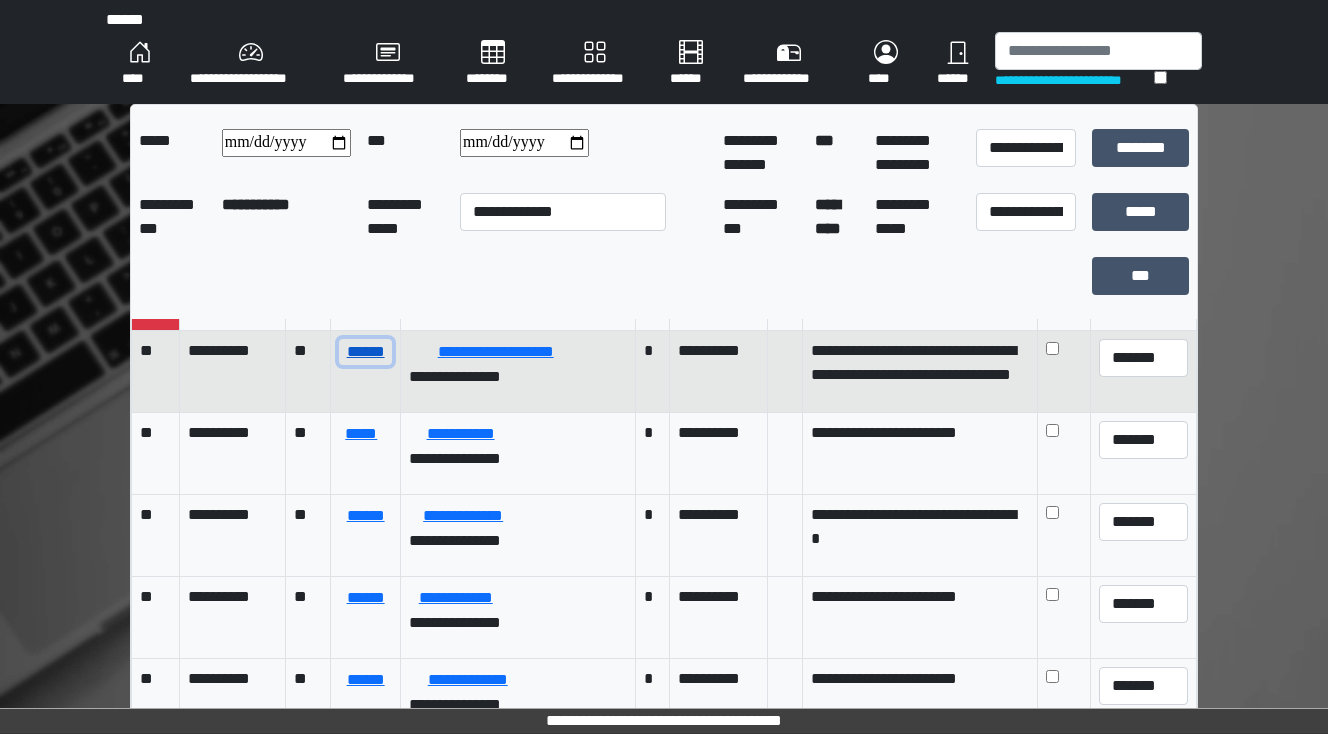 click on "******" at bounding box center (365, 352) 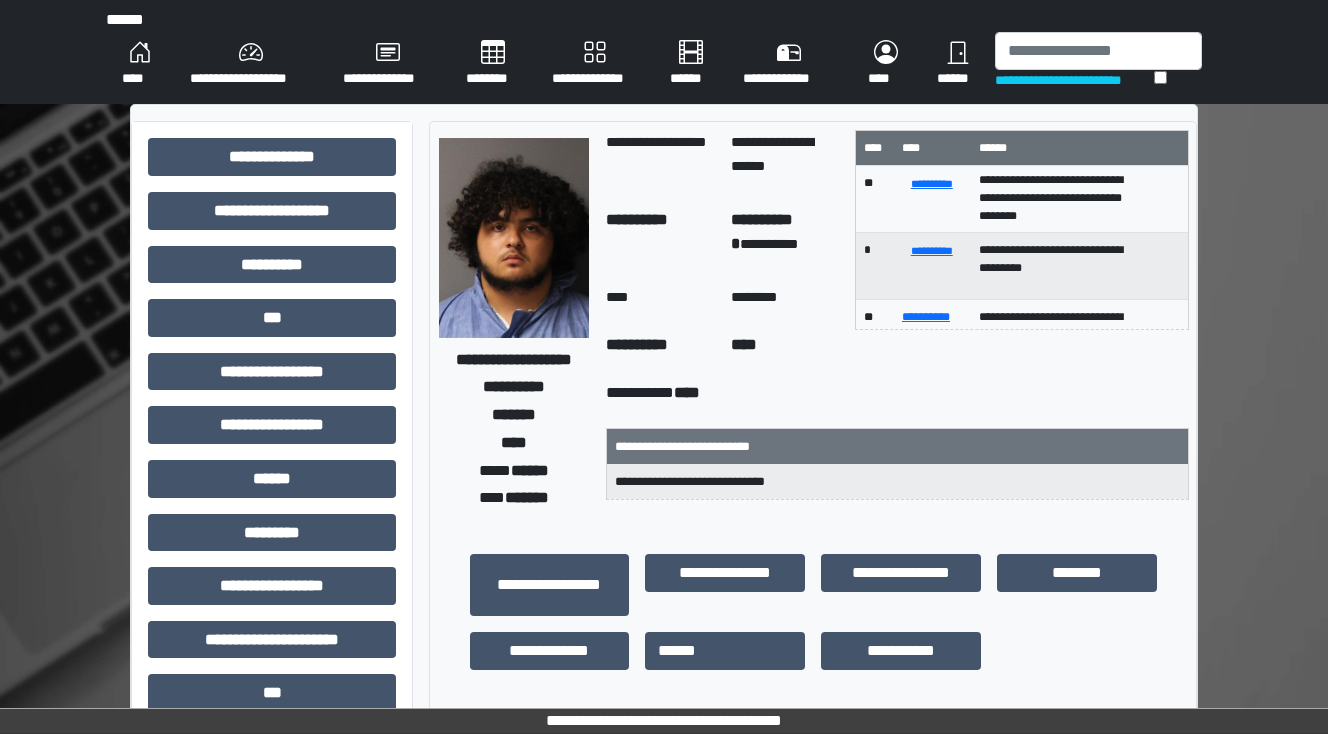 scroll, scrollTop: 4, scrollLeft: 0, axis: vertical 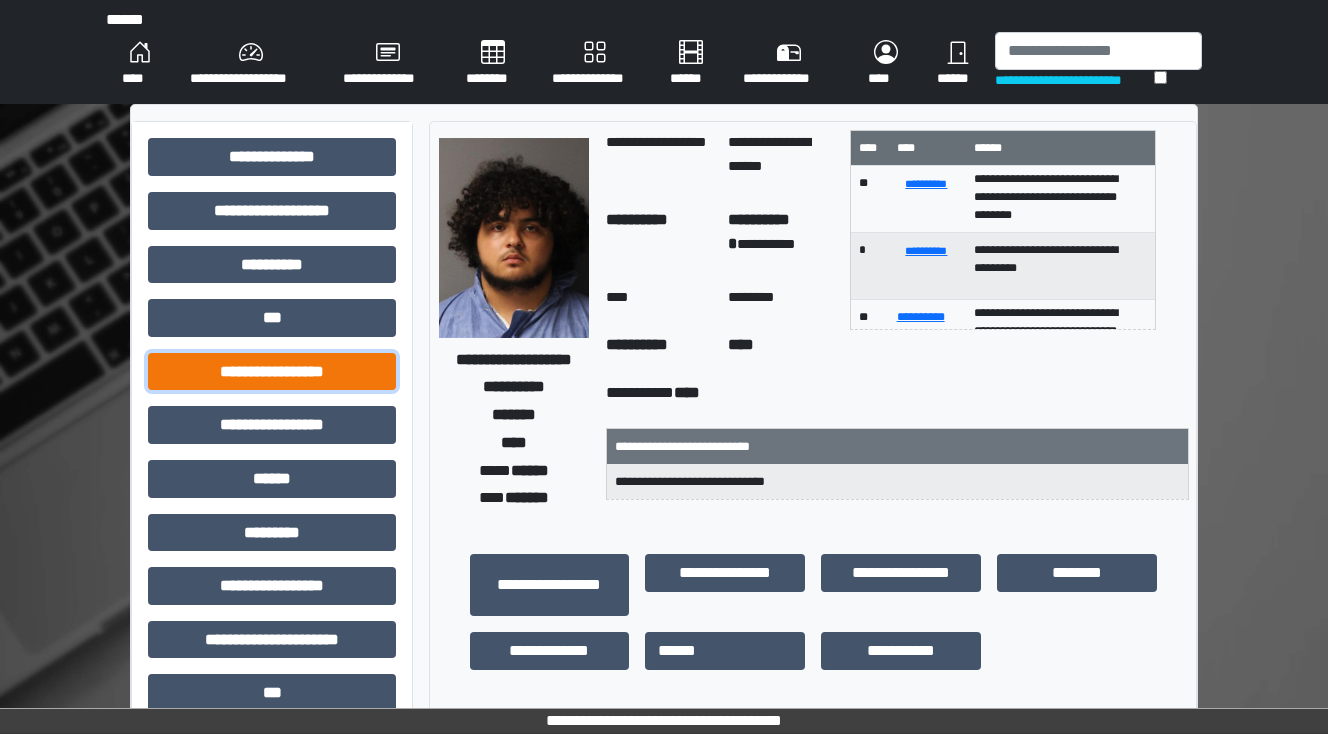 click on "**********" at bounding box center (272, 372) 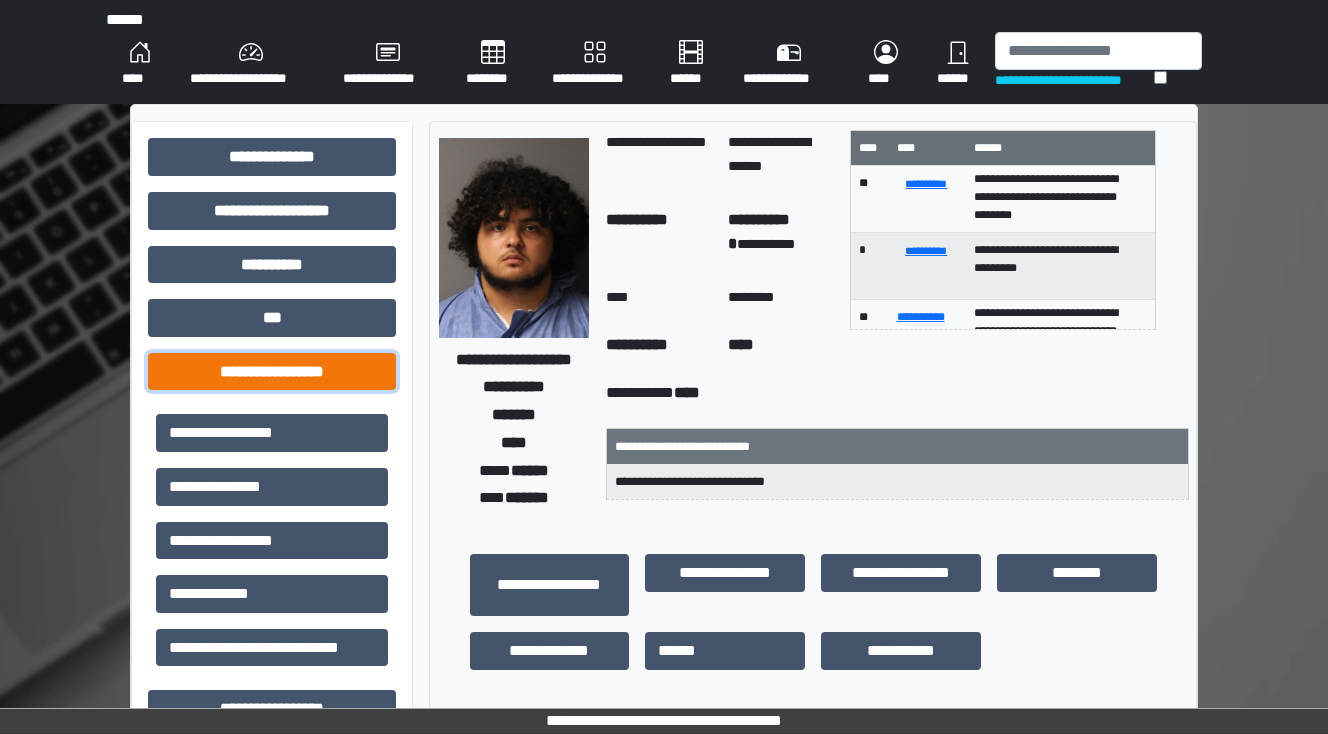 click on "**********" at bounding box center (272, 372) 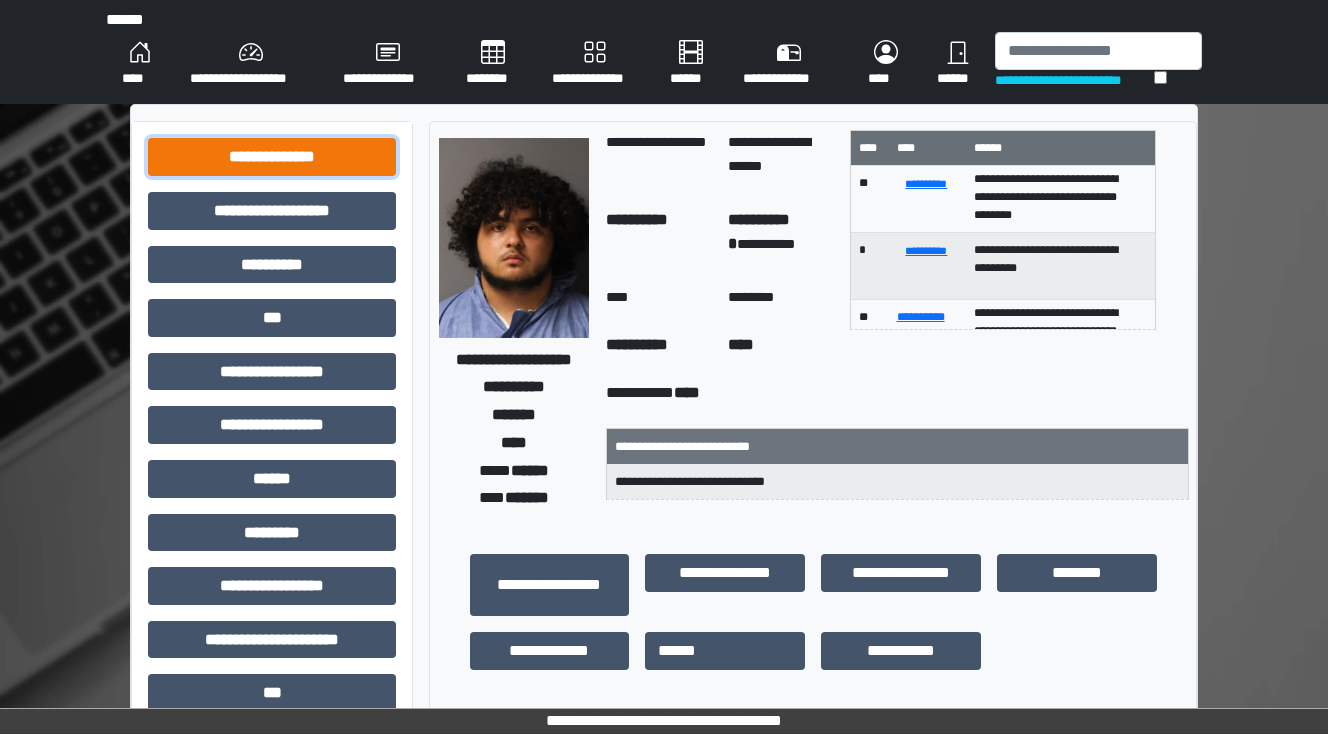 click on "**********" at bounding box center (272, 157) 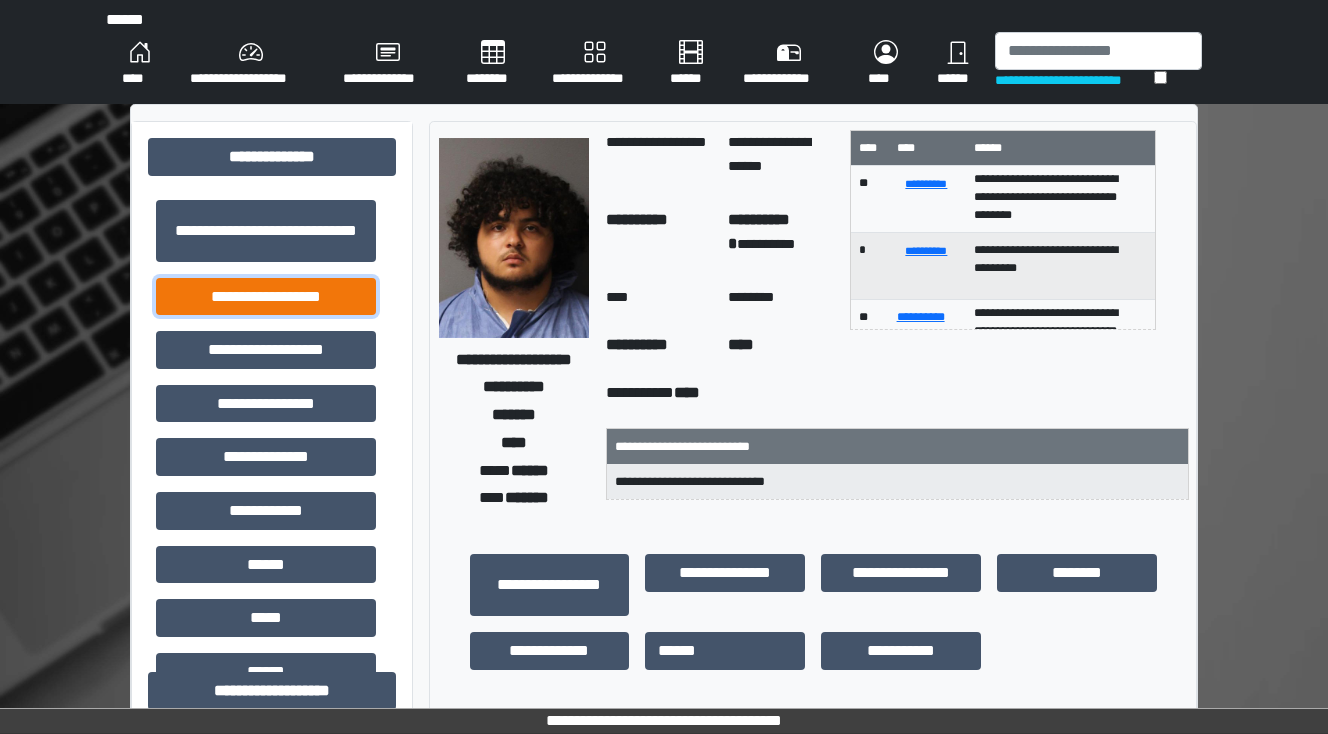 click on "**********" at bounding box center (266, 297) 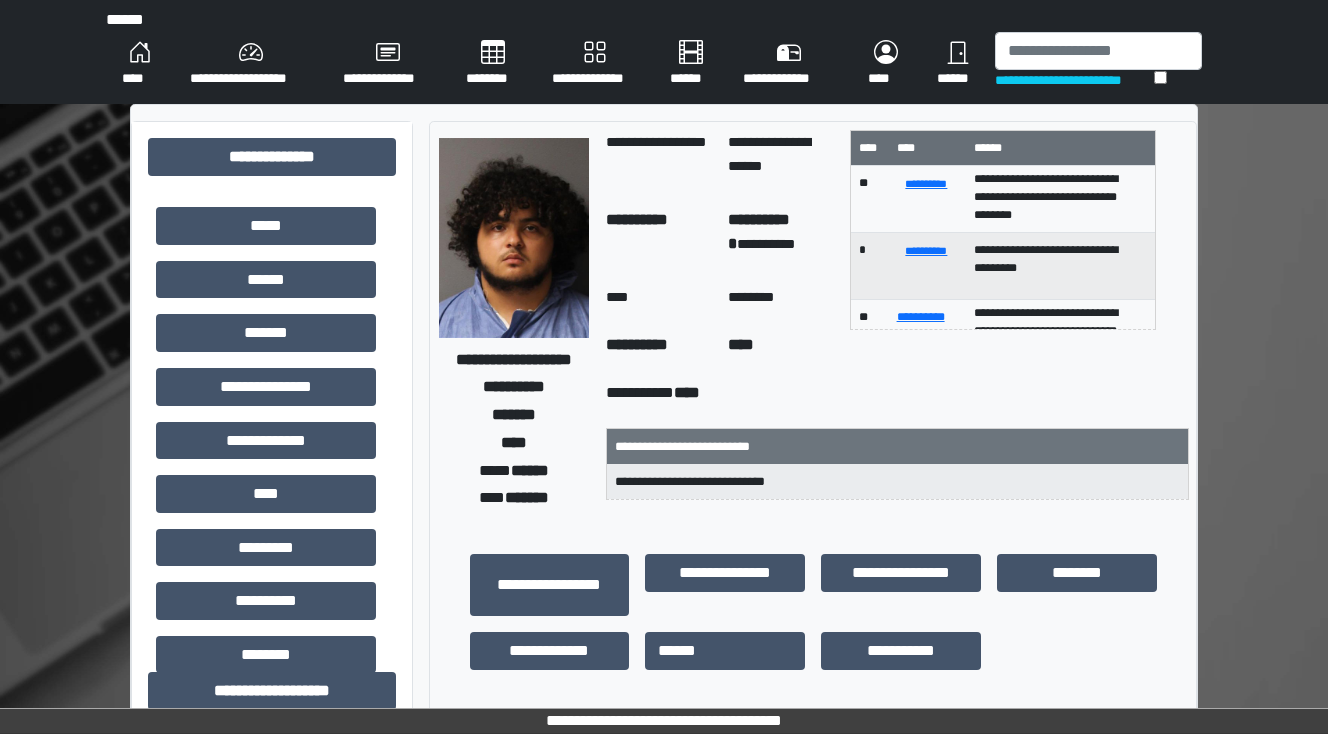 scroll, scrollTop: 400, scrollLeft: 0, axis: vertical 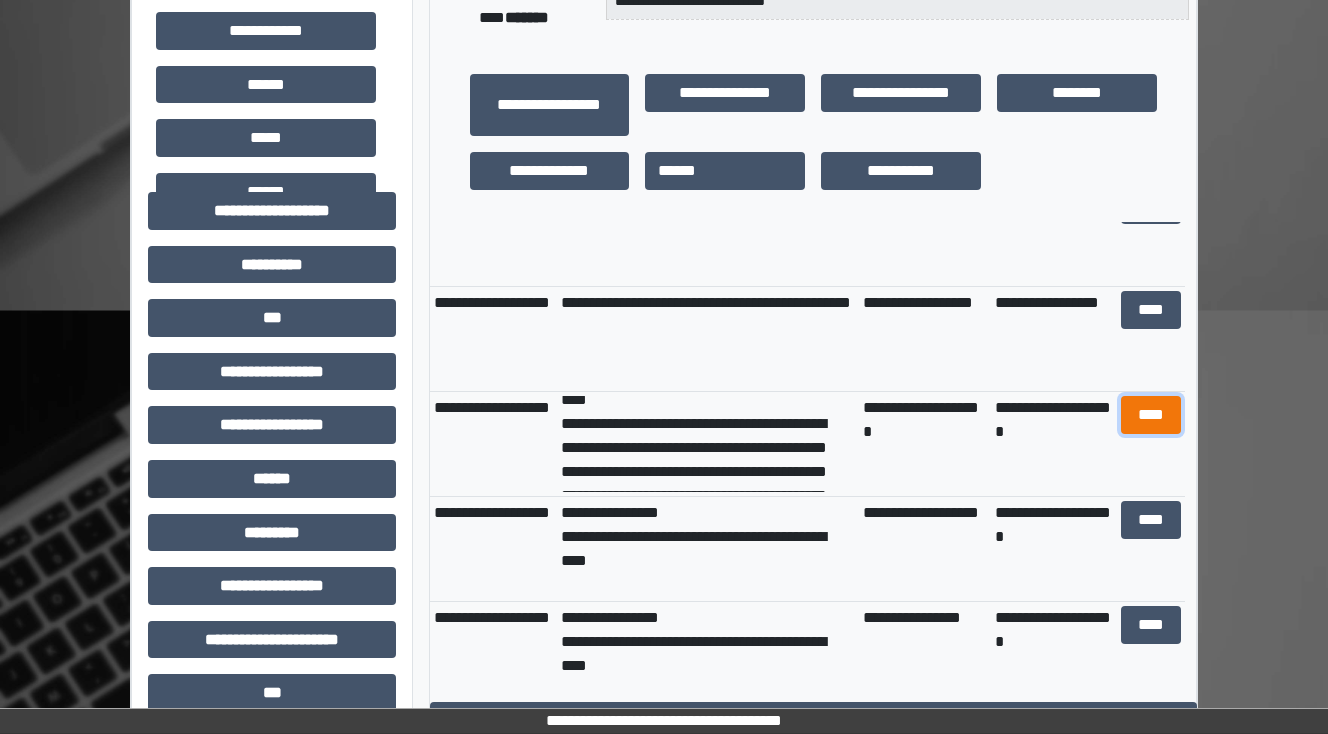 click on "****" at bounding box center [1150, 415] 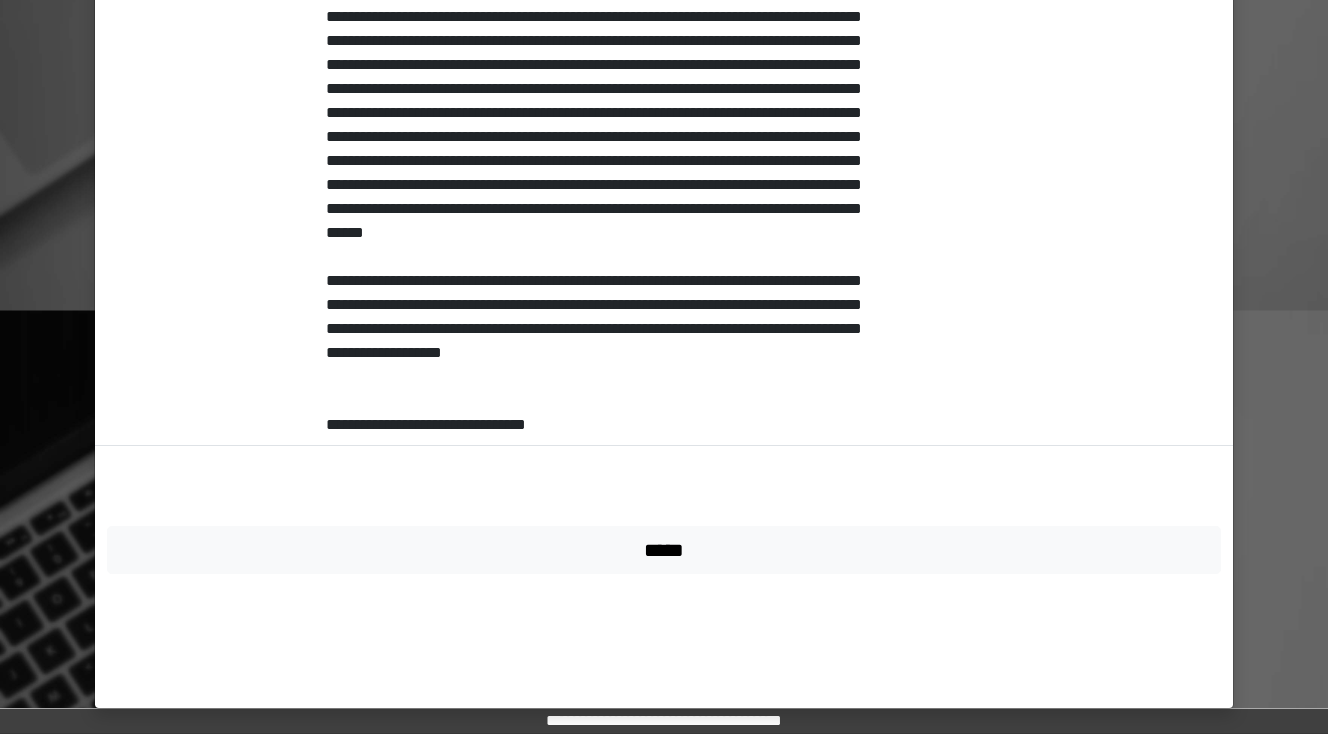scroll, scrollTop: 1108, scrollLeft: 0, axis: vertical 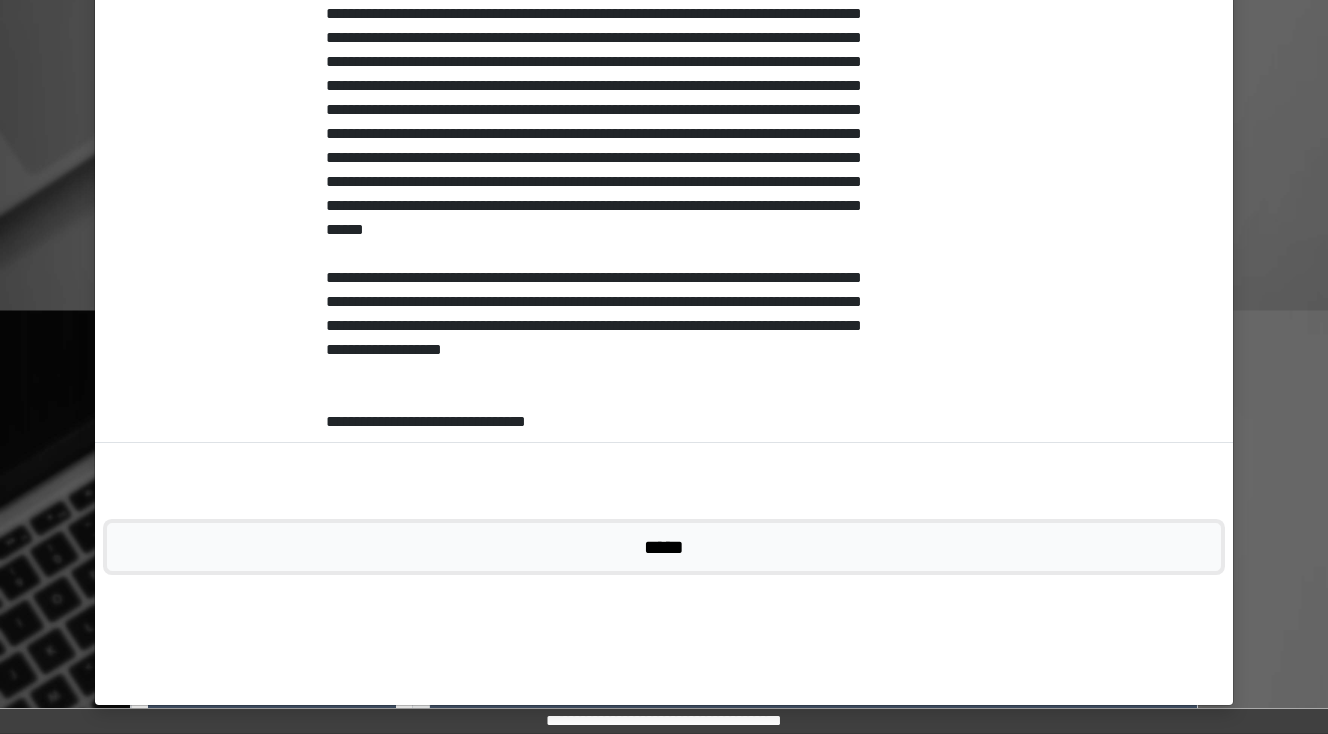 click on "*****" at bounding box center [664, 547] 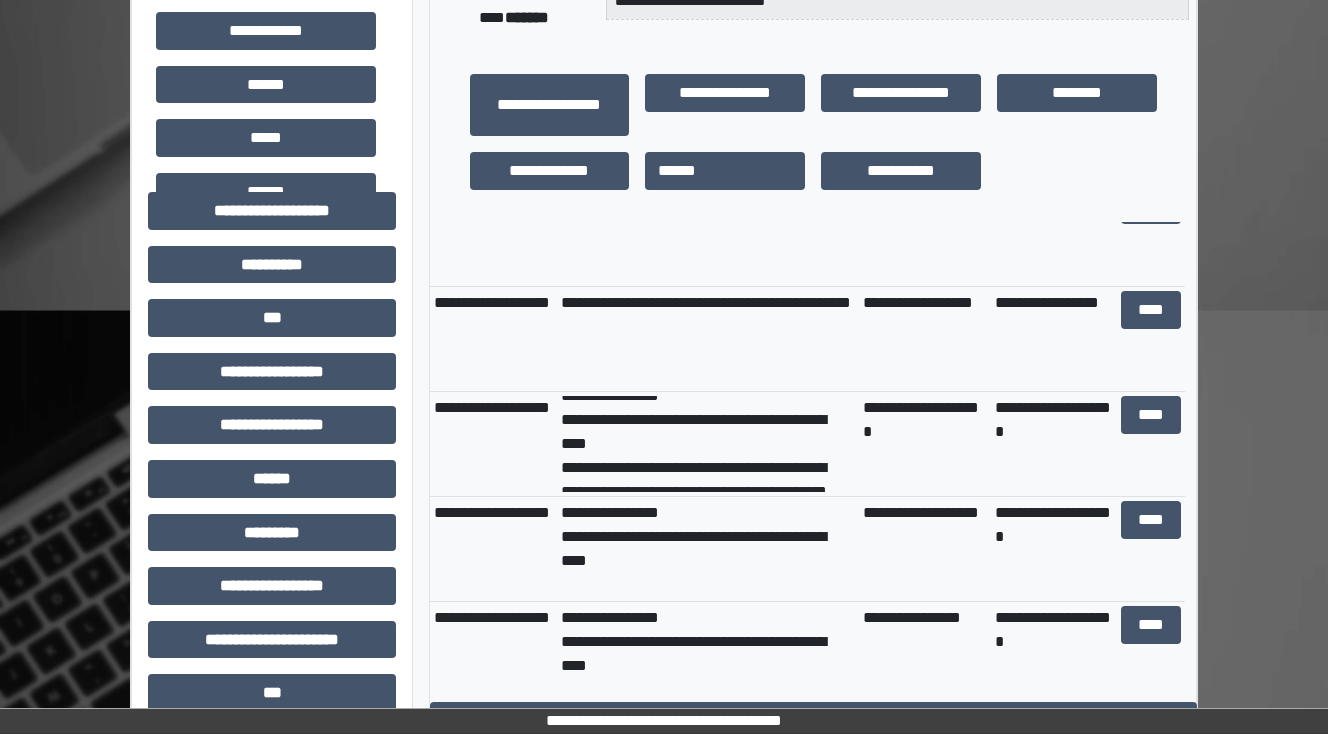scroll, scrollTop: 240, scrollLeft: 0, axis: vertical 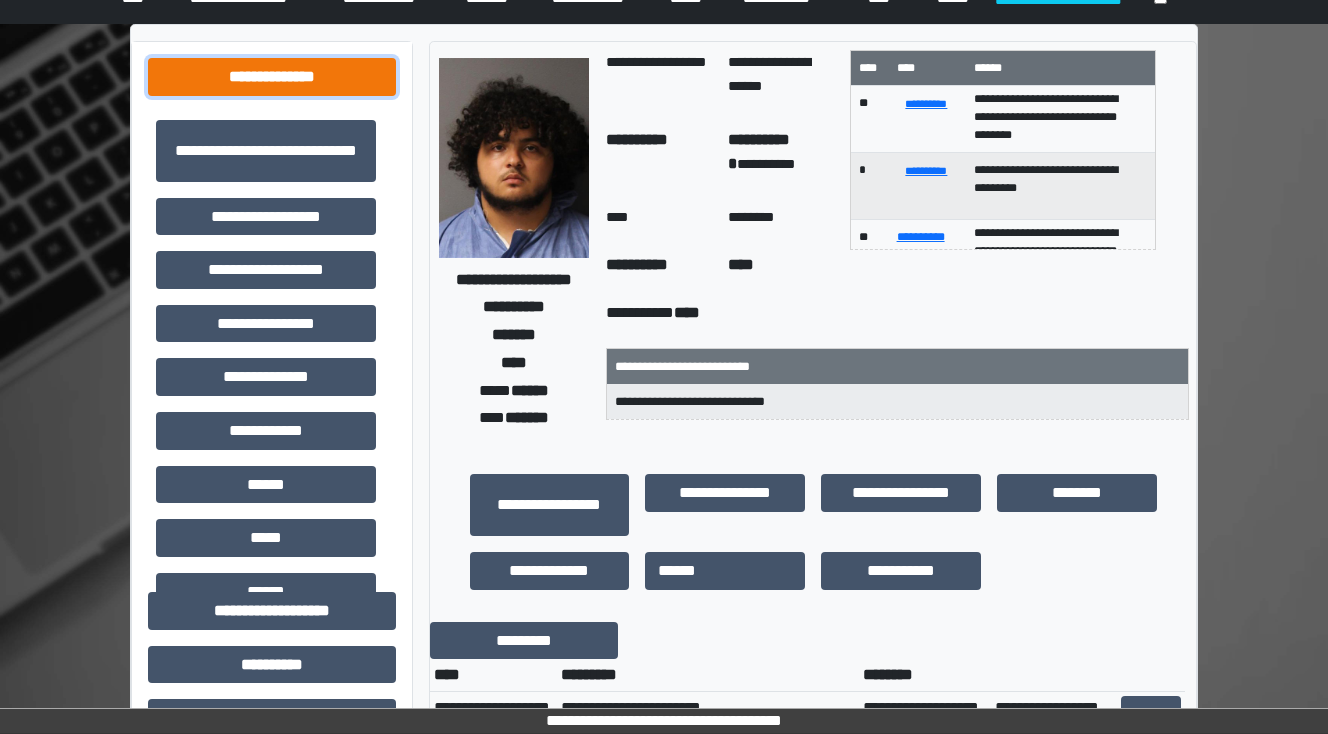 click on "**********" at bounding box center (272, 77) 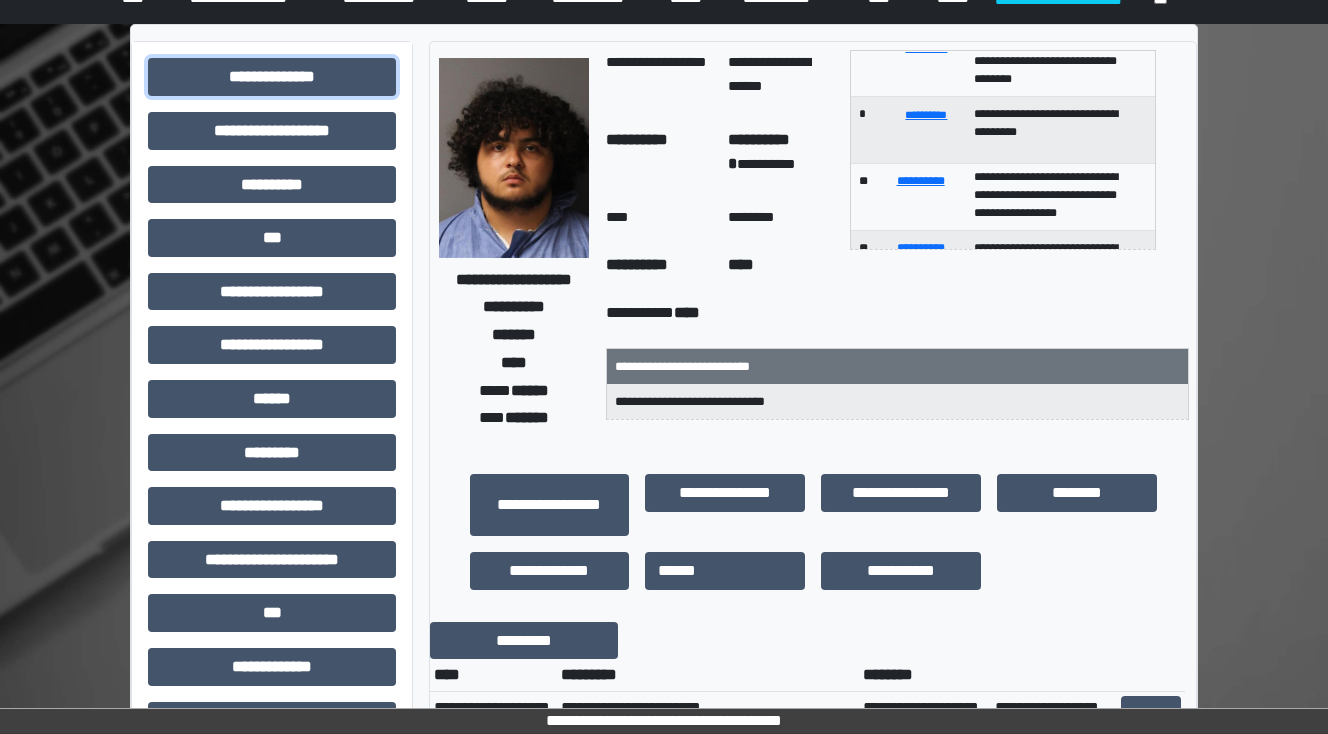 scroll, scrollTop: 0, scrollLeft: 0, axis: both 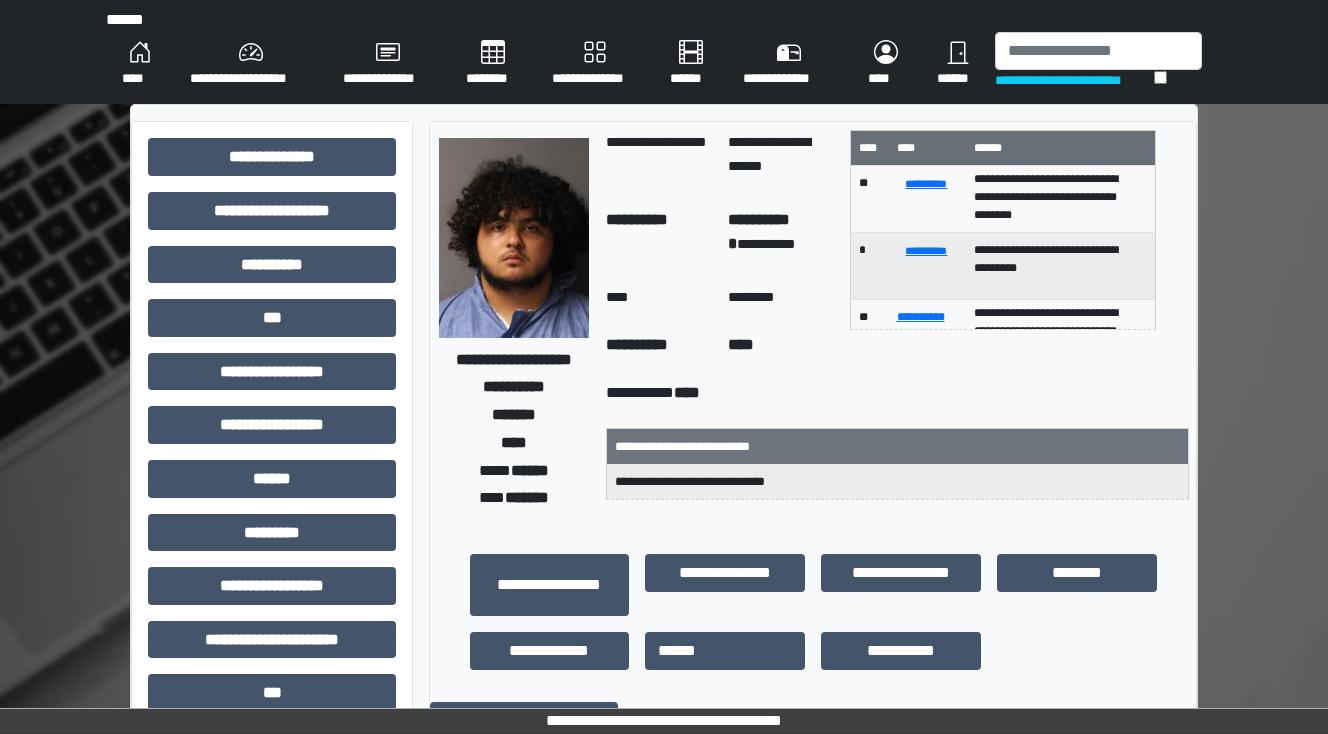 click on "****" at bounding box center (140, 64) 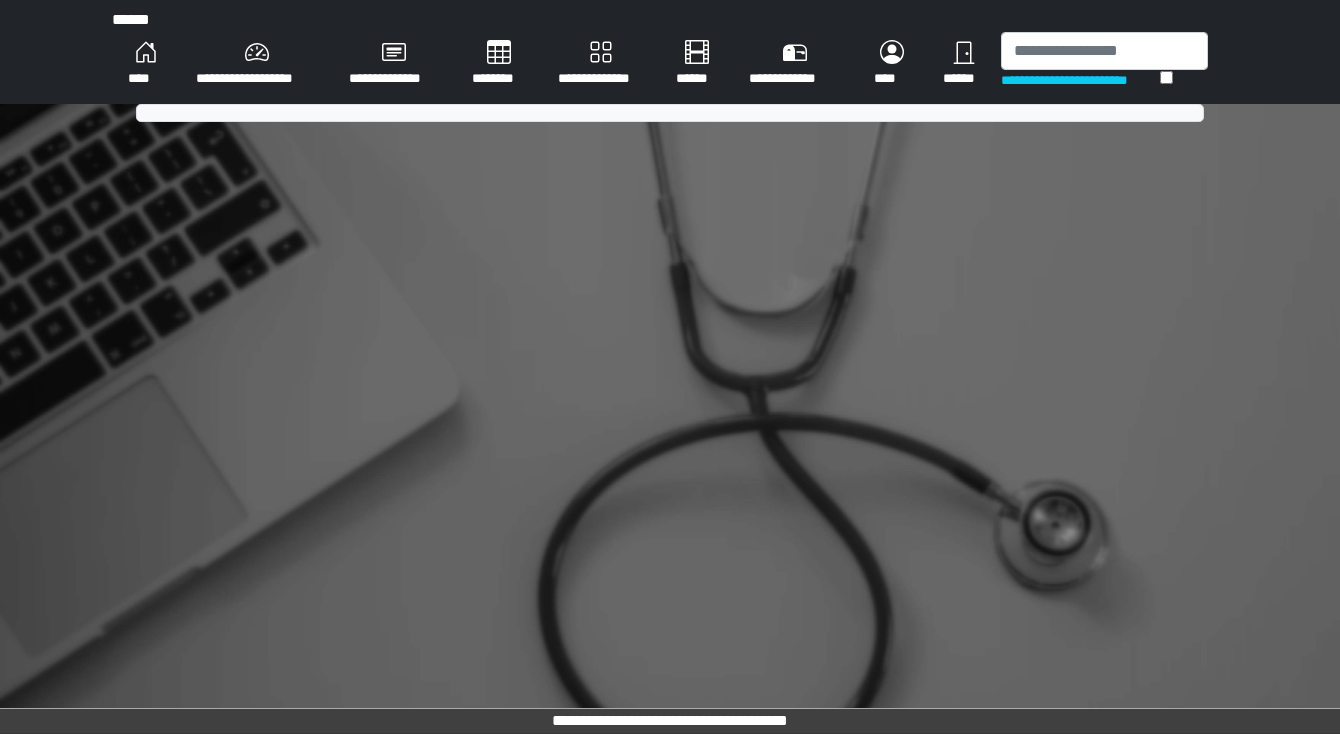 scroll, scrollTop: 0, scrollLeft: 0, axis: both 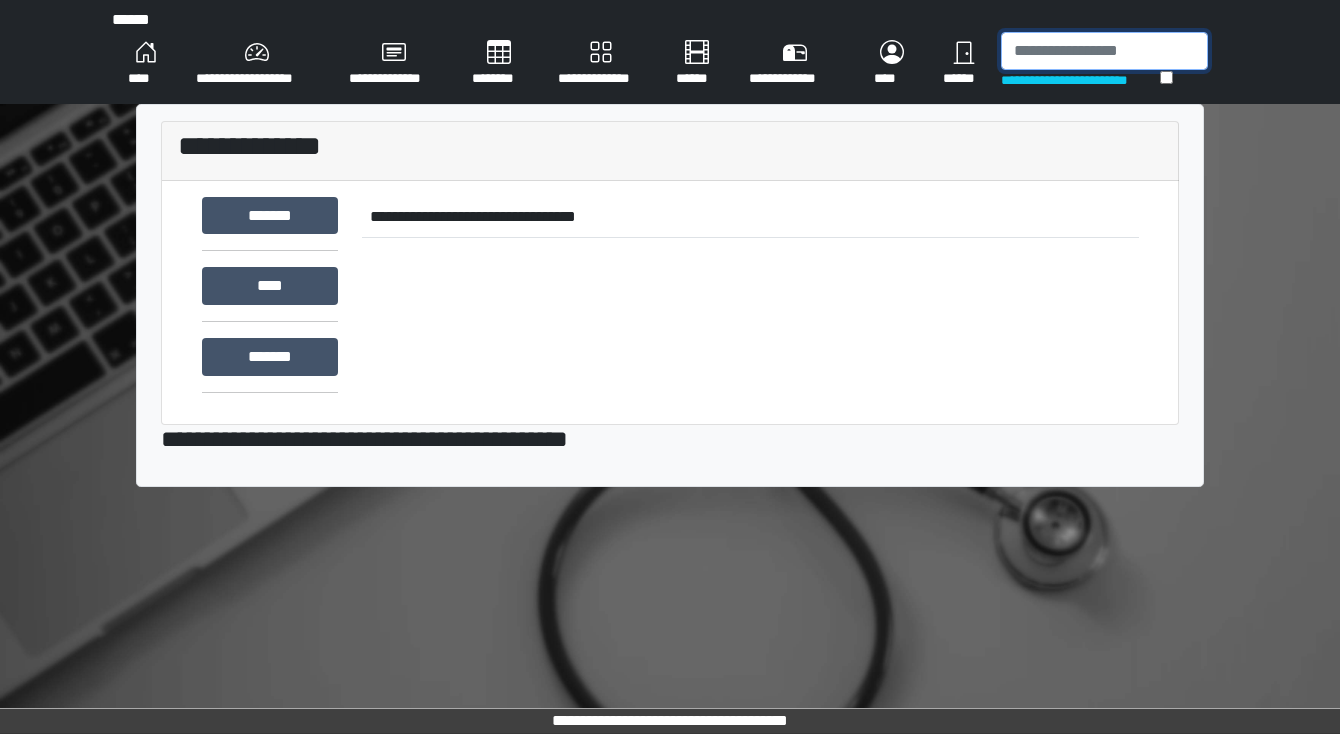 click at bounding box center (1104, 51) 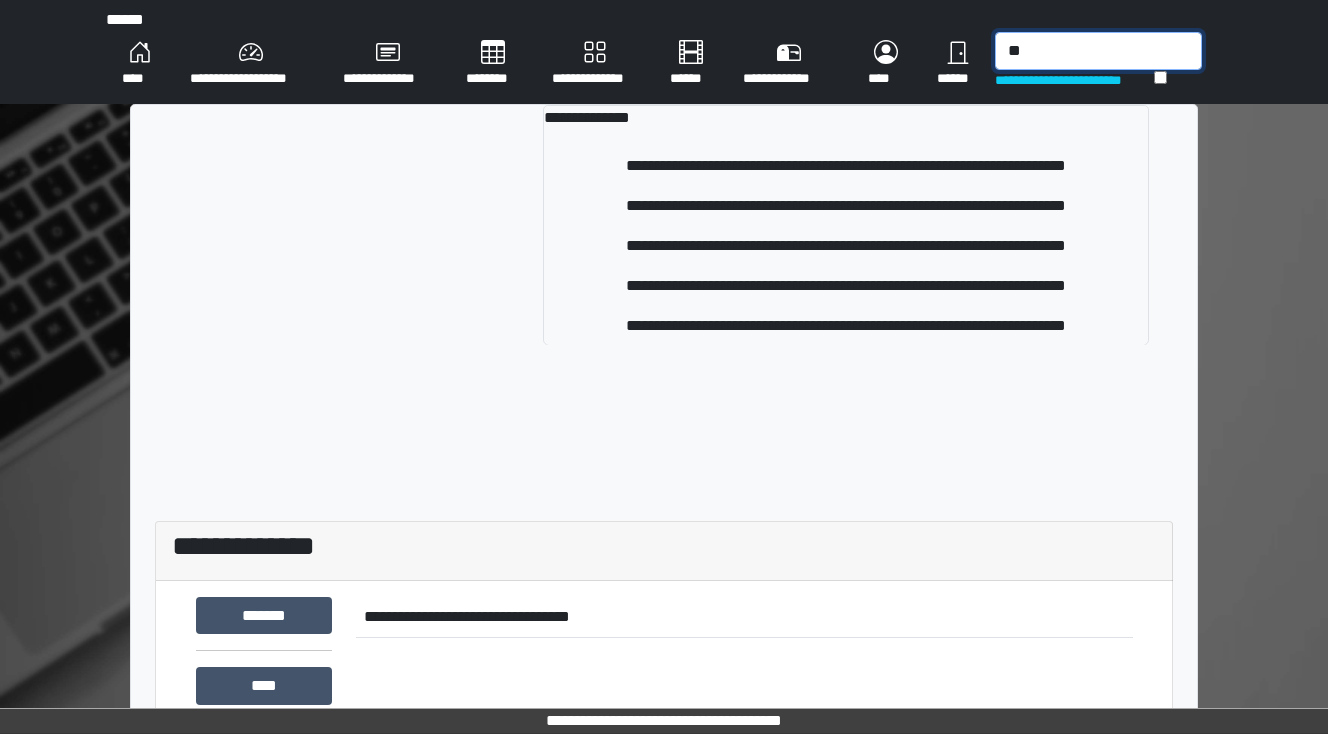 type on "*" 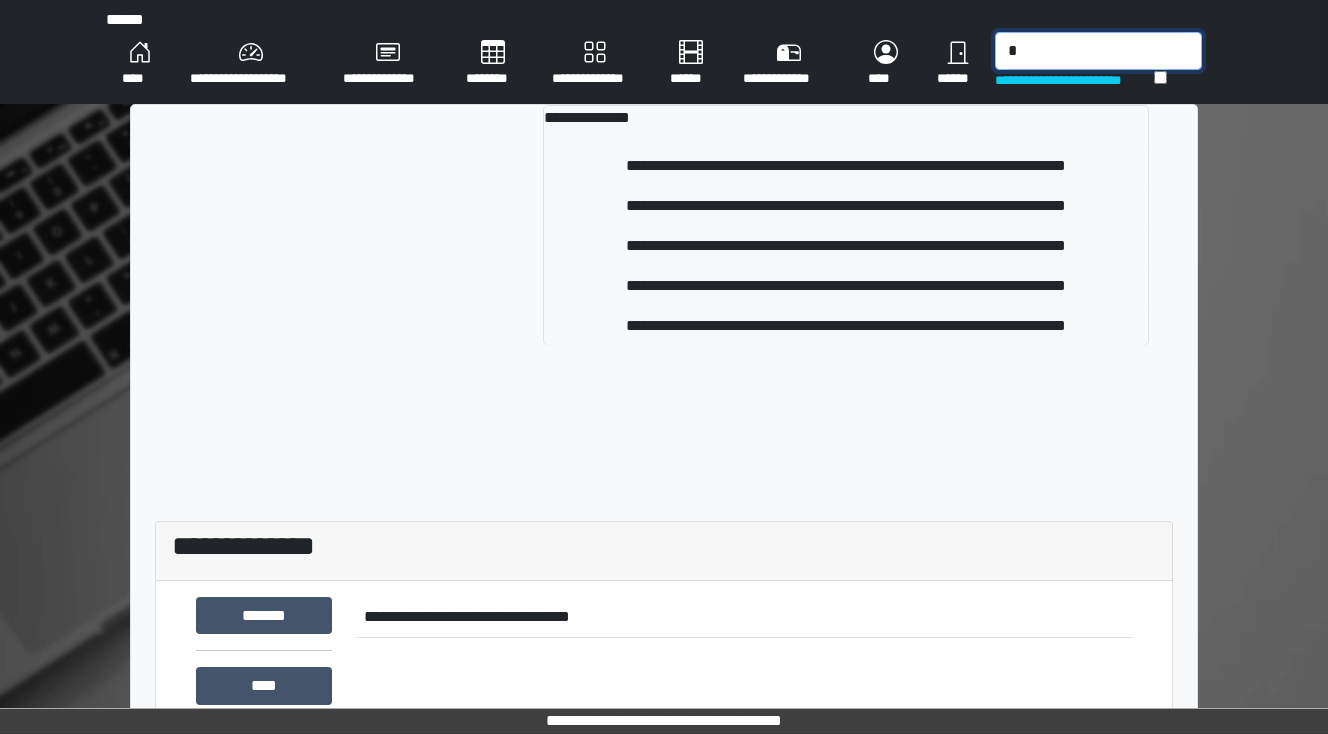 type 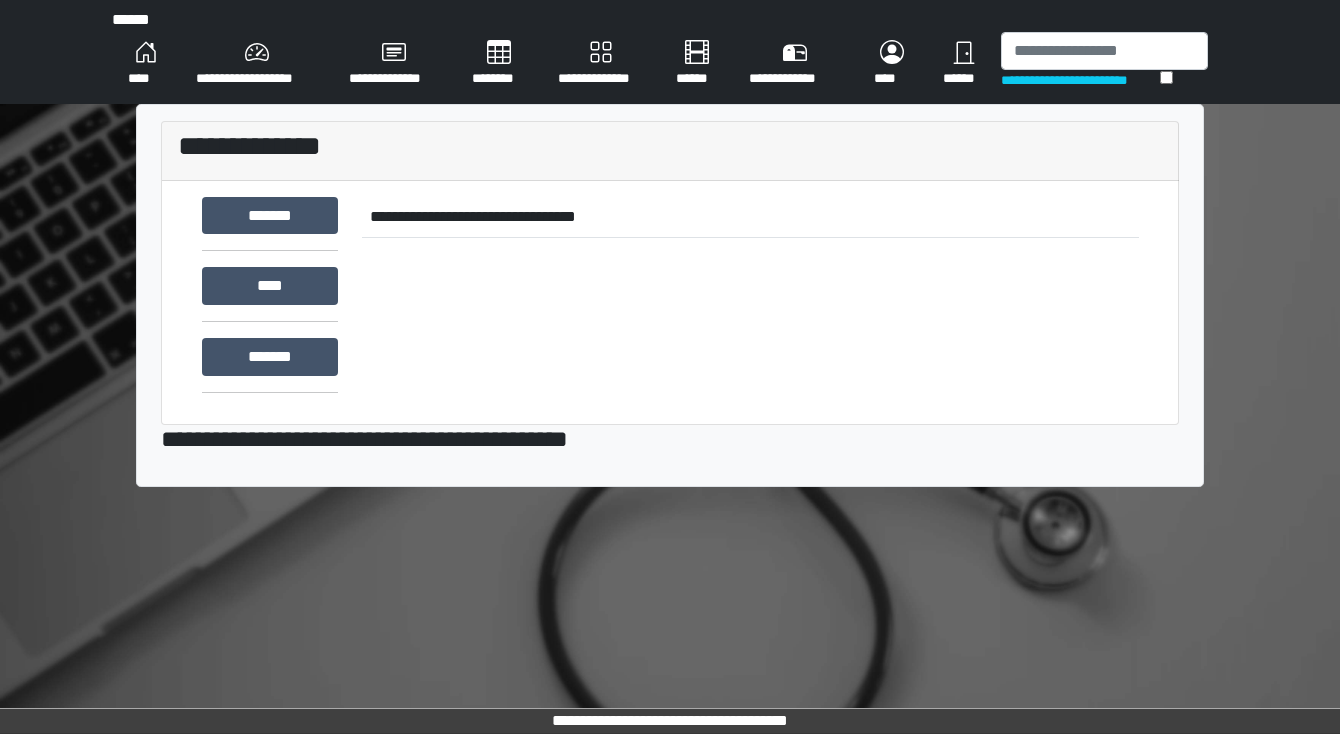 click on "********" at bounding box center (499, 64) 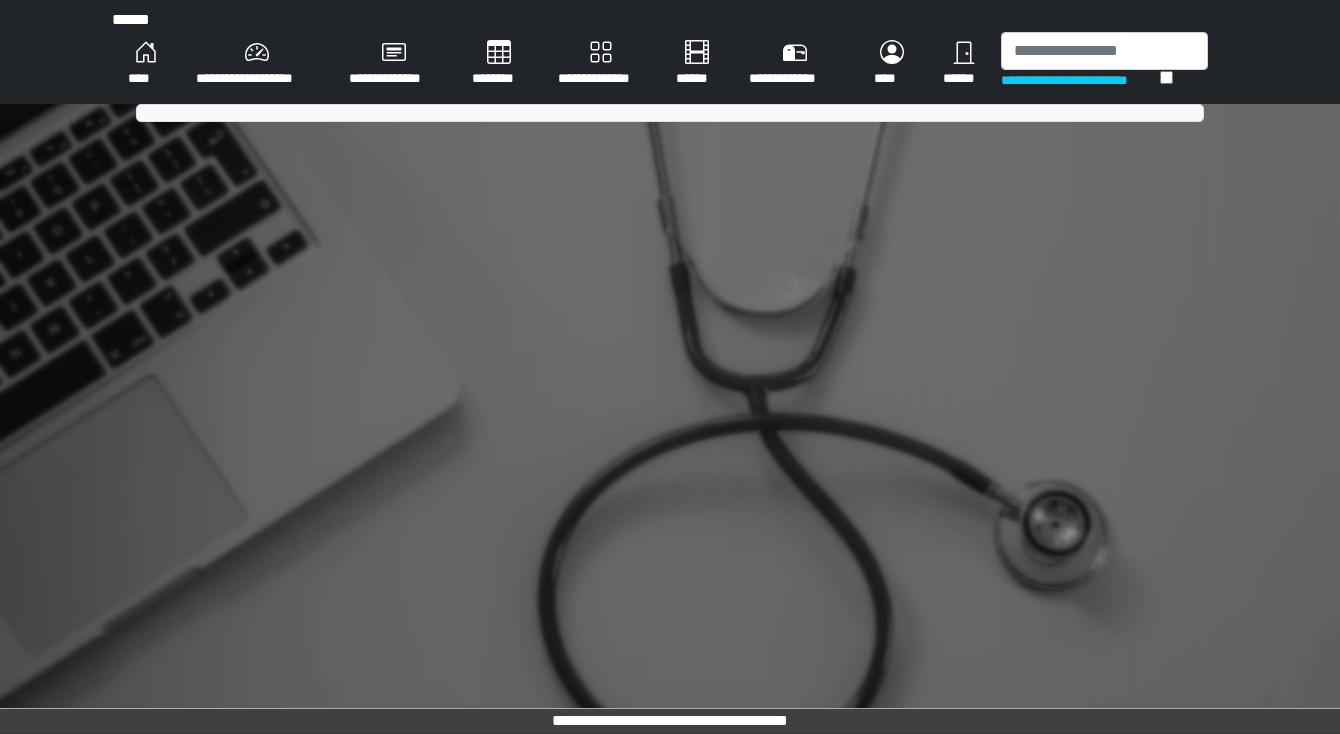 scroll, scrollTop: 0, scrollLeft: 0, axis: both 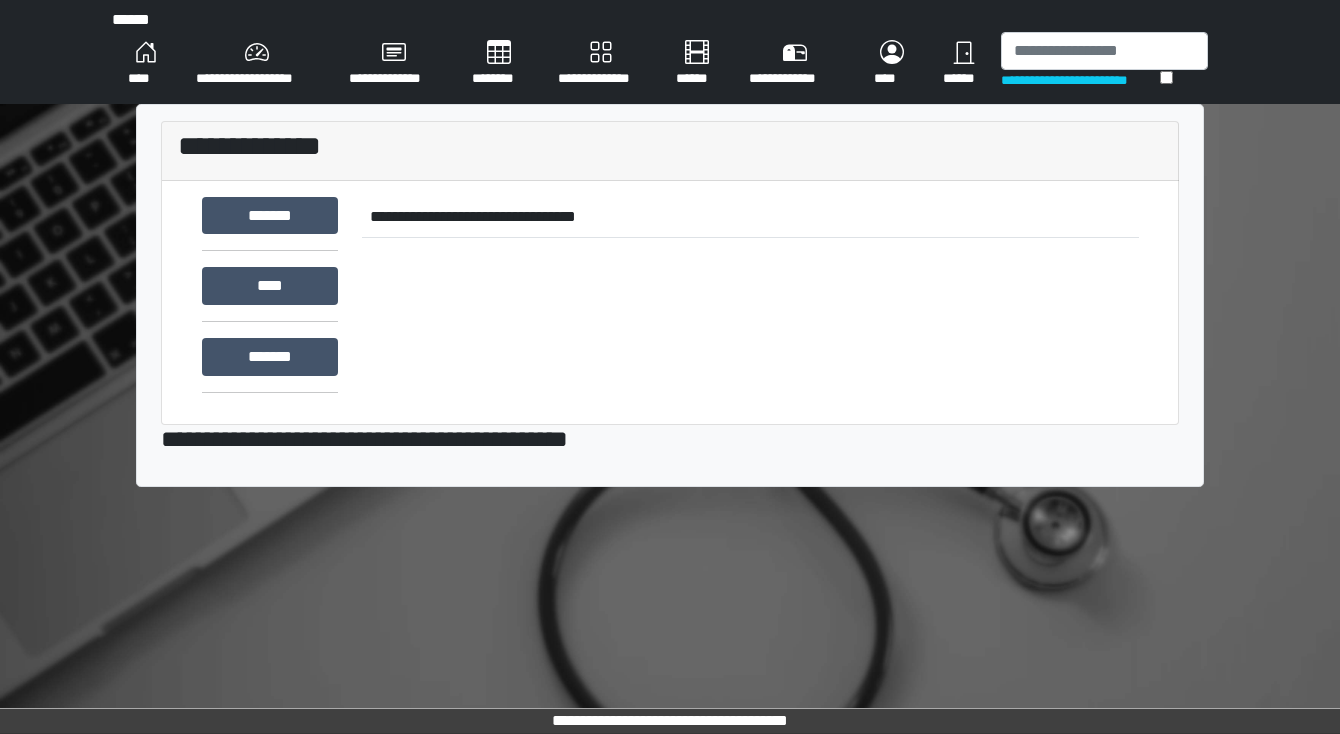 click on "********" at bounding box center (499, 64) 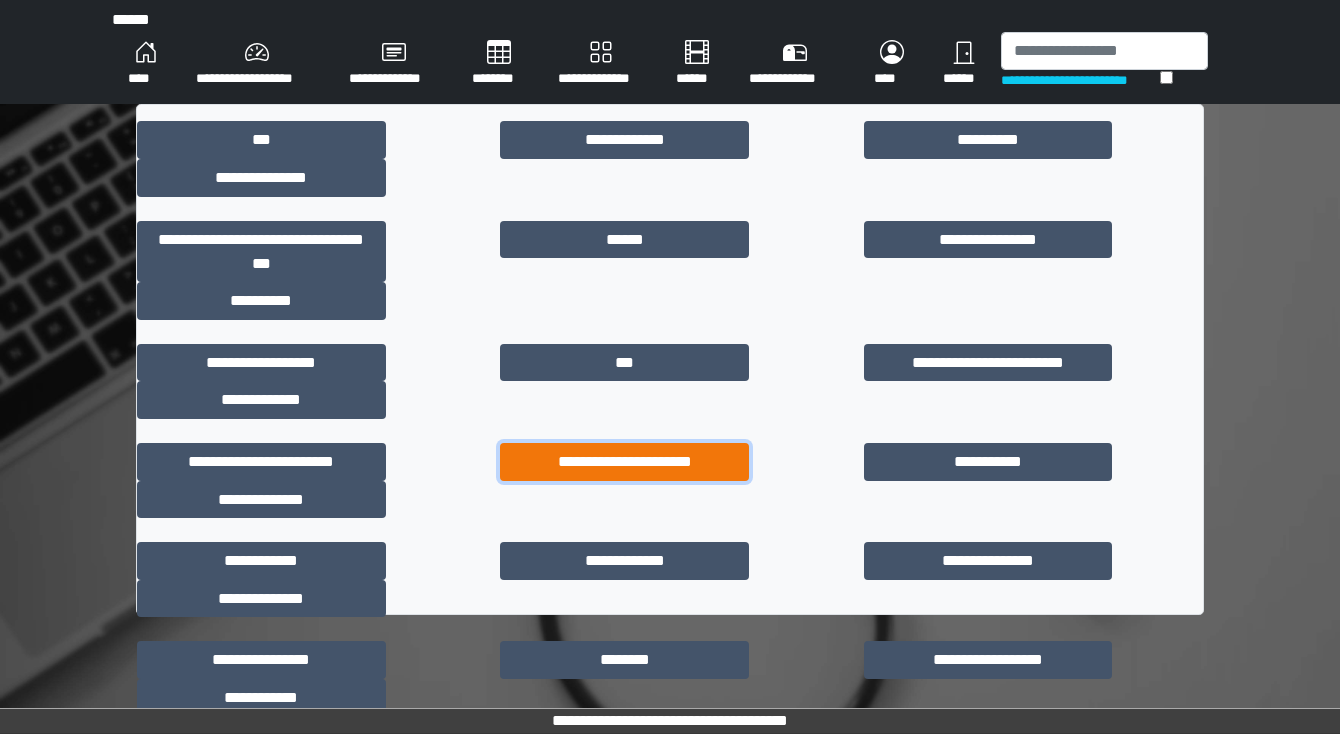 click on "**********" at bounding box center [624, 462] 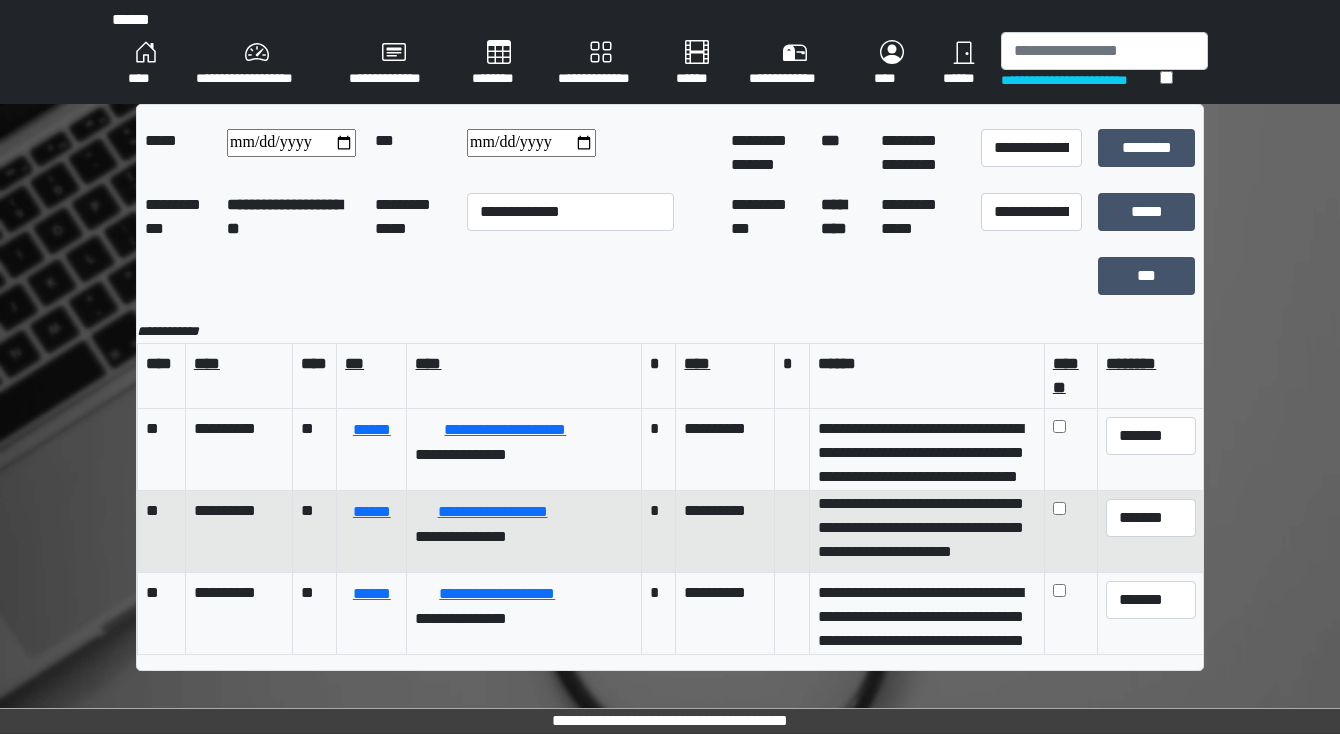 scroll, scrollTop: 0, scrollLeft: 0, axis: both 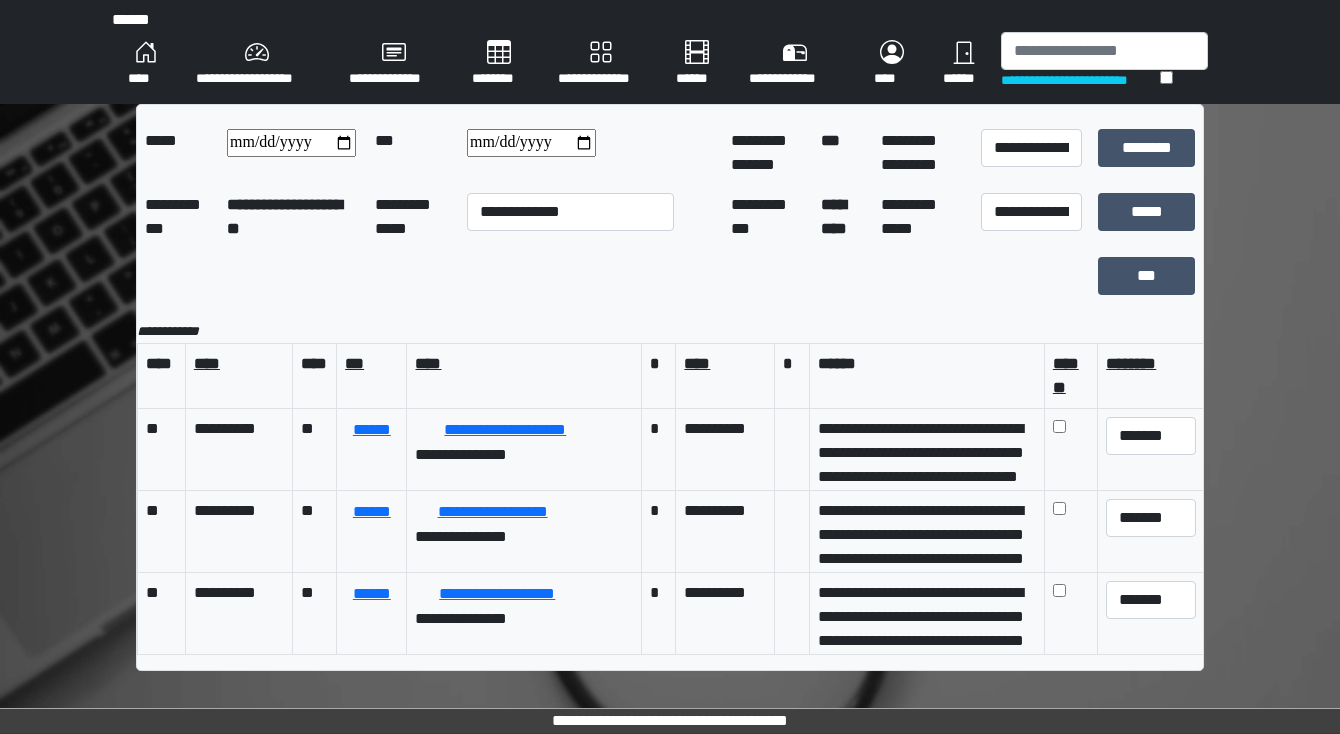 click on "****" at bounding box center [146, 64] 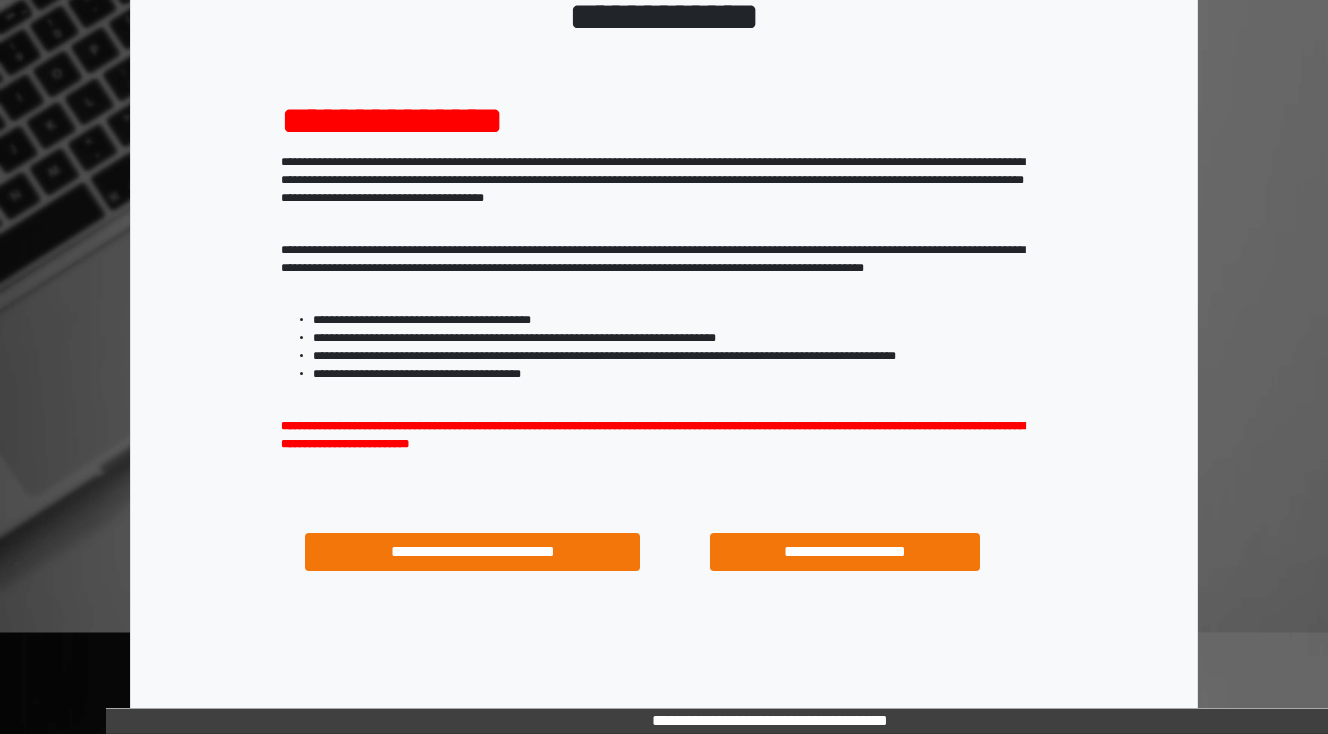 scroll, scrollTop: 160, scrollLeft: 0, axis: vertical 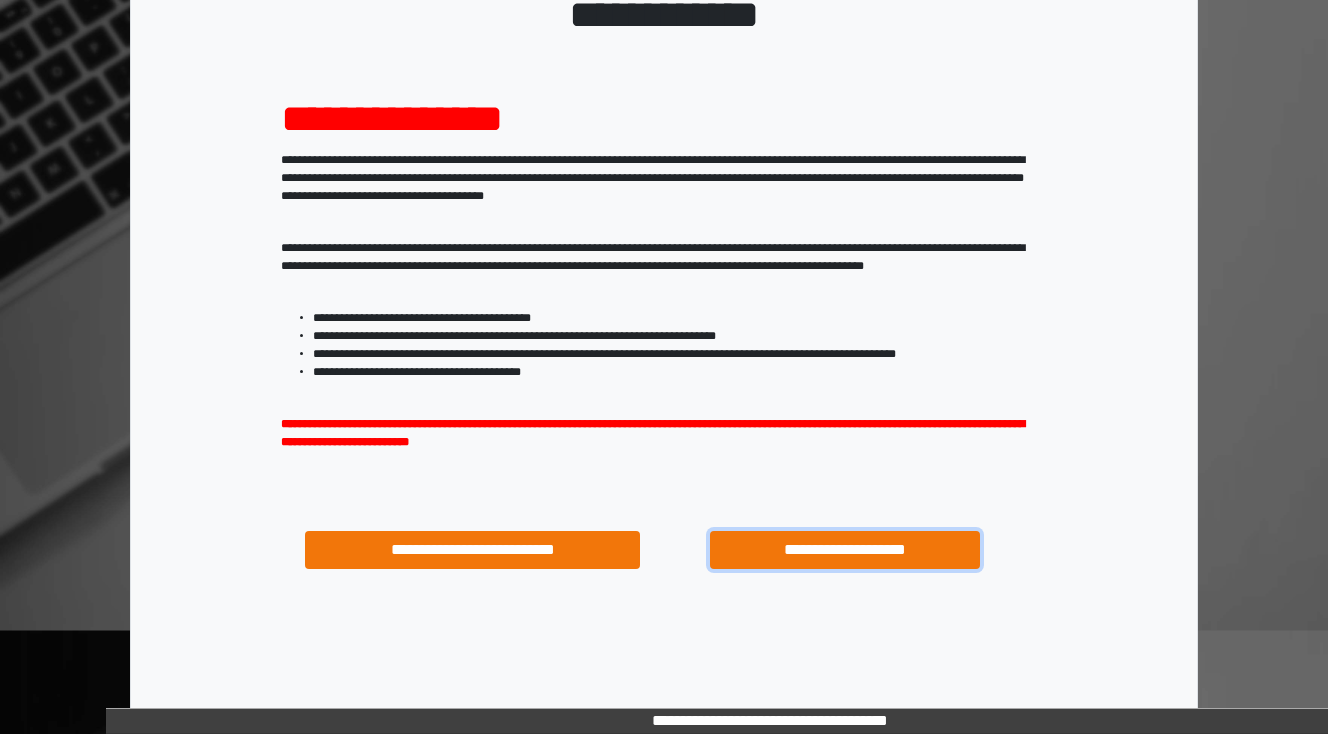 click on "**********" at bounding box center [844, 550] 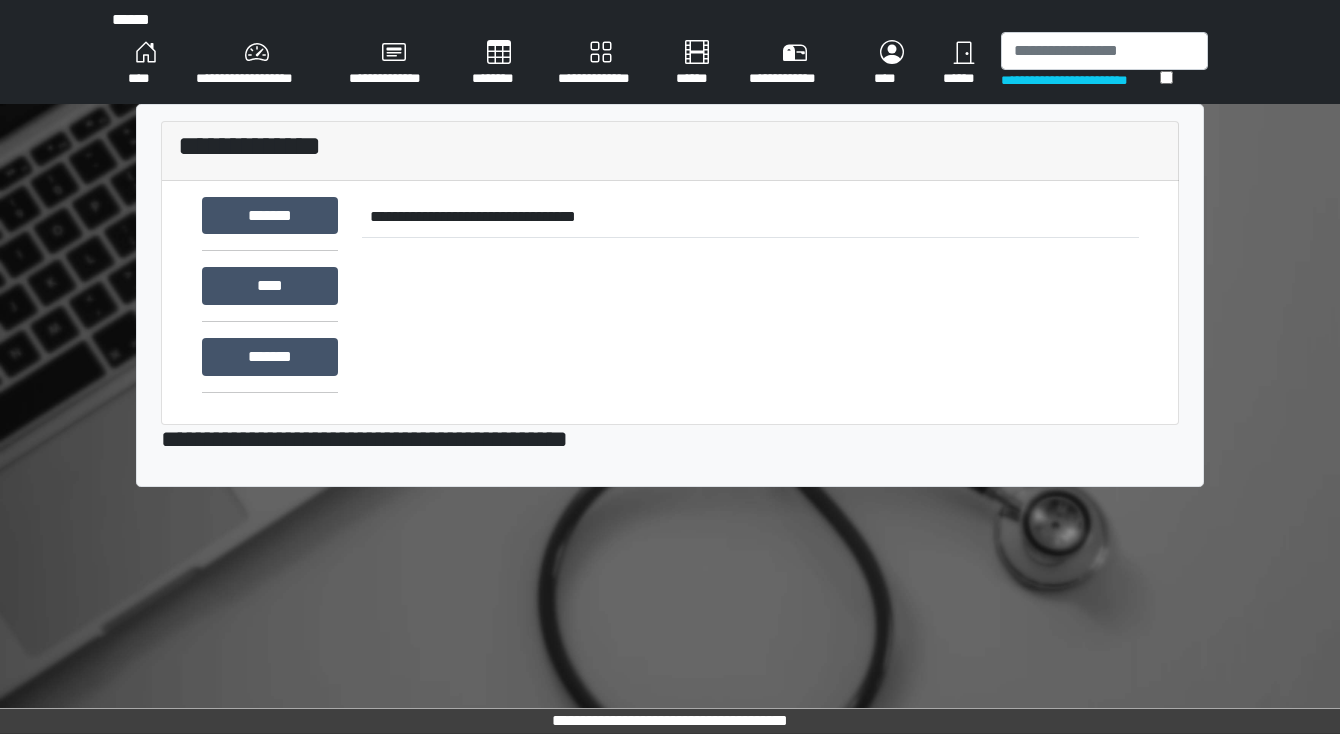 scroll, scrollTop: 0, scrollLeft: 0, axis: both 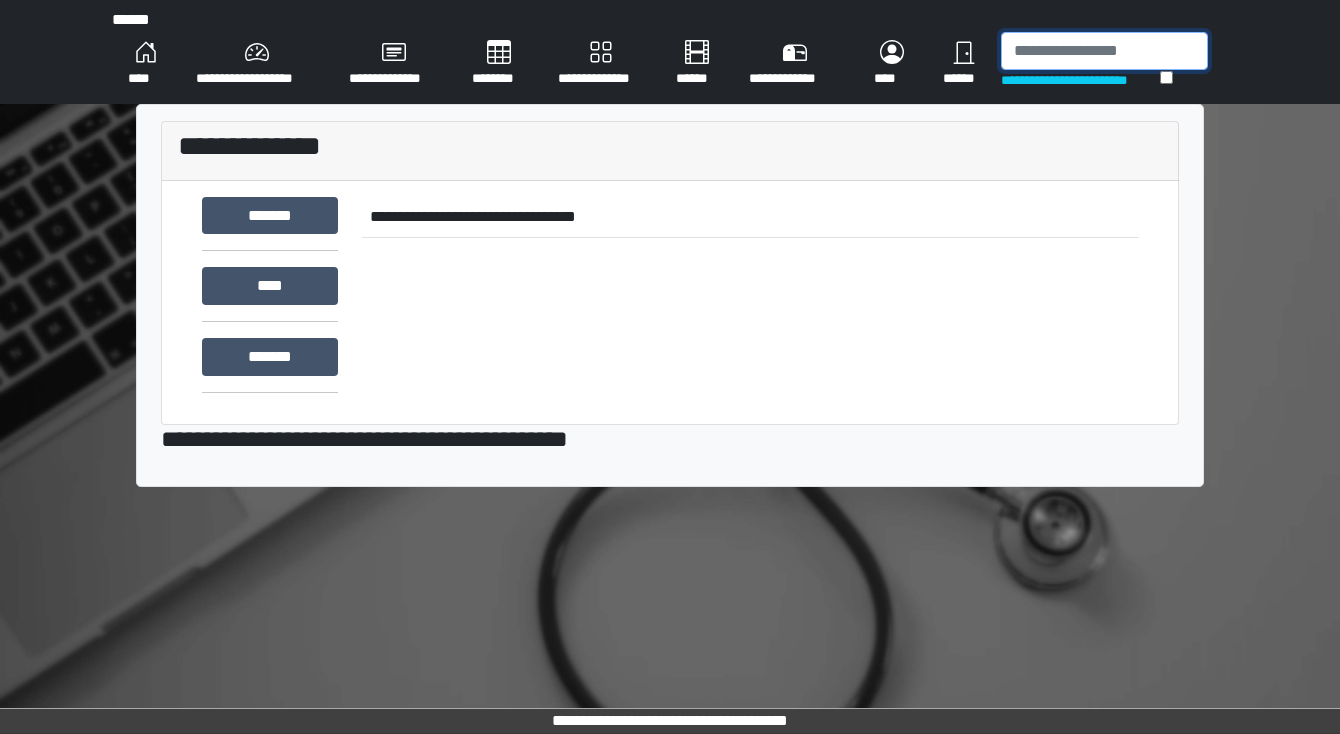 click at bounding box center (1104, 51) 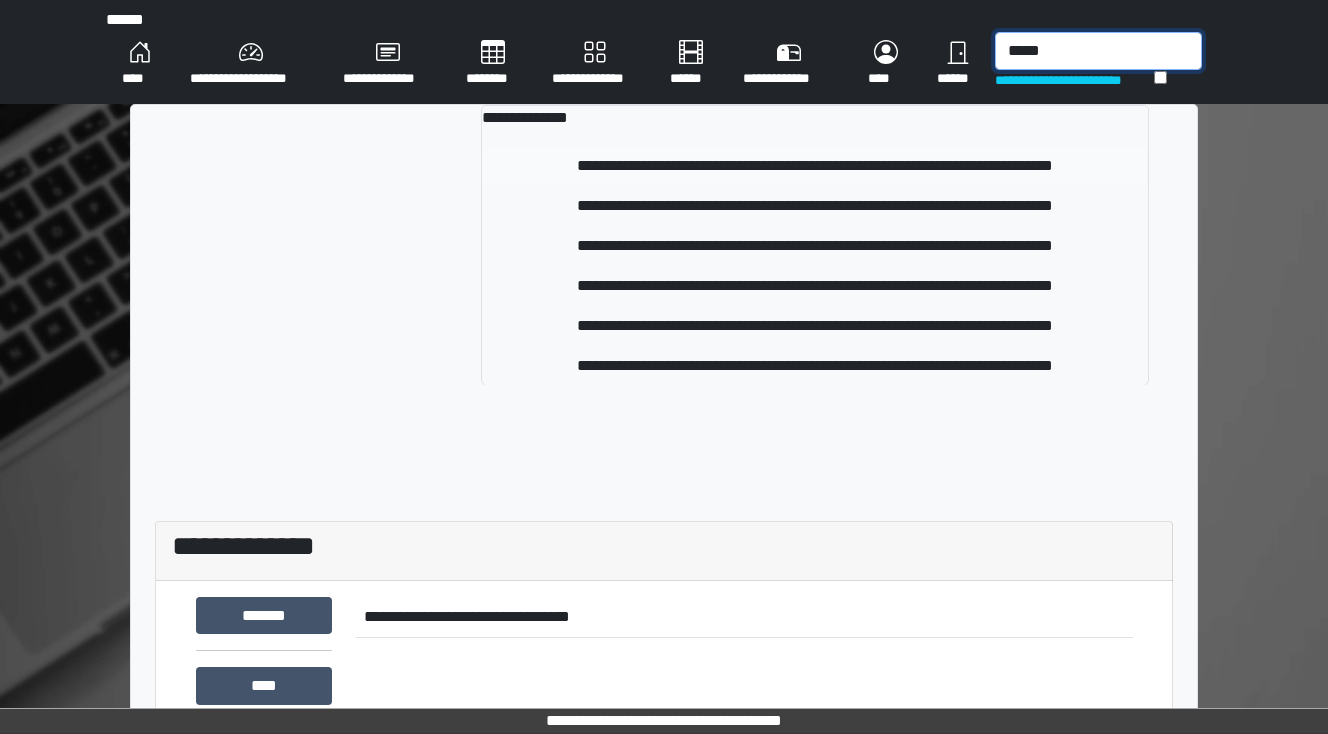 type on "*****" 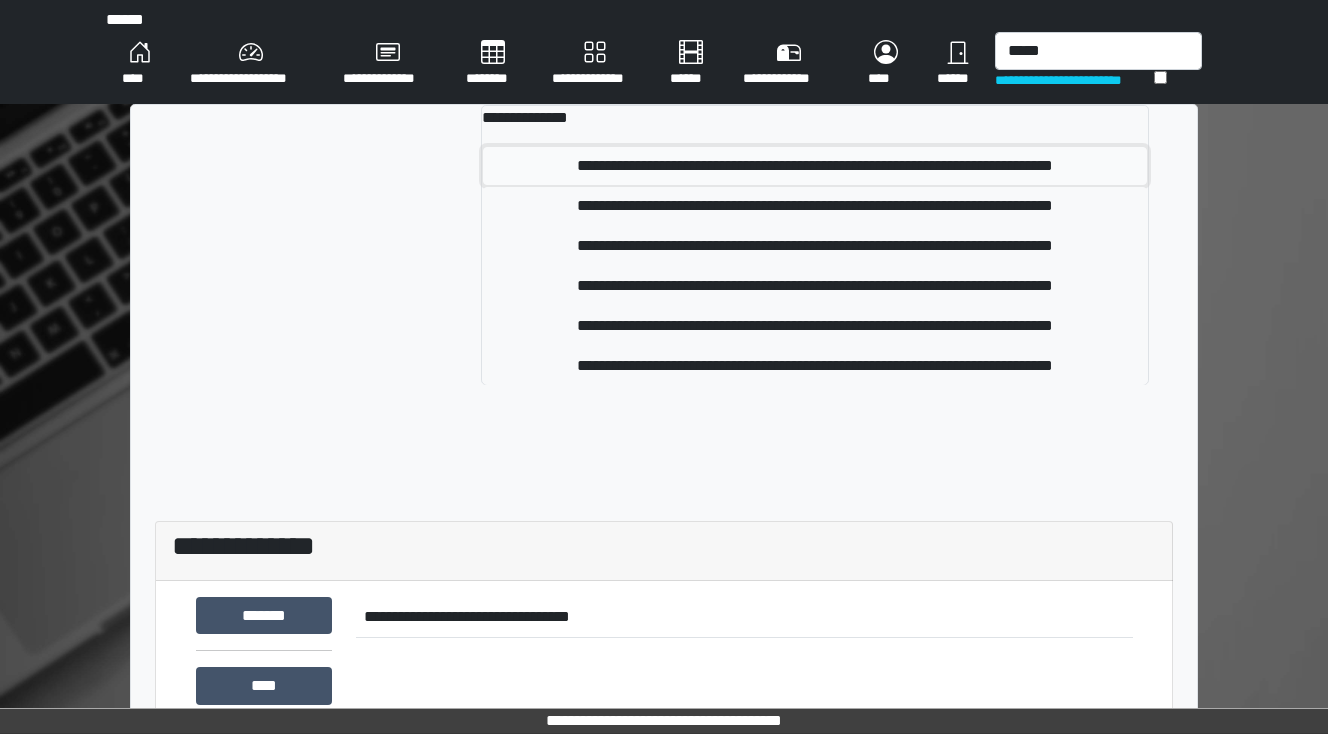 click on "**********" at bounding box center [815, 166] 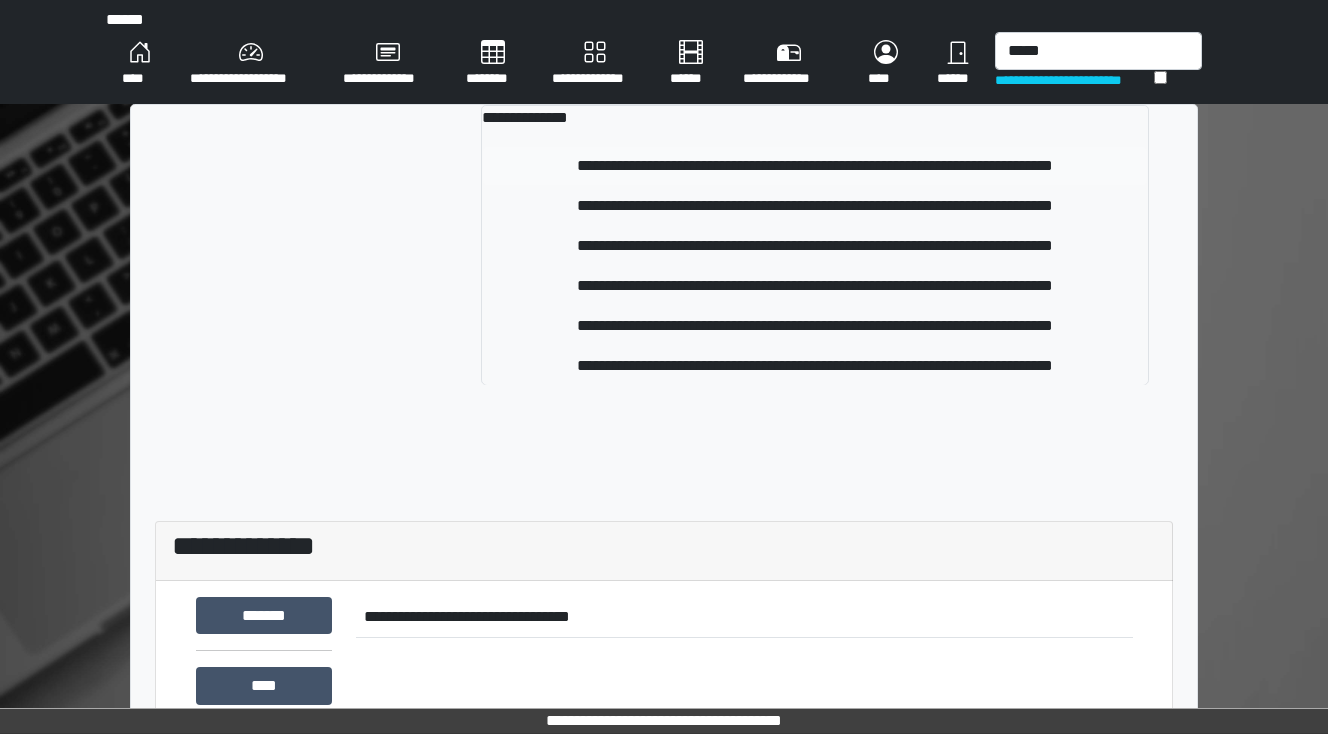 type 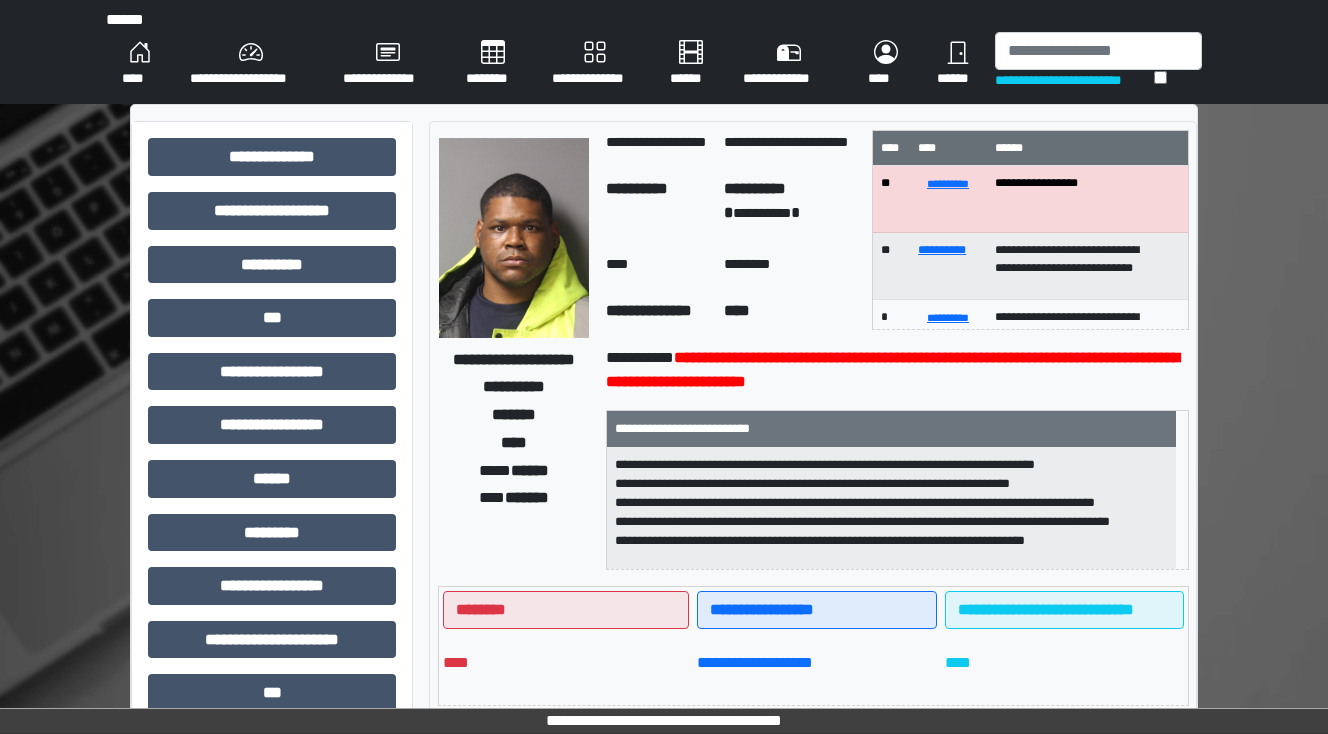 click on "****" at bounding box center [140, 64] 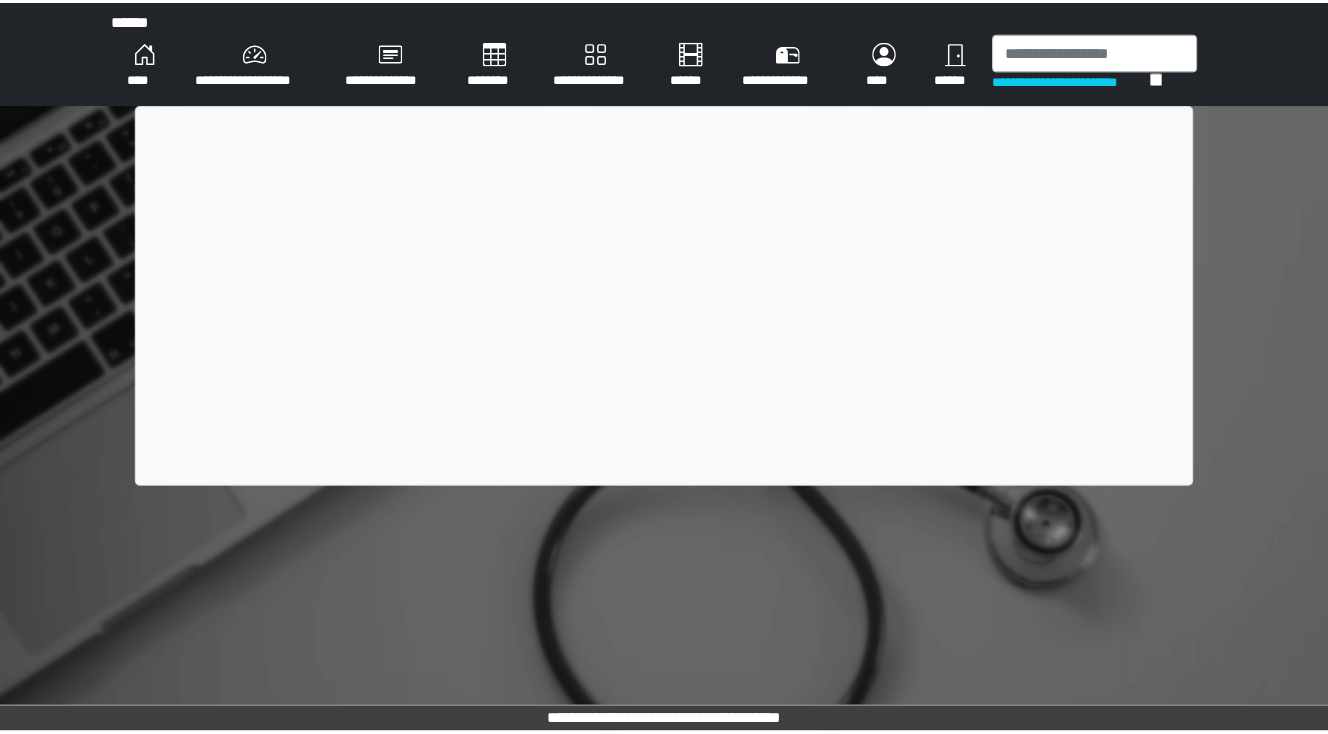 scroll, scrollTop: 0, scrollLeft: 0, axis: both 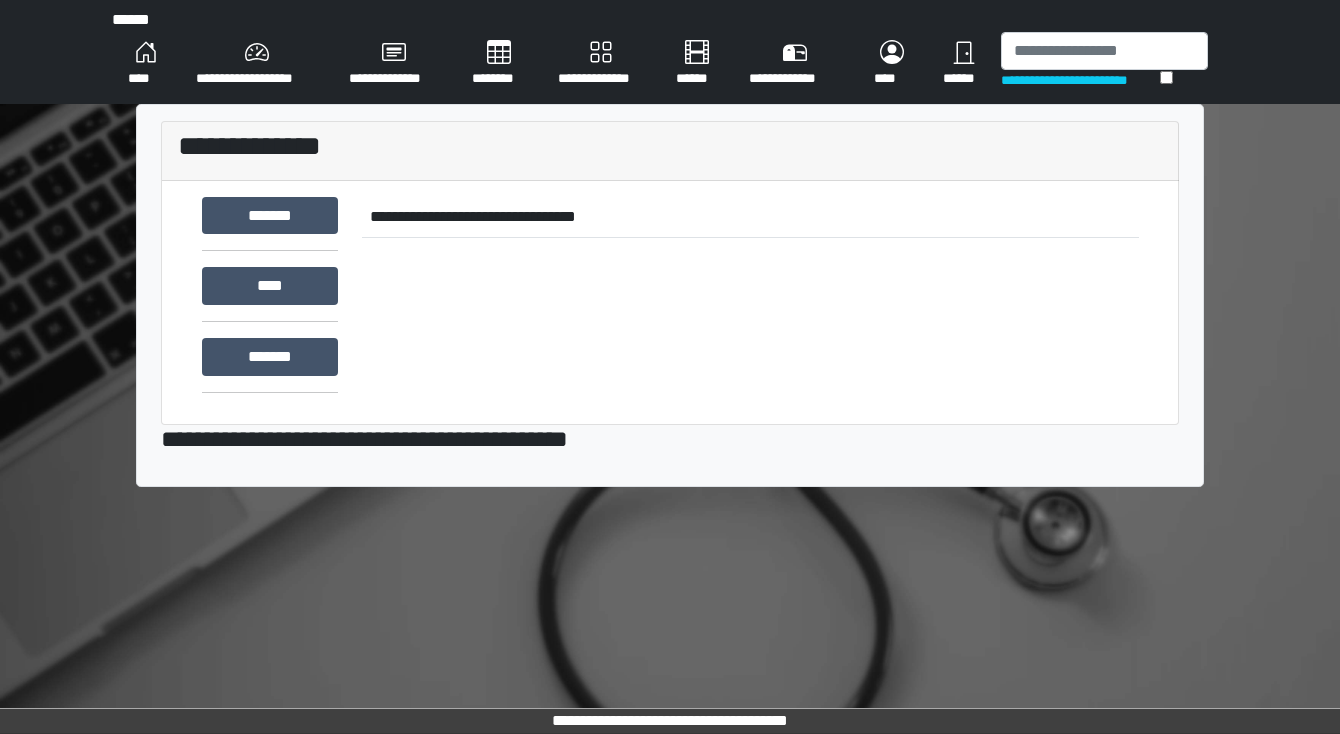click on "********" at bounding box center [499, 64] 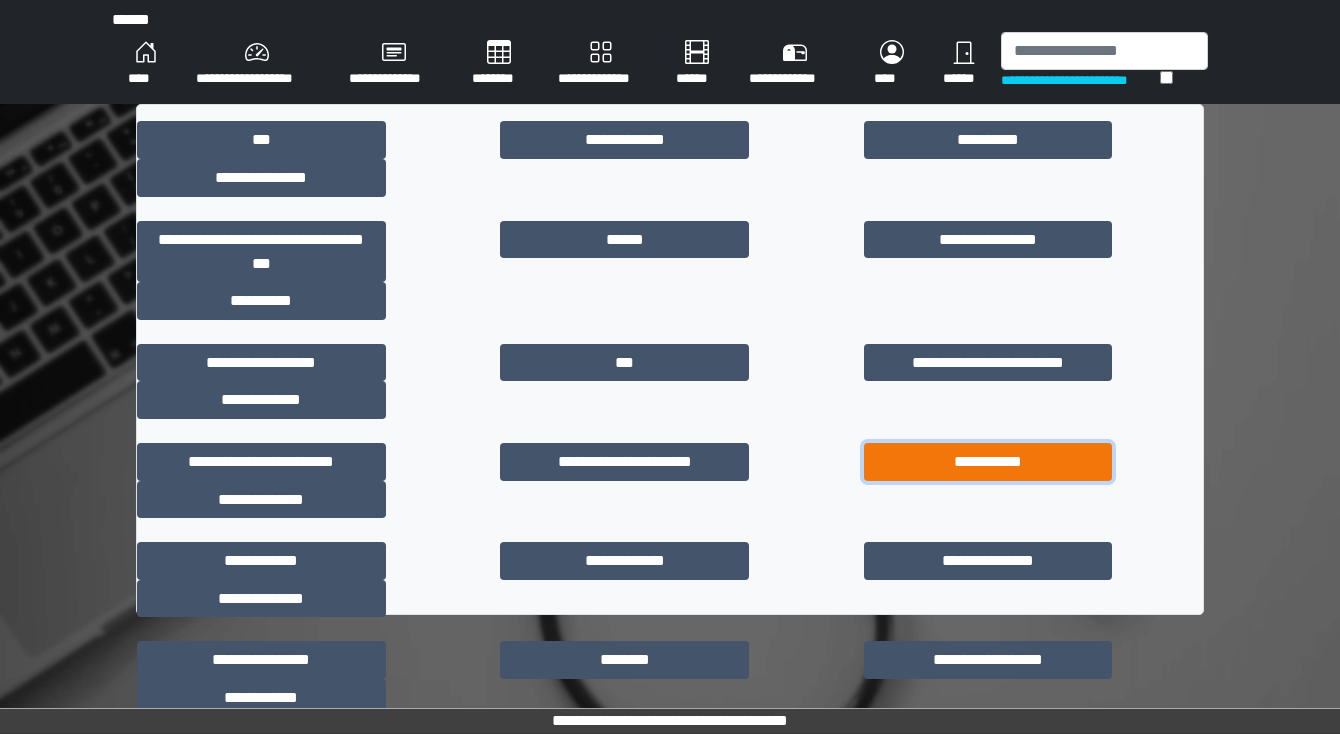 click on "**********" at bounding box center [988, 462] 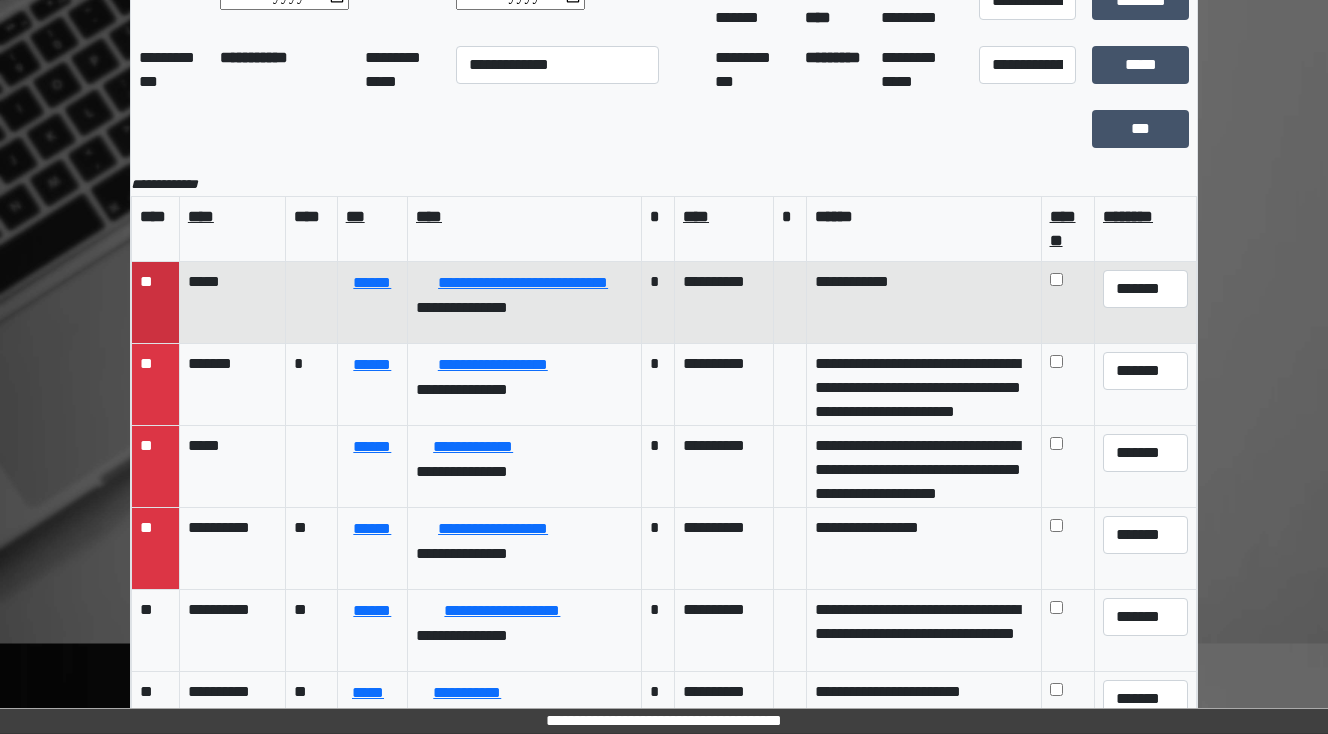scroll, scrollTop: 160, scrollLeft: 0, axis: vertical 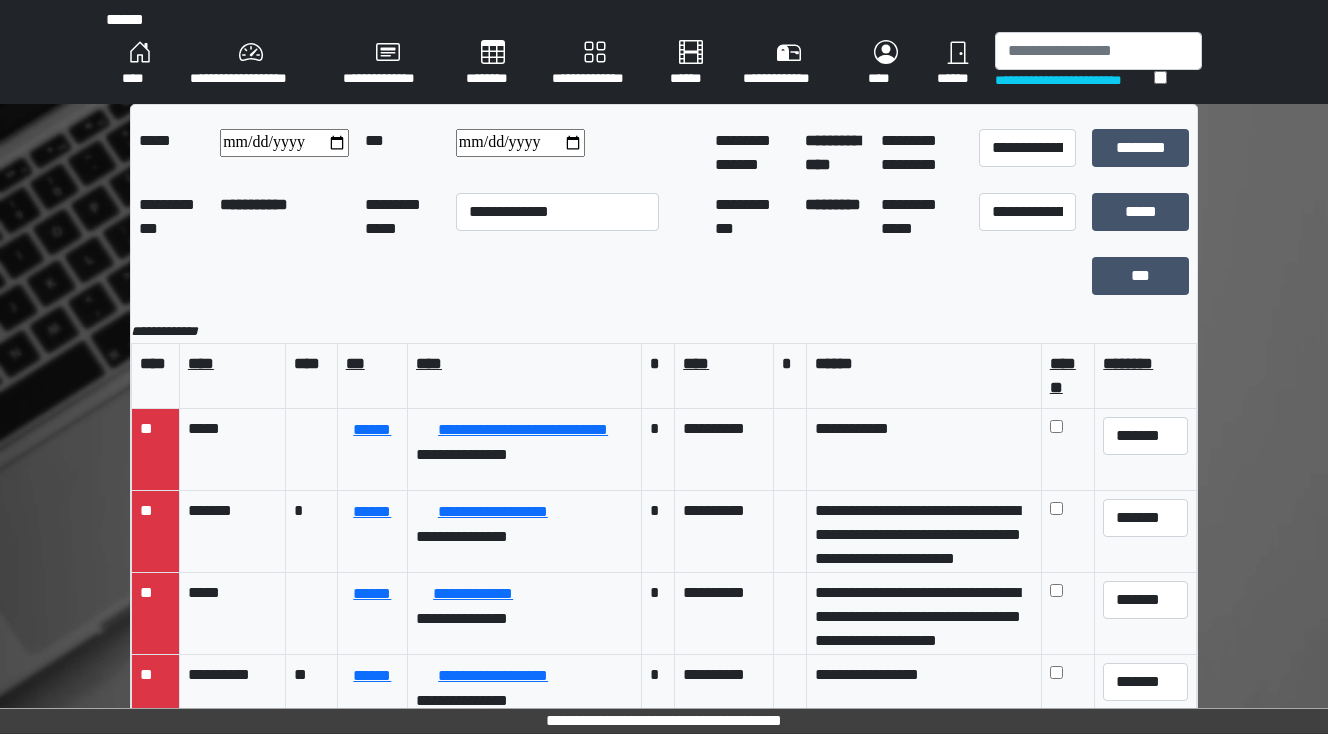 click on "********" at bounding box center (493, 64) 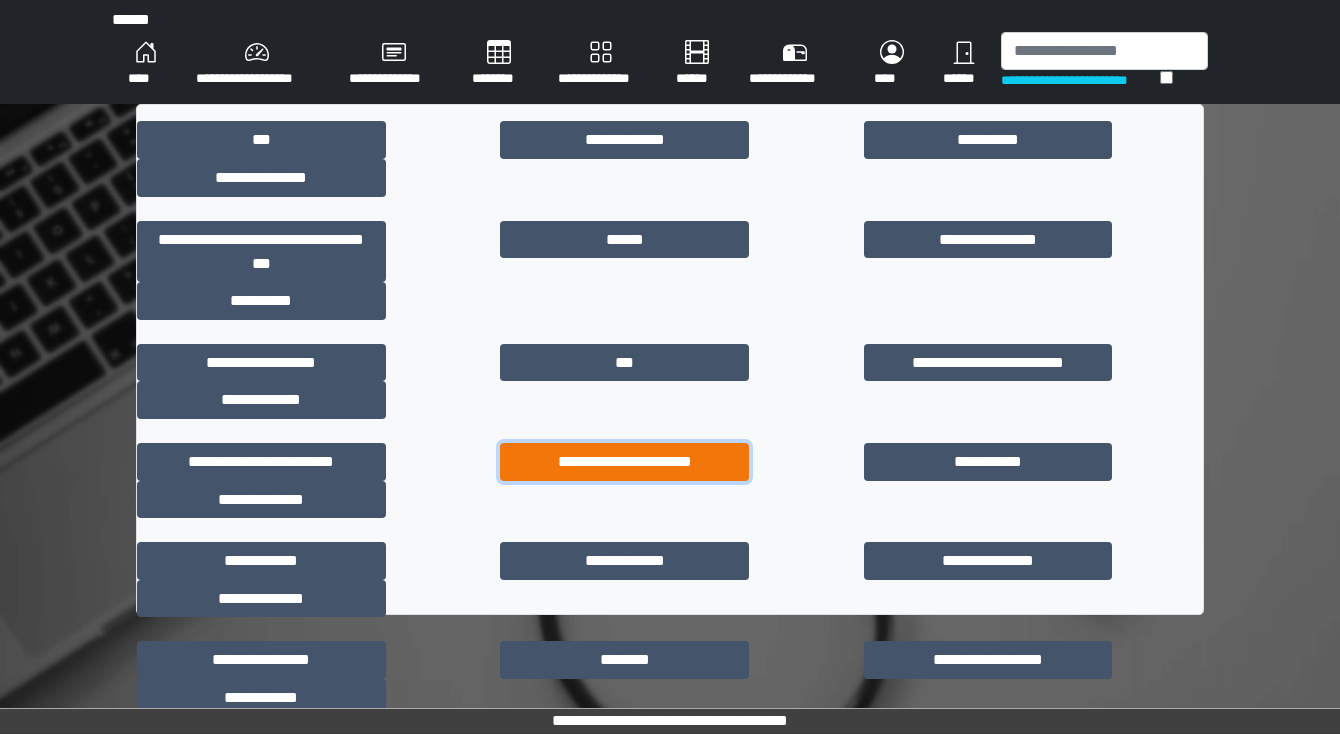 click on "**********" at bounding box center (624, 462) 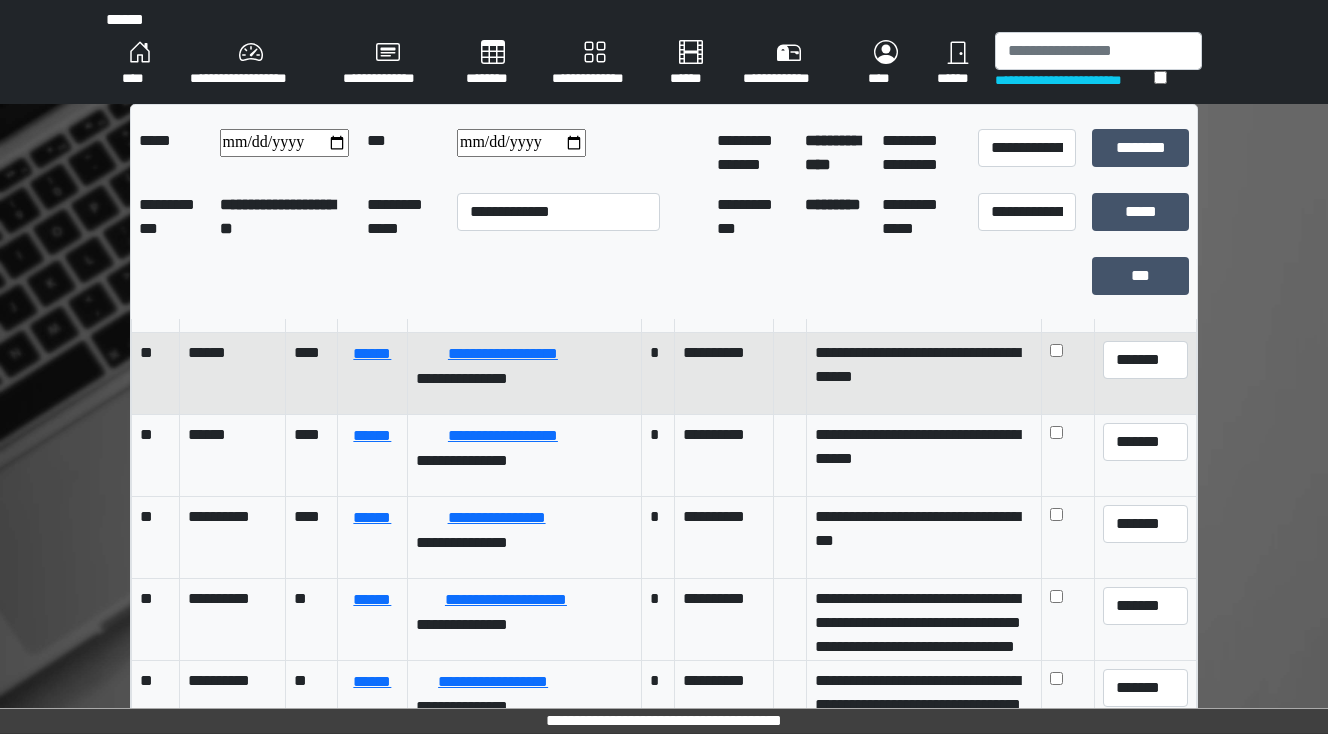 scroll, scrollTop: 241, scrollLeft: 0, axis: vertical 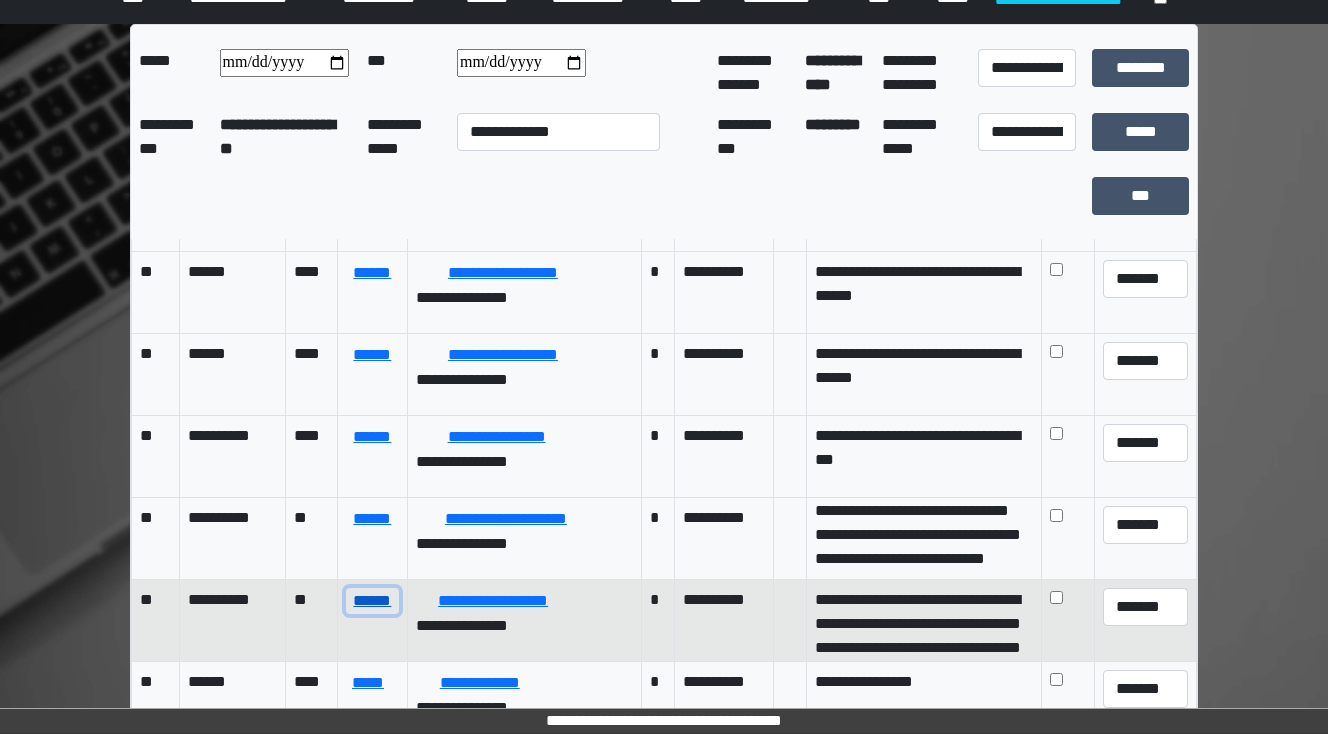 click on "******" at bounding box center [372, 601] 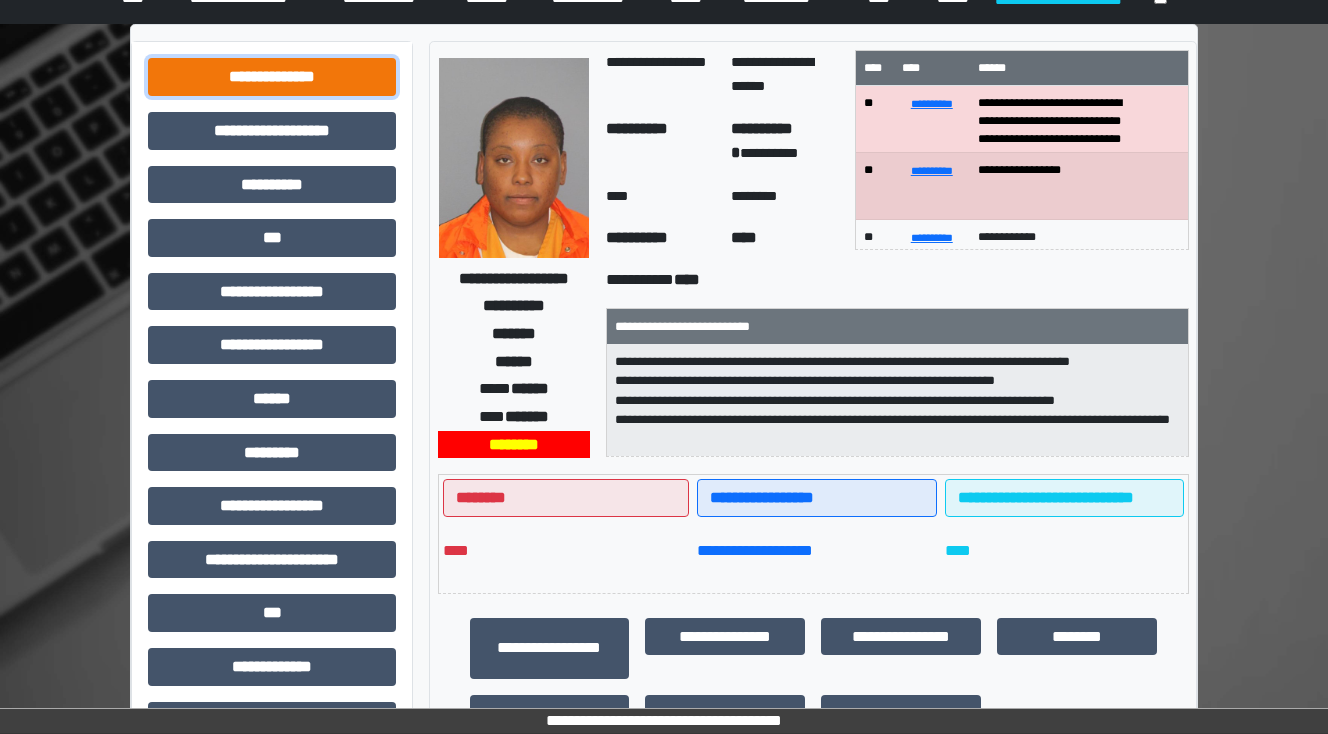 click on "**********" at bounding box center [272, 77] 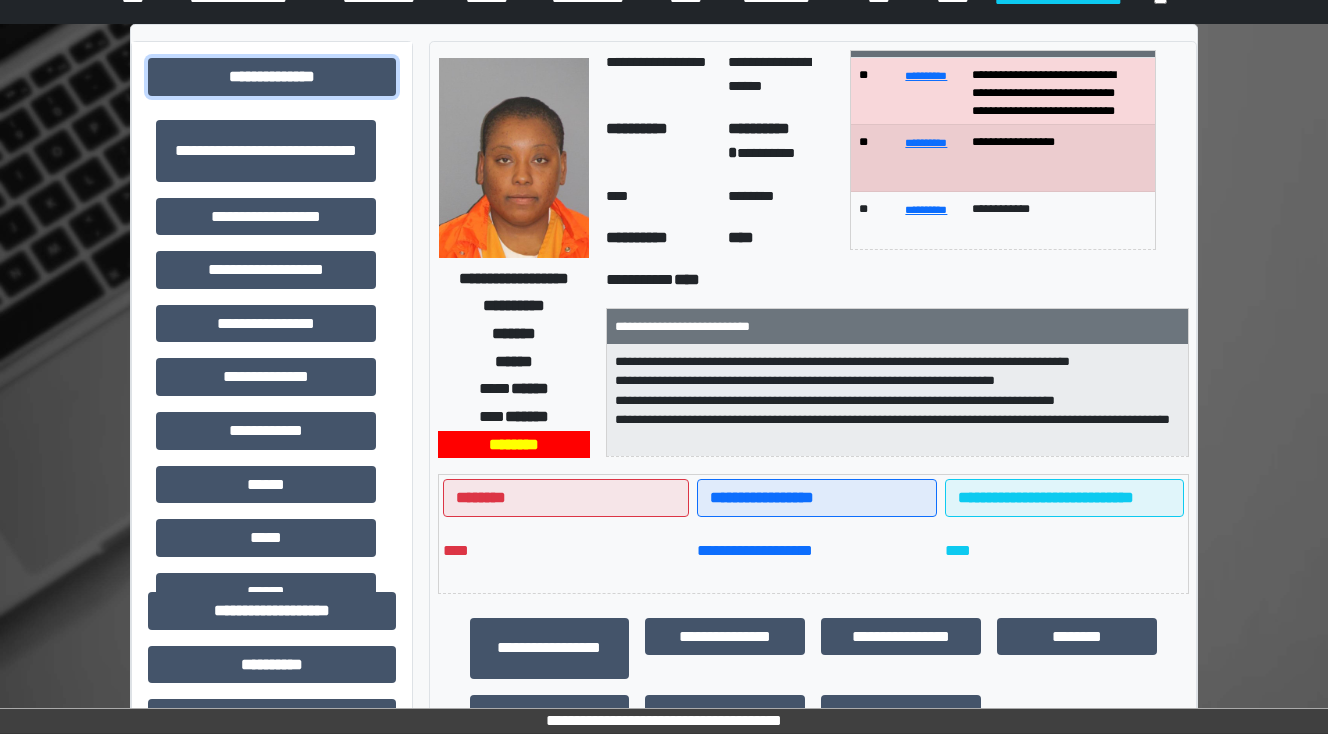 scroll, scrollTop: 0, scrollLeft: 0, axis: both 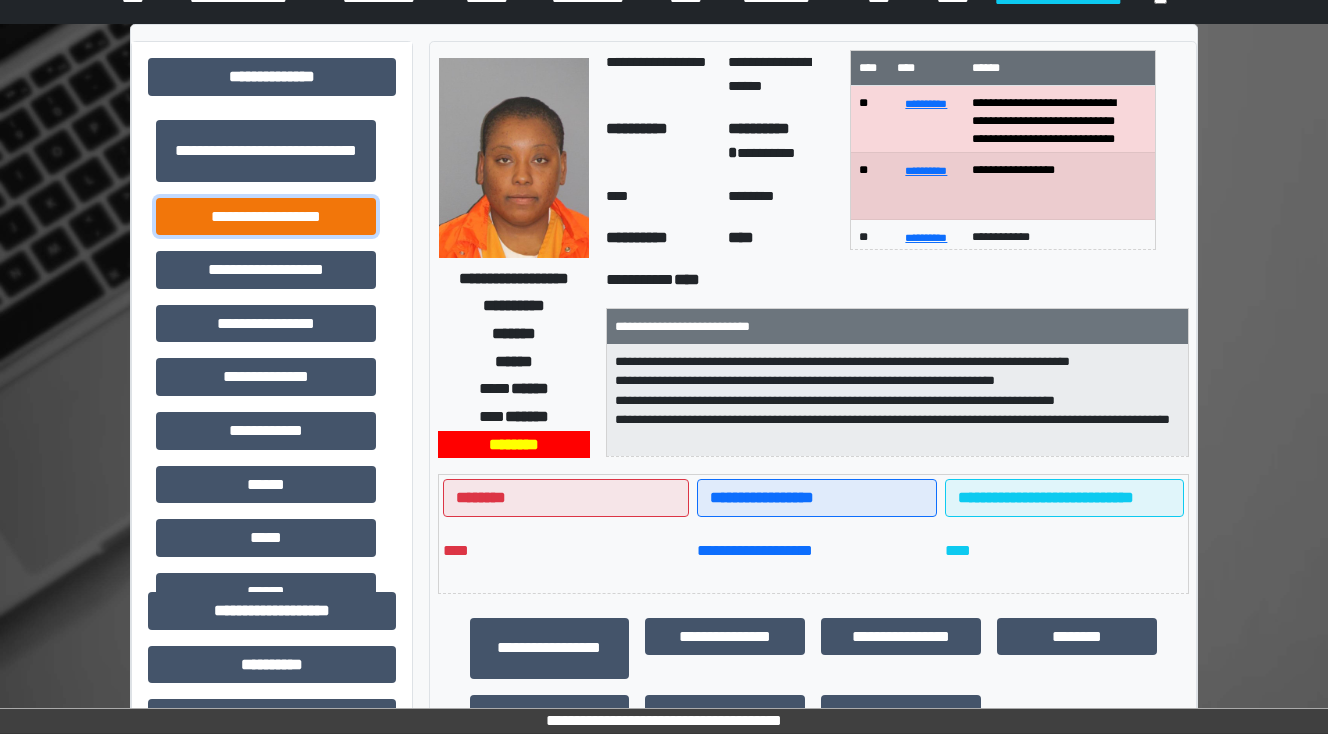 click on "**********" at bounding box center [266, 217] 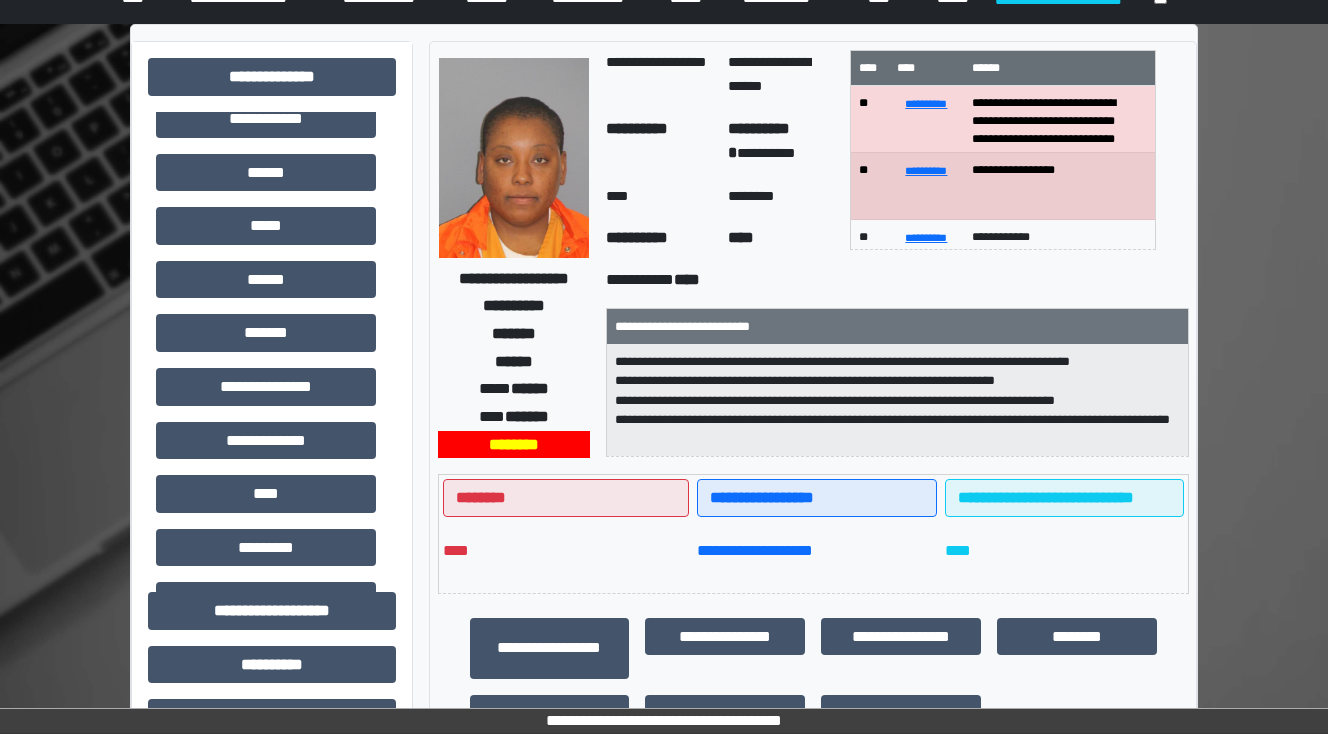scroll, scrollTop: 320, scrollLeft: 0, axis: vertical 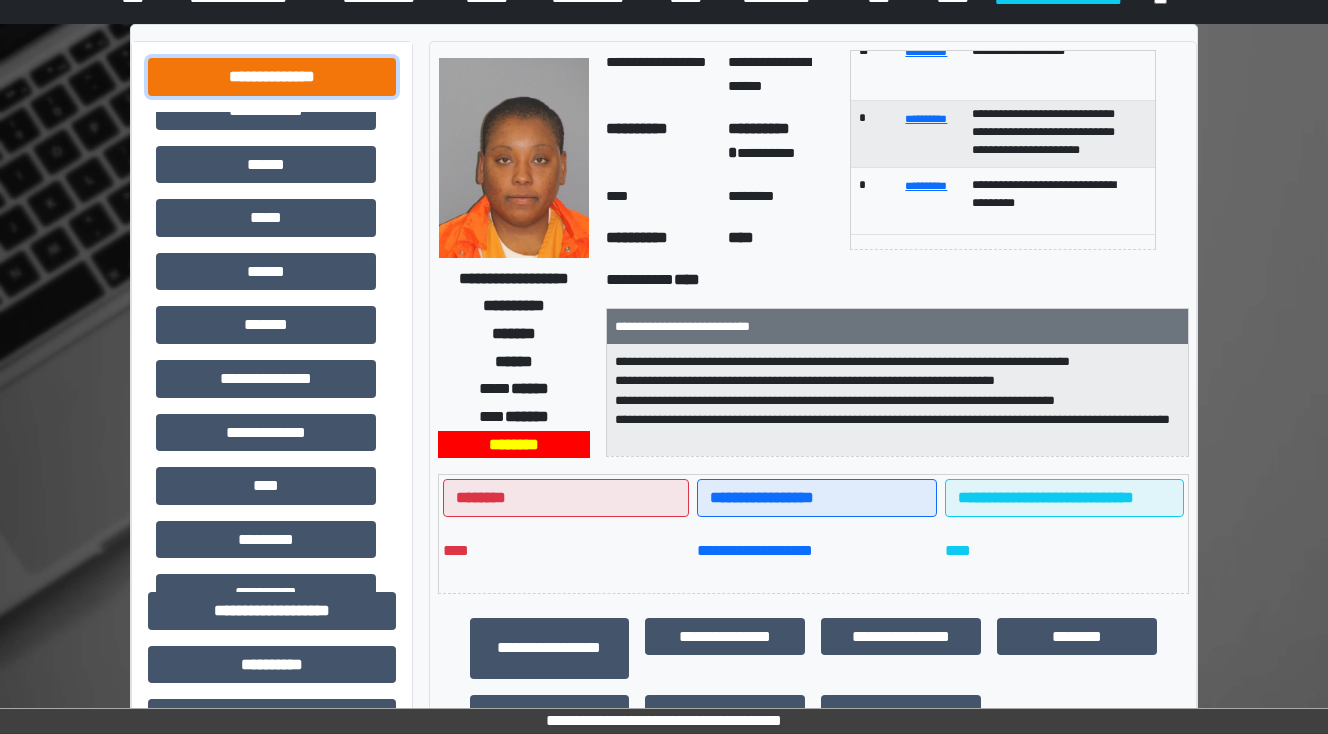 click on "**********" at bounding box center (272, 77) 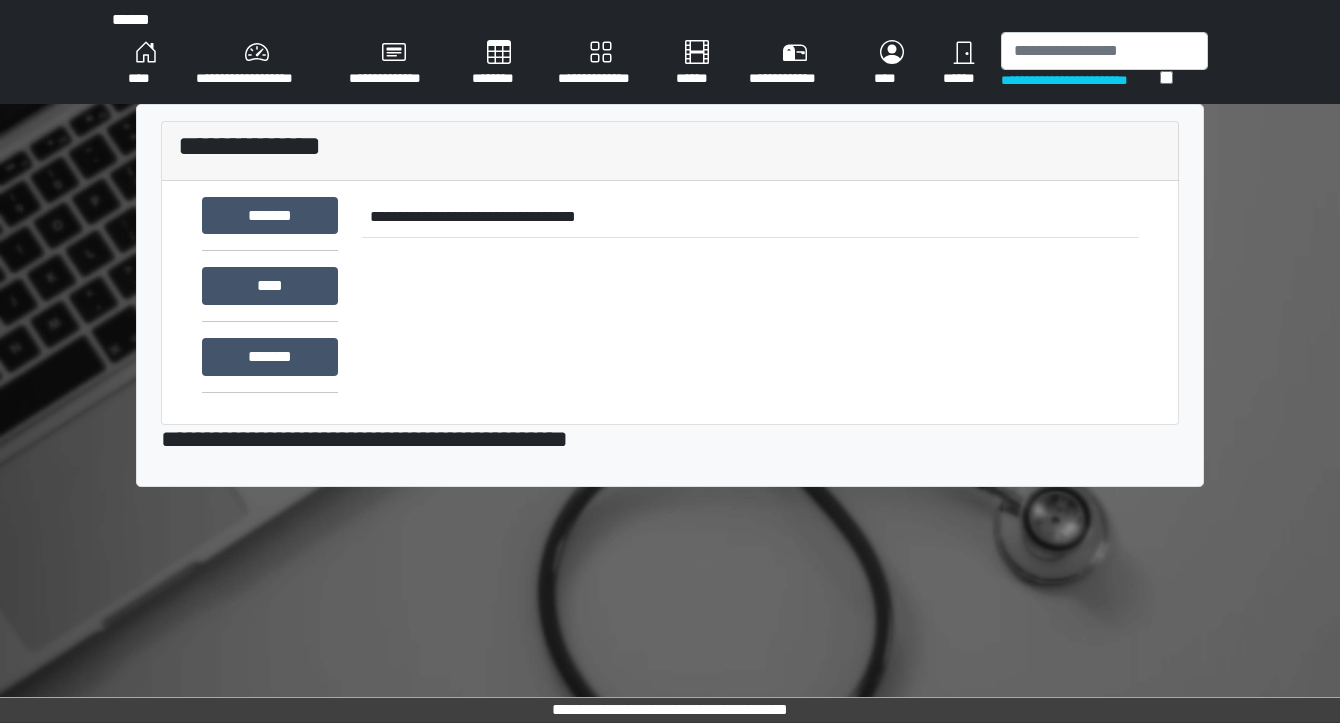 scroll, scrollTop: 0, scrollLeft: 0, axis: both 